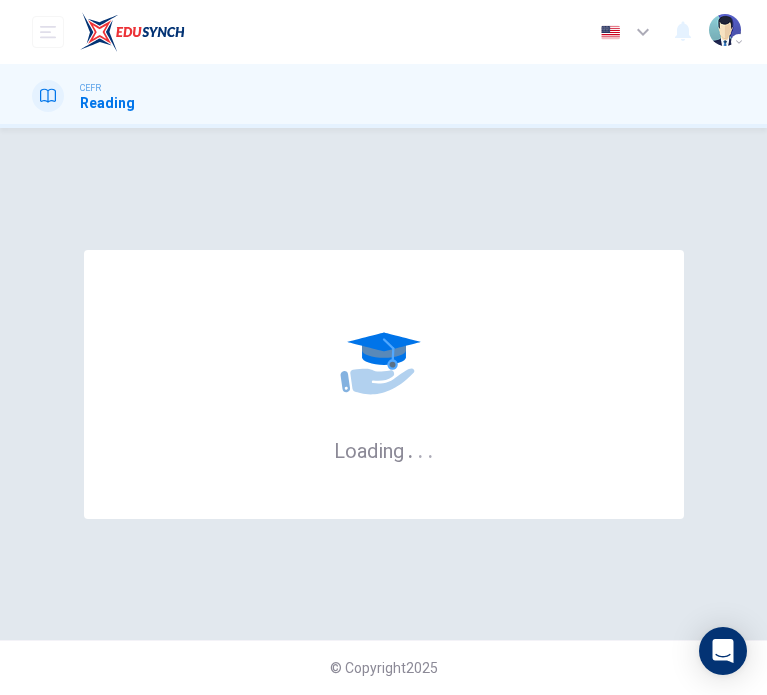 scroll, scrollTop: 0, scrollLeft: 0, axis: both 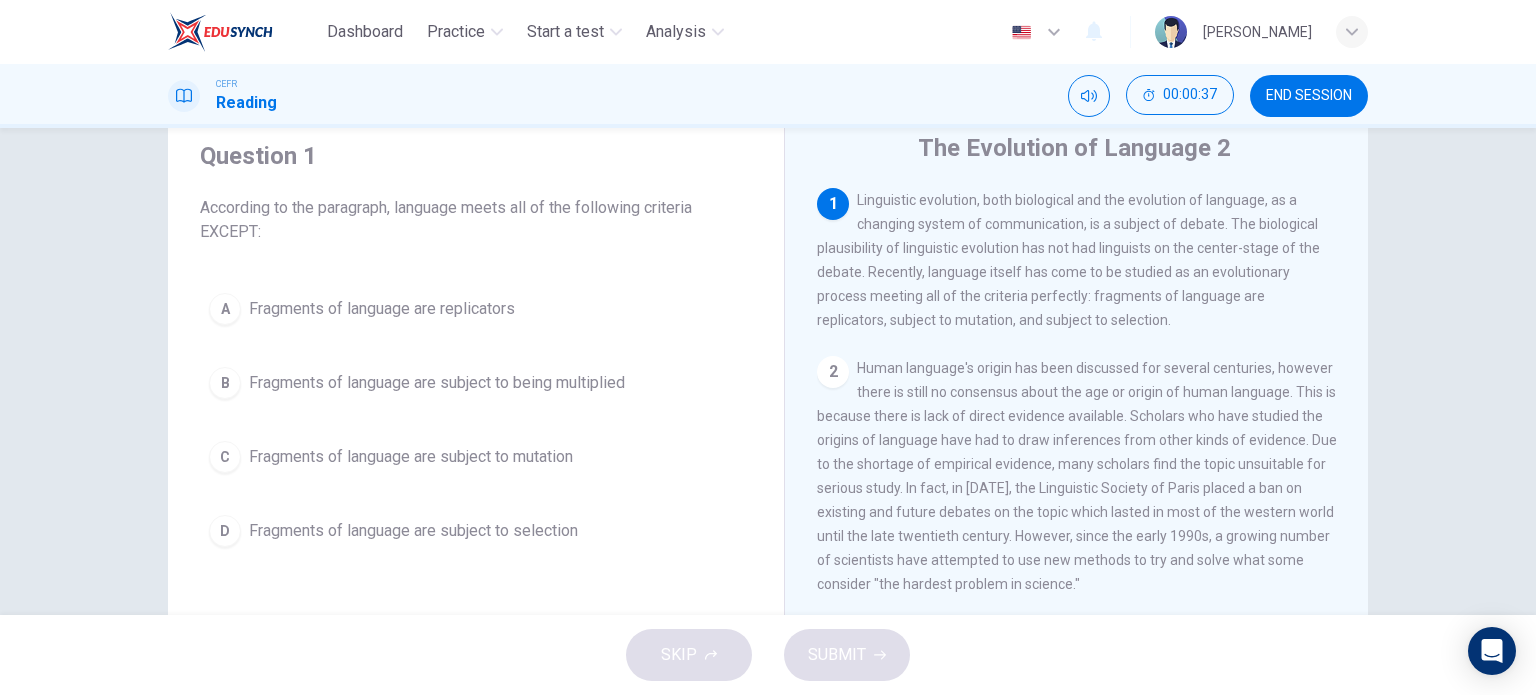 click on "2" at bounding box center (833, 372) 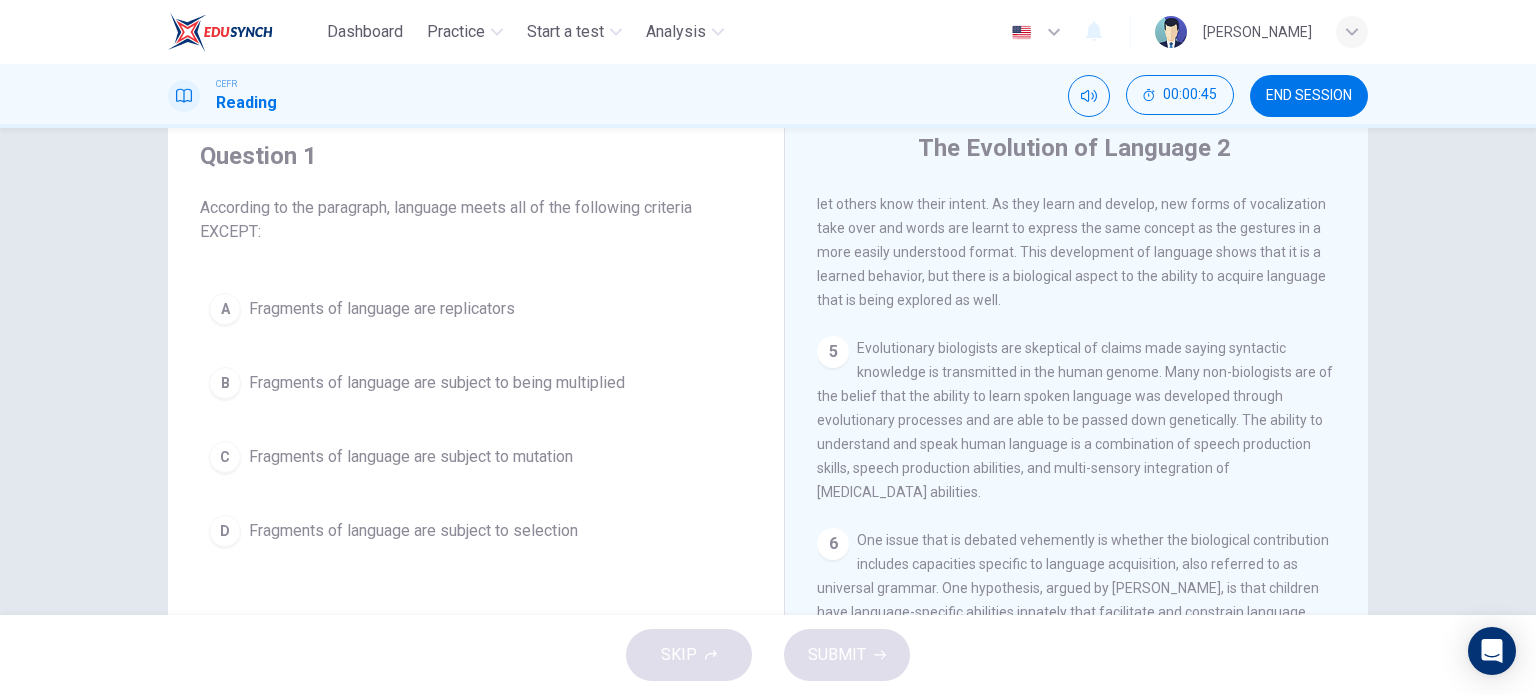 scroll, scrollTop: 900, scrollLeft: 0, axis: vertical 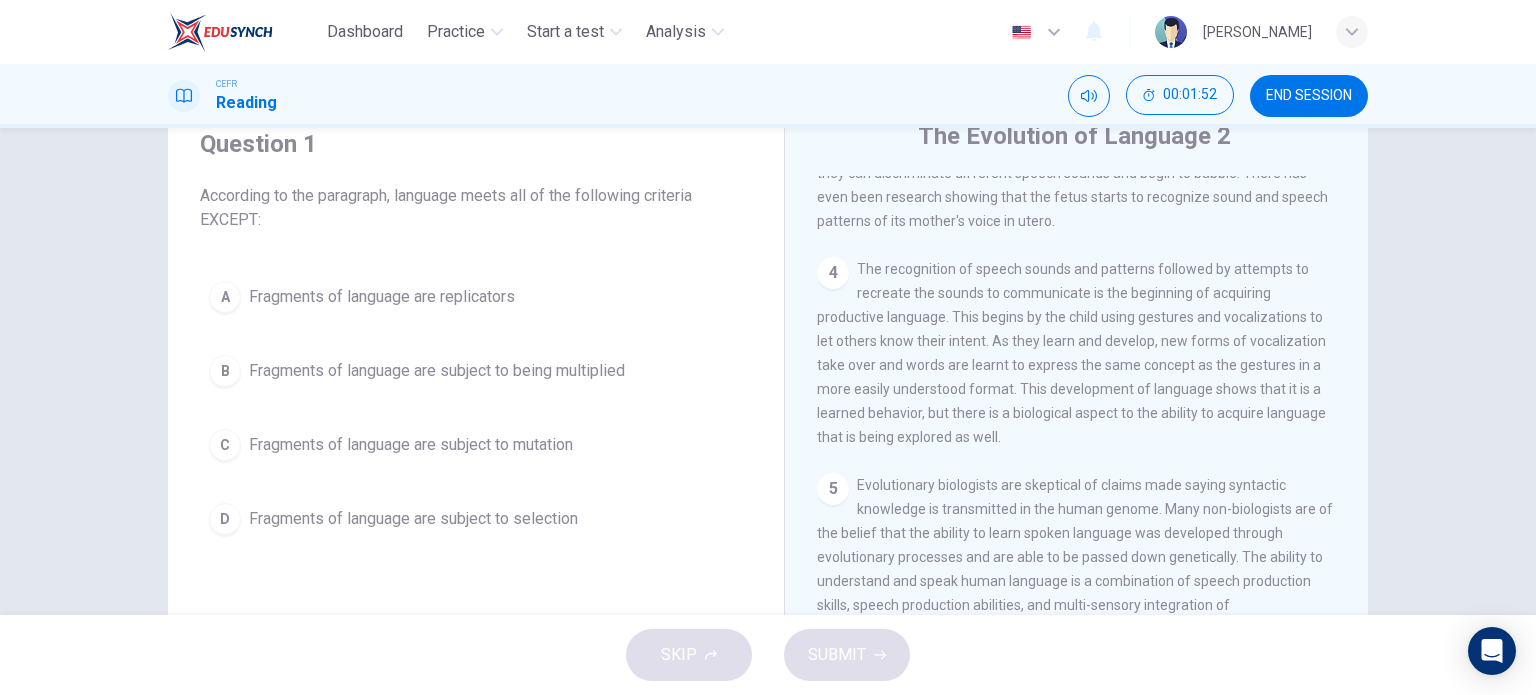click on "The recognition of speech sounds and patterns followed by attempts to recreate the sounds to communicate is the beginning of acquiring productive language. This begins by the child using gestures and vocalizations to let others know their intent. As they learn and develop, new forms of vocalization take over and words are learnt to express the same concept as the gestures in a more easily understood format. This development of language shows that it is a learned behavior, but there is a biological aspect to the ability to acquire language that is being explored as well." at bounding box center (1071, 353) 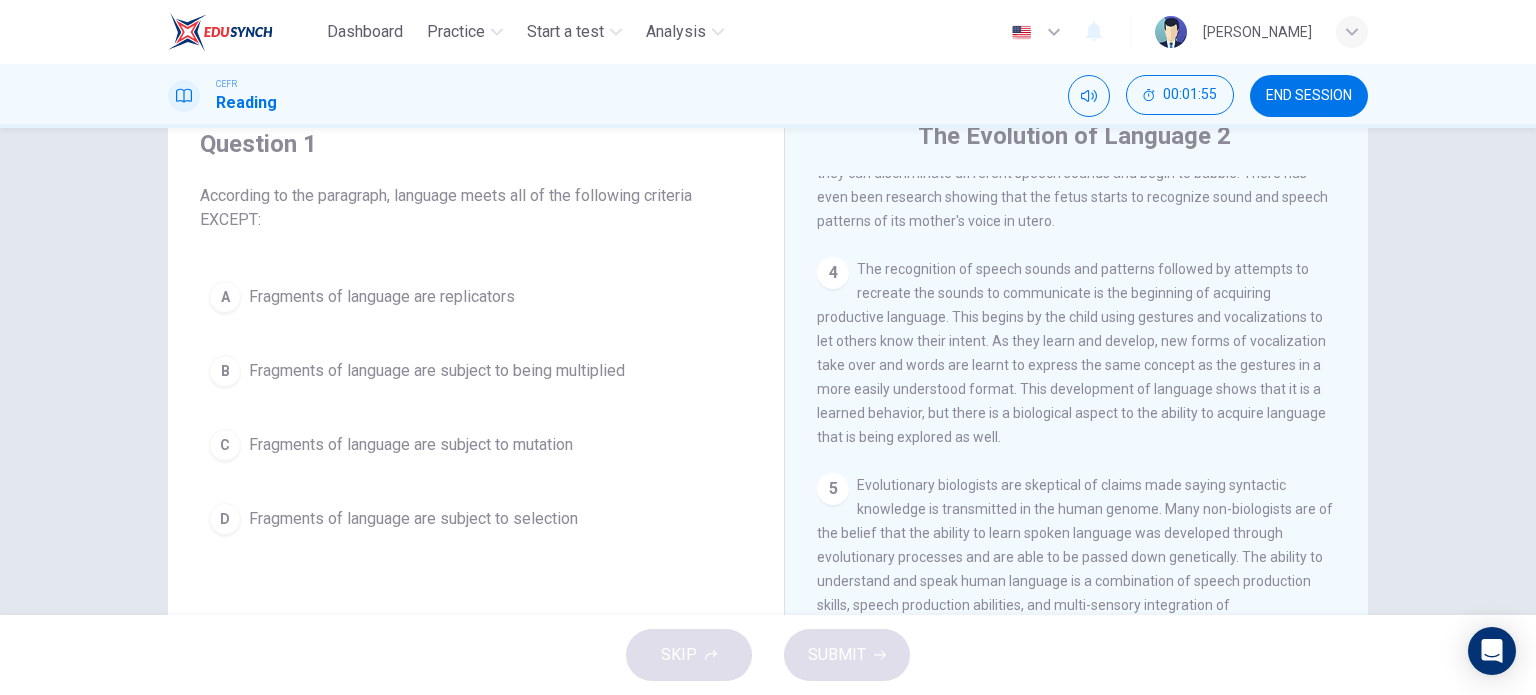 scroll, scrollTop: 0, scrollLeft: 0, axis: both 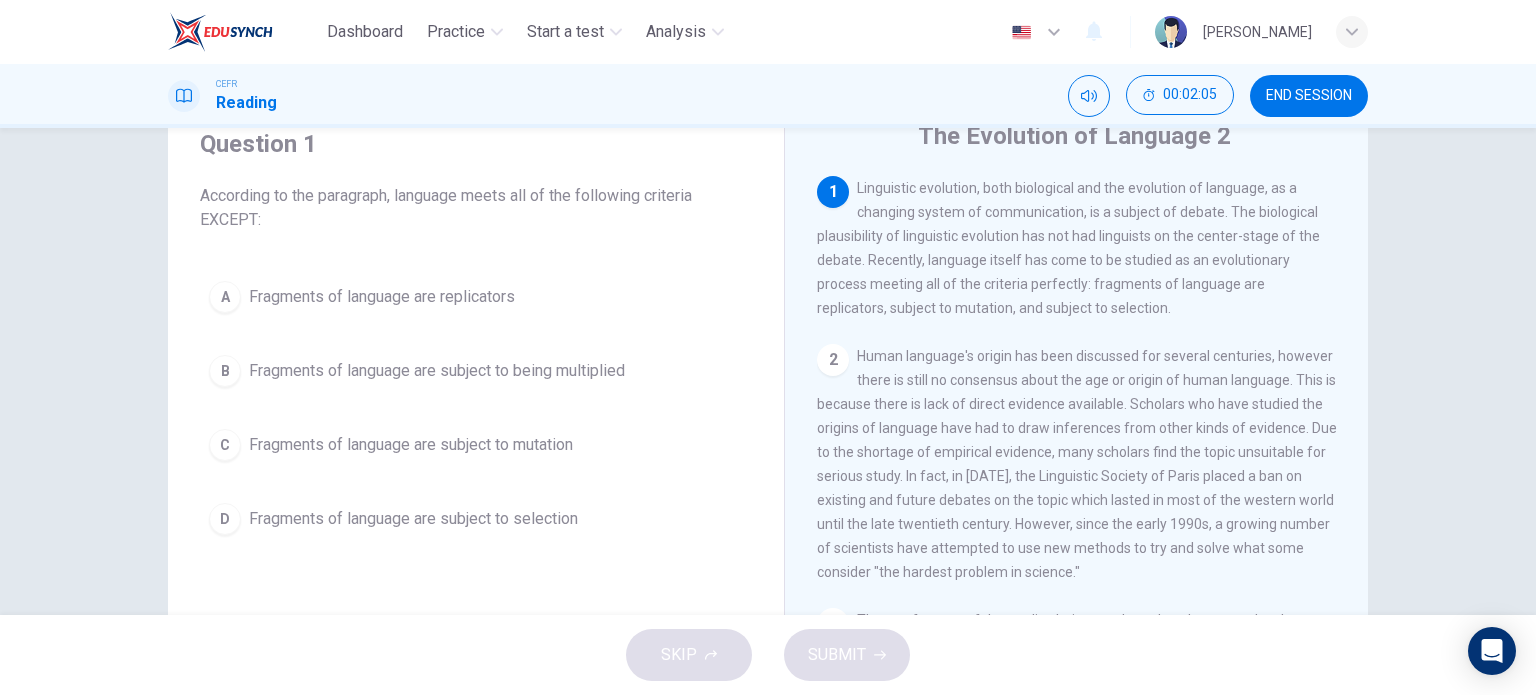 click on "B" at bounding box center (225, 371) 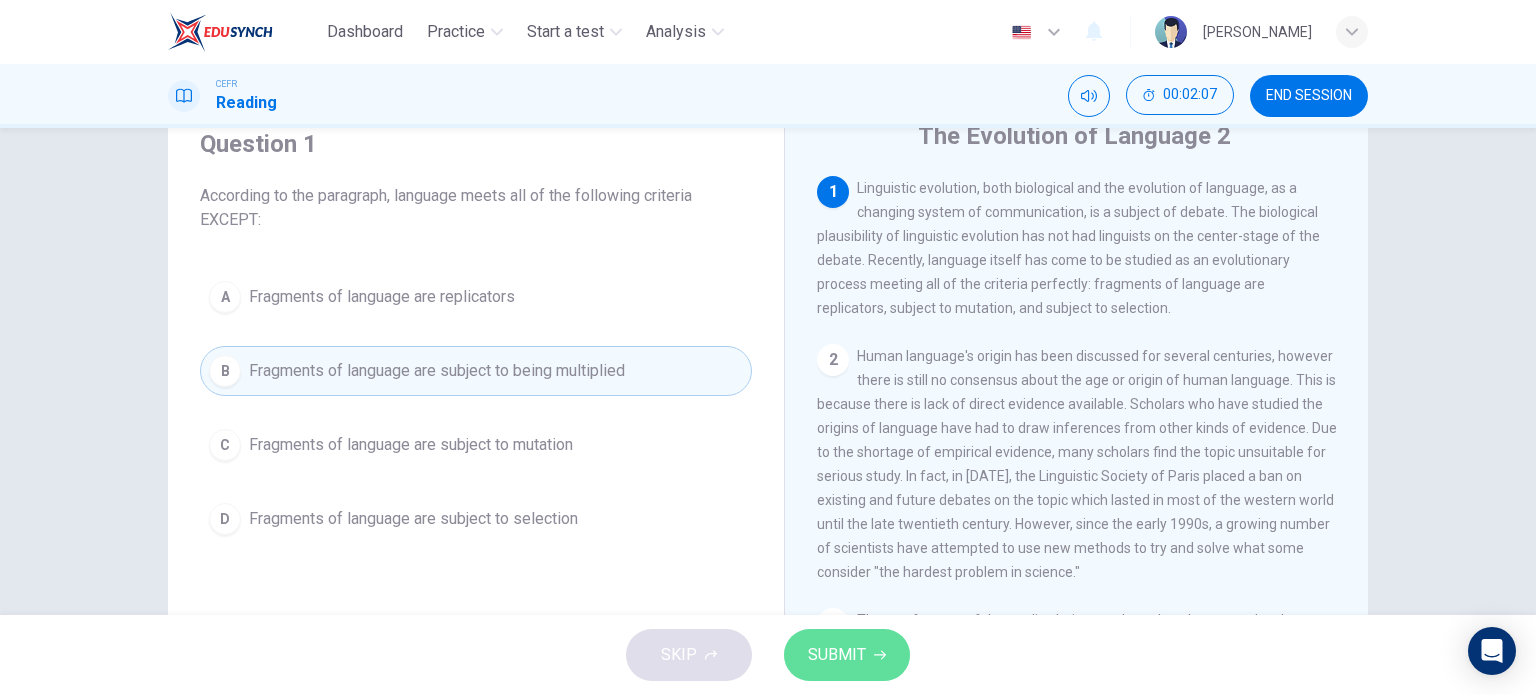 click on "SUBMIT" at bounding box center [837, 655] 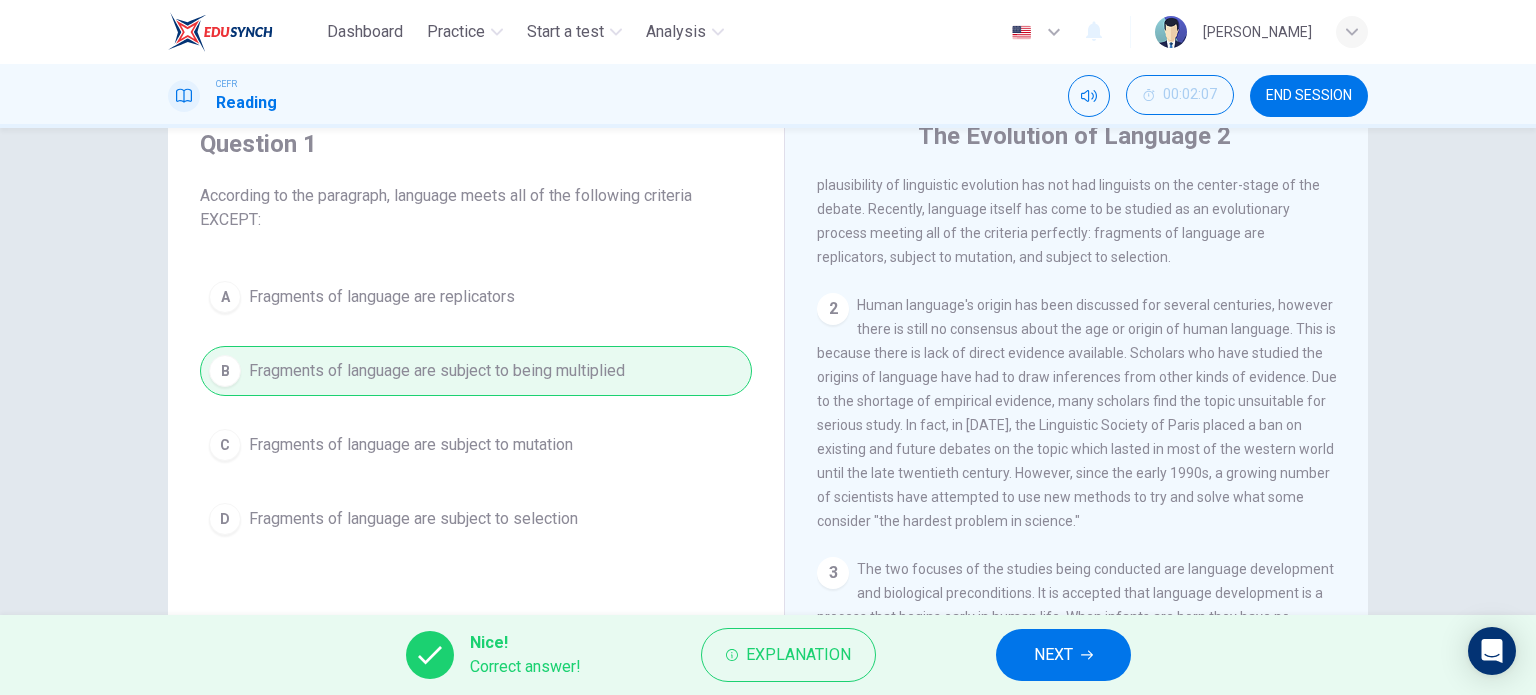 scroll, scrollTop: 52, scrollLeft: 0, axis: vertical 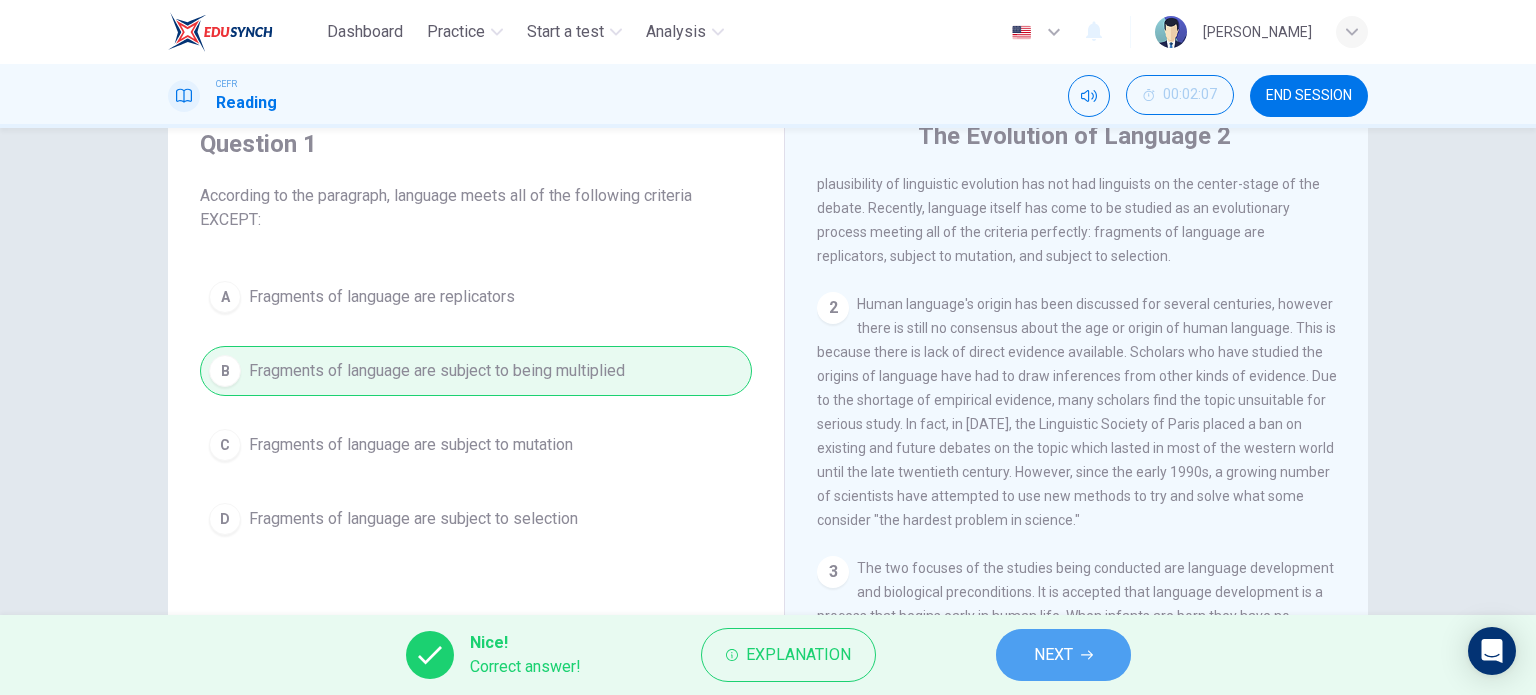click on "NEXT" at bounding box center [1063, 655] 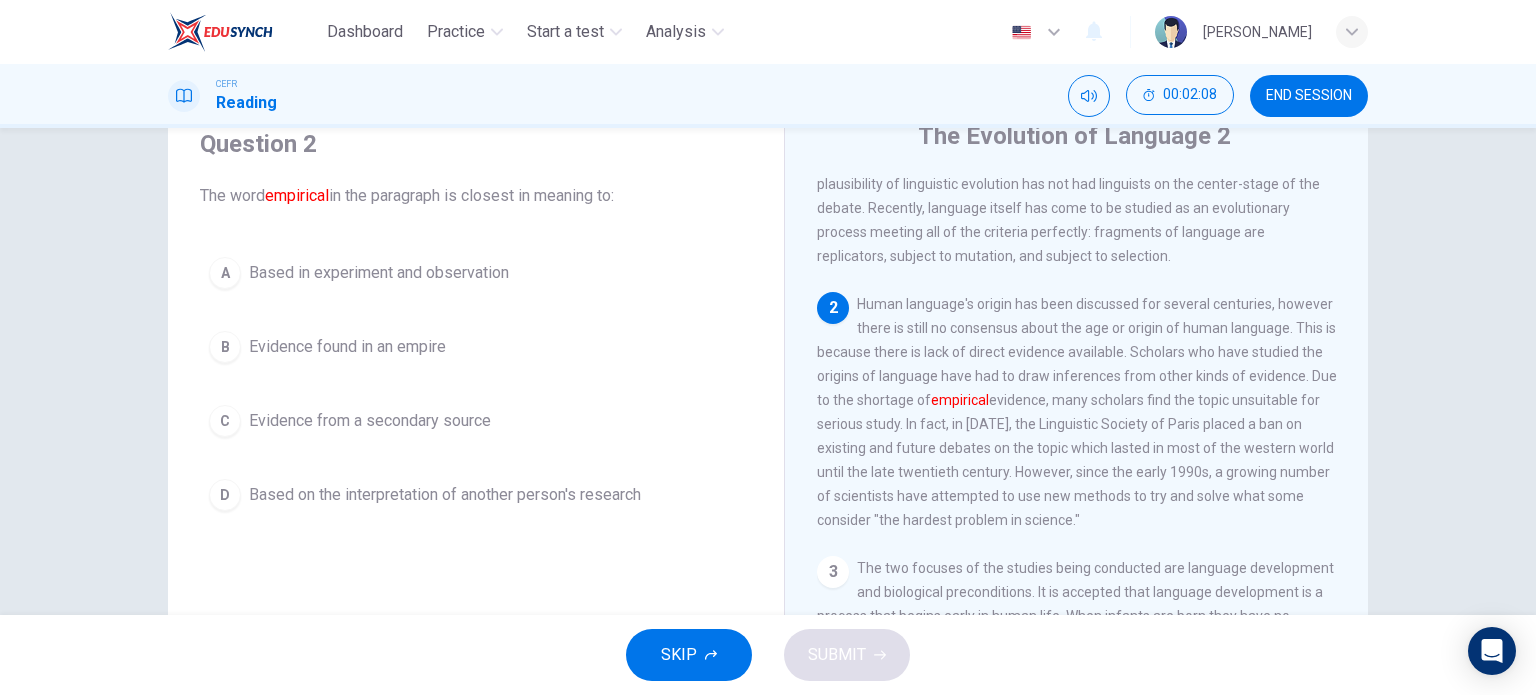 scroll, scrollTop: 0, scrollLeft: 0, axis: both 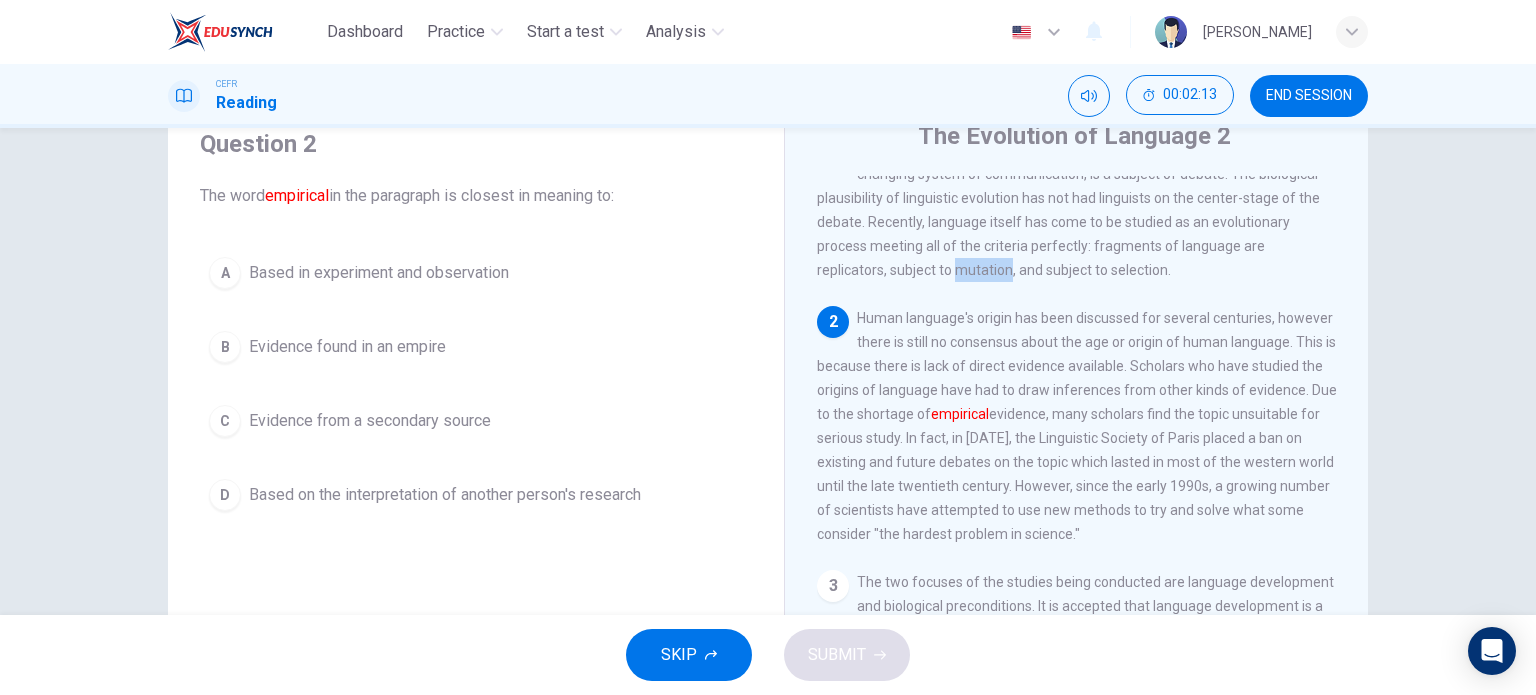click on "Linguistic evolution, both biological and the evolution of language, as a changing system of communication, is a subject of debate. The biological plausibility of linguistic evolution has not had linguists on the center-stage of the debate. Recently, language itself has come to be studied as an evolutionary process meeting all of the criteria perfectly: fragments of language are replicators, subject to mutation, and subject to selection." at bounding box center (1068, 210) 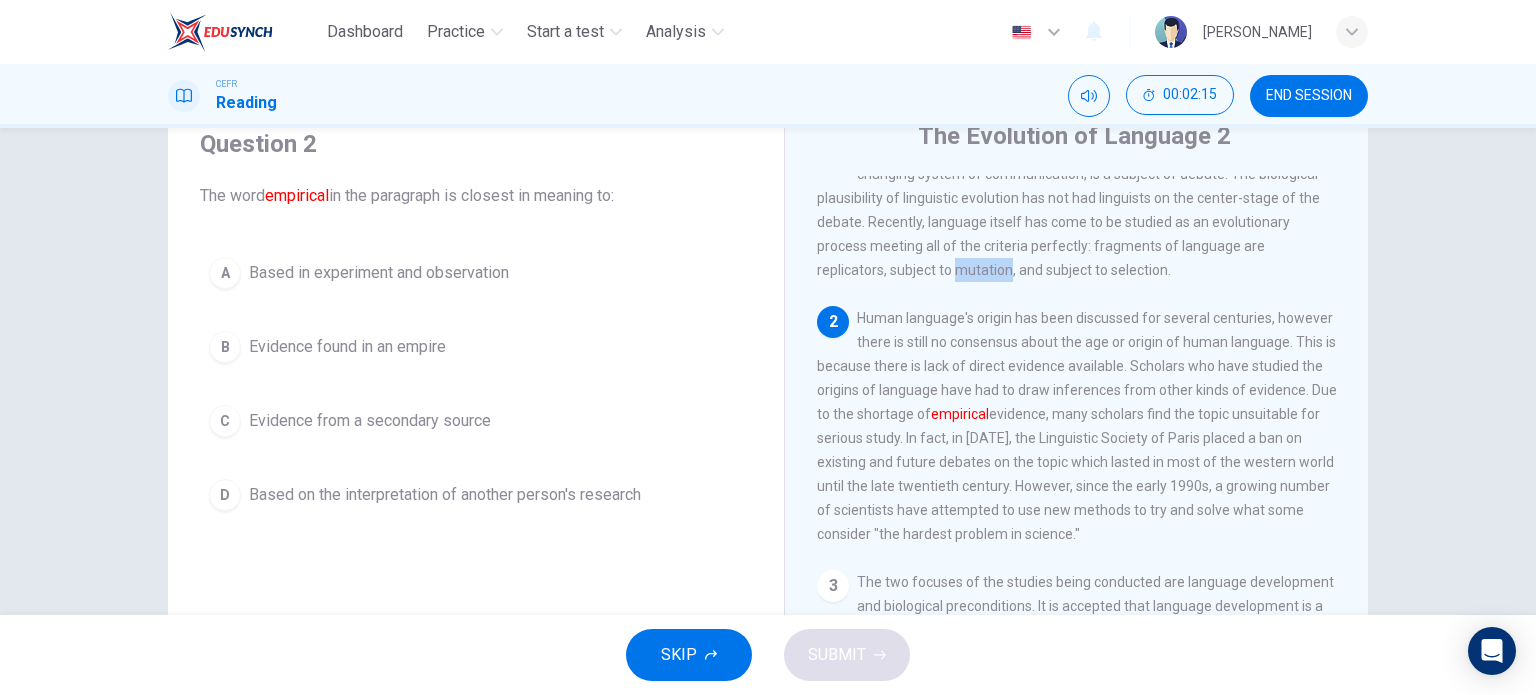 click on "Linguistic evolution, both biological and the evolution of language, as a changing system of communication, is a subject of debate. The biological plausibility of linguistic evolution has not had linguists on the center-stage of the debate. Recently, language itself has come to be studied as an evolutionary process meeting all of the criteria perfectly: fragments of language are replicators, subject to mutation, and subject to selection." at bounding box center (1068, 210) 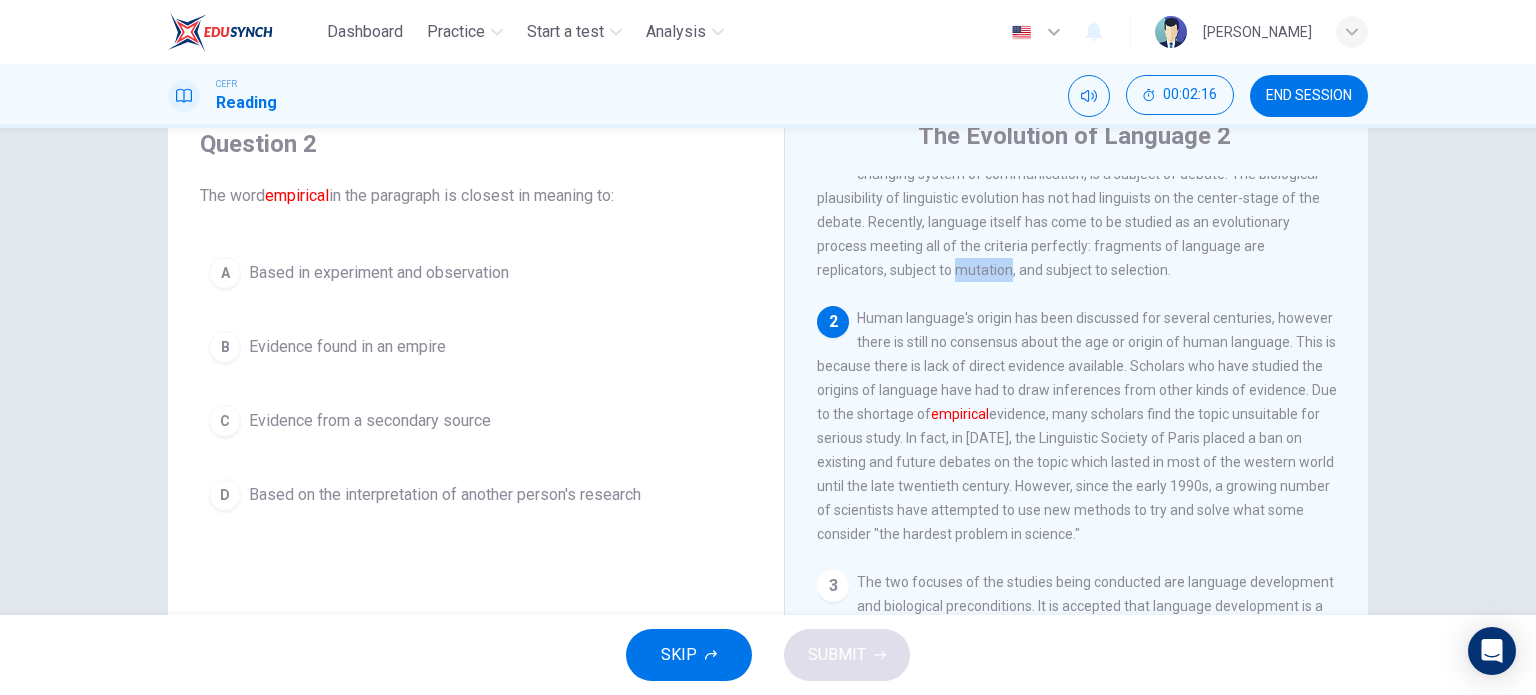 click on "Human language's origin has been discussed for several centuries, however there is still no consensus about the age or origin of human language. This is because there is lack of direct evidence available. Scholars who have studied the origins of language have had to draw inferences from other kinds of evidence. Due to the shortage of  empirical  evidence, many scholars find the topic unsuitable for serious study. In fact, in 1866, the Linguistic Society of Paris placed a ban on existing and future debates on the topic which lasted in most of the western world until the late twentieth century. However, since the early 1990s, a growing number of scientists have attempted to use new methods to try and solve what some consider "the hardest problem in science."" at bounding box center (1077, 426) 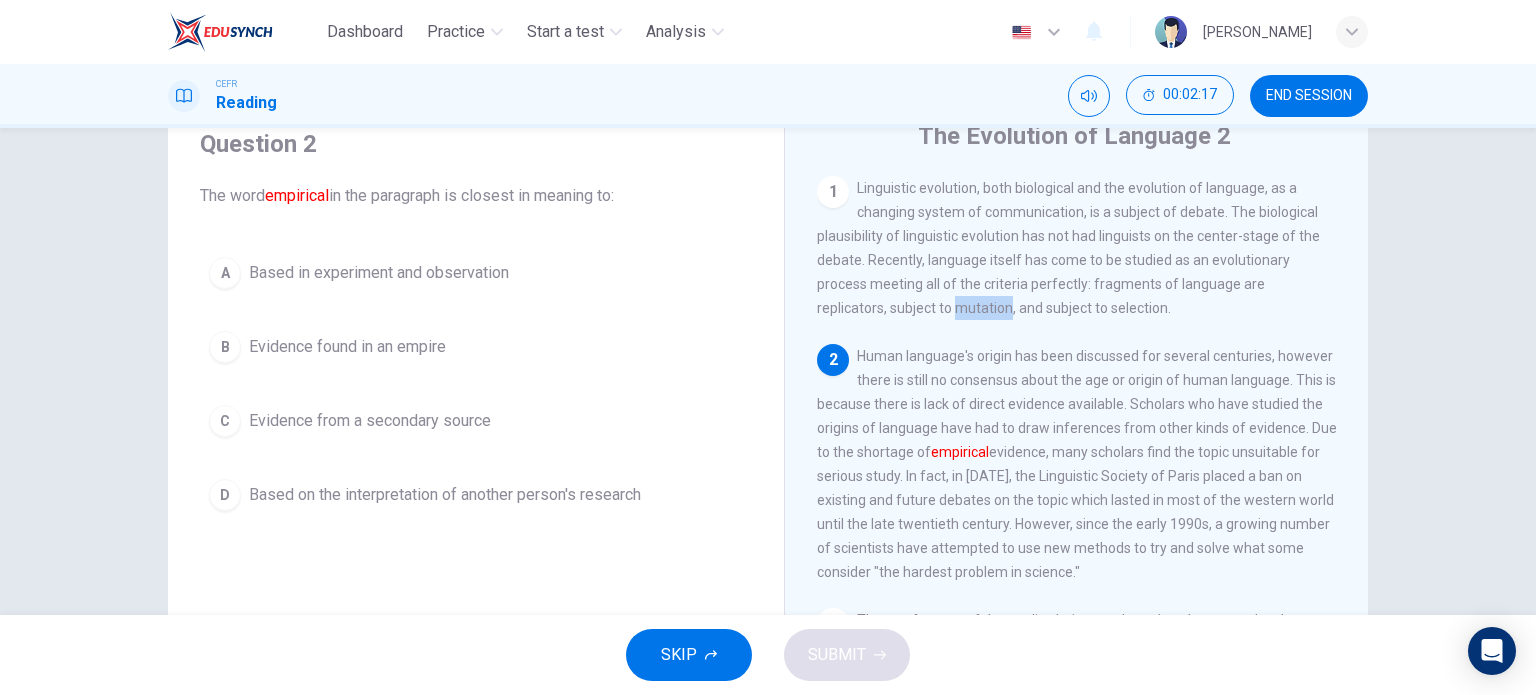 scroll, scrollTop: 79, scrollLeft: 0, axis: vertical 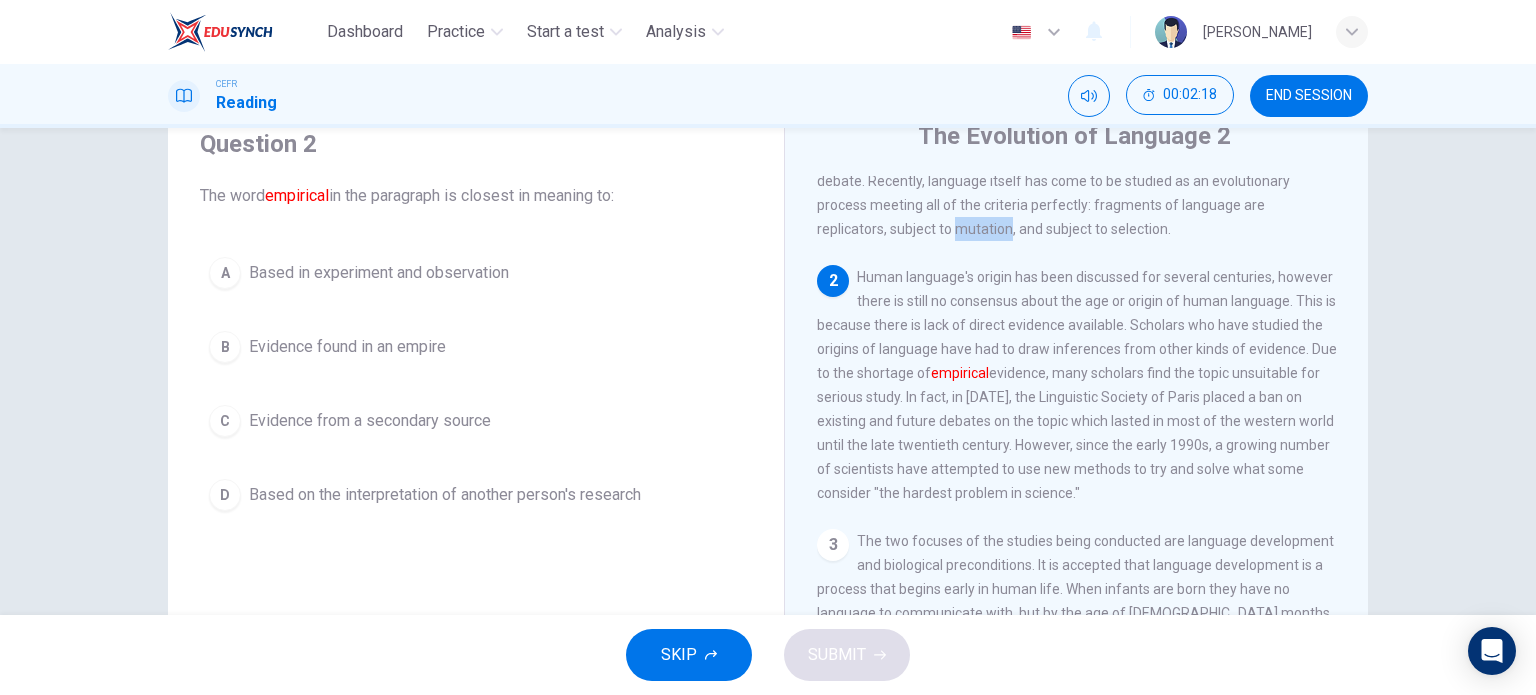 click on "1 Linguistic evolution, both biological and the evolution of language, as a changing system of communication, is a subject of debate. The biological plausibility of linguistic evolution has not had linguists on the center-stage of the debate. Recently, language itself has come to be studied as an evolutionary process meeting all of the criteria perfectly: fragments of language are replicators, subject to mutation, and subject to selection. 2 Human language's origin has been discussed for several centuries, however there is still no consensus about the age or origin of human language. This is because there is lack of direct evidence available. Scholars who have studied the origins of language have had to draw inferences from other kinds of evidence. Due to the shortage of  empirical 3 4 5 6 7" at bounding box center (1090, 479) 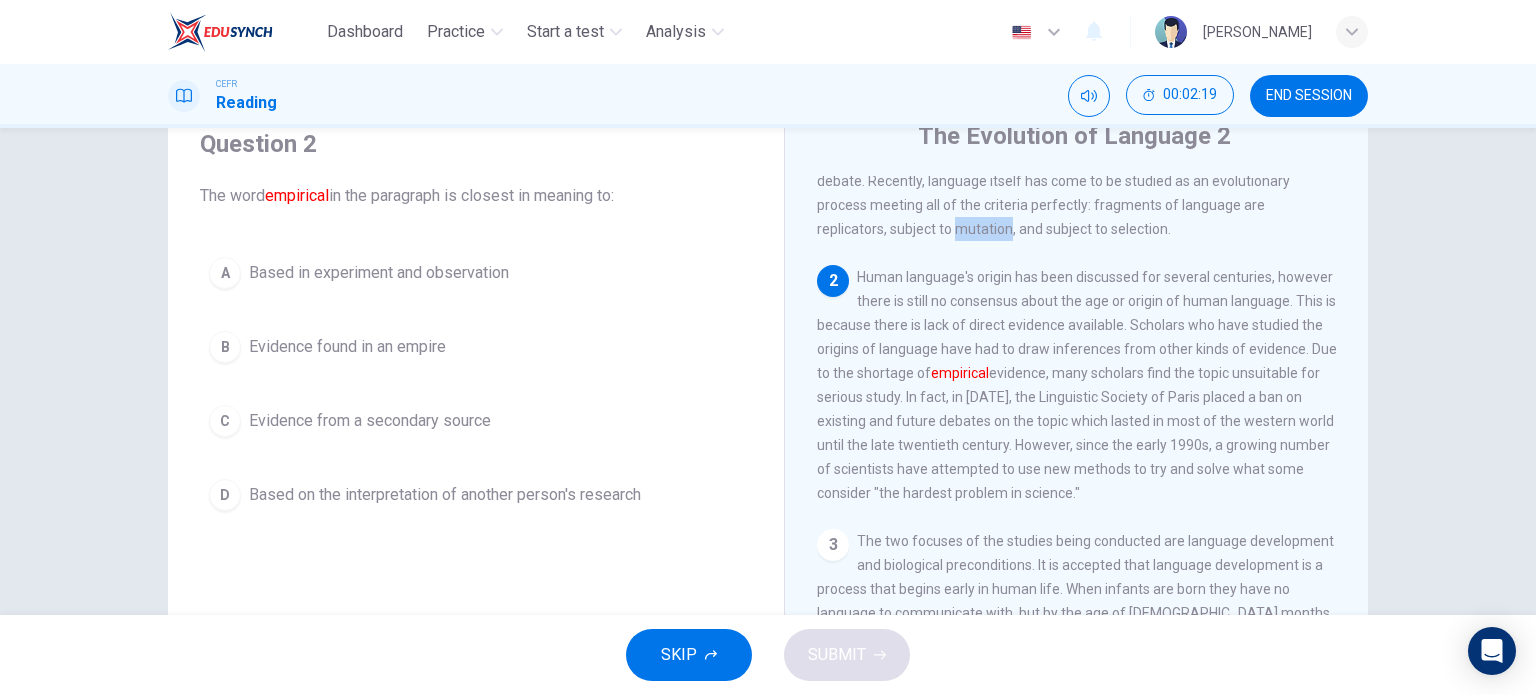 click on "1 Linguistic evolution, both biological and the evolution of language, as a changing system of communication, is a subject of debate. The biological plausibility of linguistic evolution has not had linguists on the center-stage of the debate. Recently, language itself has come to be studied as an evolutionary process meeting all of the criteria perfectly: fragments of language are replicators, subject to mutation, and subject to selection. 2 Human language's origin has been discussed for several centuries, however there is still no consensus about the age or origin of human language. This is because there is lack of direct evidence available. Scholars who have studied the origins of language have had to draw inferences from other kinds of evidence. Due to the shortage of  empirical 3 4 5 6 7" at bounding box center (1090, 479) 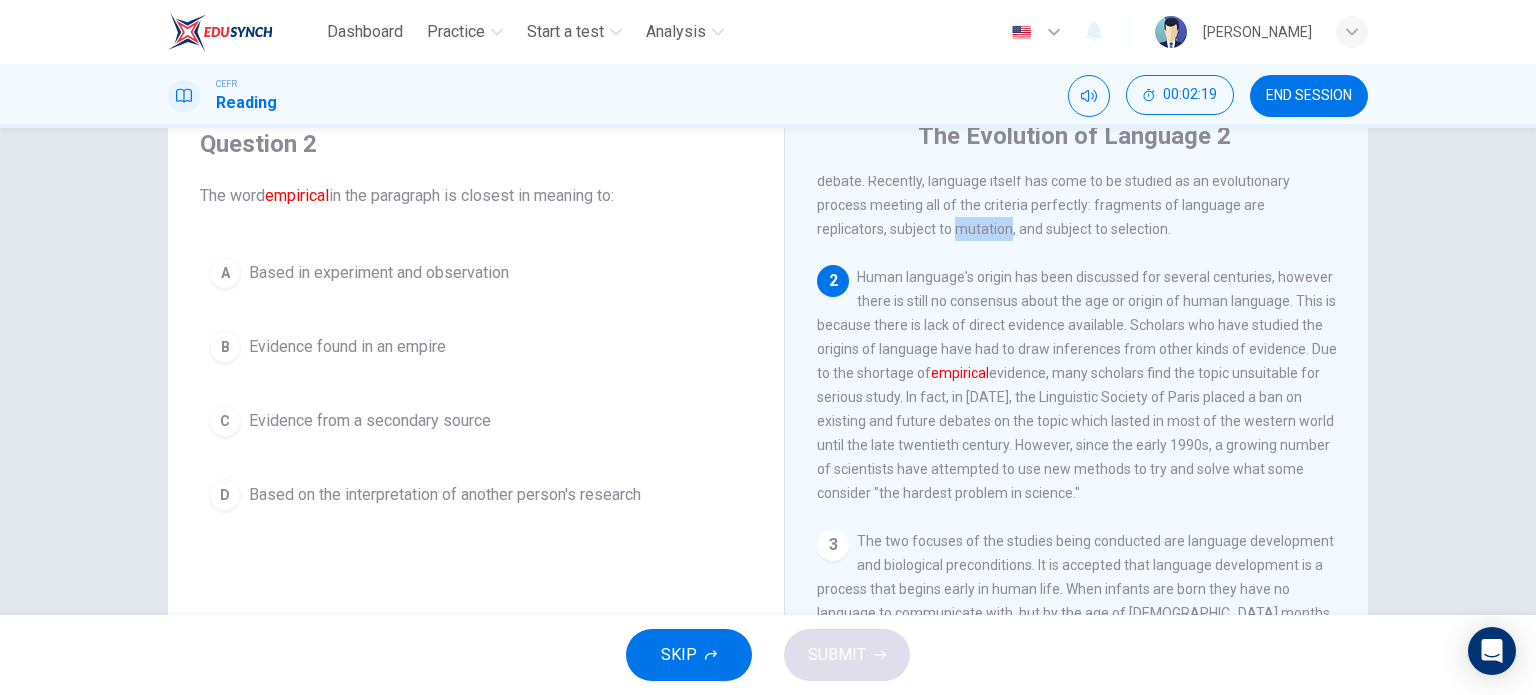 click on "Linguistic evolution, both biological and the evolution of language, as a changing system of communication, is a subject of debate. The biological plausibility of linguistic evolution has not had linguists on the center-stage of the debate. Recently, language itself has come to be studied as an evolutionary process meeting all of the criteria perfectly: fragments of language are replicators, subject to mutation, and subject to selection." at bounding box center [1068, 169] 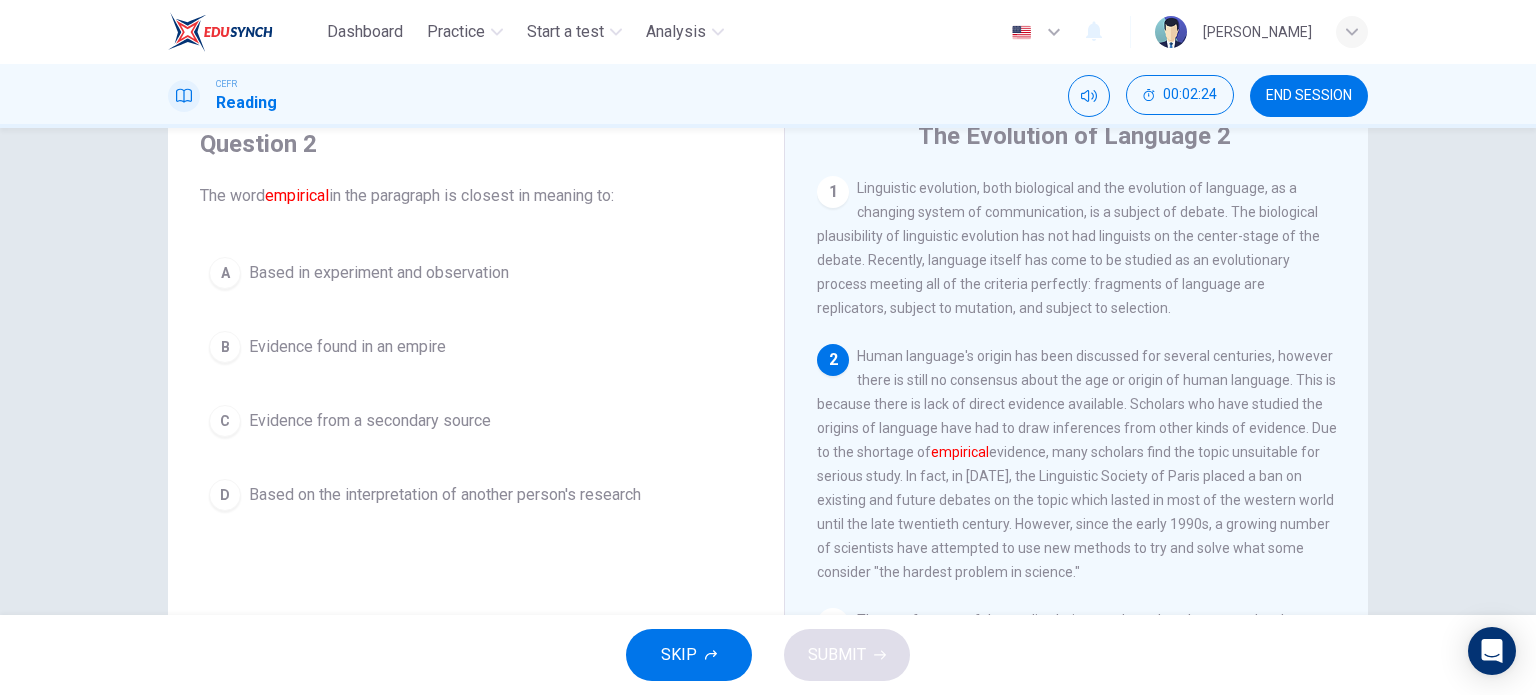 scroll, scrollTop: 28, scrollLeft: 0, axis: vertical 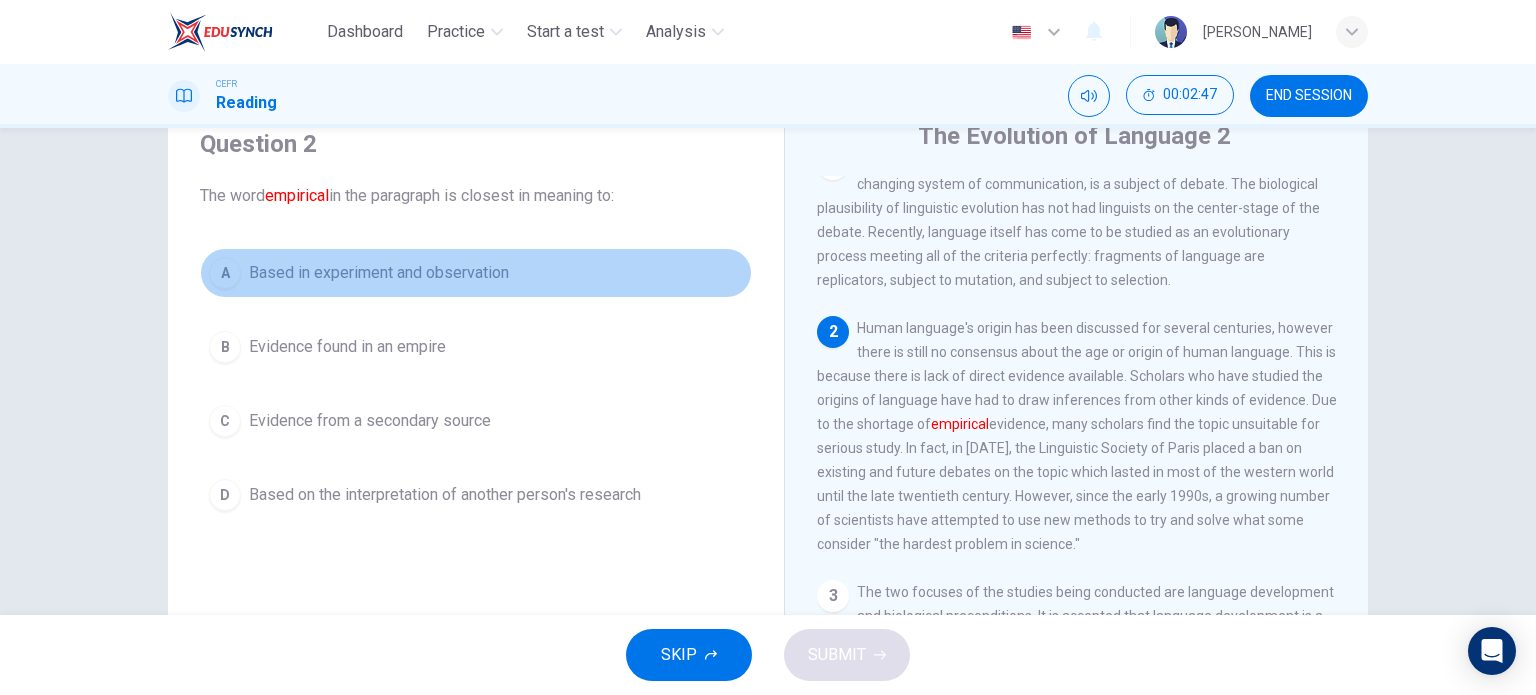 click on "Based in experiment and observation" at bounding box center [379, 273] 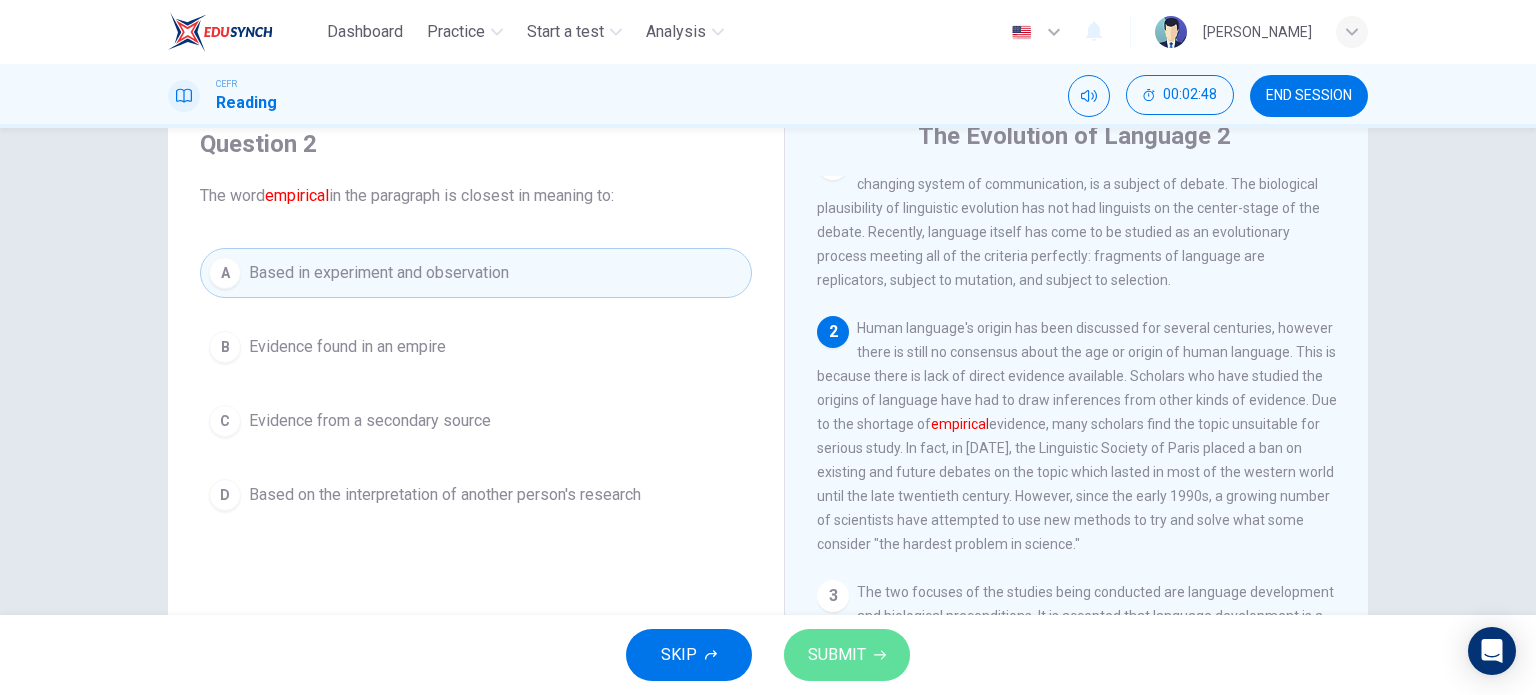 click on "SUBMIT" at bounding box center (847, 655) 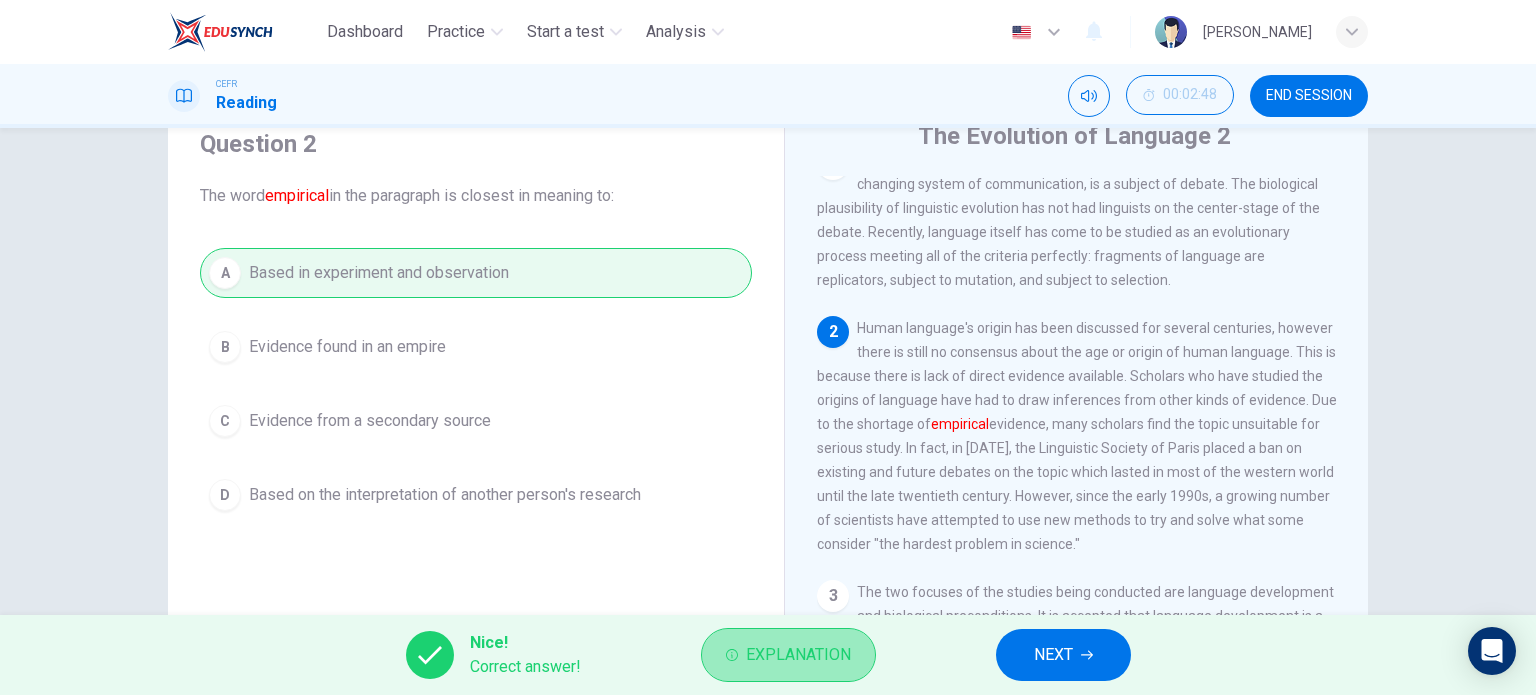 click on "Explanation" at bounding box center (798, 655) 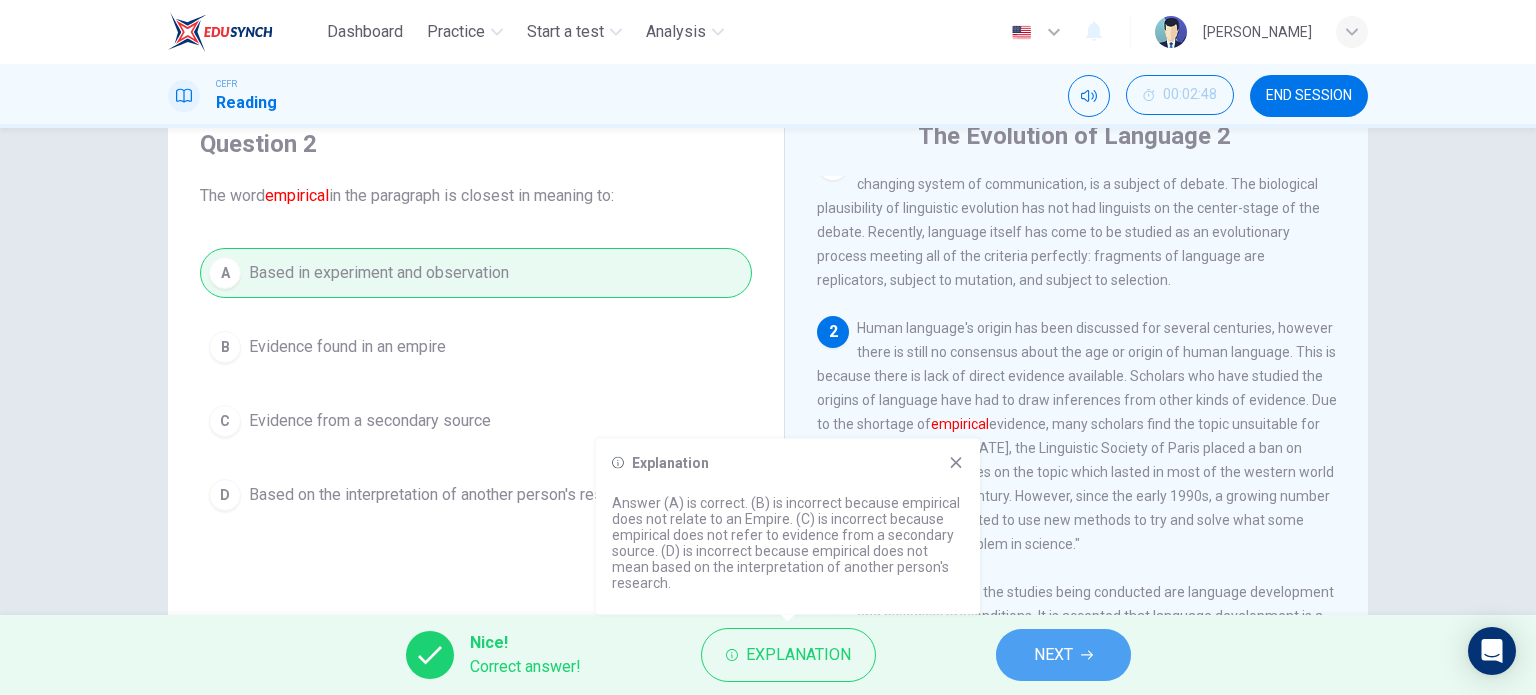 click on "NEXT" at bounding box center [1053, 655] 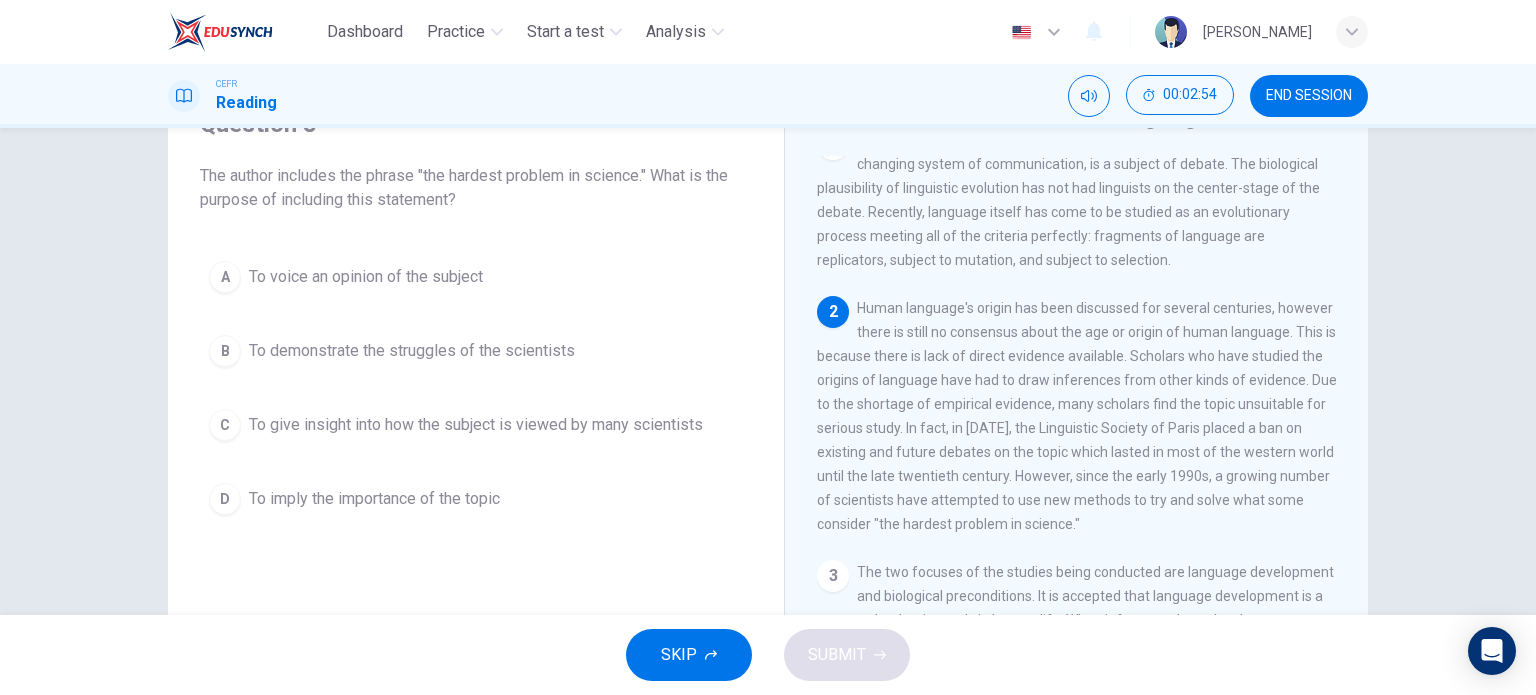 scroll, scrollTop: 99, scrollLeft: 0, axis: vertical 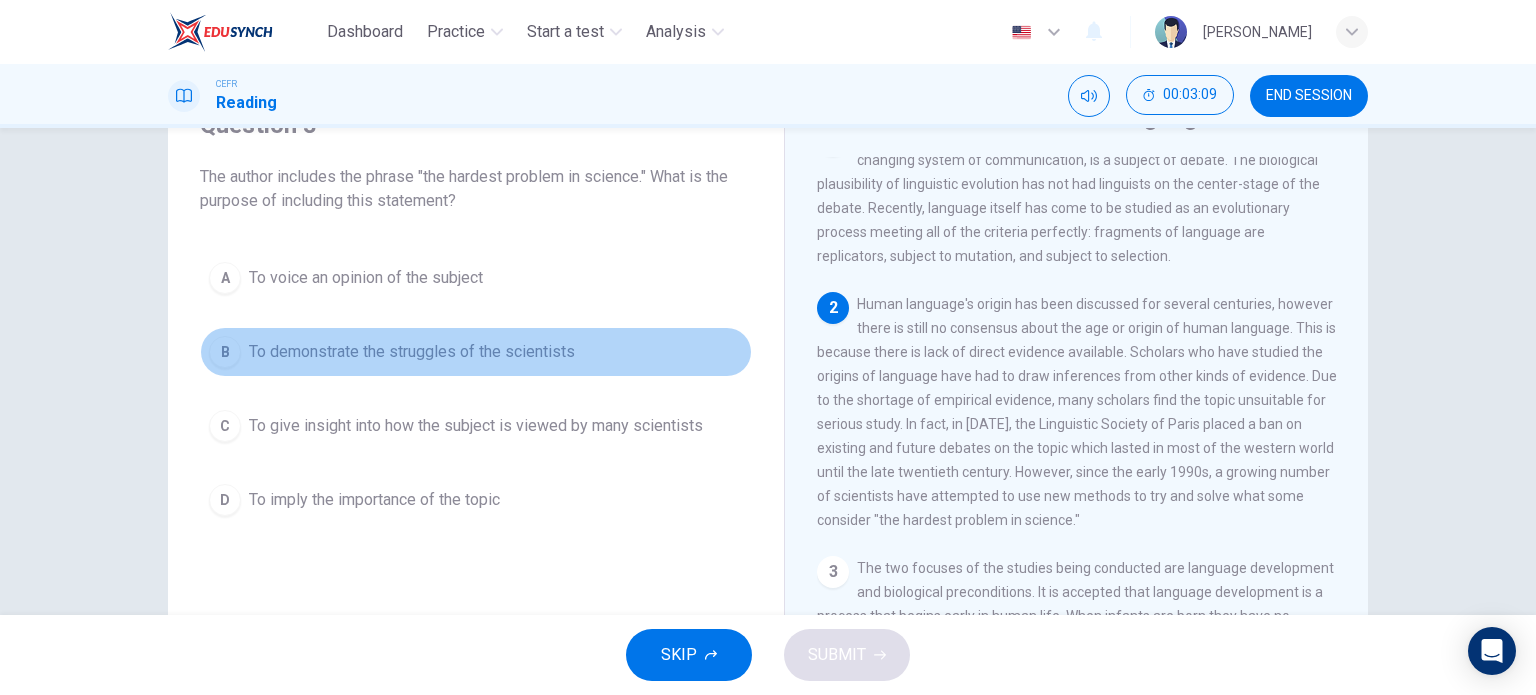 click on "To demonstrate the struggles of the scientists" at bounding box center (412, 352) 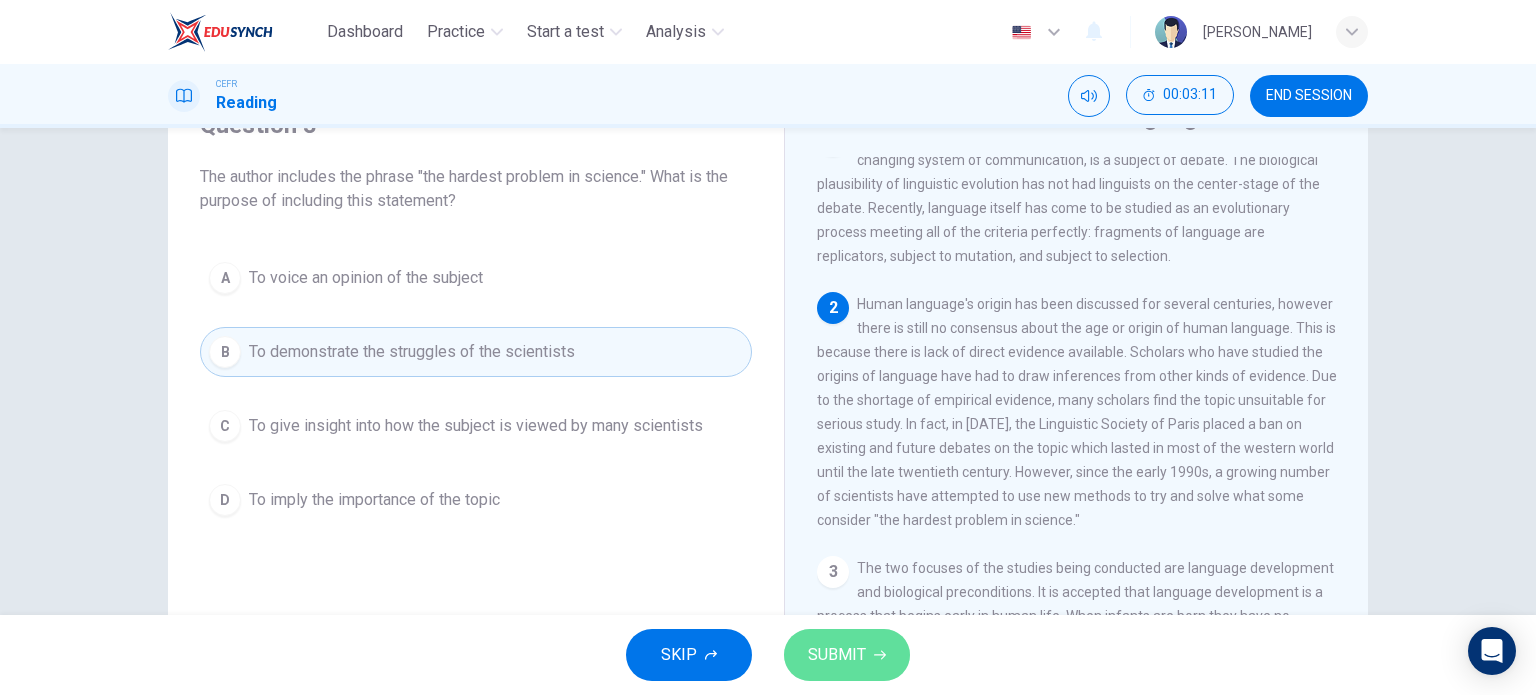 click on "SUBMIT" at bounding box center [837, 655] 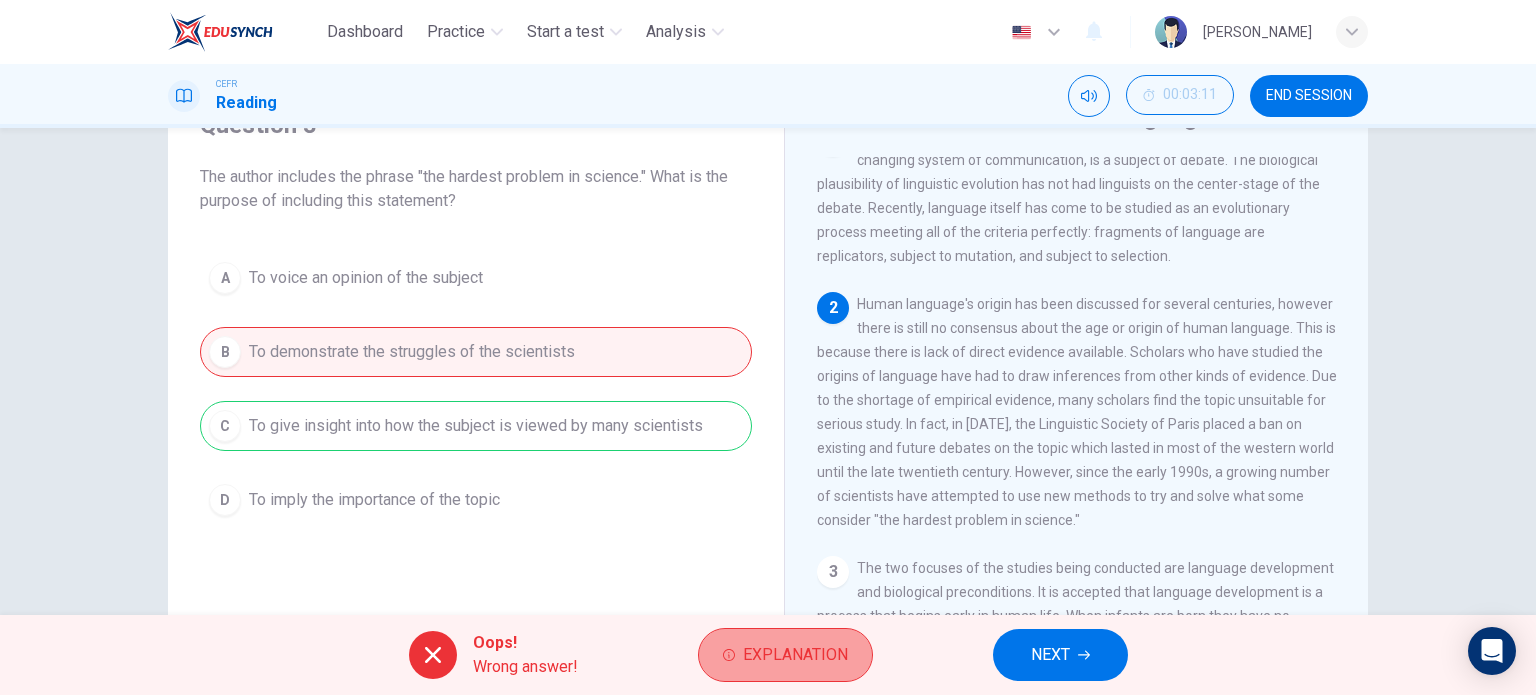 click on "Explanation" at bounding box center (785, 655) 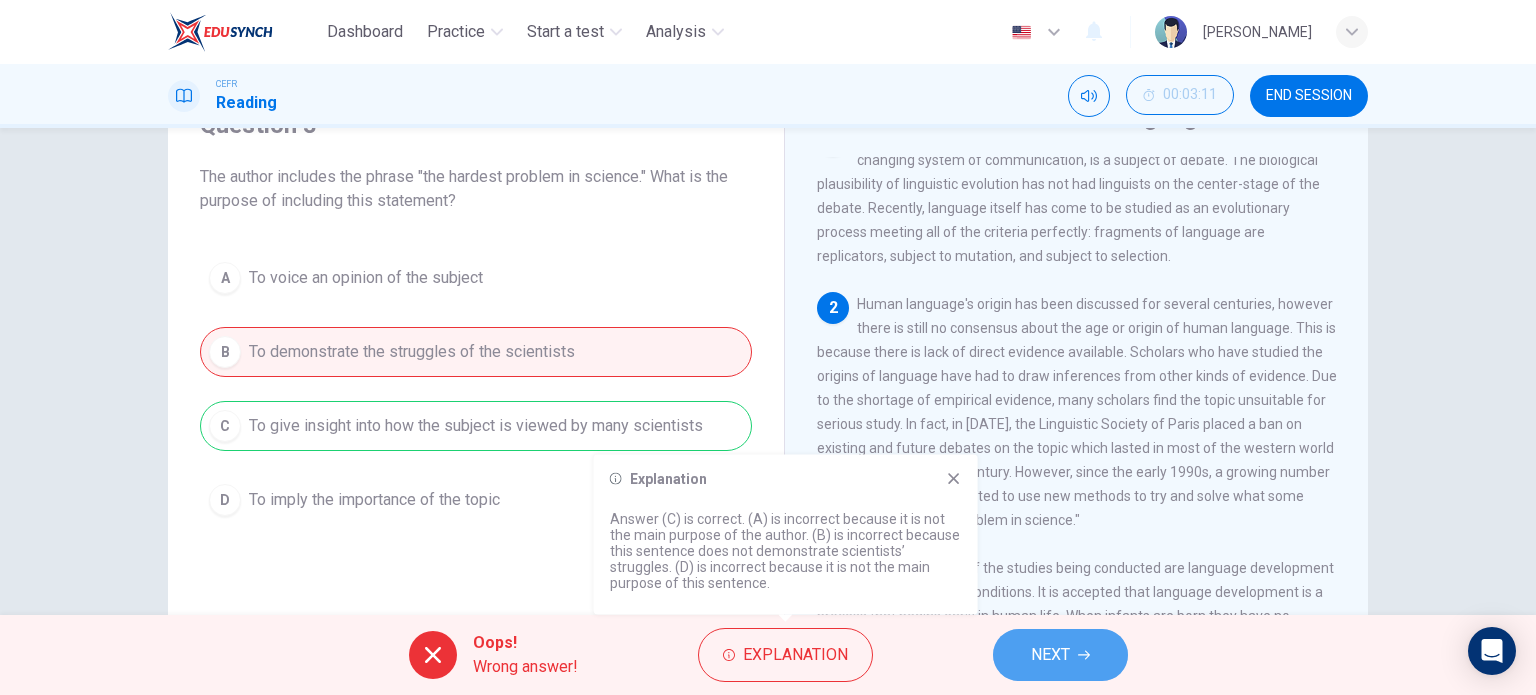 click on "NEXT" at bounding box center [1050, 655] 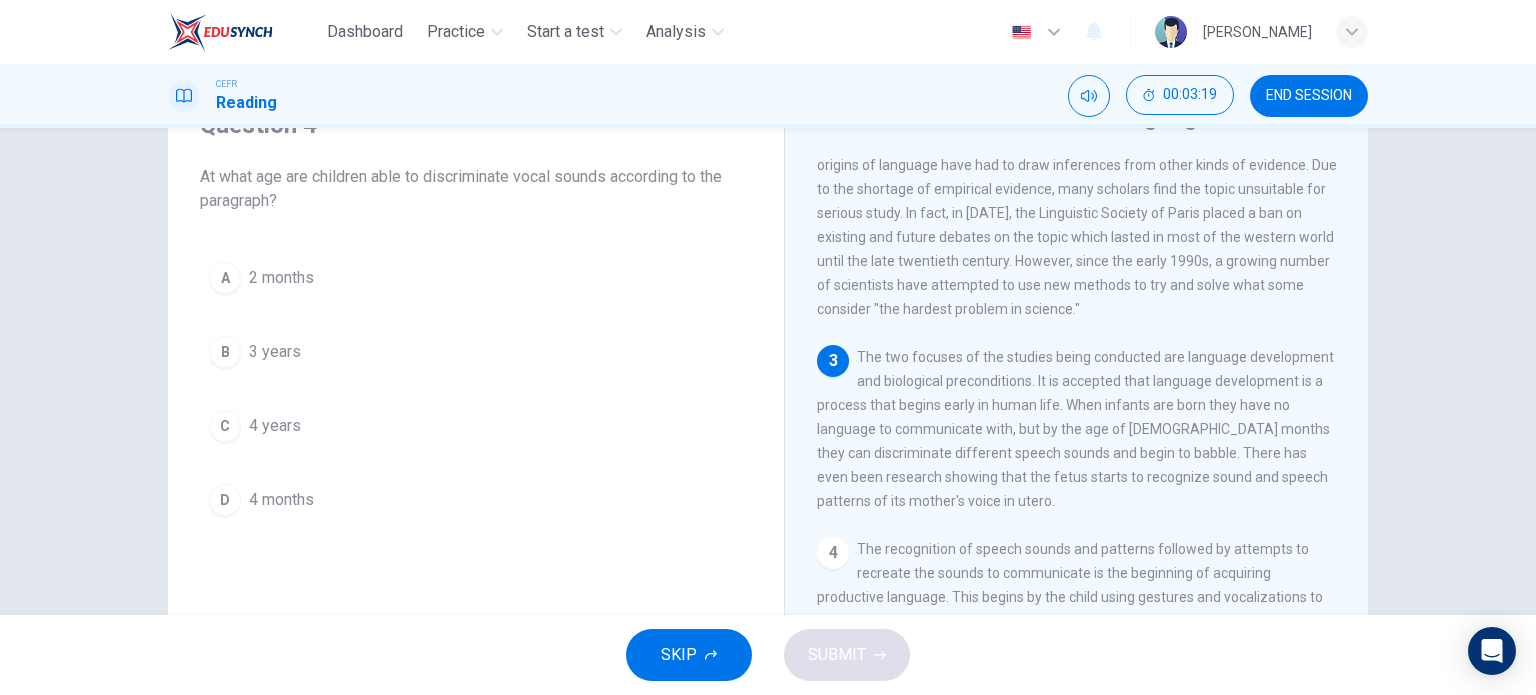 scroll, scrollTop: 245, scrollLeft: 0, axis: vertical 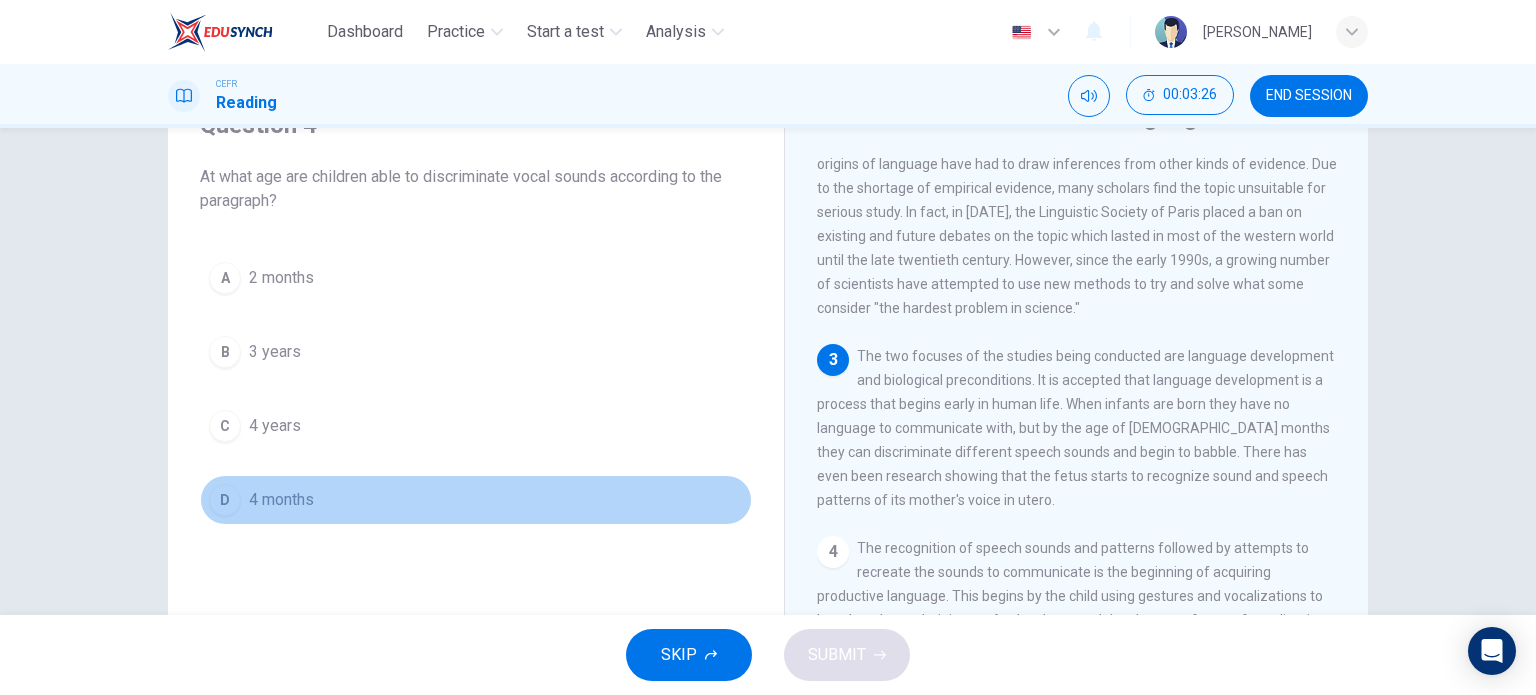 click on "4 months" at bounding box center (281, 500) 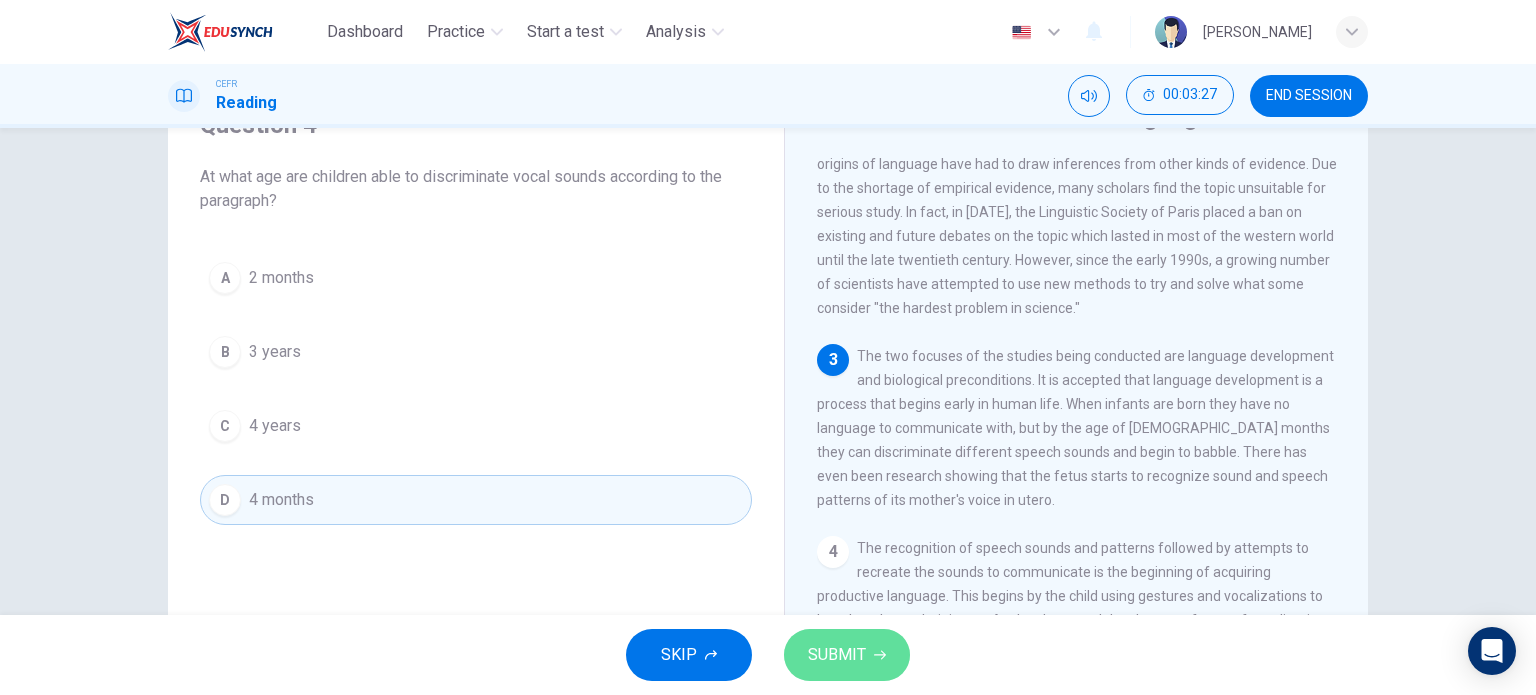 click 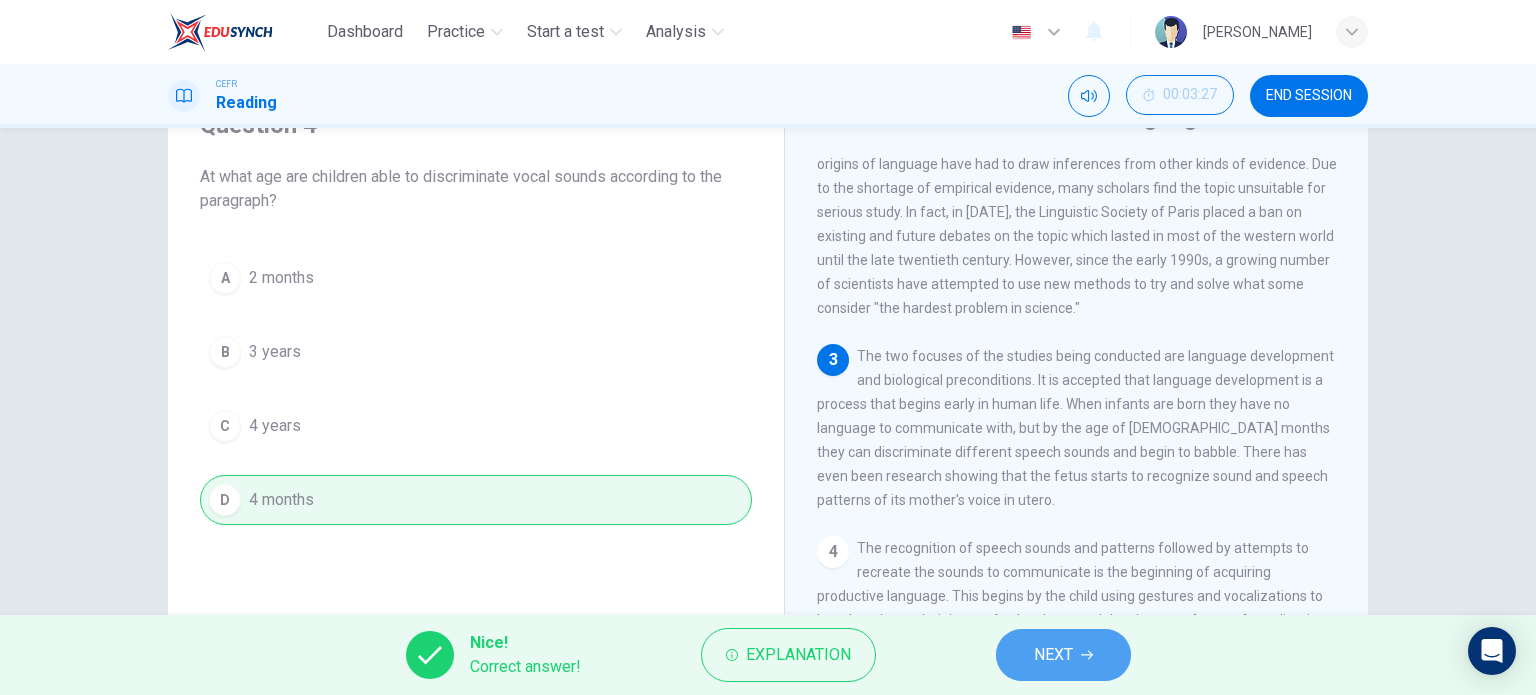 click on "NEXT" at bounding box center [1053, 655] 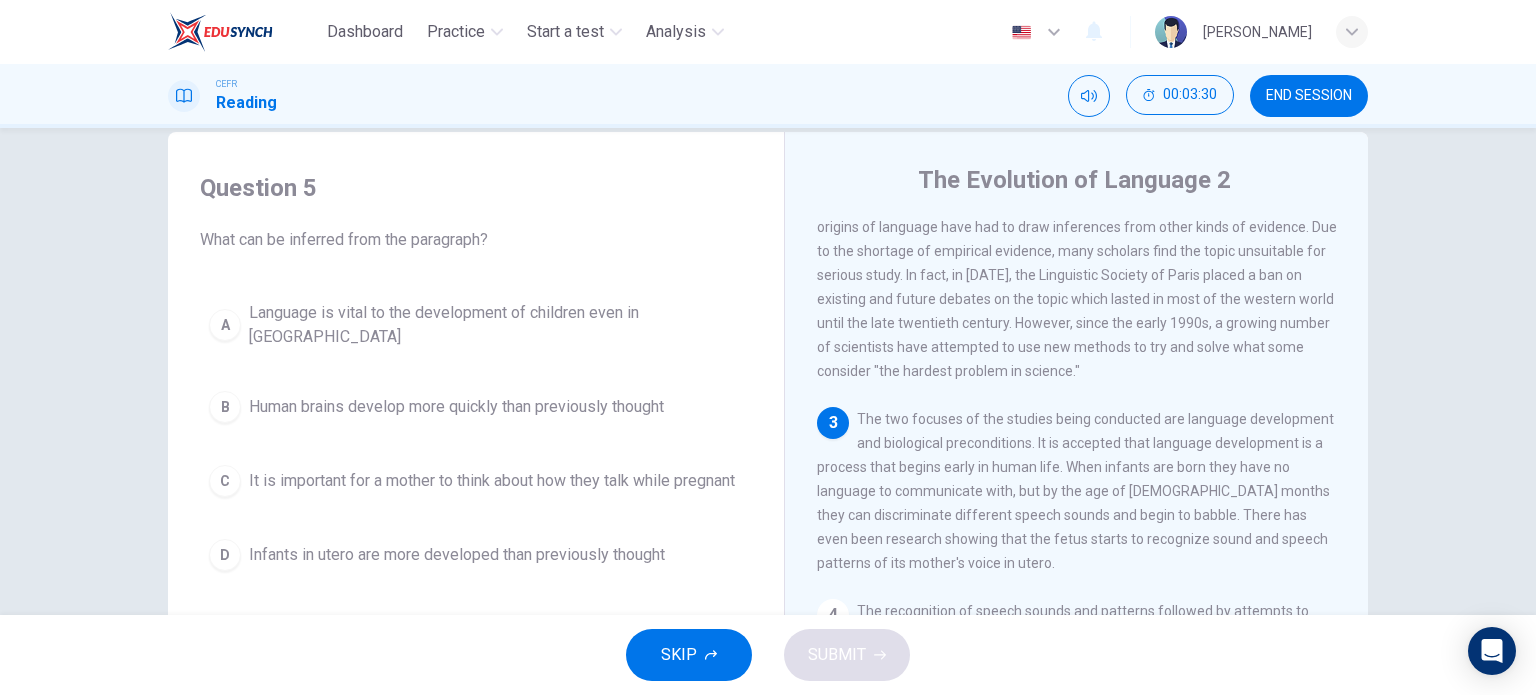 scroll, scrollTop: 52, scrollLeft: 0, axis: vertical 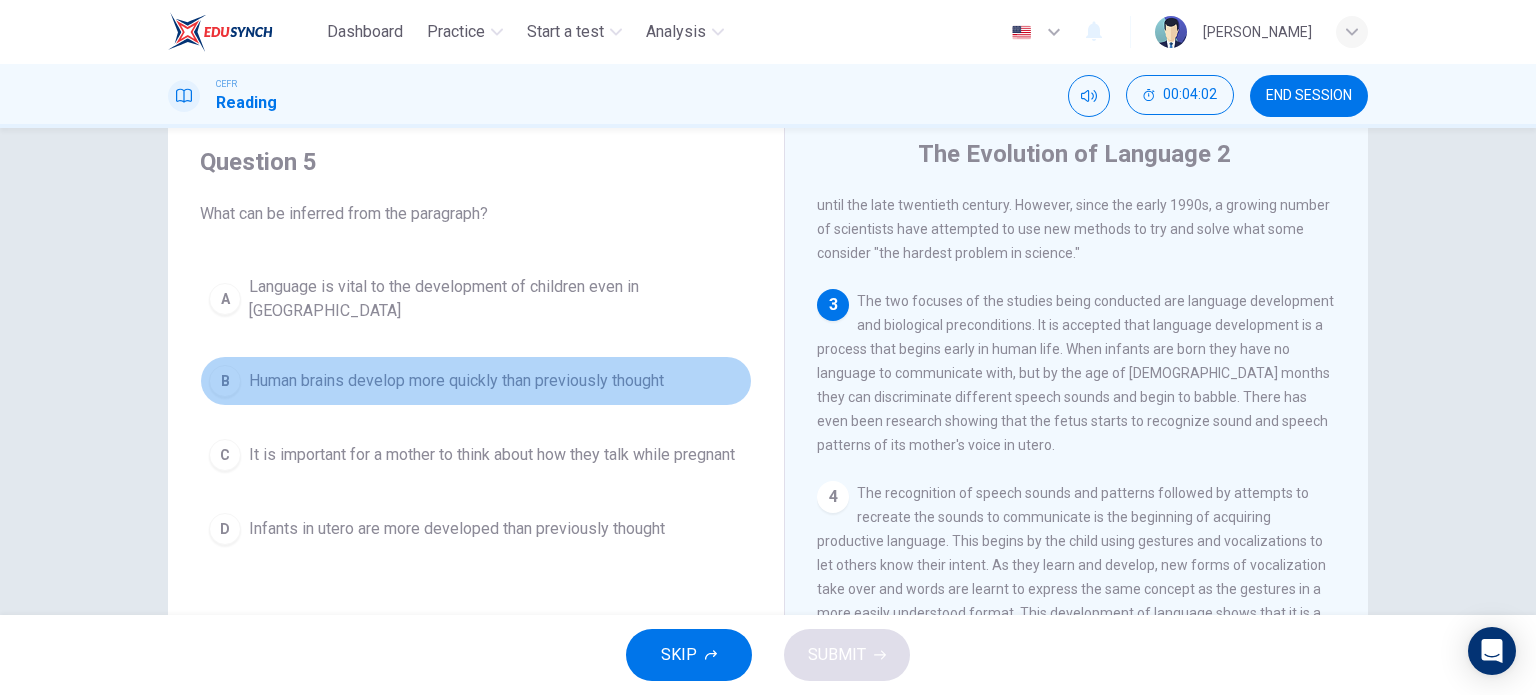 click on "Human brains develop more quickly than previously thought" at bounding box center (456, 381) 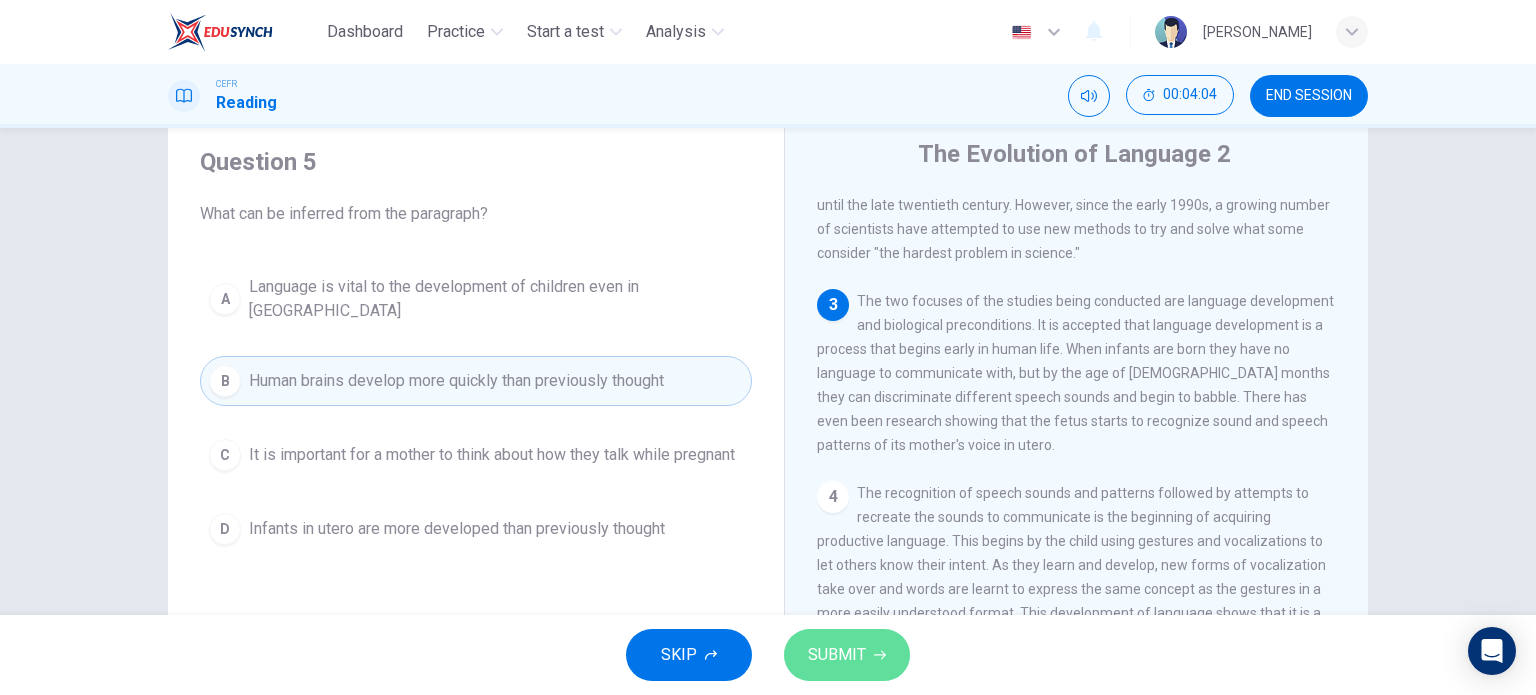 click on "SUBMIT" at bounding box center (837, 655) 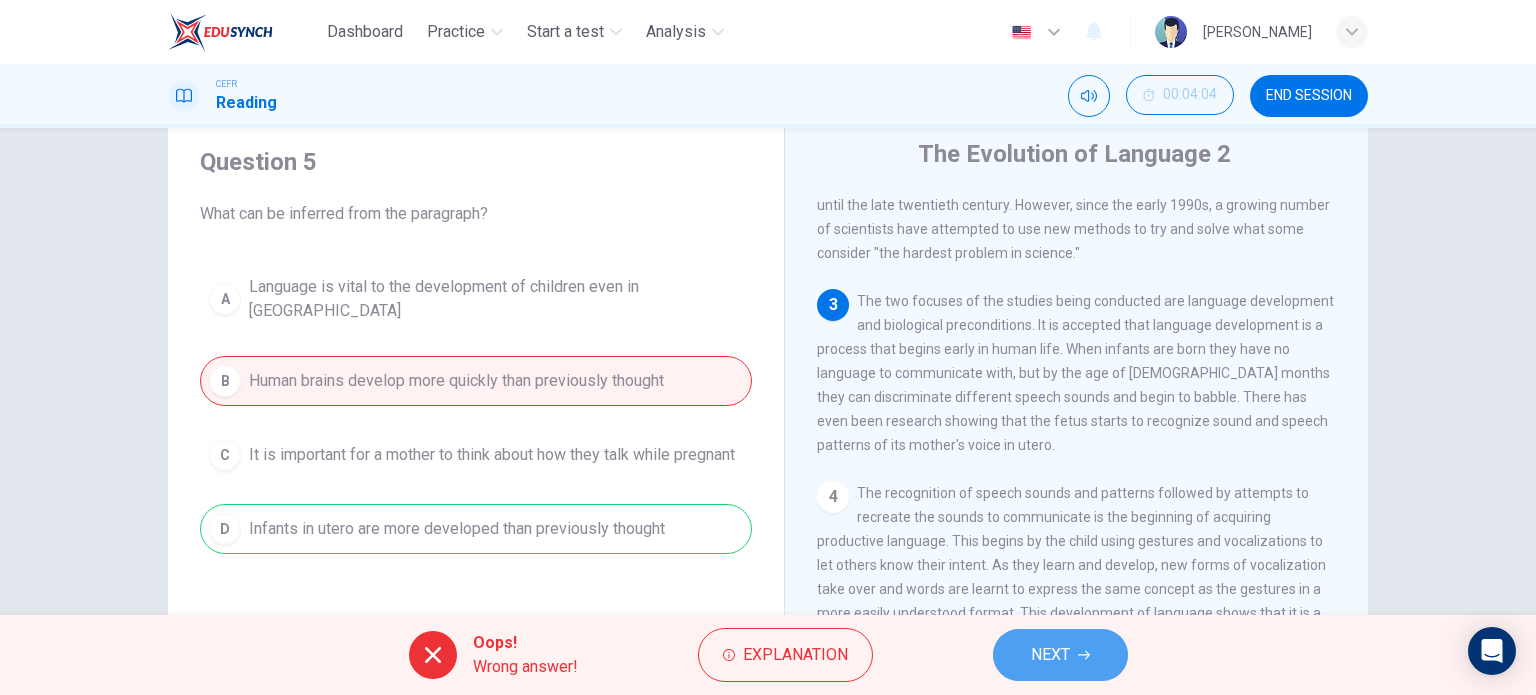click on "NEXT" at bounding box center [1050, 655] 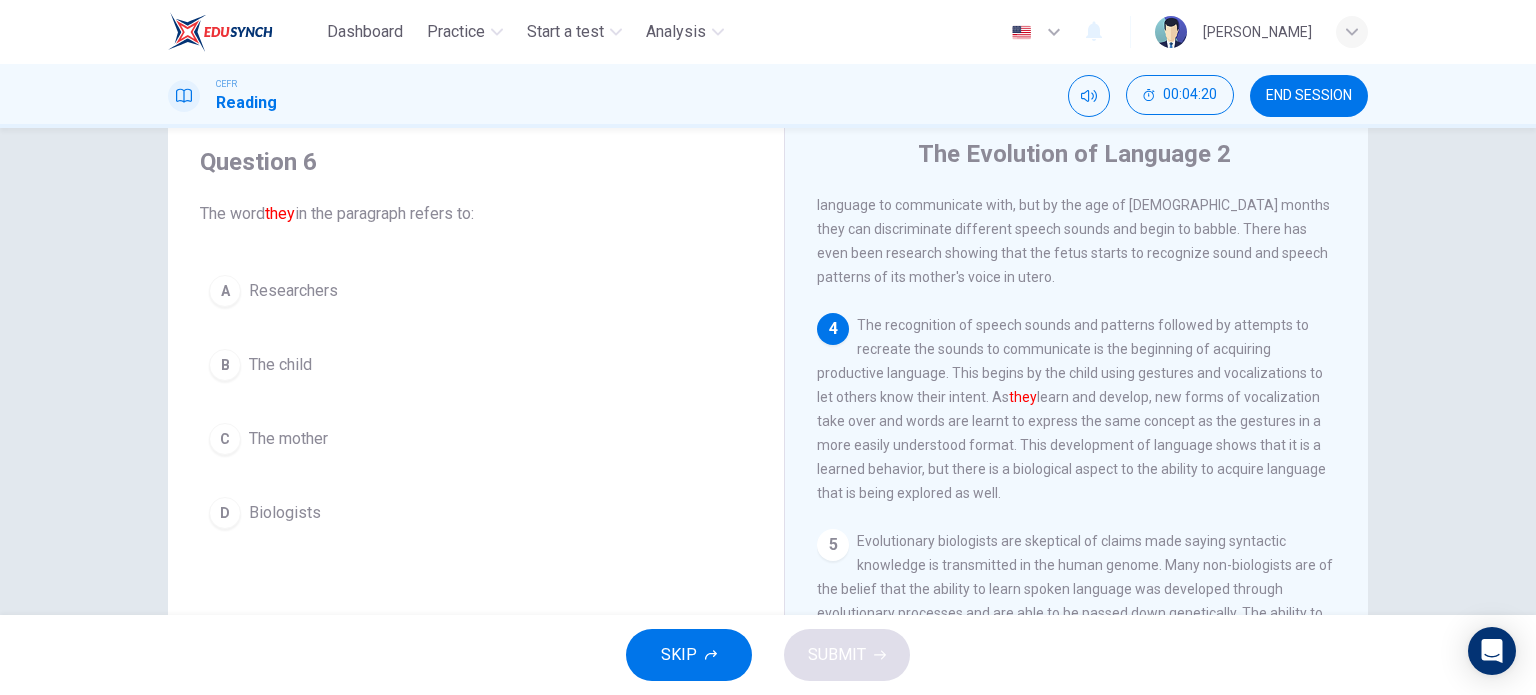 scroll, scrollTop: 505, scrollLeft: 0, axis: vertical 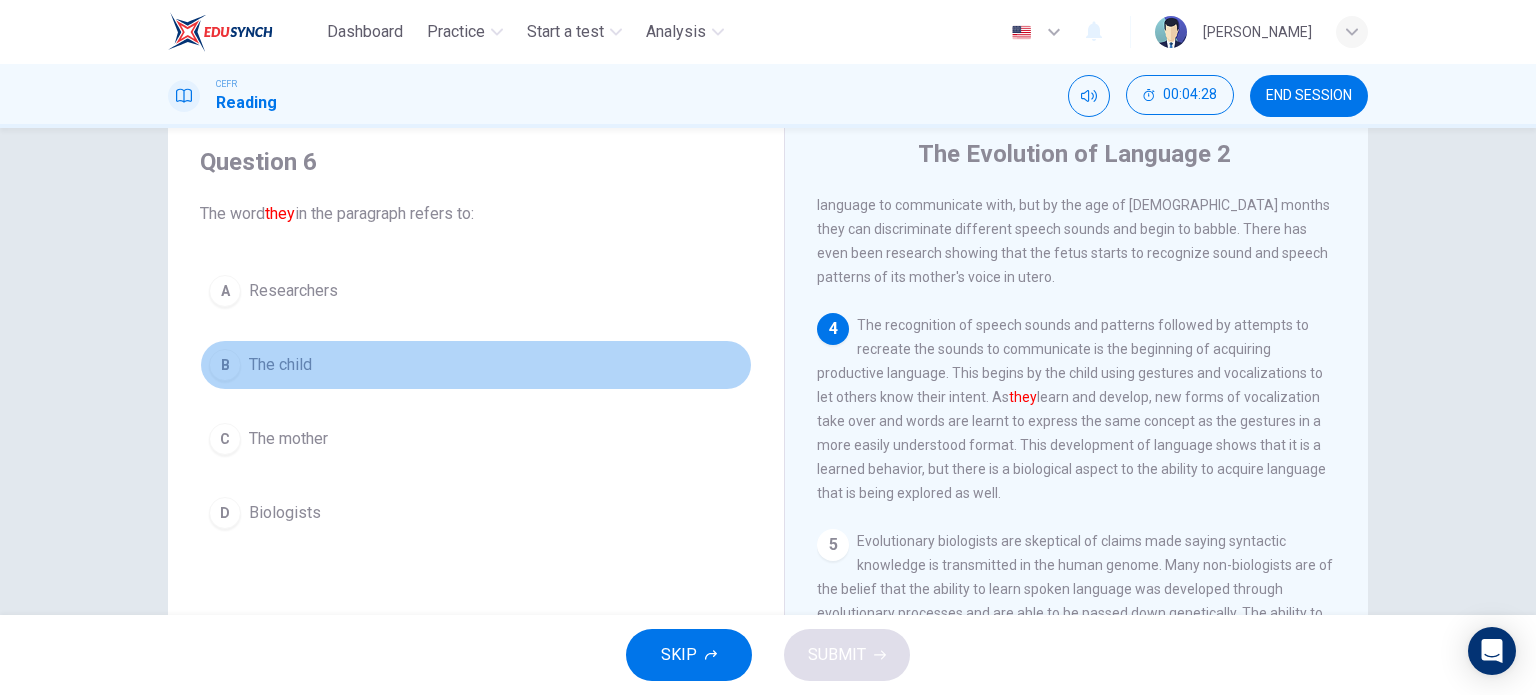 click on "B" at bounding box center [225, 365] 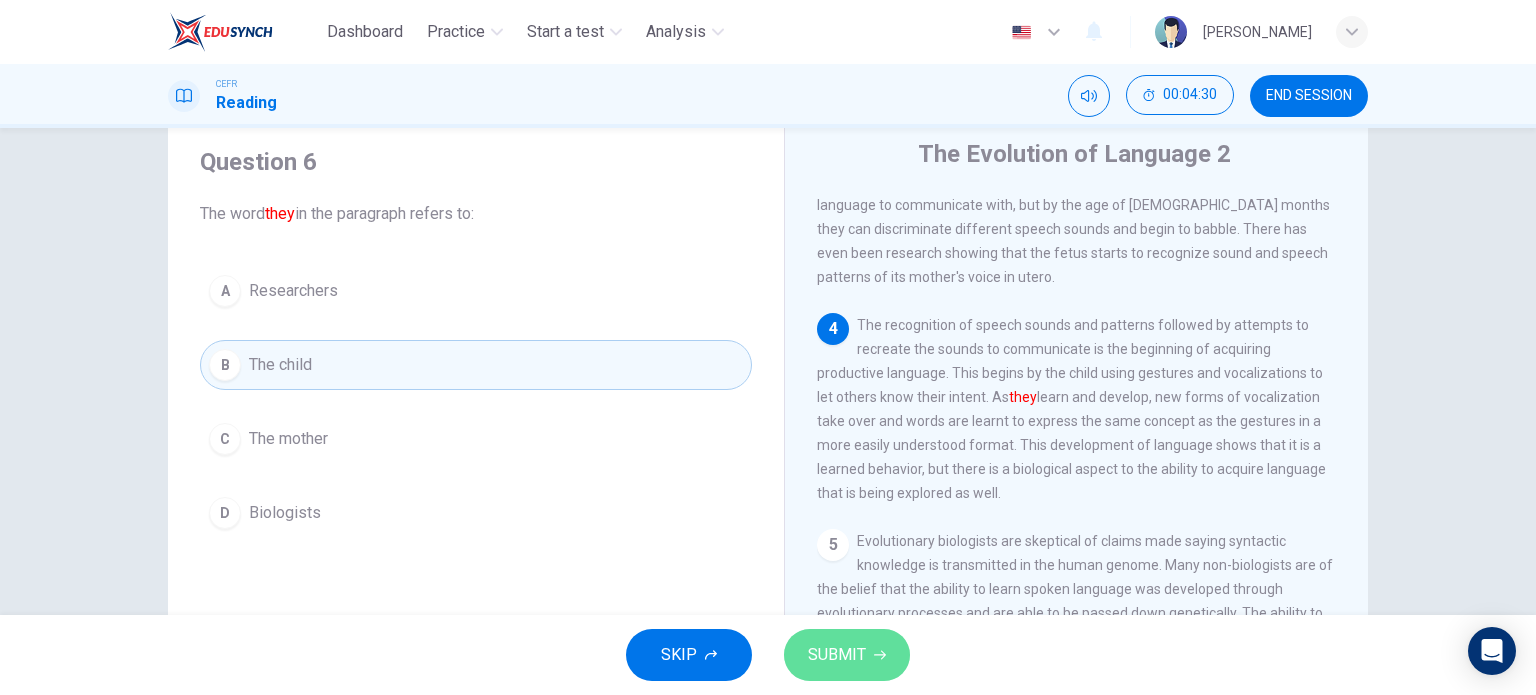 click on "SUBMIT" at bounding box center [837, 655] 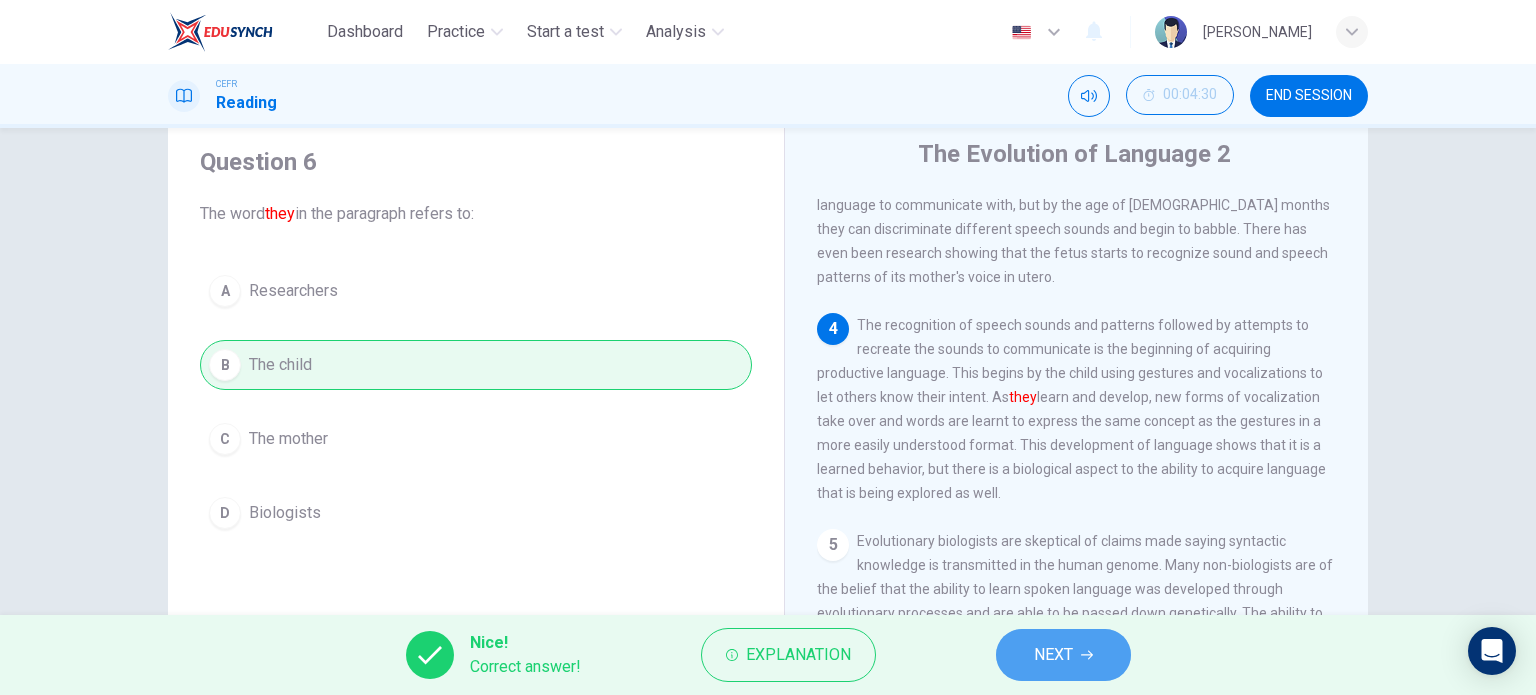 click on "NEXT" at bounding box center [1063, 655] 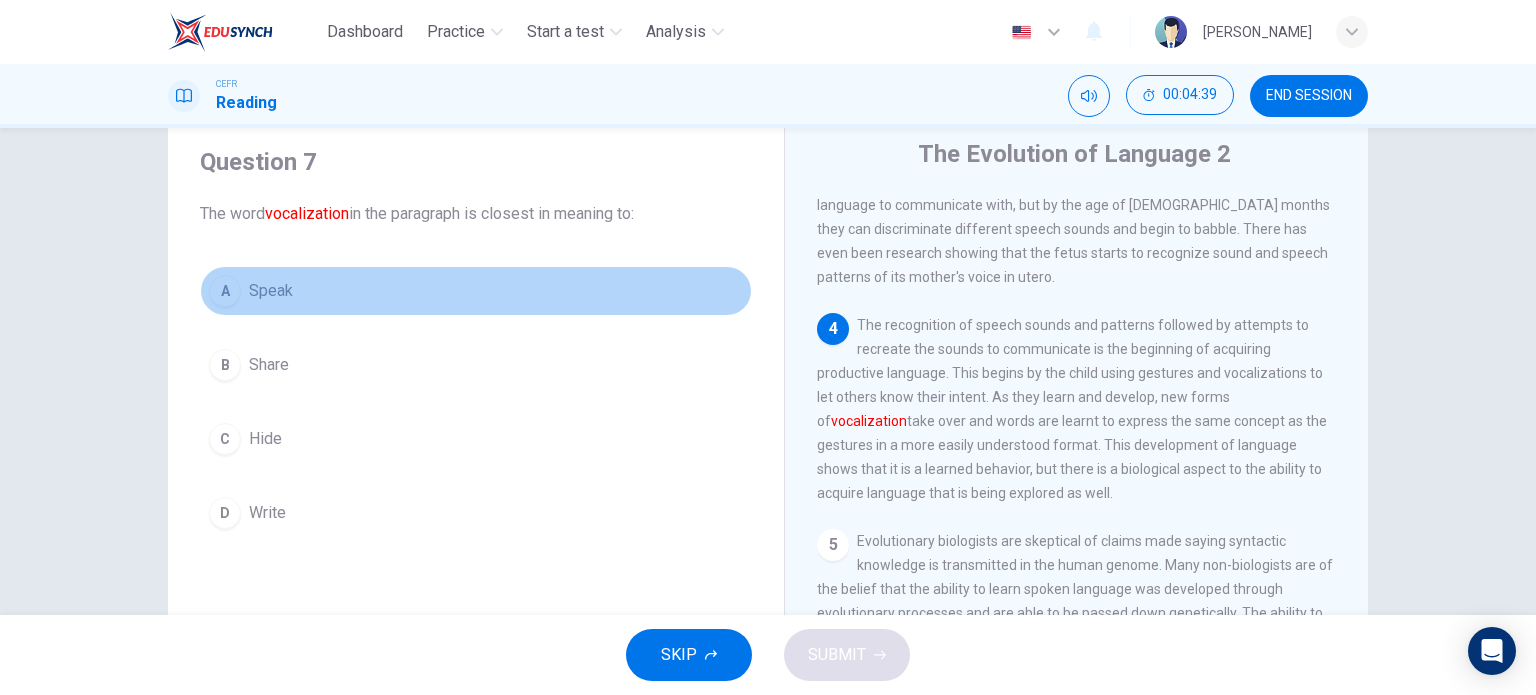 click on "Speak" at bounding box center (271, 291) 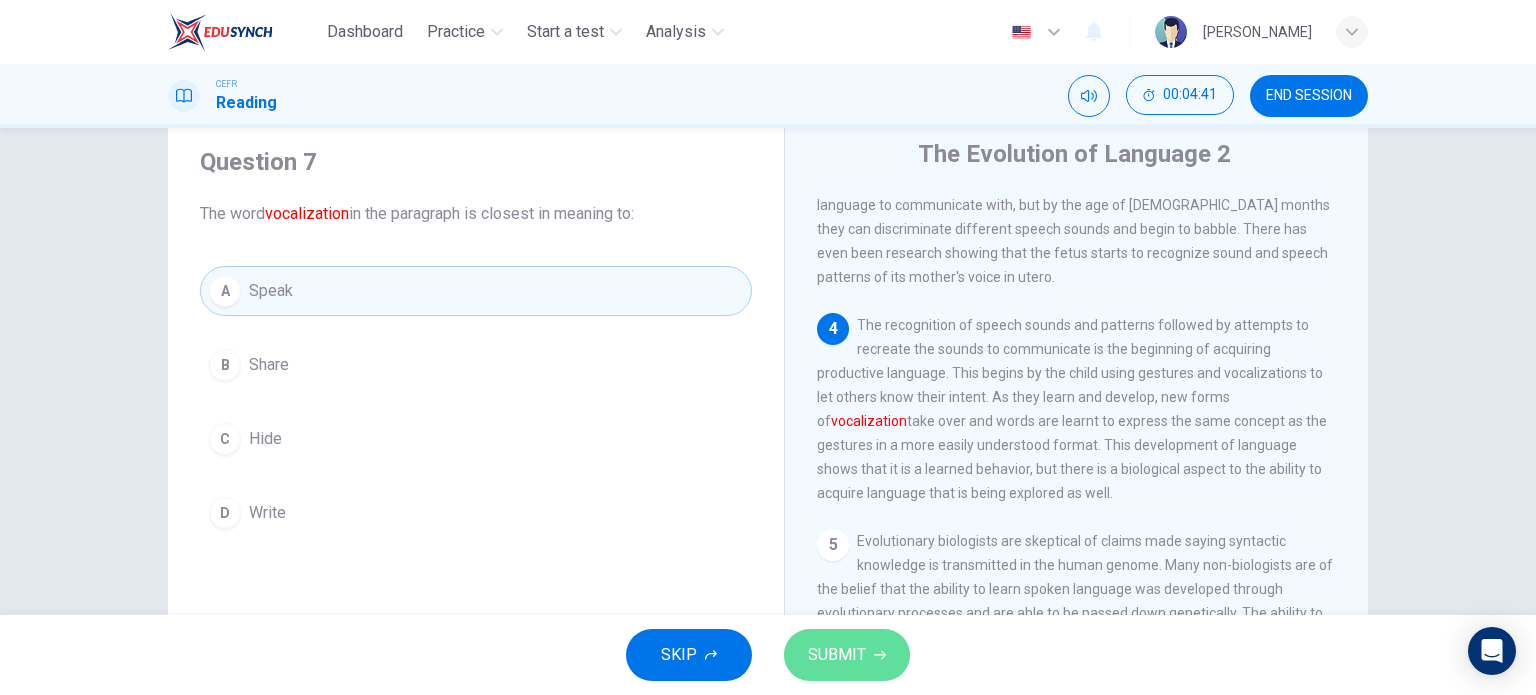 click on "SUBMIT" at bounding box center (837, 655) 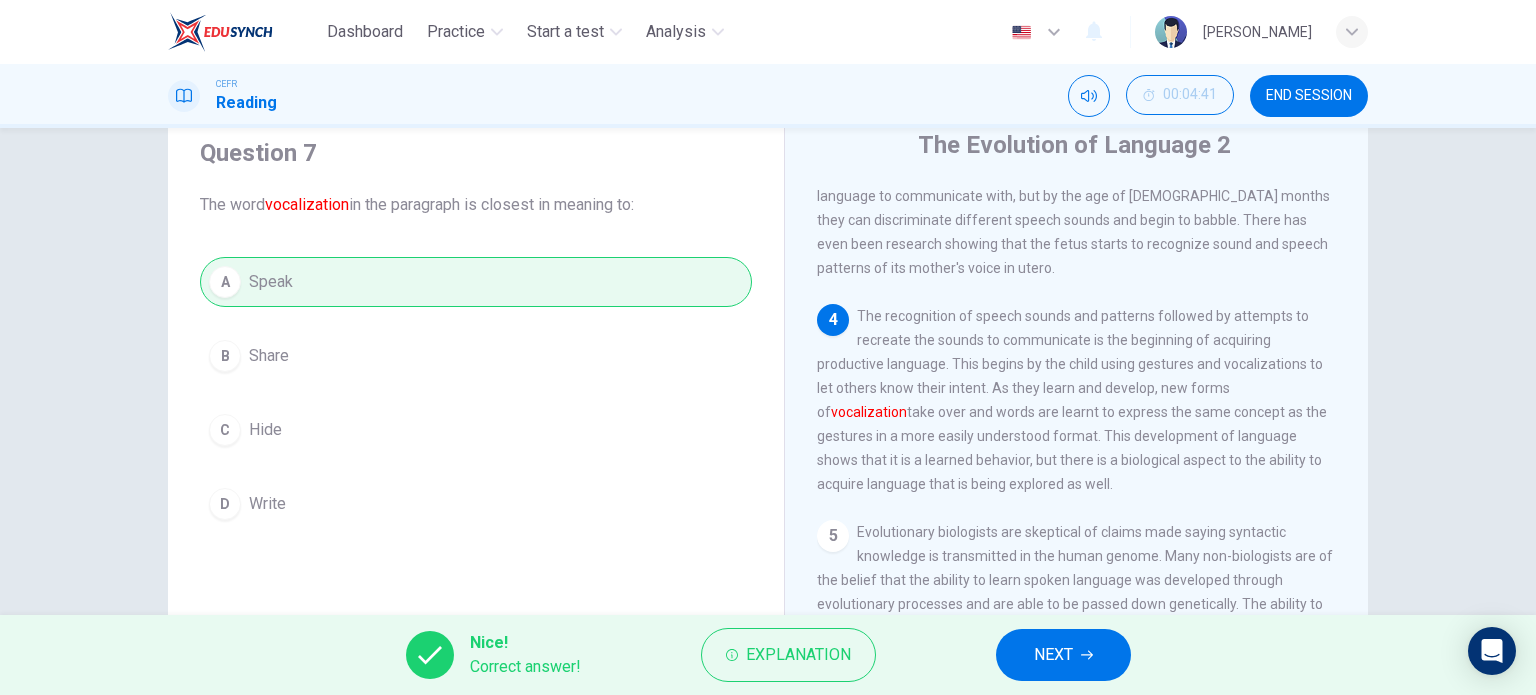 scroll, scrollTop: 72, scrollLeft: 0, axis: vertical 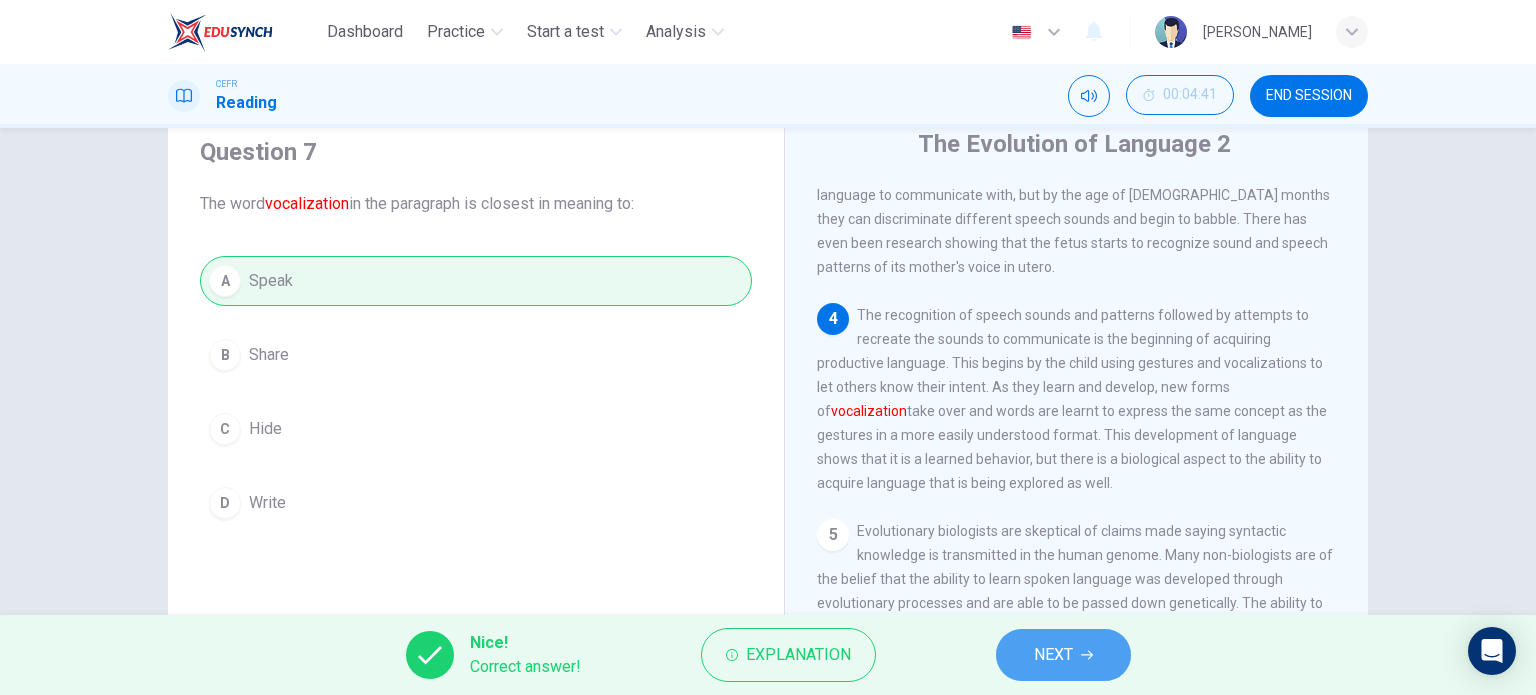 click on "NEXT" at bounding box center (1053, 655) 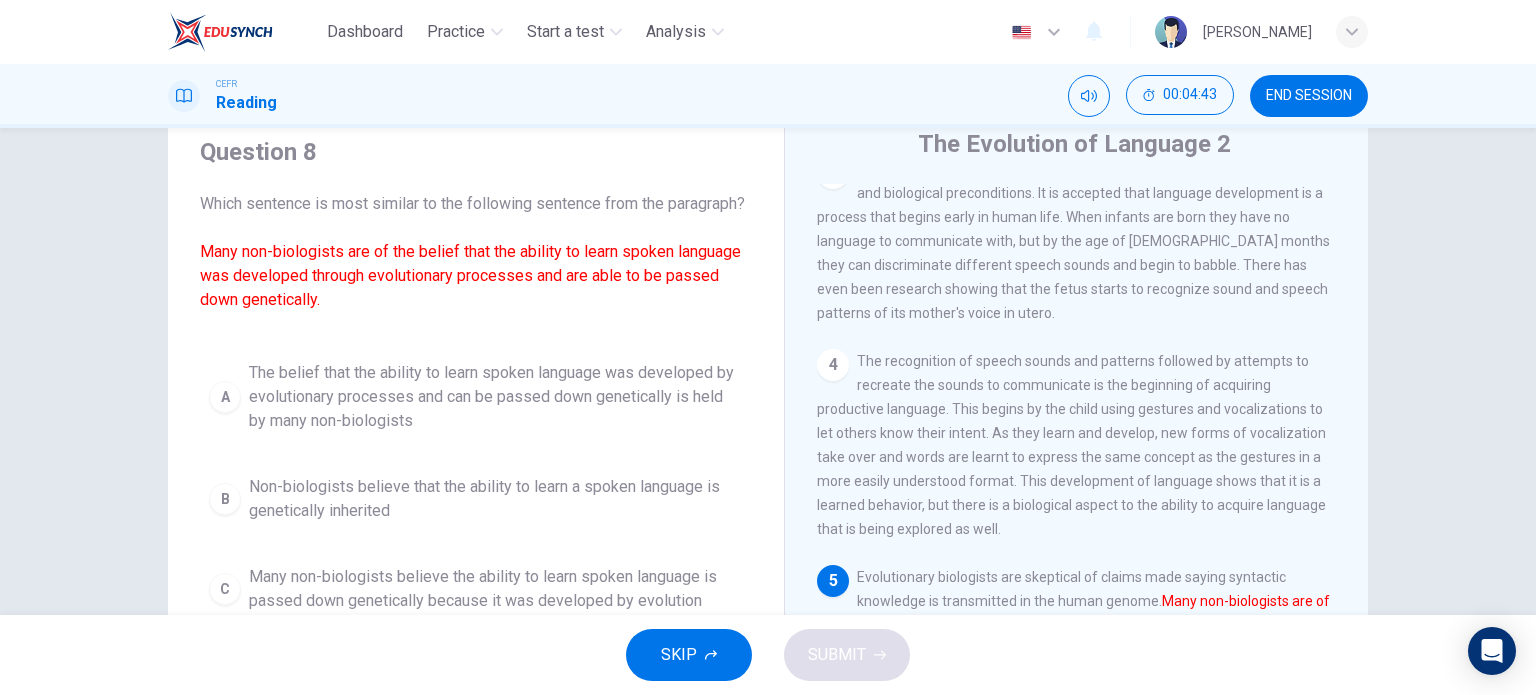 scroll, scrollTop: 457, scrollLeft: 0, axis: vertical 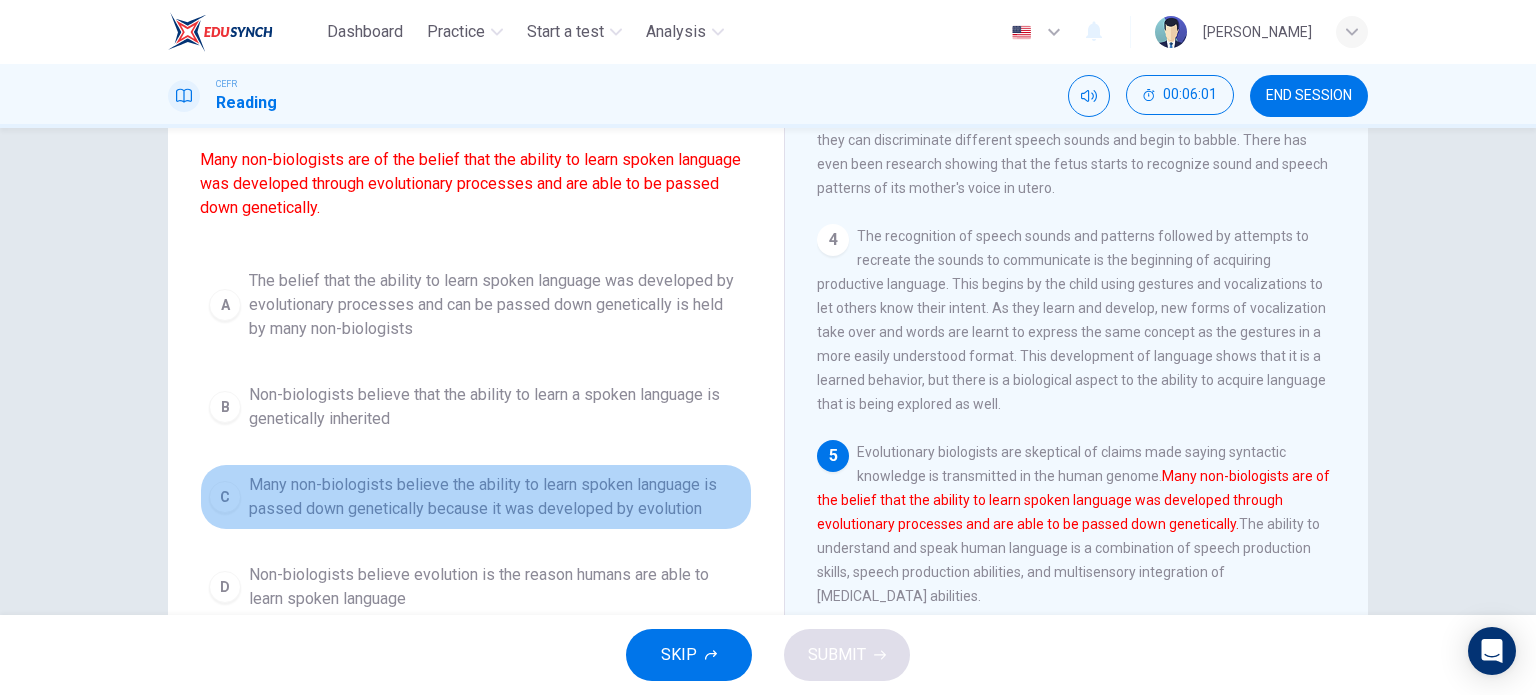 click on "Many non-biologists believe the ability to learn spoken language is passed down genetically because it was developed by evolution" at bounding box center [496, 497] 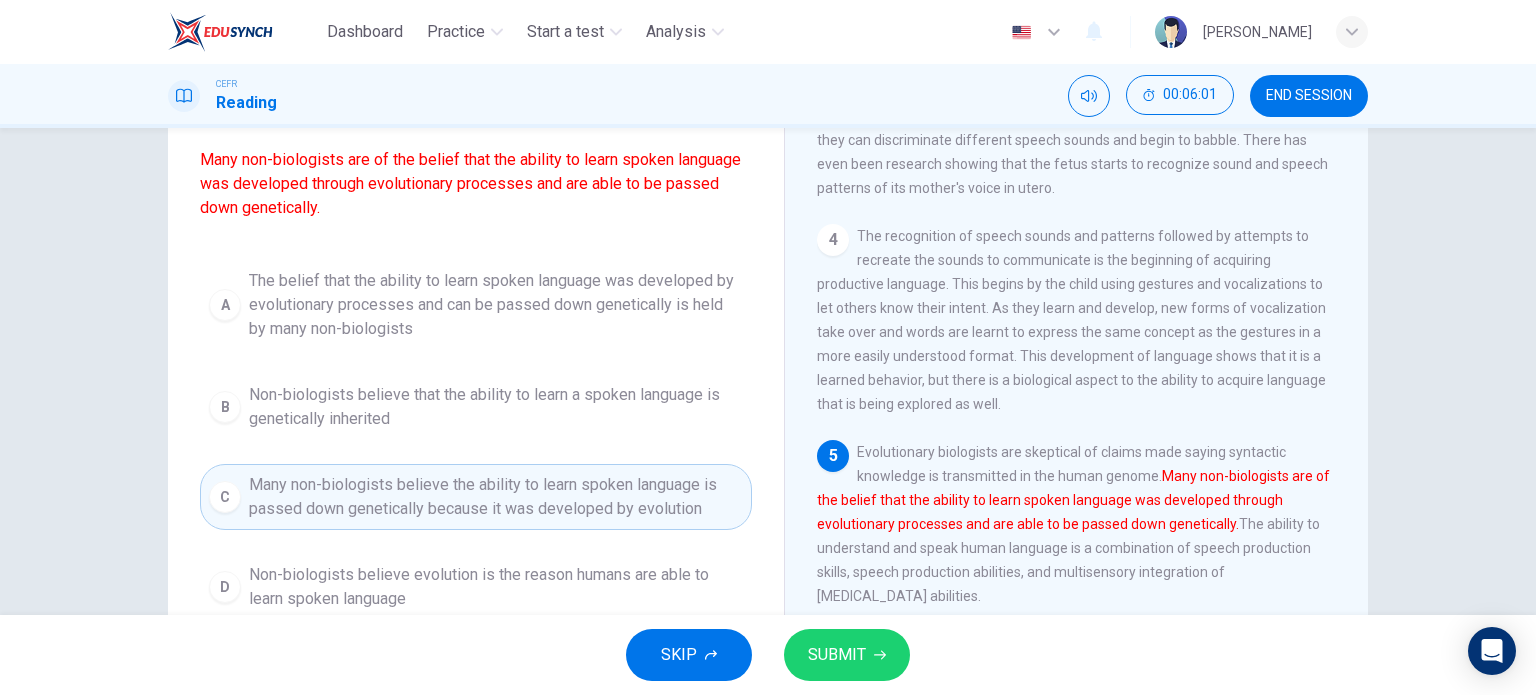 scroll, scrollTop: 288, scrollLeft: 0, axis: vertical 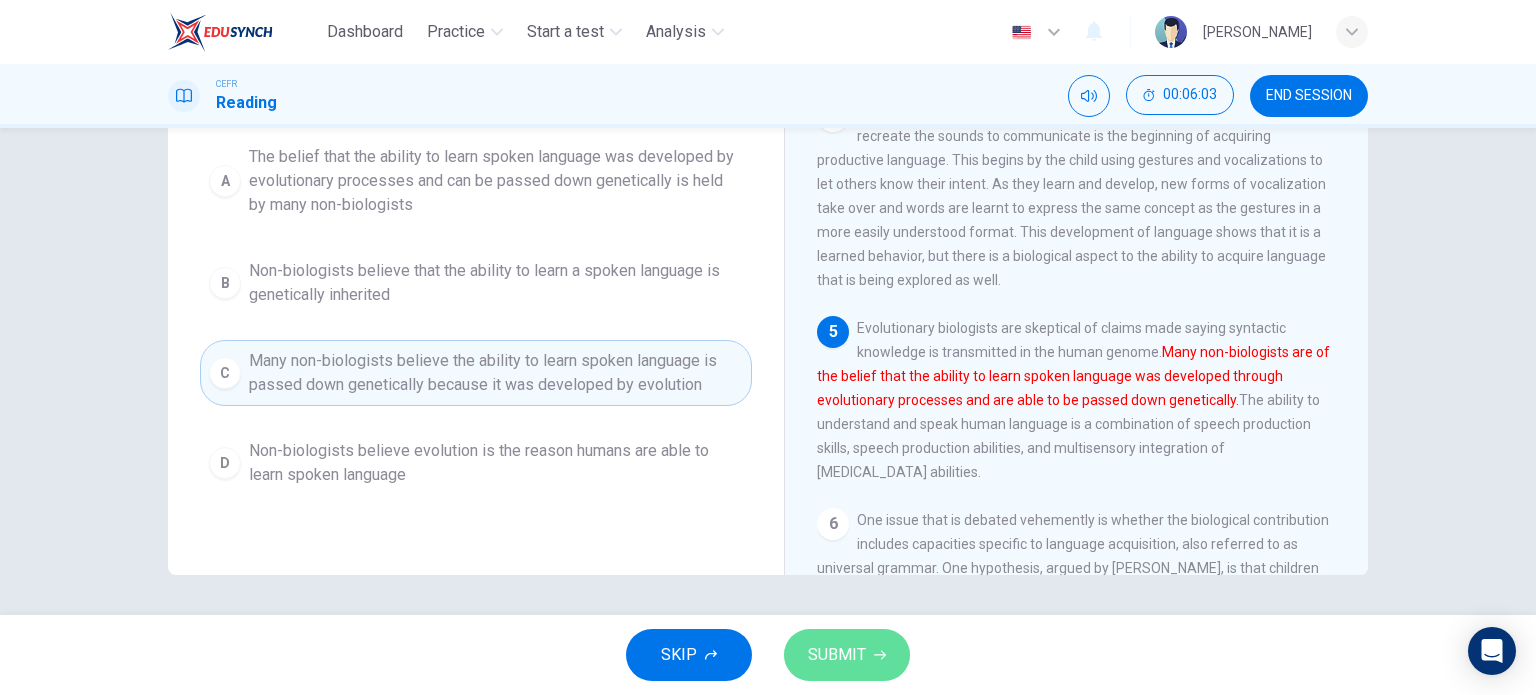 click on "SUBMIT" at bounding box center (847, 655) 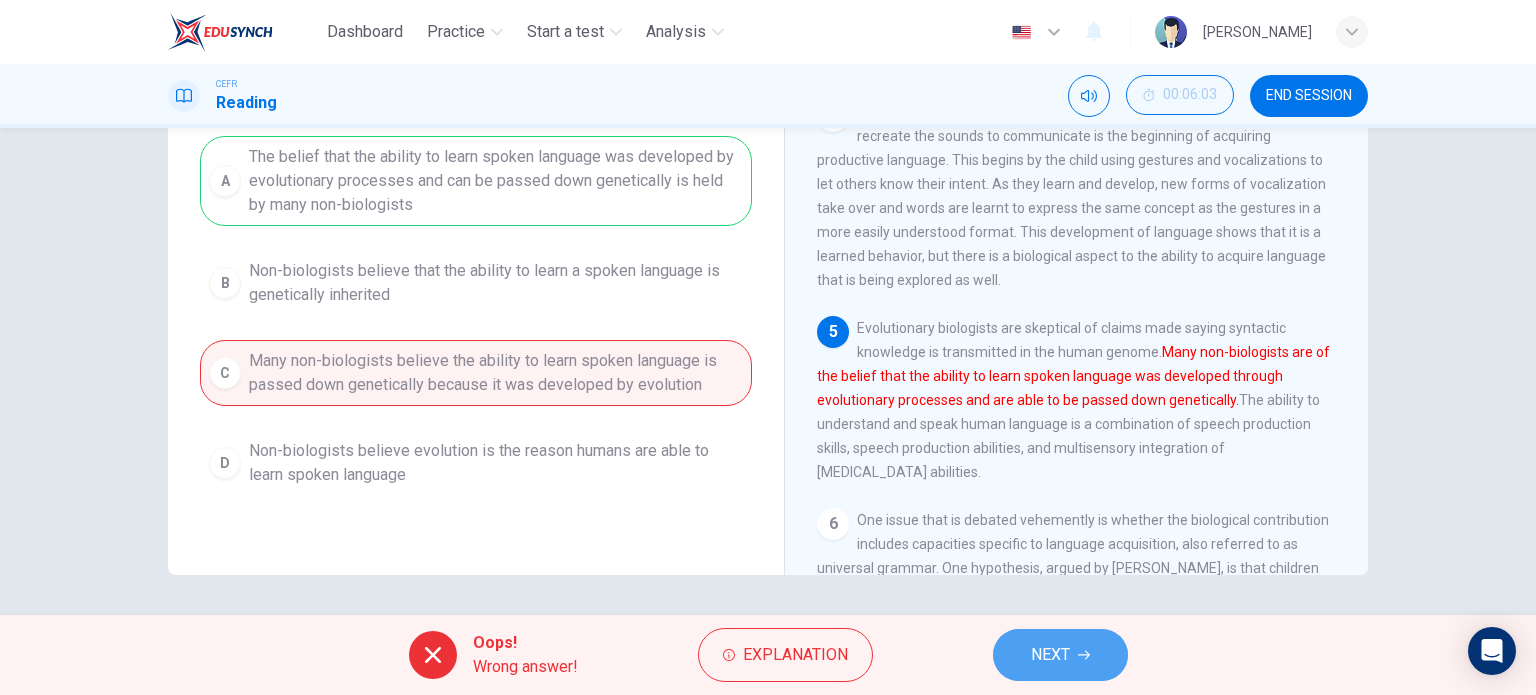 click on "NEXT" at bounding box center [1060, 655] 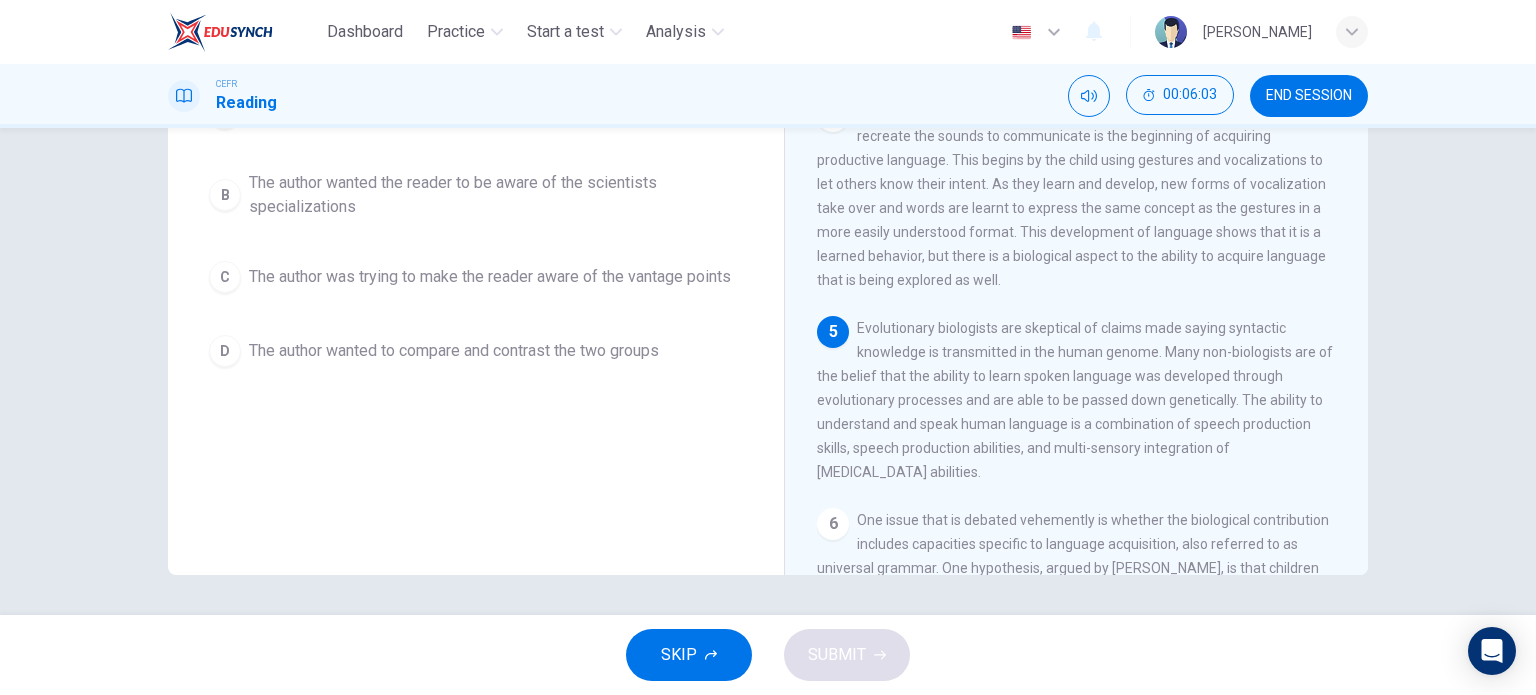 scroll, scrollTop: 216, scrollLeft: 0, axis: vertical 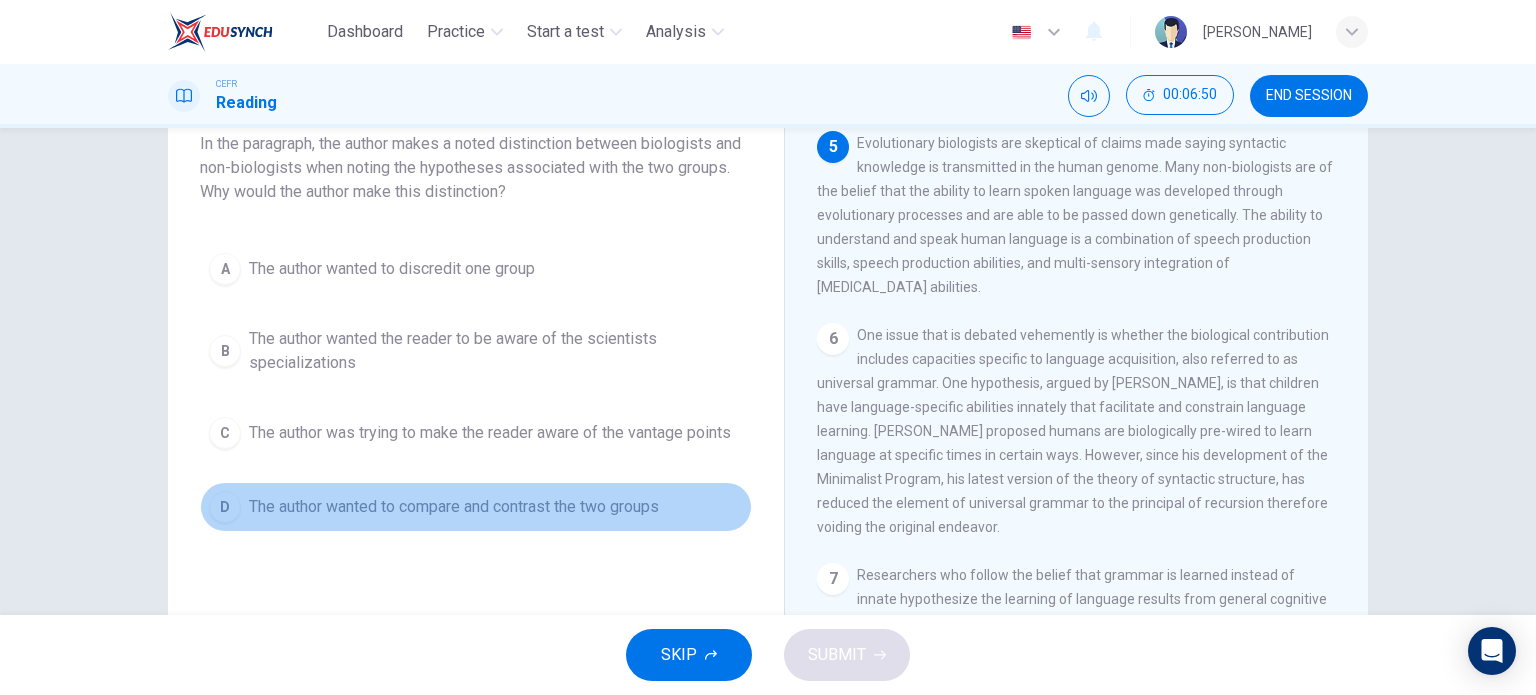 click on "The author wanted to compare and contrast the two groups" at bounding box center [454, 507] 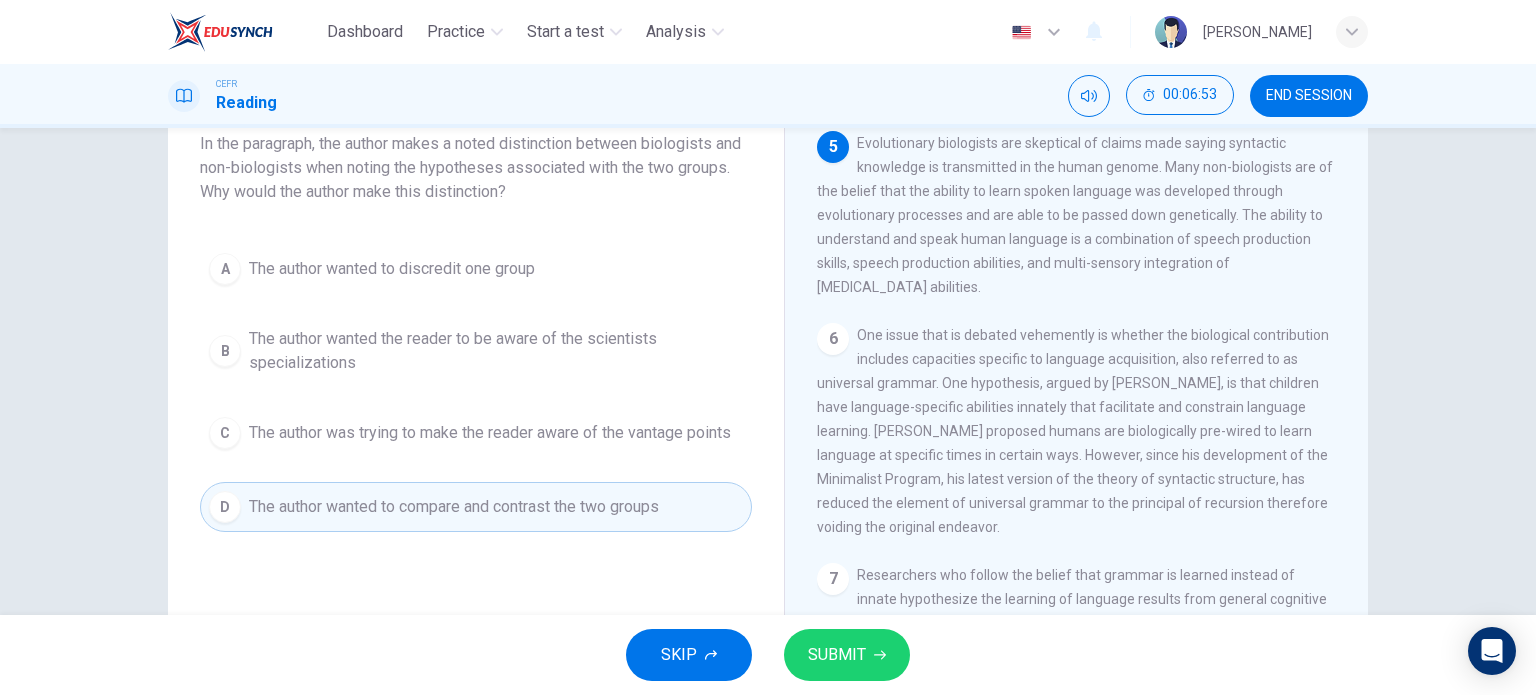 drag, startPoint x: 550, startPoint y: 436, endPoint x: 697, endPoint y: 436, distance: 147 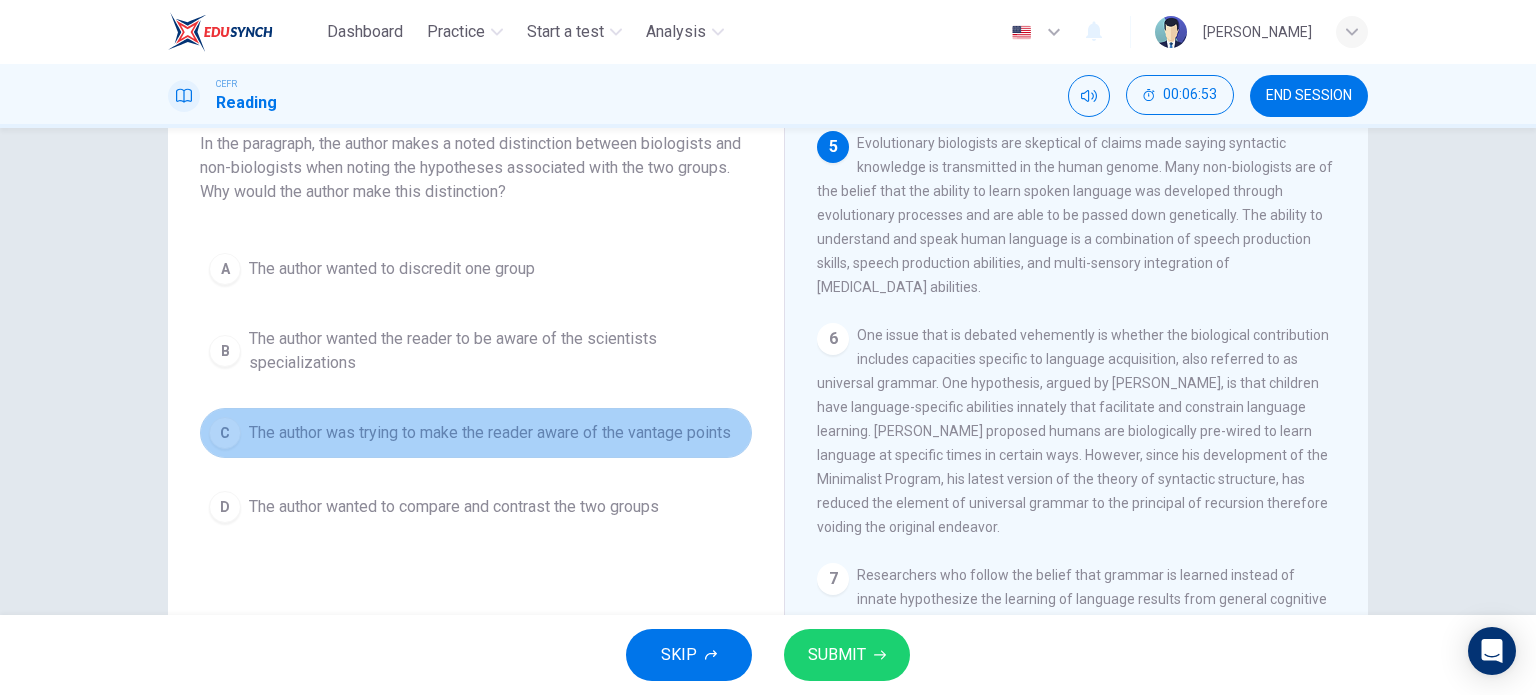 click on "The author was trying to make the reader aware of the vantage points" at bounding box center (490, 433) 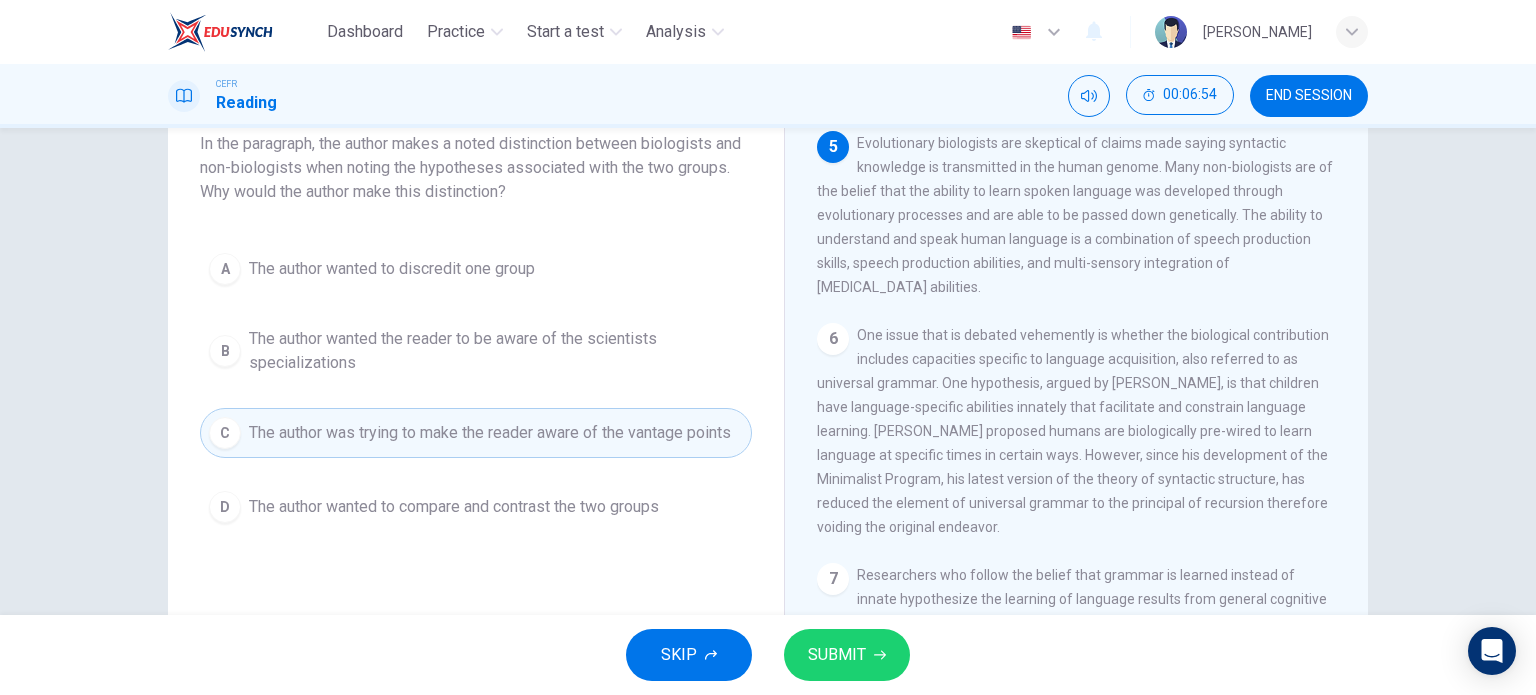 click on "SUBMIT" at bounding box center (837, 655) 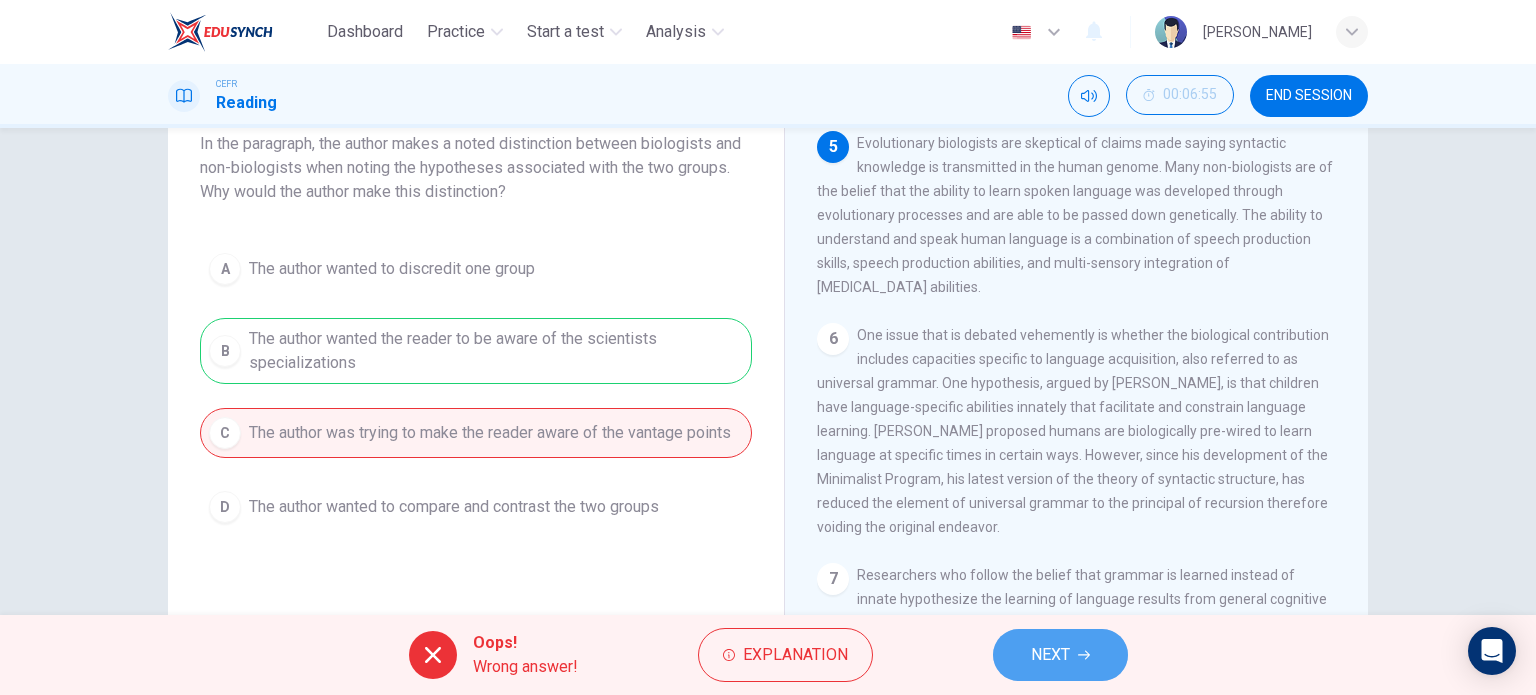click on "NEXT" at bounding box center (1050, 655) 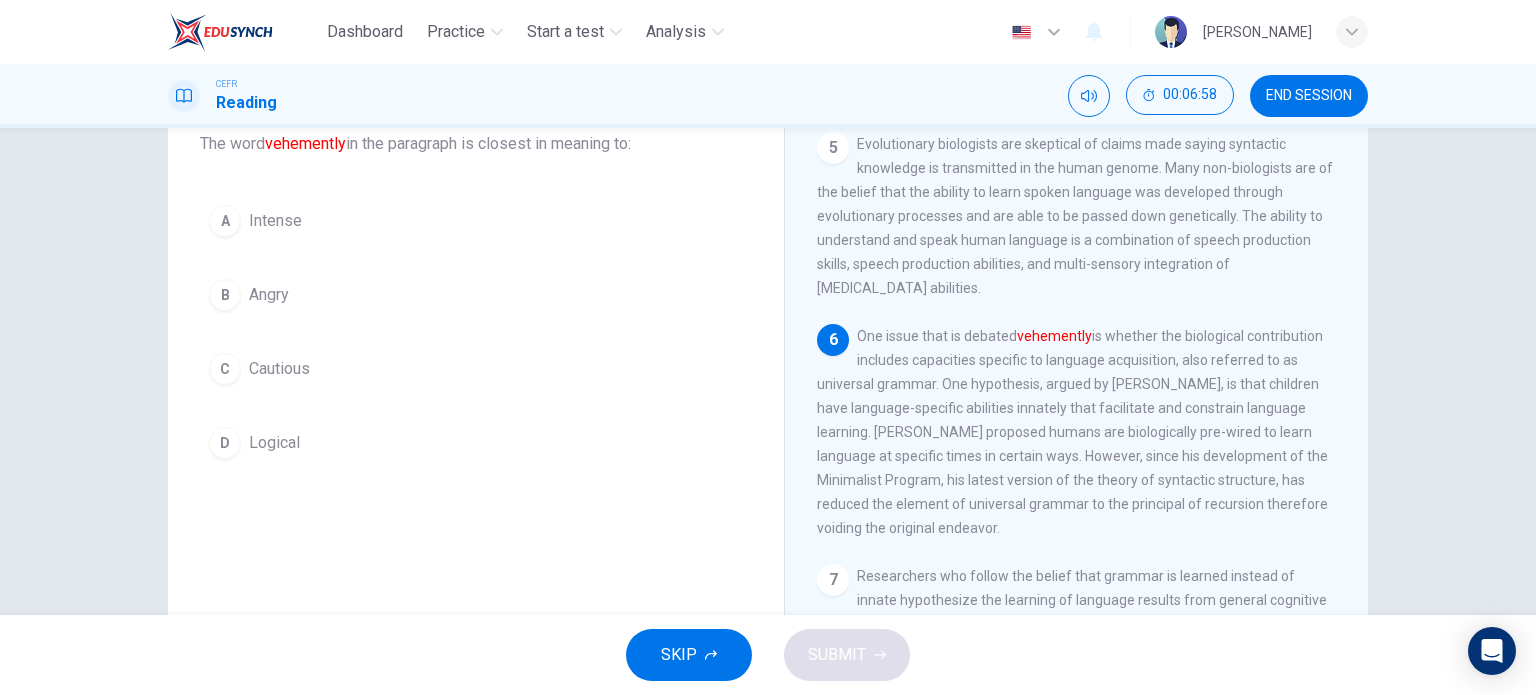 scroll, scrollTop: 833, scrollLeft: 0, axis: vertical 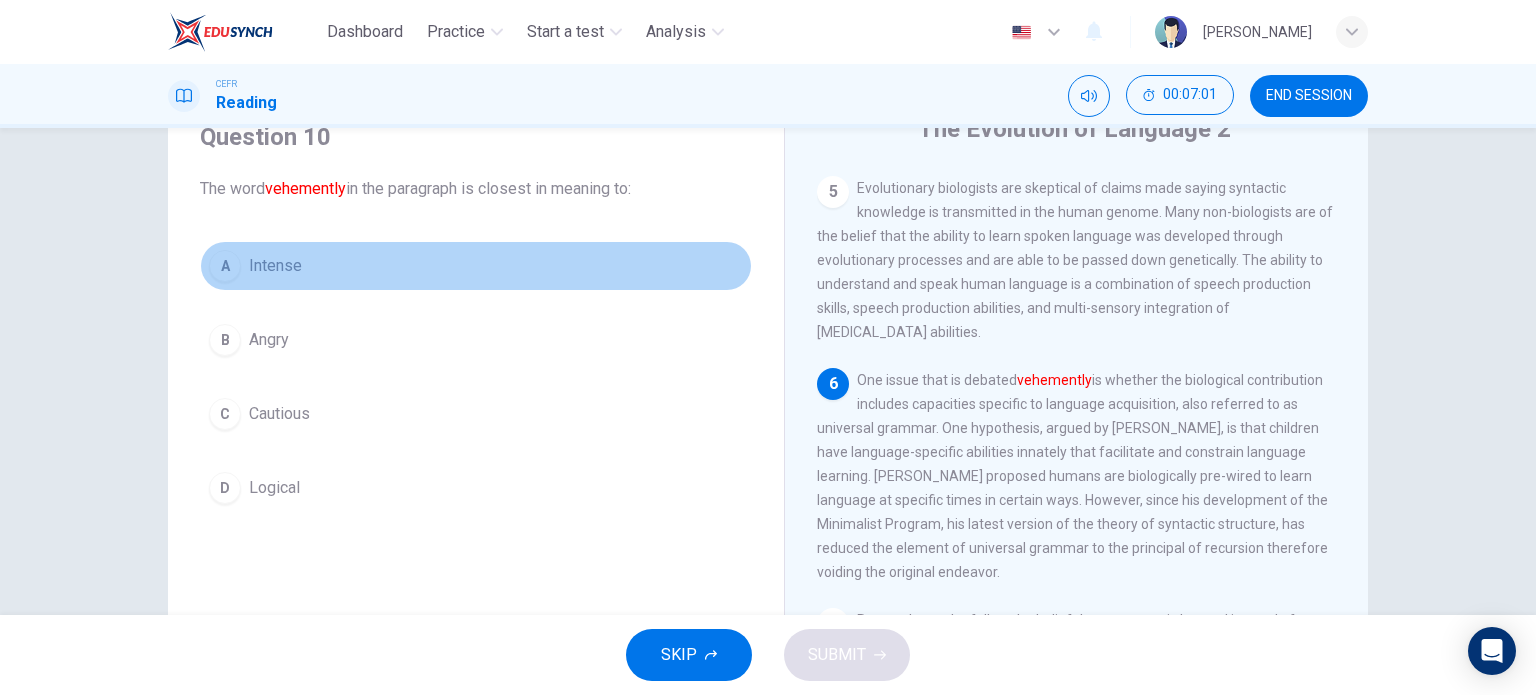 click on "A Intense" at bounding box center [476, 266] 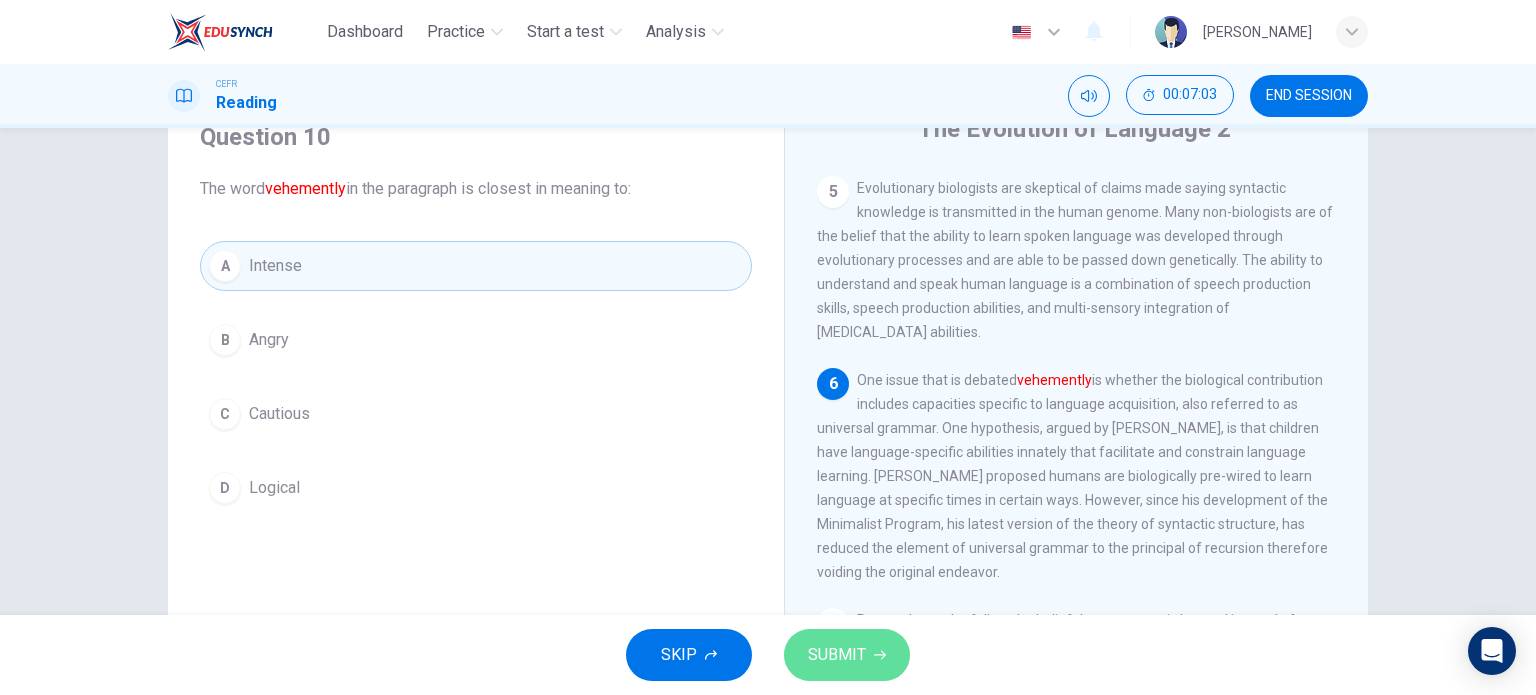 click on "SUBMIT" at bounding box center [847, 655] 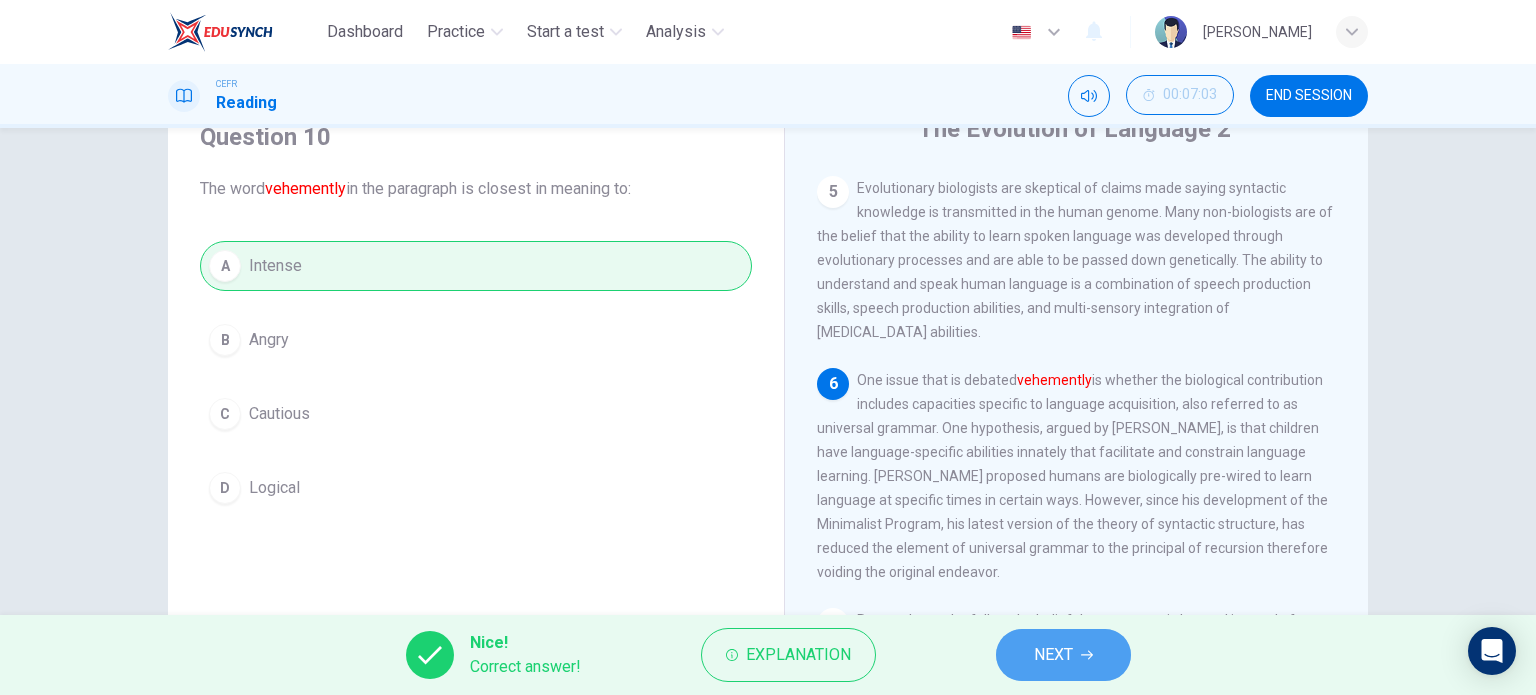 click on "NEXT" at bounding box center (1063, 655) 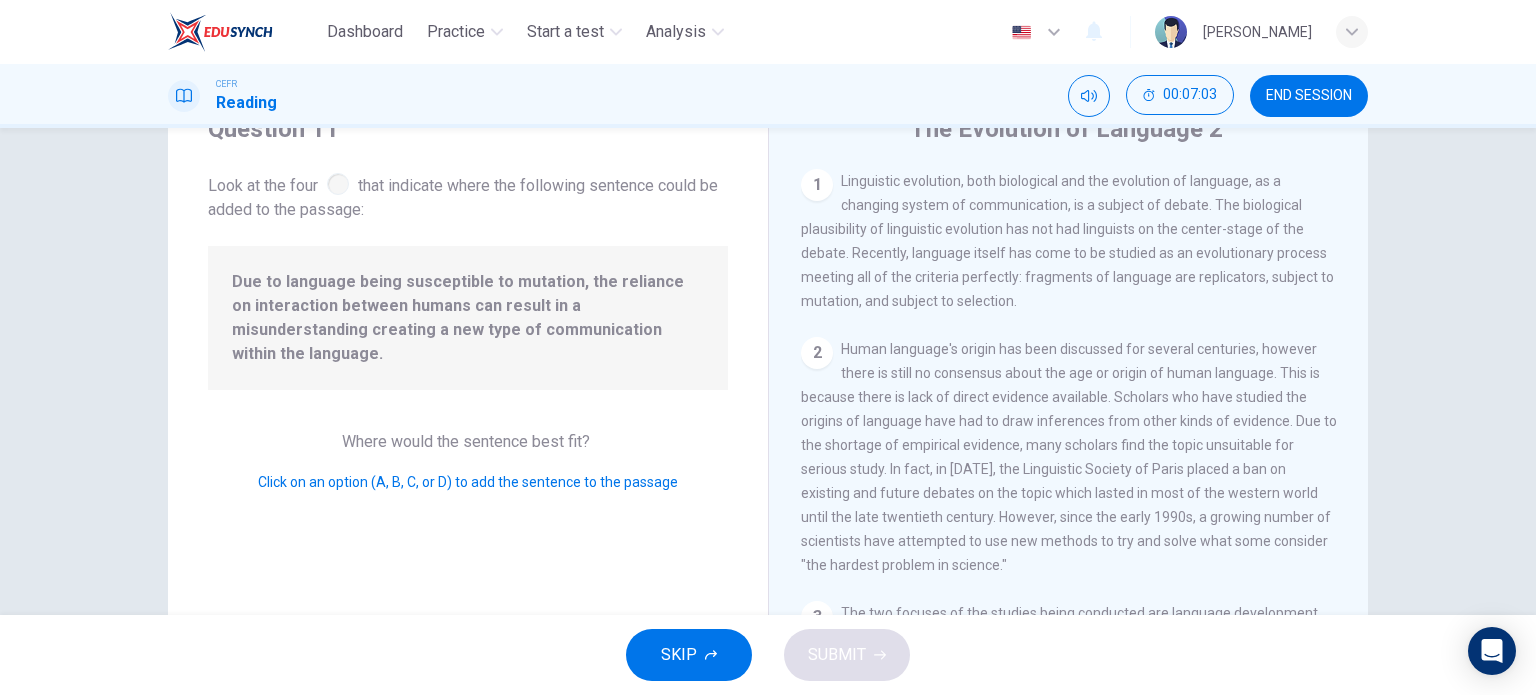 scroll, scrollTop: 958, scrollLeft: 0, axis: vertical 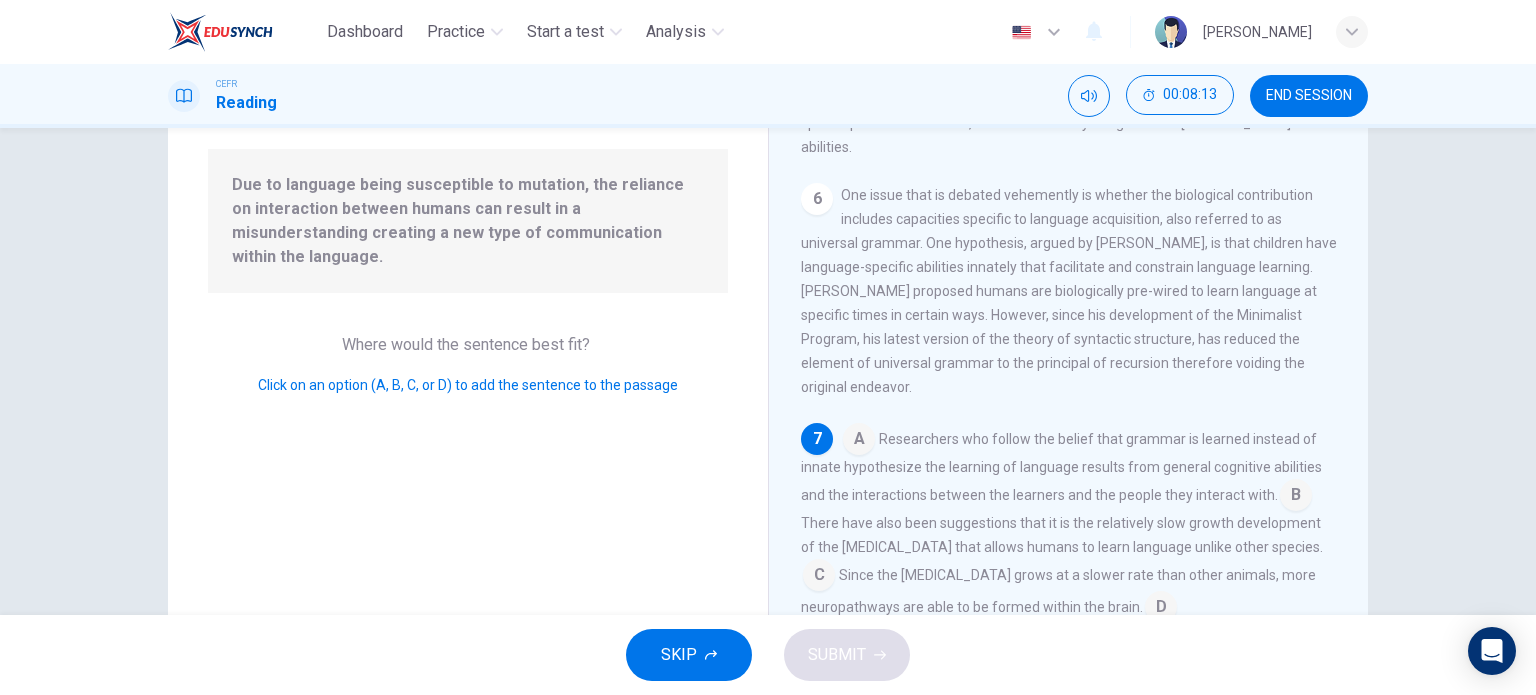 click at bounding box center (859, 441) 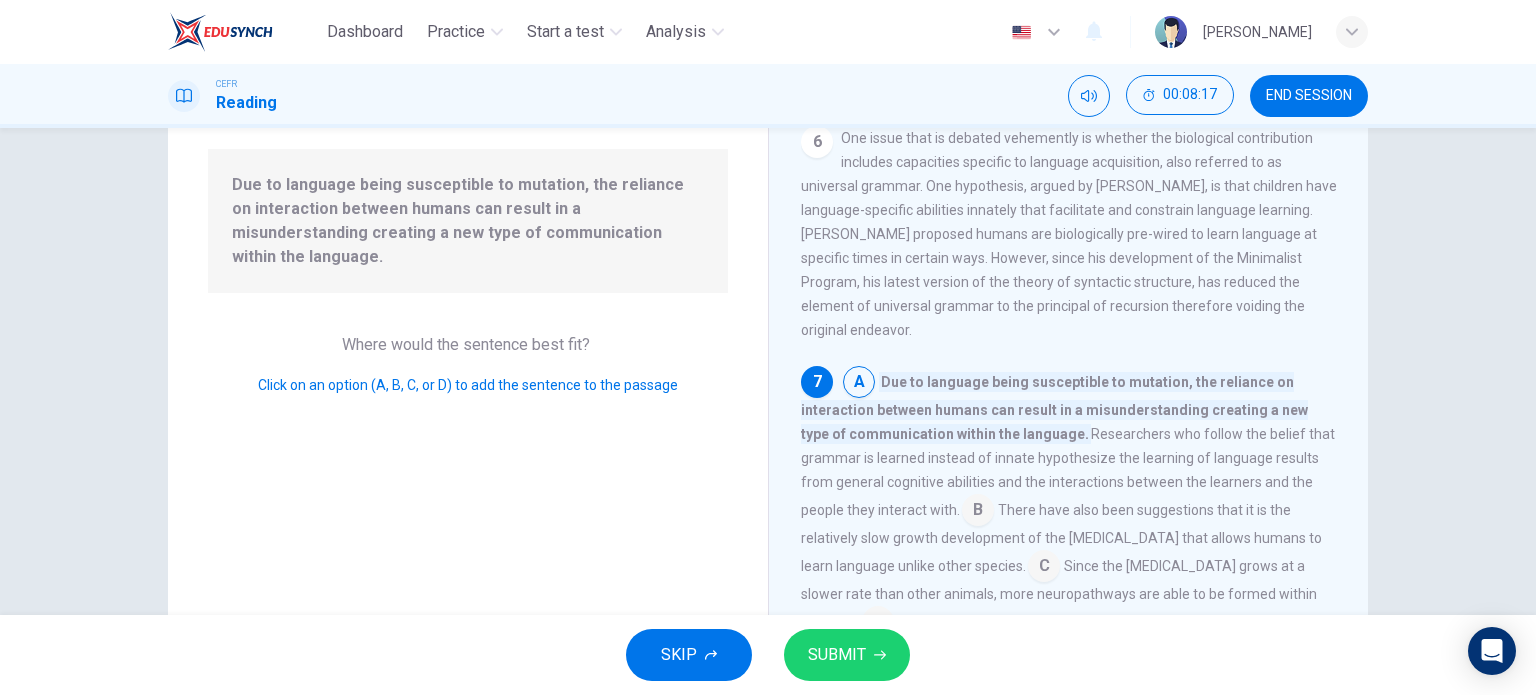 scroll, scrollTop: 980, scrollLeft: 0, axis: vertical 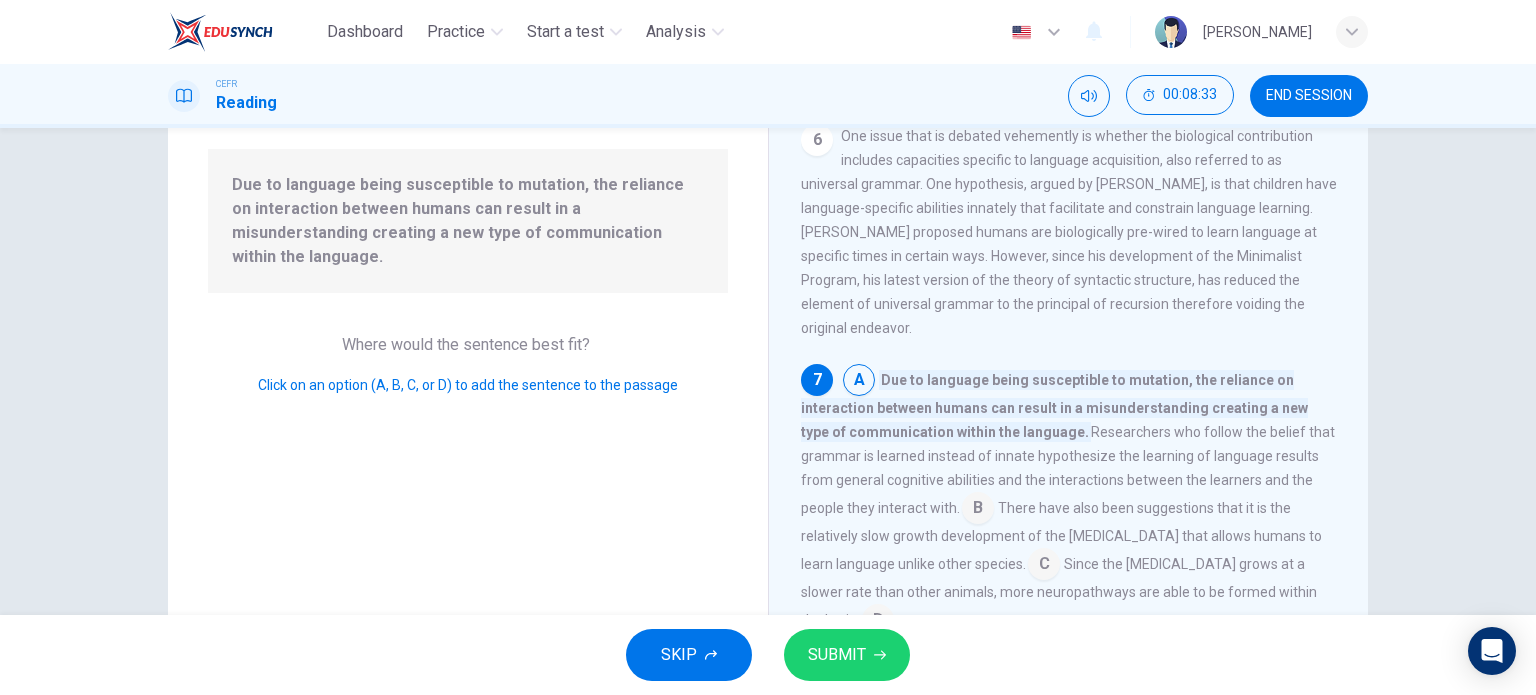 click at bounding box center (978, 510) 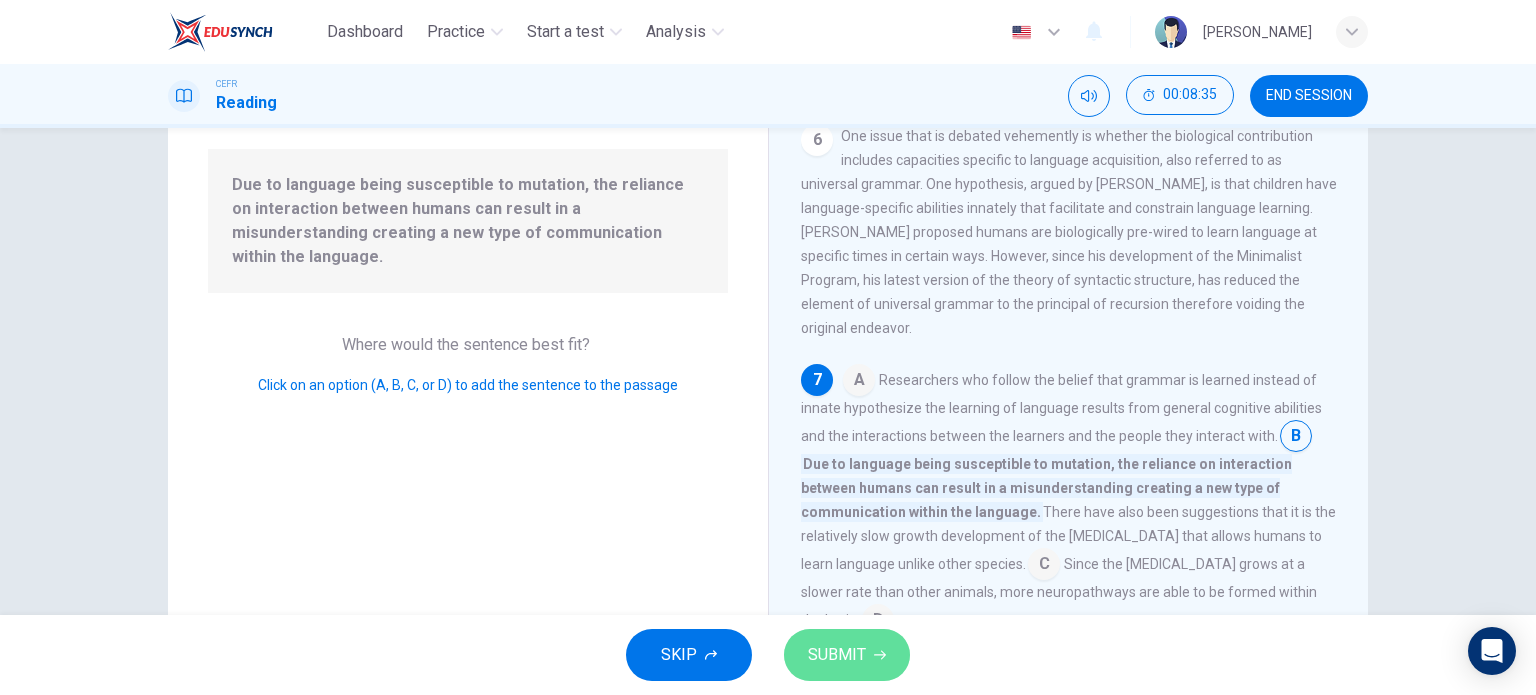 click on "SUBMIT" at bounding box center (837, 655) 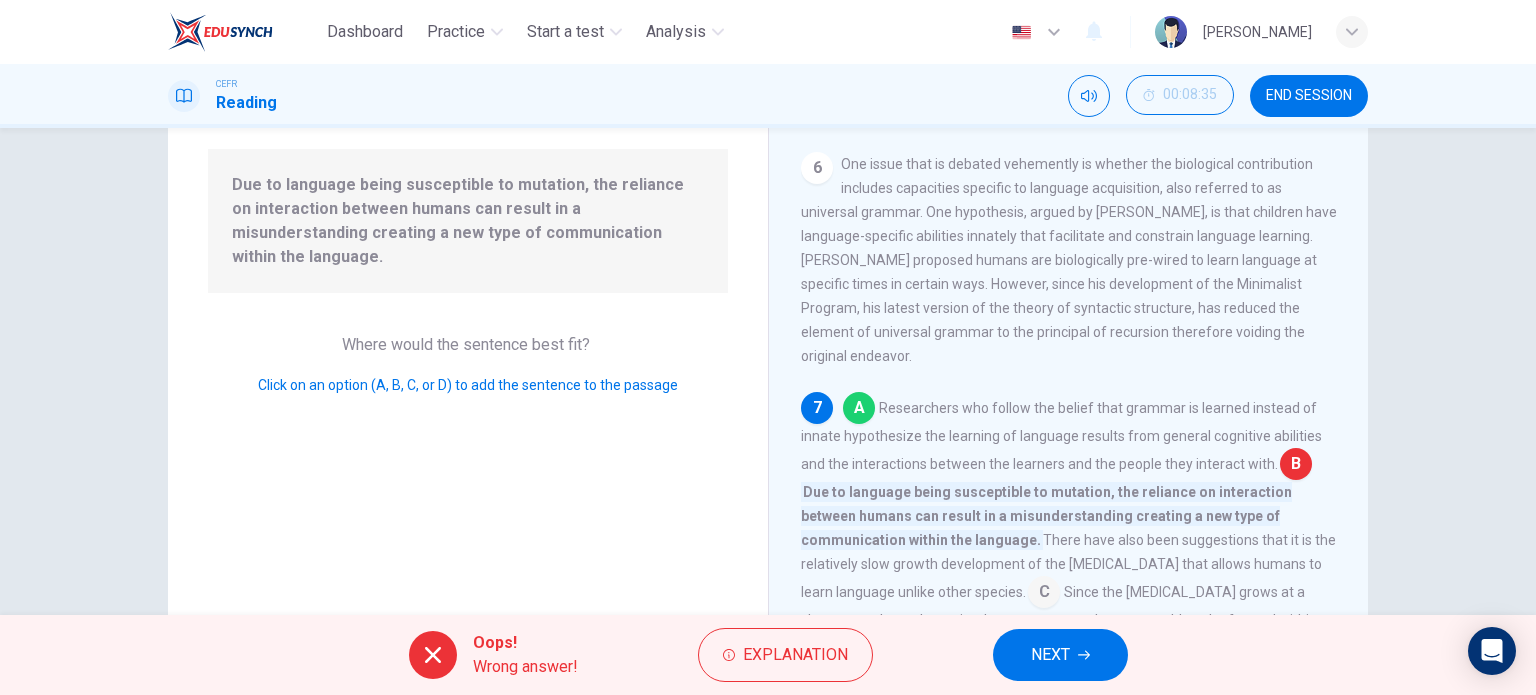 scroll, scrollTop: 1030, scrollLeft: 0, axis: vertical 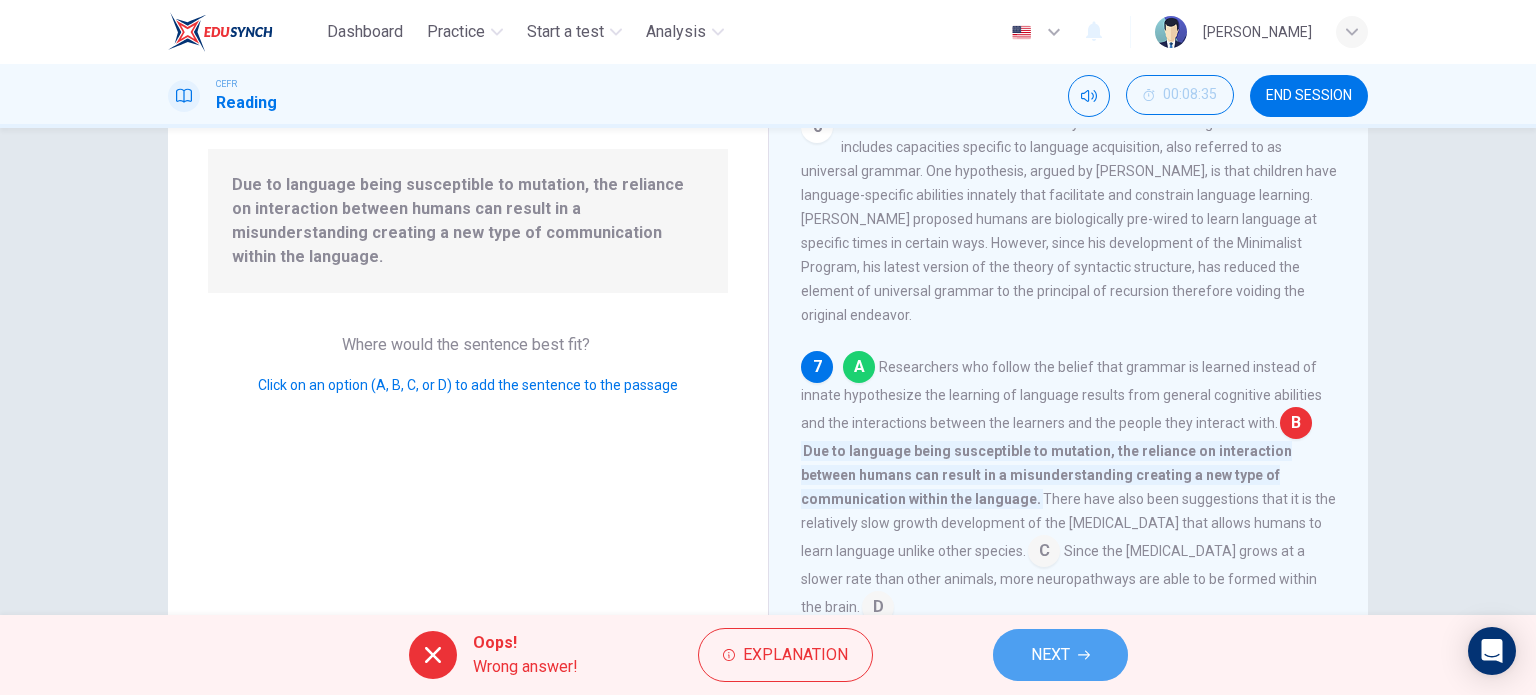 click on "NEXT" at bounding box center [1050, 655] 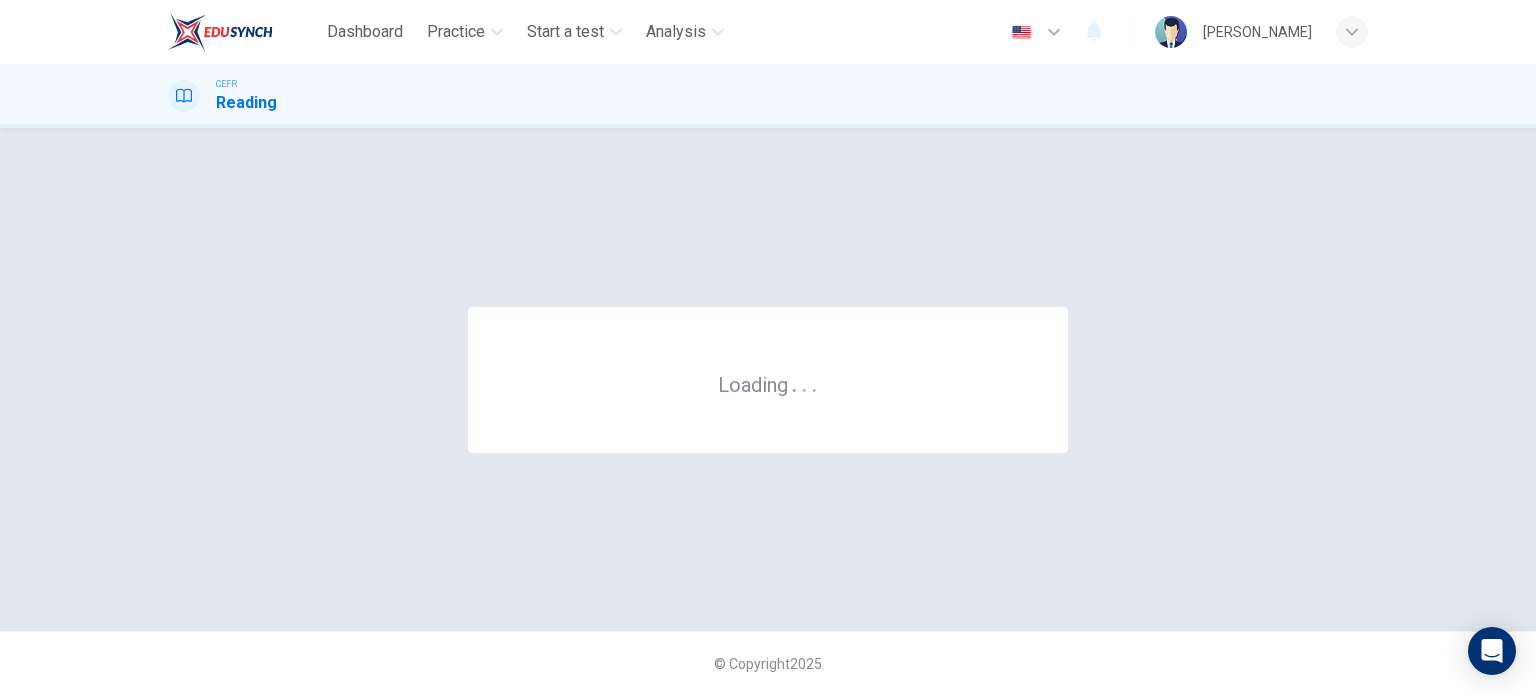 scroll, scrollTop: 0, scrollLeft: 0, axis: both 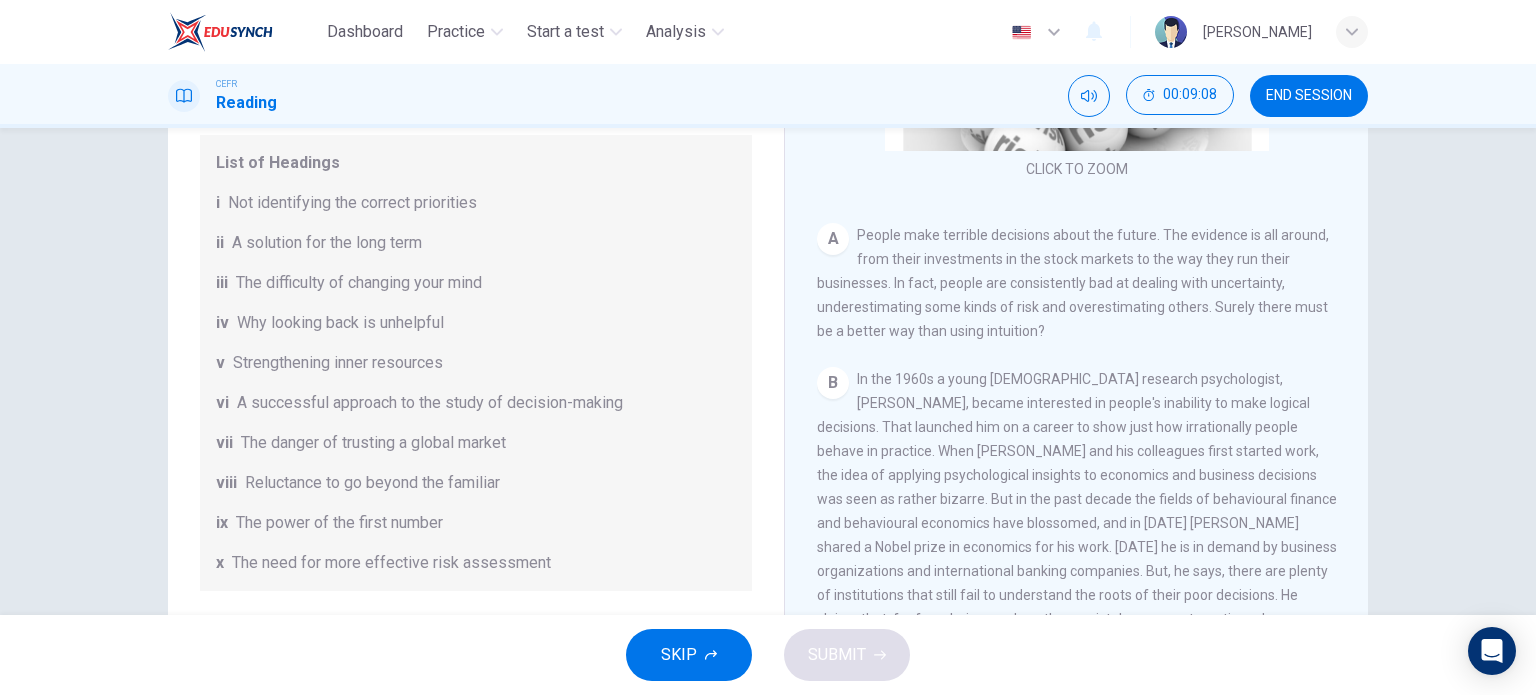 click on "B In the 1960s a young American research psychologist, Daniel Kahneman, became interested in people's inability to make logical decisions. That launched him on a career to show just how irrationally people behave in practice. When Kahneman and his colleagues first started work, the idea of applying psychological insights to economics and business decisions was seen as rather bizarre. But in the past decade the fields of behavioural finance and behavioural economics have blossomed, and in 2002 Kahneman shared a Nobel prize in economics for his work. Today he is in demand by business organizations and international banking companies. But, he says, there are plenty of institutions that still fail to understand the roots of their poor decisions. He claims that, far from being random, these mistakes are systematic and predictable." at bounding box center [1077, 511] 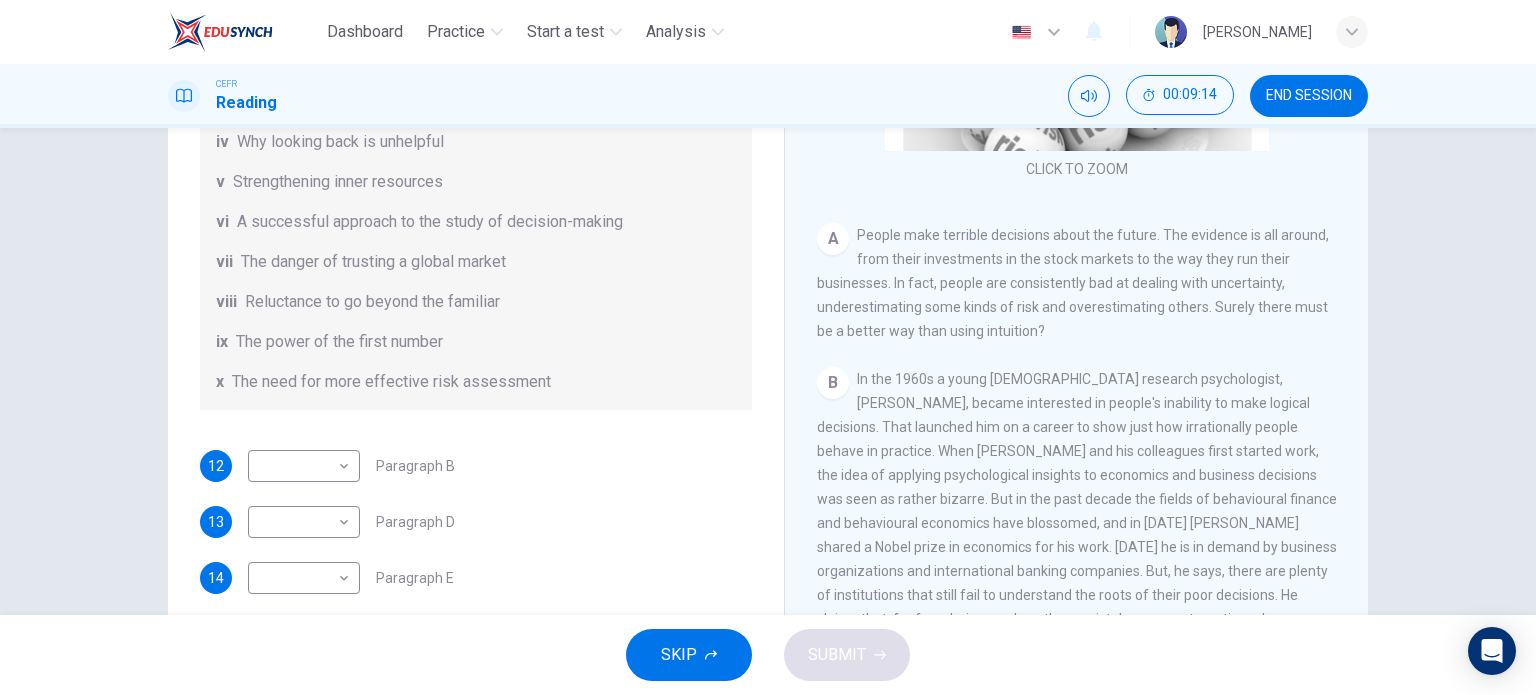 scroll, scrollTop: 281, scrollLeft: 0, axis: vertical 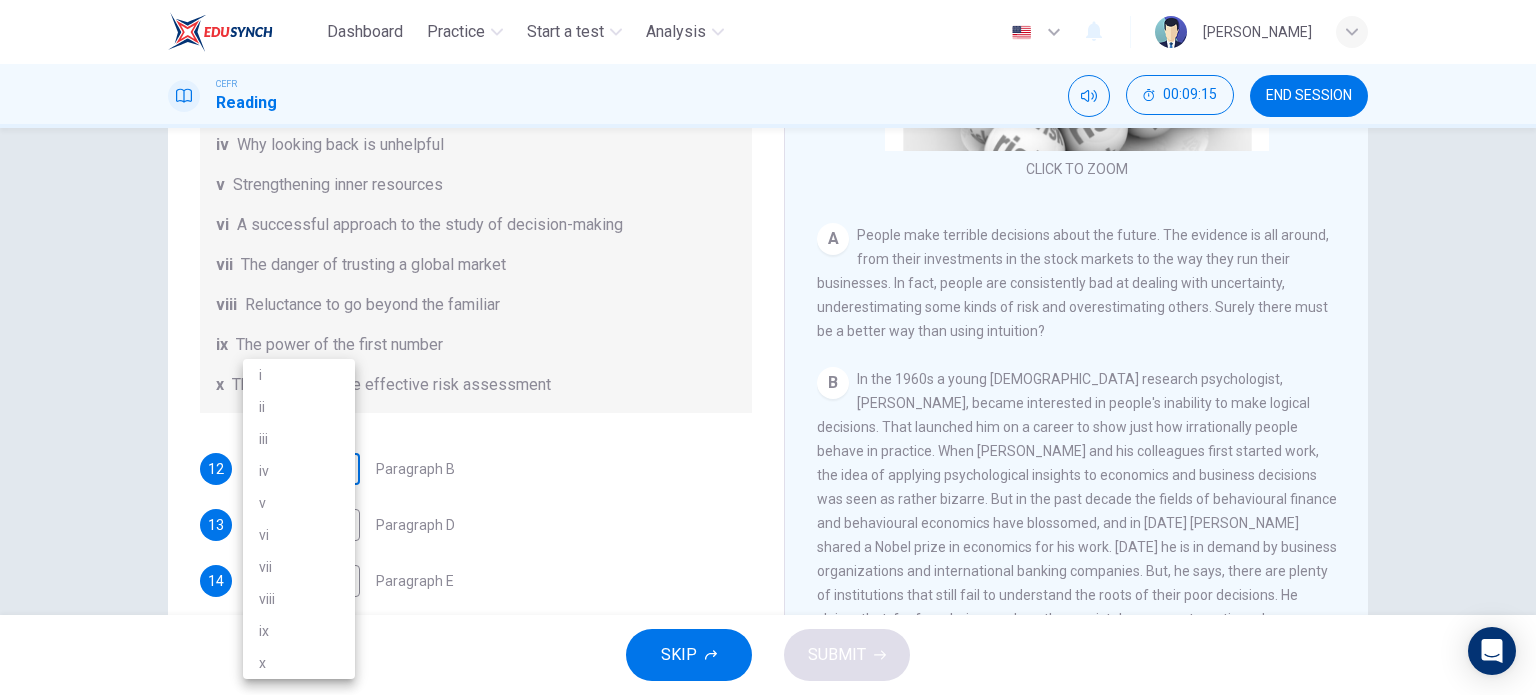 click on "Dashboard Practice Start a test Analysis English en ​ ERNAIZZATY BINTI ZAKARIA CEFR Reading 00:09:15 END SESSION Questions 12 - 17 Reading Passage 1 has nine paragraphs  A-I
Choose the correct heading for Paragraphs  B  and  D-H  from the list of headings below.
Write the correct number  (i-xi)  in the boxes below. List of Headings i Not identifying the correct priorities ii A solution for the long term iii The difficulty of changing your mind iv Why looking back is unhelpful v Strengthening inner resources vi A successful approach to the study of decision-making vii The danger of trusting a global market viii Reluctance to go beyond the familiar ix The power of the first number x The need for more effective risk assessment 12 ​ ​ Paragraph B 13 ​ ​ Paragraph D 14 ​ ​ Paragraph E 15 ​ ​ Paragraph F 16 ​ ​ Paragraph G 17 ​ ​ Paragraph H Why Risks Can Go Wrong CLICK TO ZOOM Click to Zoom A B C D E F G H I SKIP SUBMIT EduSynch - Online Language Proficiency Testing
Dashboard i" at bounding box center (768, 347) 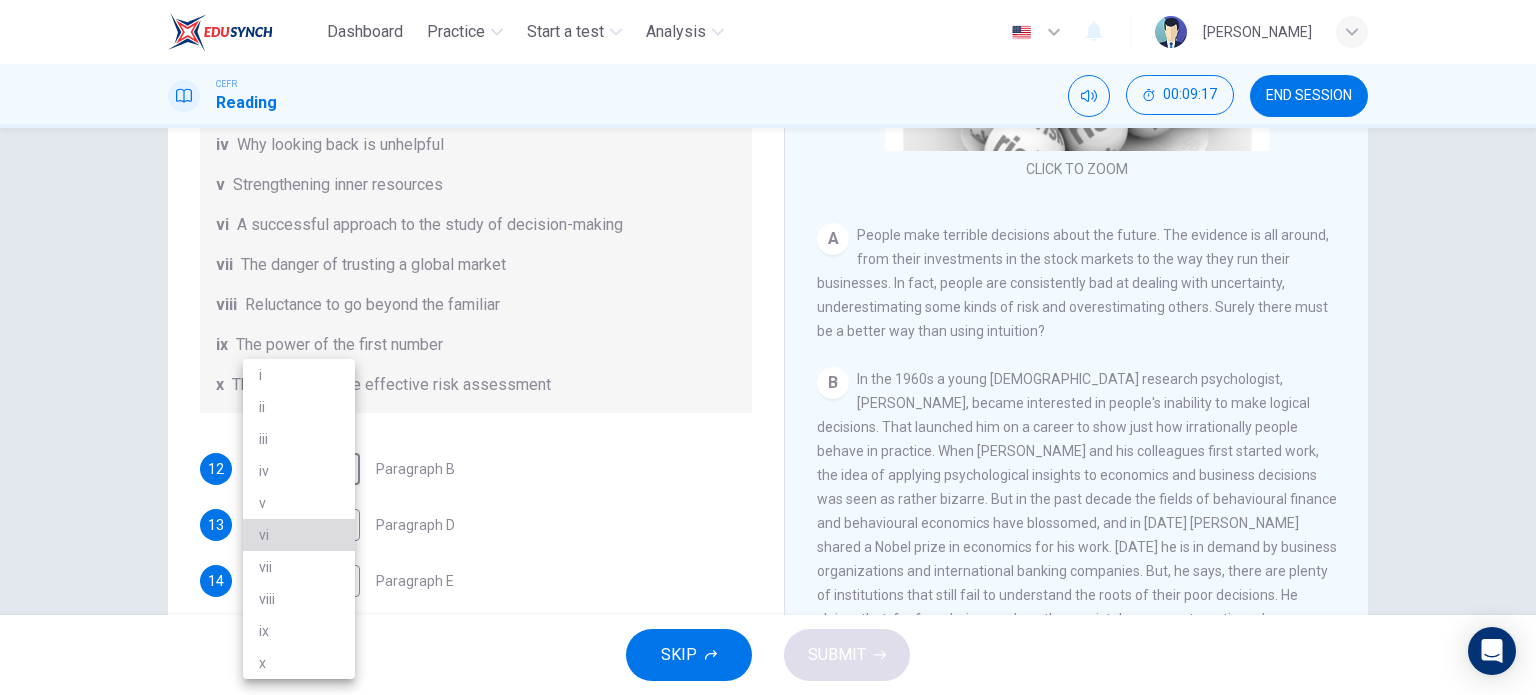 click on "vi" at bounding box center (299, 535) 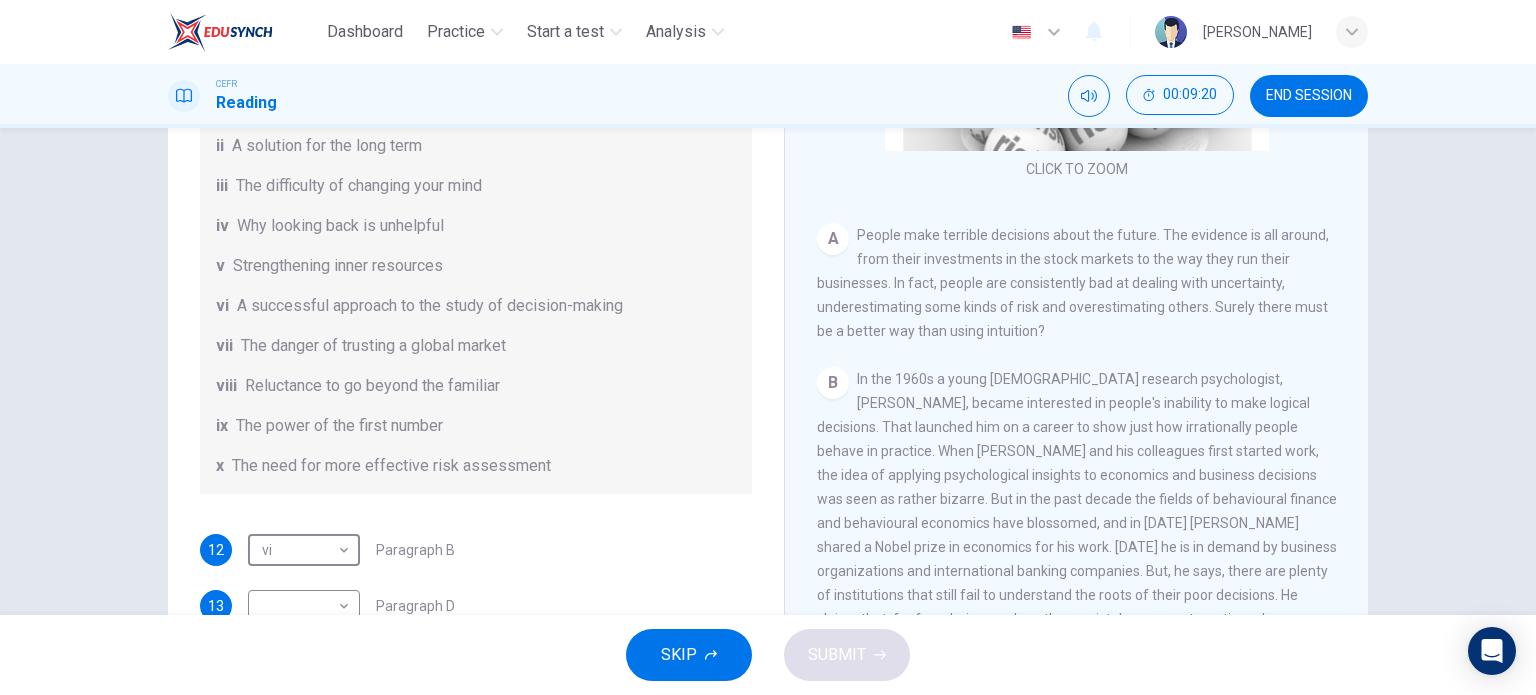 scroll, scrollTop: 200, scrollLeft: 0, axis: vertical 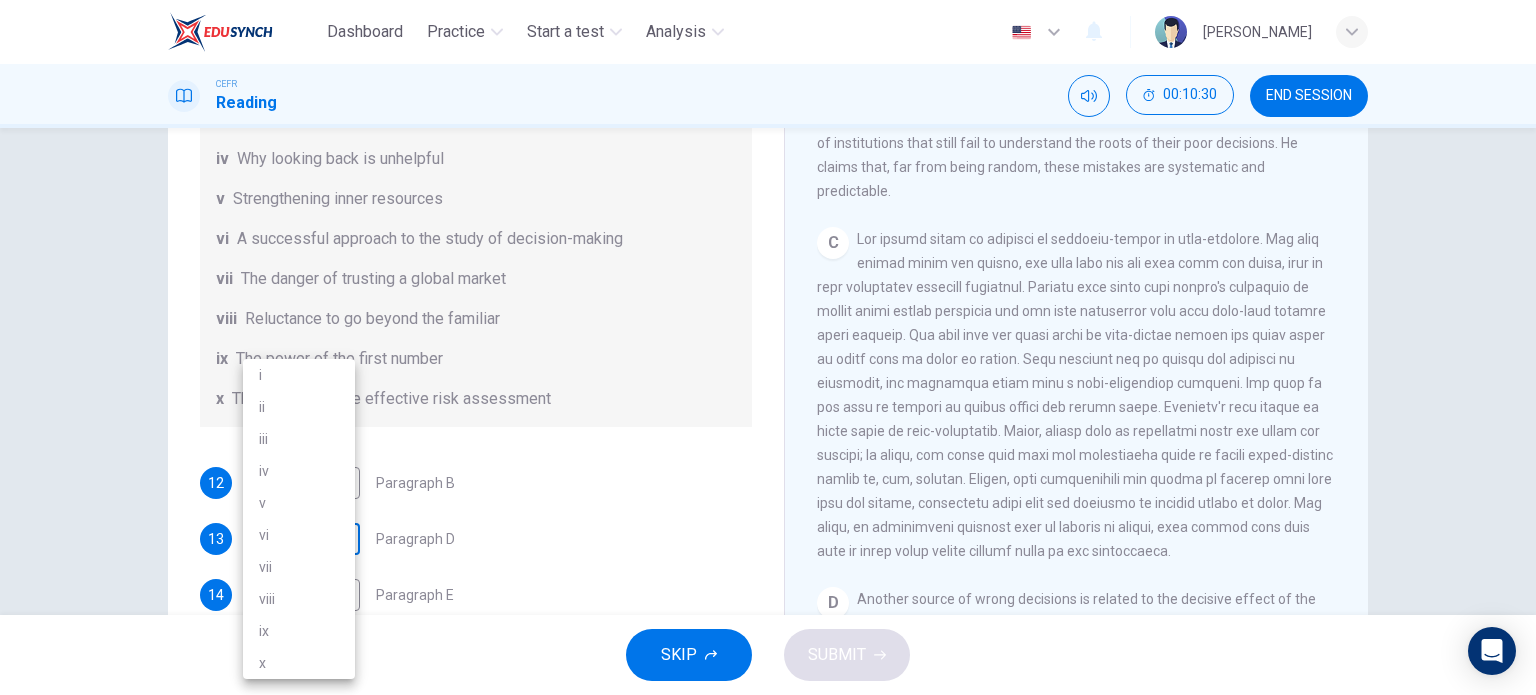 click on "Dashboard Practice Start a test Analysis English en ​ ERNAIZZATY BINTI ZAKARIA CEFR Reading 00:10:30 END SESSION Questions 12 - 17 Reading Passage 1 has nine paragraphs  A-I
Choose the correct heading for Paragraphs  B  and  D-H  from the list of headings below.
Write the correct number  (i-xi)  in the boxes below. List of Headings i Not identifying the correct priorities ii A solution for the long term iii The difficulty of changing your mind iv Why looking back is unhelpful v Strengthening inner resources vi A successful approach to the study of decision-making vii The danger of trusting a global market viii Reluctance to go beyond the familiar ix The power of the first number x The need for more effective risk assessment 12 vi vi ​ Paragraph B 13 ​ ​ Paragraph D 14 ​ ​ Paragraph E 15 ​ ​ Paragraph F 16 ​ ​ Paragraph G 17 ​ ​ Paragraph H Why Risks Can Go Wrong CLICK TO ZOOM Click to Zoom A B C D E F G H I SKIP SUBMIT EduSynch - Online Language Proficiency Testing
Dashboard" at bounding box center (768, 347) 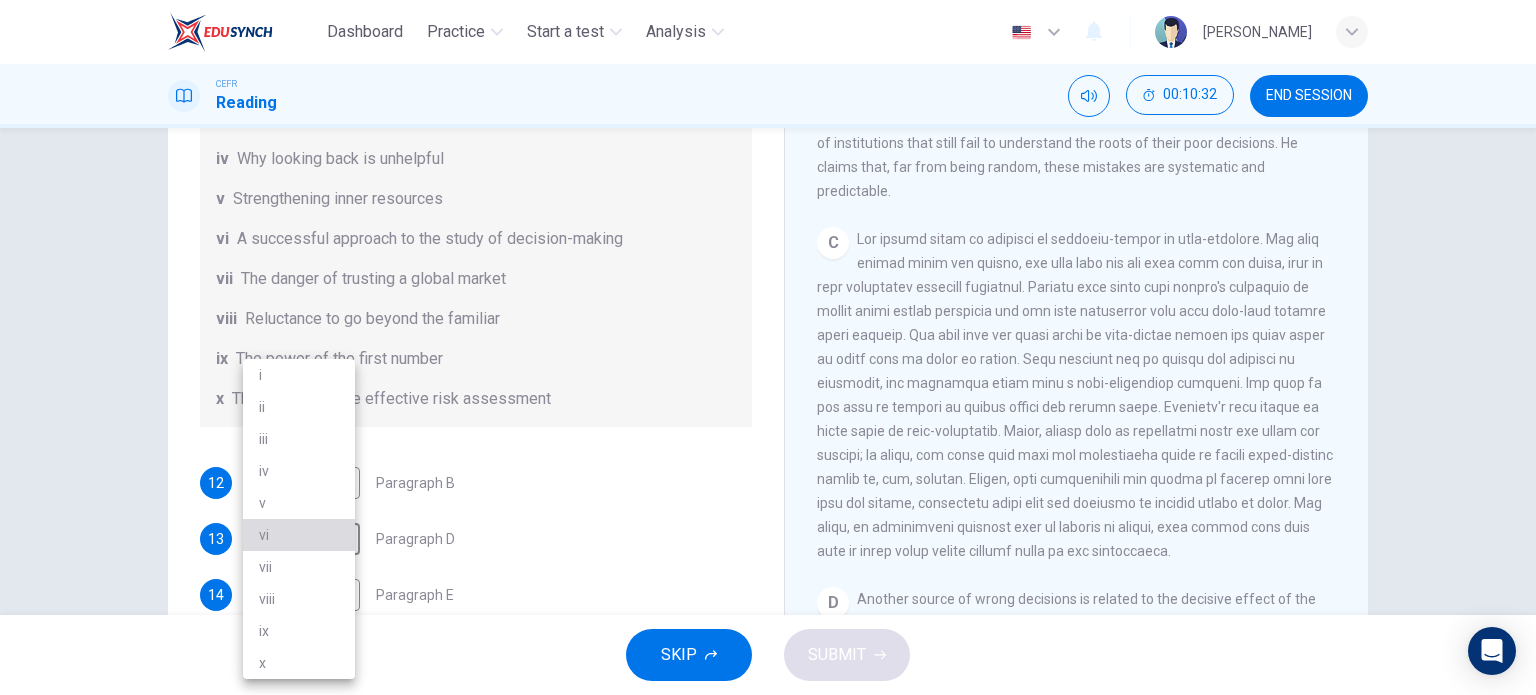 click on "vi" at bounding box center [299, 535] 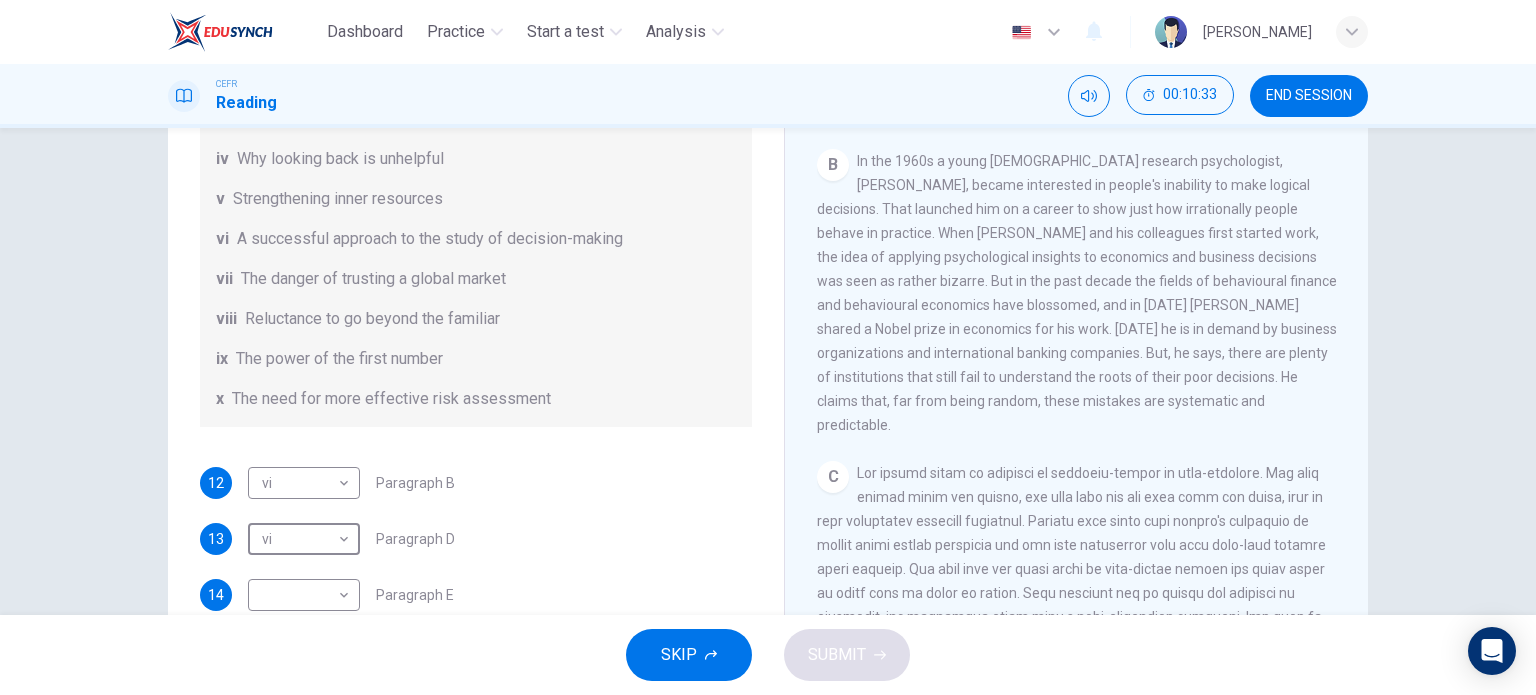 scroll, scrollTop: 472, scrollLeft: 0, axis: vertical 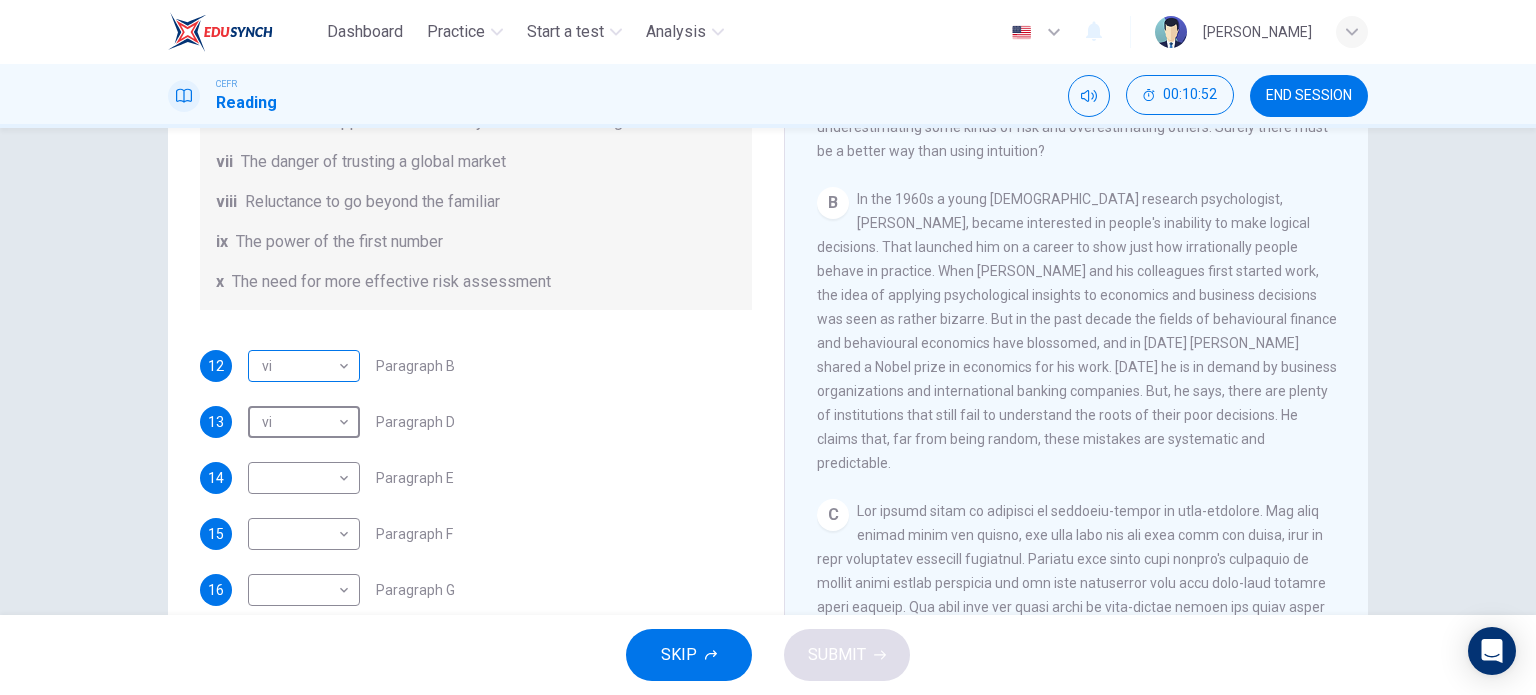 click on "Dashboard Practice Start a test Analysis English en ​ ERNAIZZATY BINTI ZAKARIA CEFR Reading 00:10:52 END SESSION Questions 12 - 17 Reading Passage 1 has nine paragraphs  A-I
Choose the correct heading for Paragraphs  B  and  D-H  from the list of headings below.
Write the correct number  (i-xi)  in the boxes below. List of Headings i Not identifying the correct priorities ii A solution for the long term iii The difficulty of changing your mind iv Why looking back is unhelpful v Strengthening inner resources vi A successful approach to the study of decision-making vii The danger of trusting a global market viii Reluctance to go beyond the familiar ix The power of the first number x The need for more effective risk assessment 12 vi vi ​ Paragraph B 13 vi vi ​ Paragraph D 14 ​ ​ Paragraph E 15 ​ ​ Paragraph F 16 ​ ​ Paragraph G 17 ​ ​ Paragraph H Why Risks Can Go Wrong CLICK TO ZOOM Click to Zoom A B C D E F G H I SKIP SUBMIT EduSynch - Online Language Proficiency Testing
2025" at bounding box center (768, 347) 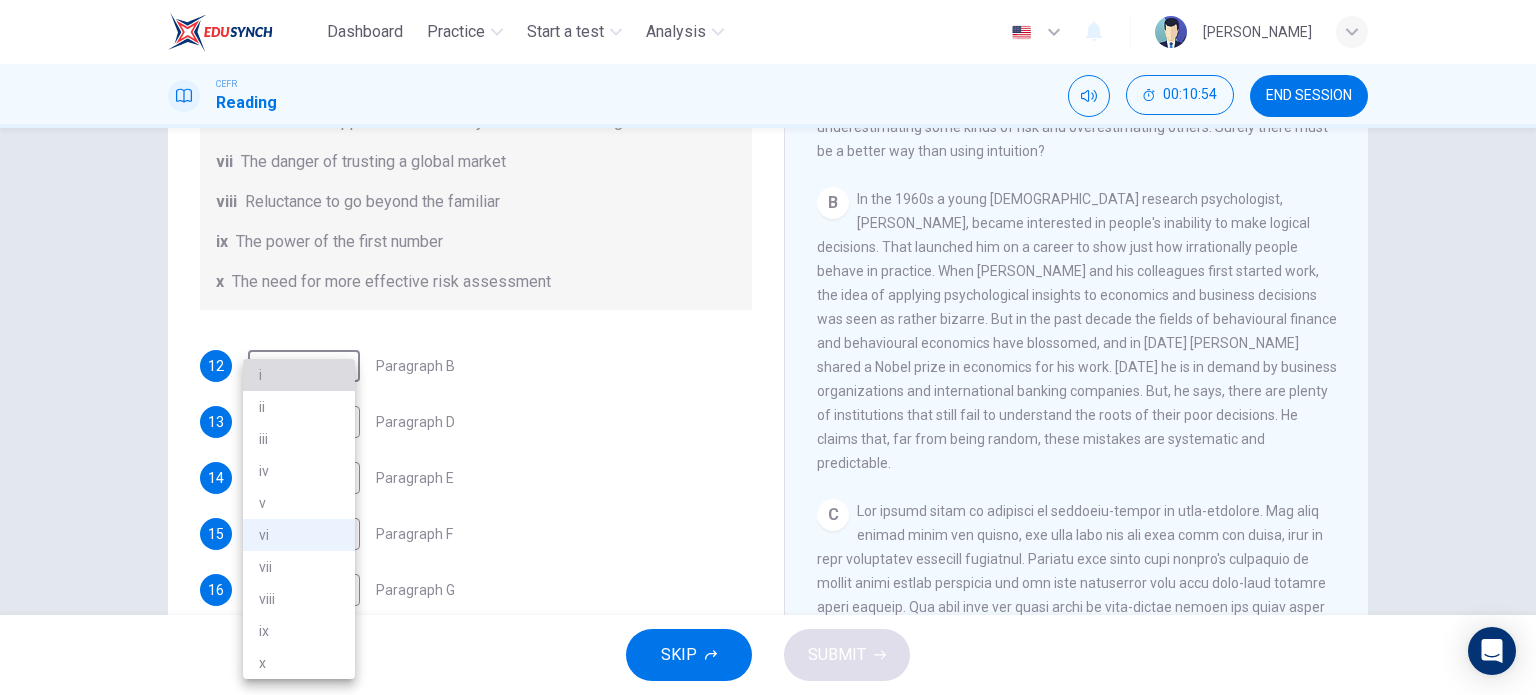 click on "i" at bounding box center (299, 375) 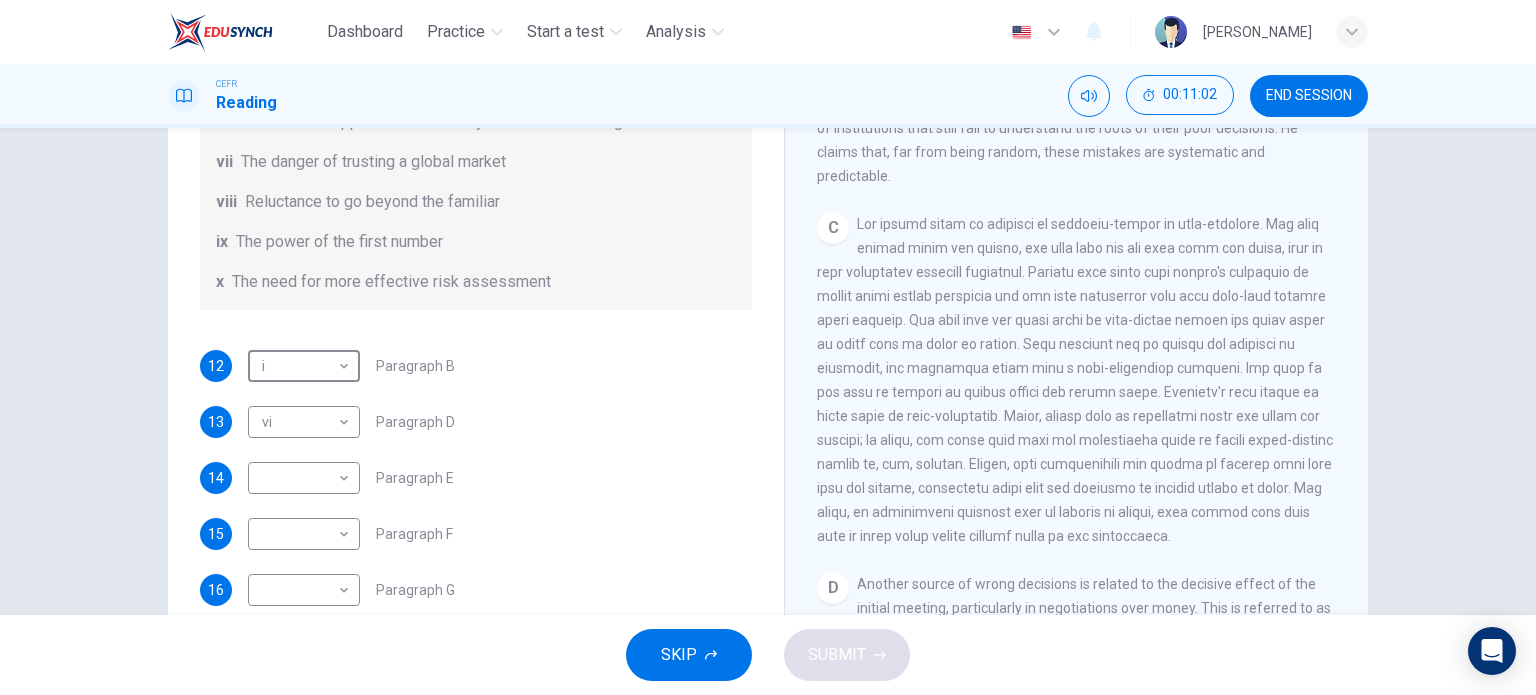 scroll, scrollTop: 766, scrollLeft: 0, axis: vertical 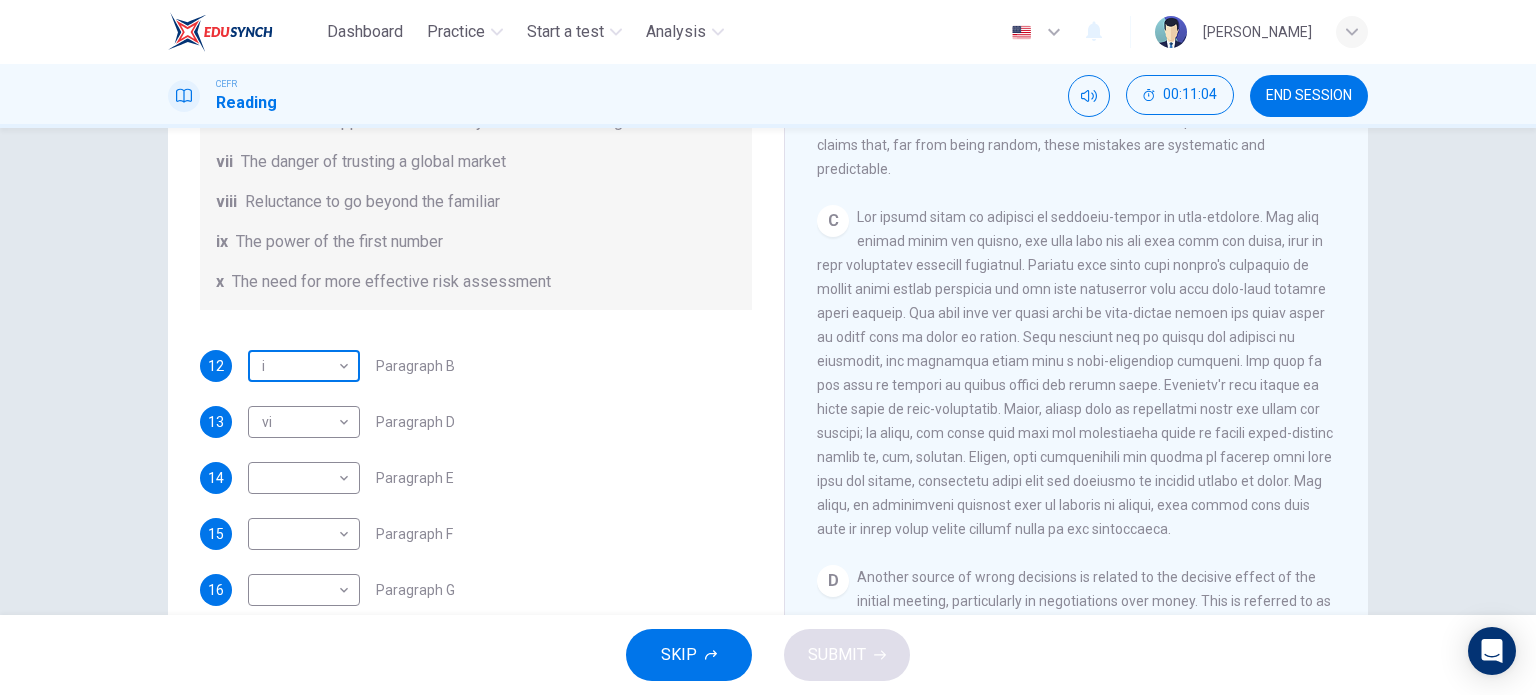 click on "Dashboard Practice Start a test Analysis English en ​ ERNAIZZATY BINTI ZAKARIA CEFR Reading 00:11:04 END SESSION Questions 12 - 17 Reading Passage 1 has nine paragraphs  A-I
Choose the correct heading for Paragraphs  B  and  D-H  from the list of headings below.
Write the correct number  (i-xi)  in the boxes below. List of Headings i Not identifying the correct priorities ii A solution for the long term iii The difficulty of changing your mind iv Why looking back is unhelpful v Strengthening inner resources vi A successful approach to the study of decision-making vii The danger of trusting a global market viii Reluctance to go beyond the familiar ix The power of the first number x The need for more effective risk assessment 12 i i ​ Paragraph B 13 vi vi ​ Paragraph D 14 ​ ​ Paragraph E 15 ​ ​ Paragraph F 16 ​ ​ Paragraph G 17 ​ ​ Paragraph H Why Risks Can Go Wrong CLICK TO ZOOM Click to Zoom A B C D E F G H I SKIP SUBMIT EduSynch - Online Language Proficiency Testing
Dashboard" at bounding box center [768, 347] 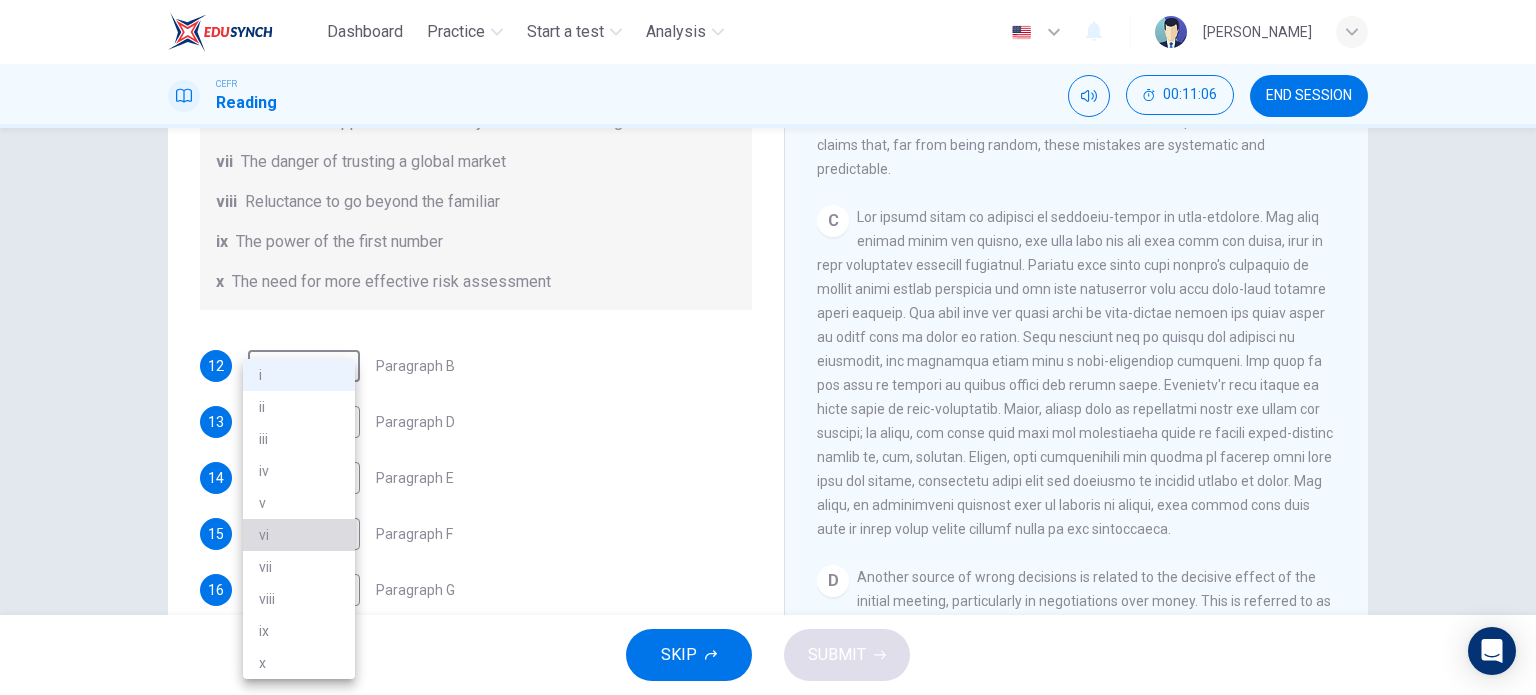 click on "vi" at bounding box center [299, 535] 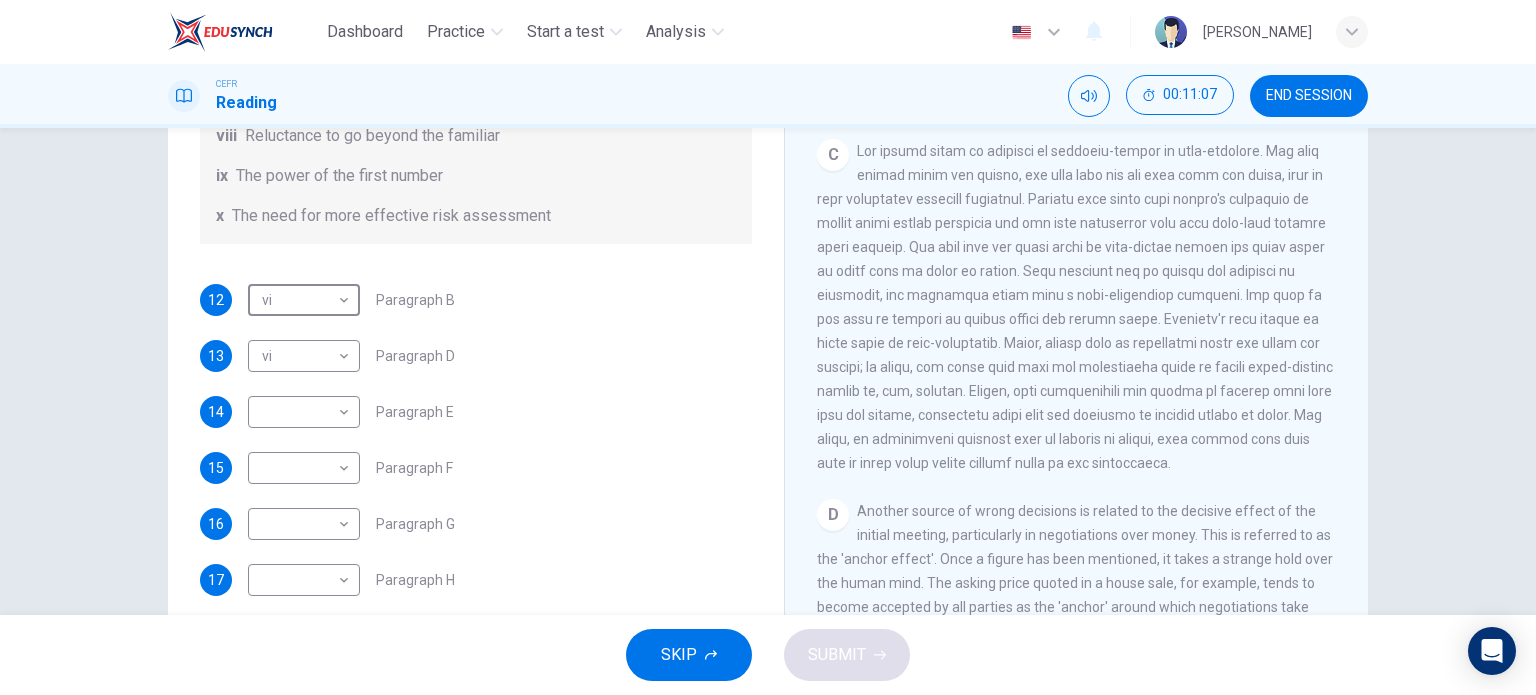 scroll, scrollTop: 208, scrollLeft: 0, axis: vertical 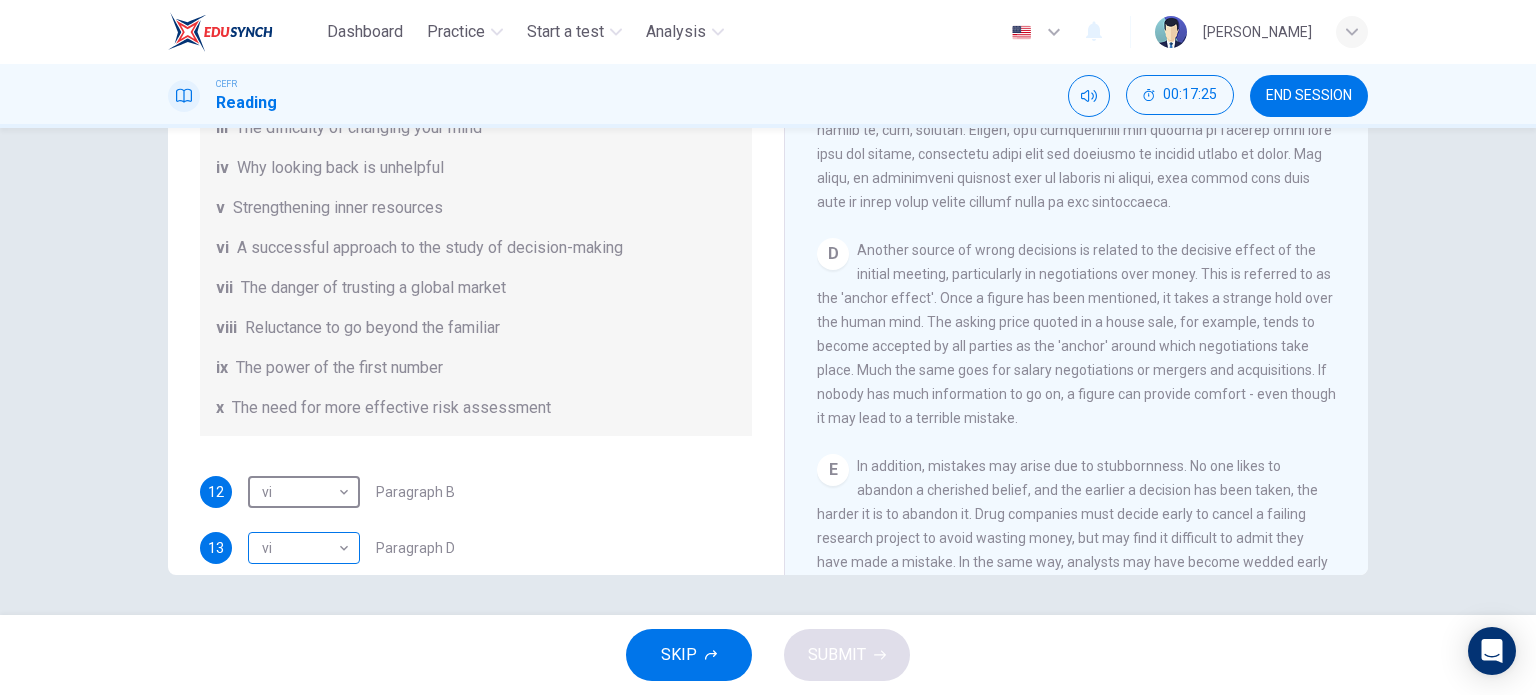click on "Dashboard Practice Start a test Analysis English en ​ ERNAIZZATY BINTI ZAKARIA CEFR Reading 00:17:25 END SESSION Questions 12 - 17 Reading Passage 1 has nine paragraphs  A-I
Choose the correct heading for Paragraphs  B  and  D-H  from the list of headings below.
Write the correct number  (i-xi)  in the boxes below. List of Headings i Not identifying the correct priorities ii A solution for the long term iii The difficulty of changing your mind iv Why looking back is unhelpful v Strengthening inner resources vi A successful approach to the study of decision-making vii The danger of trusting a global market viii Reluctance to go beyond the familiar ix The power of the first number x The need for more effective risk assessment 12 vi vi ​ Paragraph B 13 vi vi ​ Paragraph D 14 ​ ​ Paragraph E 15 ​ ​ Paragraph F 16 ​ ​ Paragraph G 17 ​ ​ Paragraph H Why Risks Can Go Wrong CLICK TO ZOOM Click to Zoom A B C D E F G H I SKIP SUBMIT EduSynch - Online Language Proficiency Testing
2025" at bounding box center [768, 347] 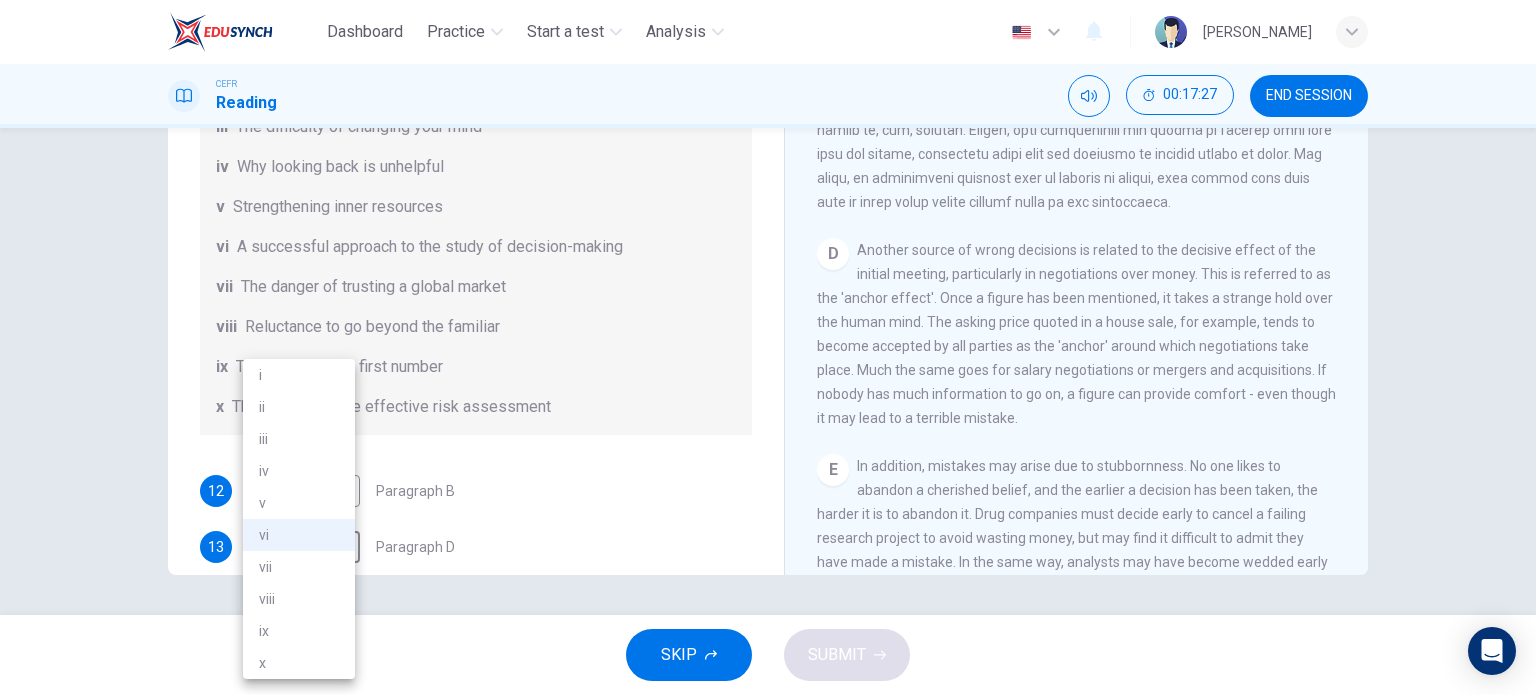 click at bounding box center (768, 347) 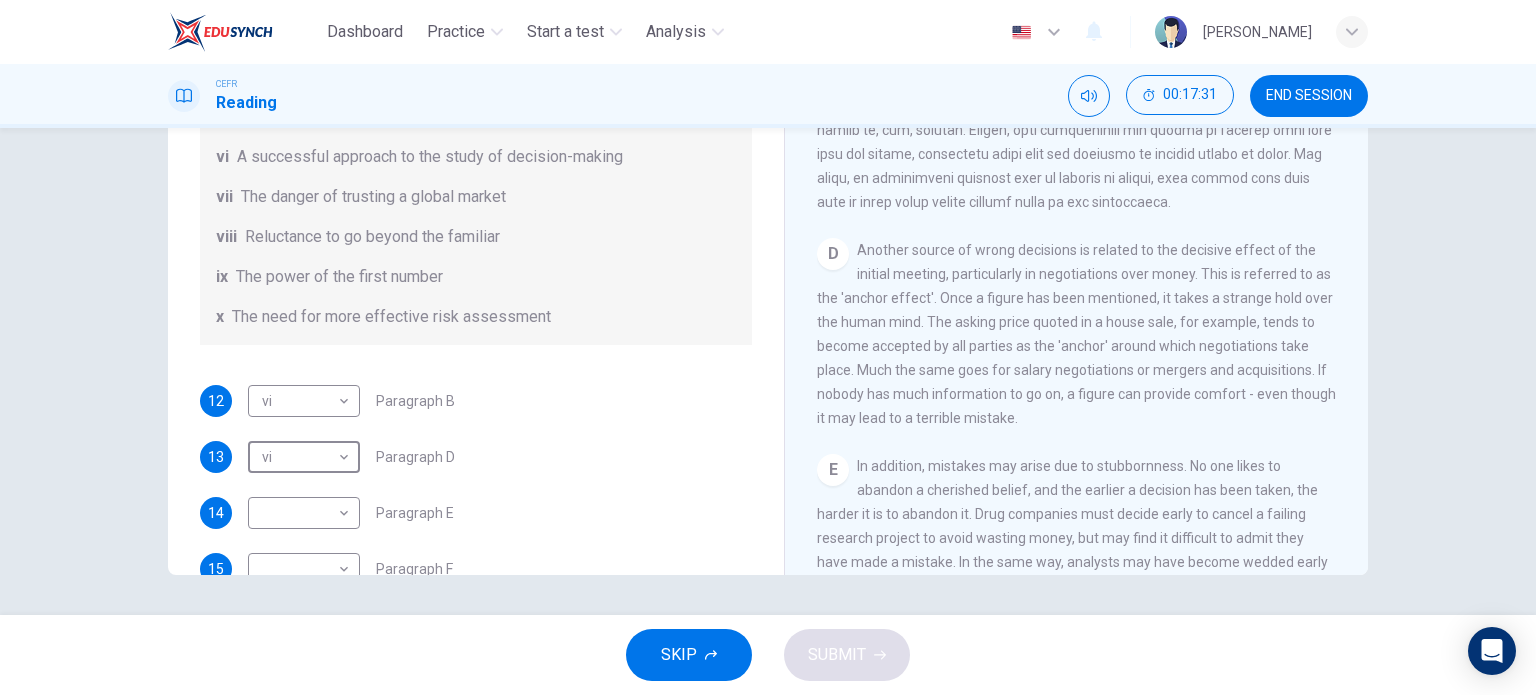 scroll, scrollTop: 216, scrollLeft: 0, axis: vertical 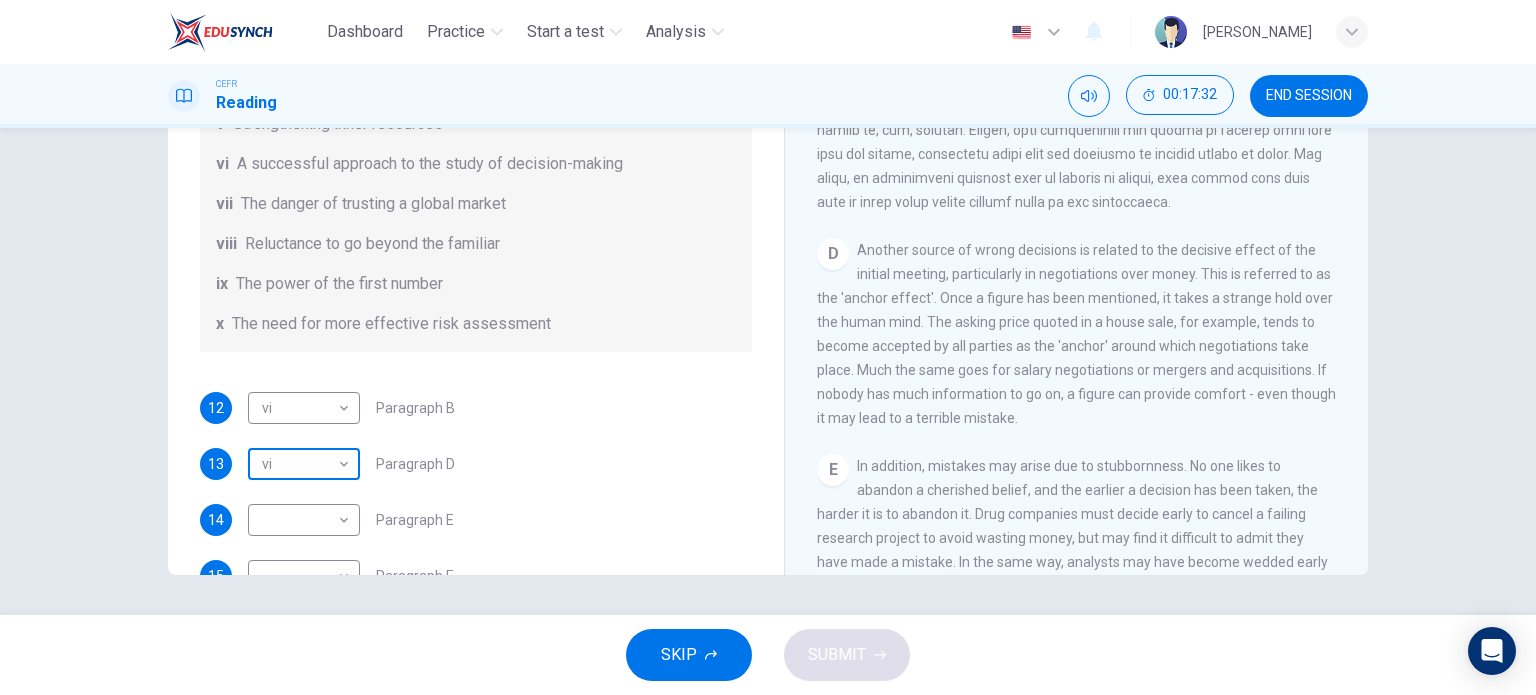 click on "Dashboard Practice Start a test Analysis English en ​ ERNAIZZATY BINTI ZAKARIA CEFR Reading 00:17:32 END SESSION Questions 12 - 17 Reading Passage 1 has nine paragraphs  A-I
Choose the correct heading for Paragraphs  B  and  D-H  from the list of headings below.
Write the correct number  (i-xi)  in the boxes below. List of Headings i Not identifying the correct priorities ii A solution for the long term iii The difficulty of changing your mind iv Why looking back is unhelpful v Strengthening inner resources vi A successful approach to the study of decision-making vii The danger of trusting a global market viii Reluctance to go beyond the familiar ix The power of the first number x The need for more effective risk assessment 12 vi vi ​ Paragraph B 13 vi vi ​ Paragraph D 14 ​ ​ Paragraph E 15 ​ ​ Paragraph F 16 ​ ​ Paragraph G 17 ​ ​ Paragraph H Why Risks Can Go Wrong CLICK TO ZOOM Click to Zoom A B C D E F G H I SKIP SUBMIT EduSynch - Online Language Proficiency Testing
2025" at bounding box center [768, 347] 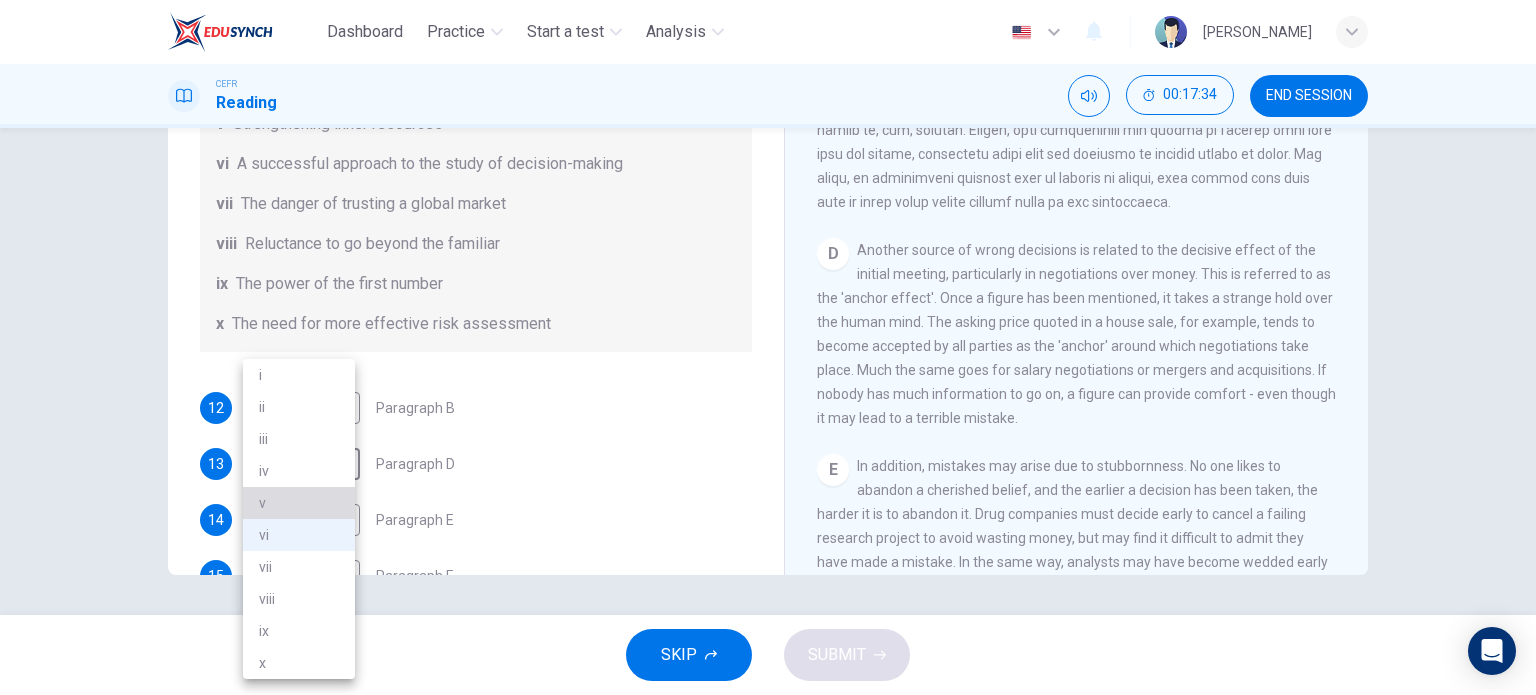 click on "v" at bounding box center [299, 503] 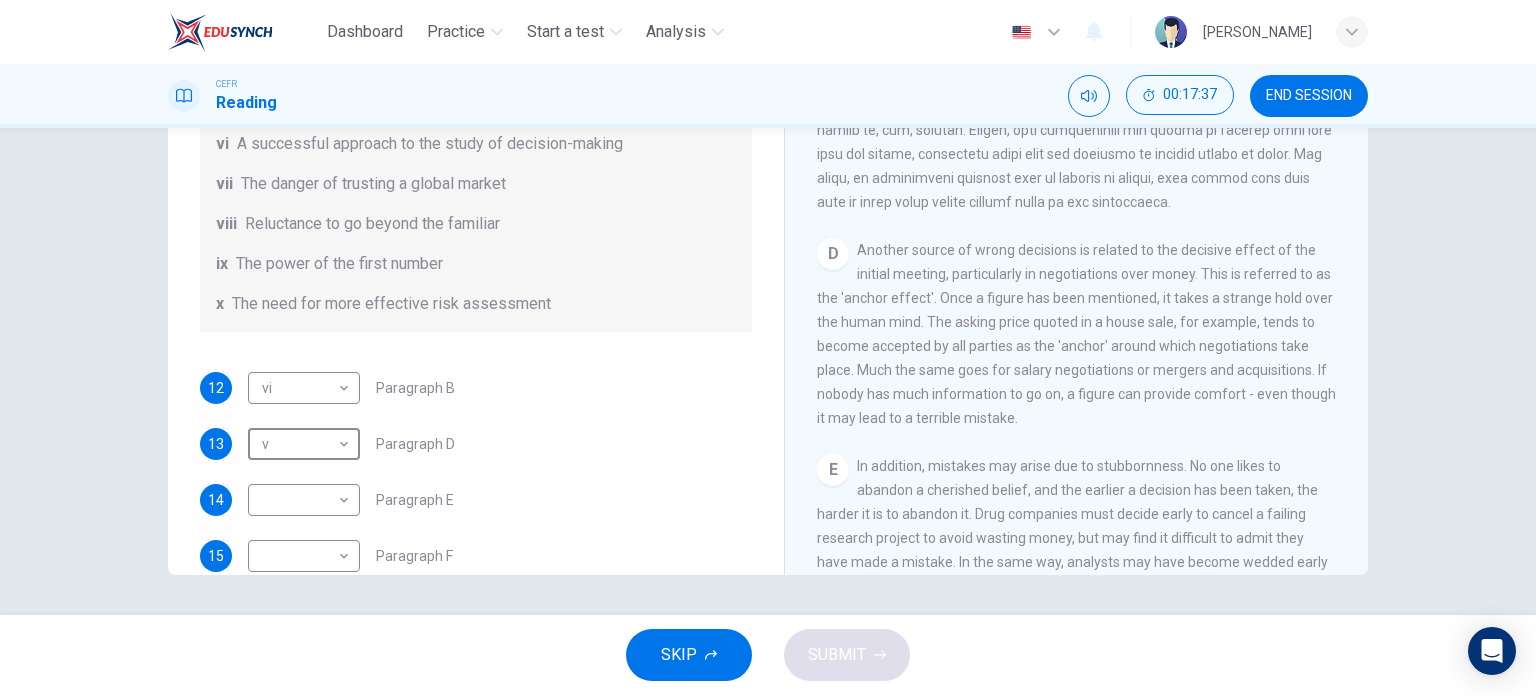 scroll, scrollTop: 236, scrollLeft: 0, axis: vertical 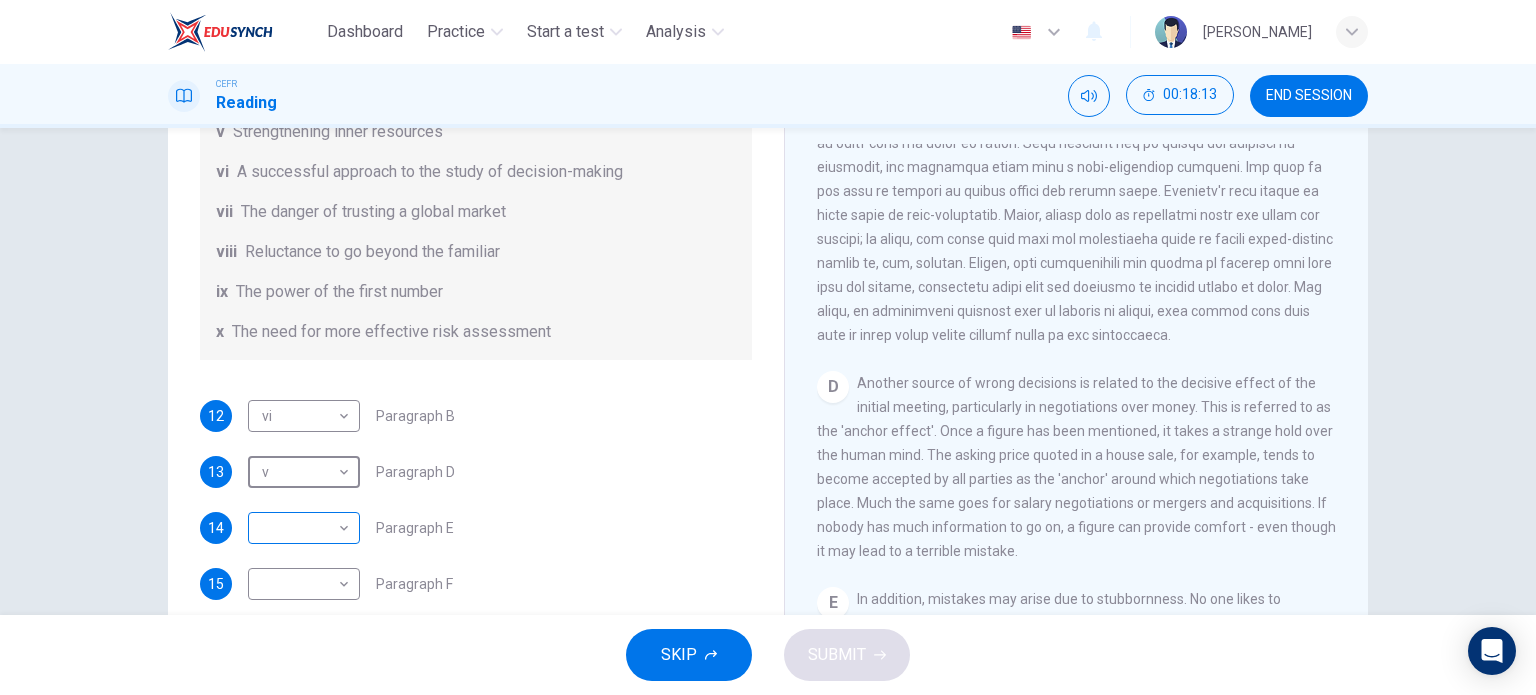 click on "Dashboard Practice Start a test Analysis English en ​ ERNAIZZATY BINTI ZAKARIA CEFR Reading 00:18:13 END SESSION Questions 12 - 17 Reading Passage 1 has nine paragraphs  A-I
Choose the correct heading for Paragraphs  B  and  D-H  from the list of headings below.
Write the correct number  (i-xi)  in the boxes below. List of Headings i Not identifying the correct priorities ii A solution for the long term iii The difficulty of changing your mind iv Why looking back is unhelpful v Strengthening inner resources vi A successful approach to the study of decision-making vii The danger of trusting a global market viii Reluctance to go beyond the familiar ix The power of the first number x The need for more effective risk assessment 12 vi vi ​ Paragraph B 13 v v ​ Paragraph D 14 ​ ​ Paragraph E 15 ​ ​ Paragraph F 16 ​ ​ Paragraph G 17 ​ ​ Paragraph H Why Risks Can Go Wrong CLICK TO ZOOM Click to Zoom A B C D E F G H I SKIP SUBMIT EduSynch - Online Language Proficiency Testing
Dashboard" at bounding box center (768, 347) 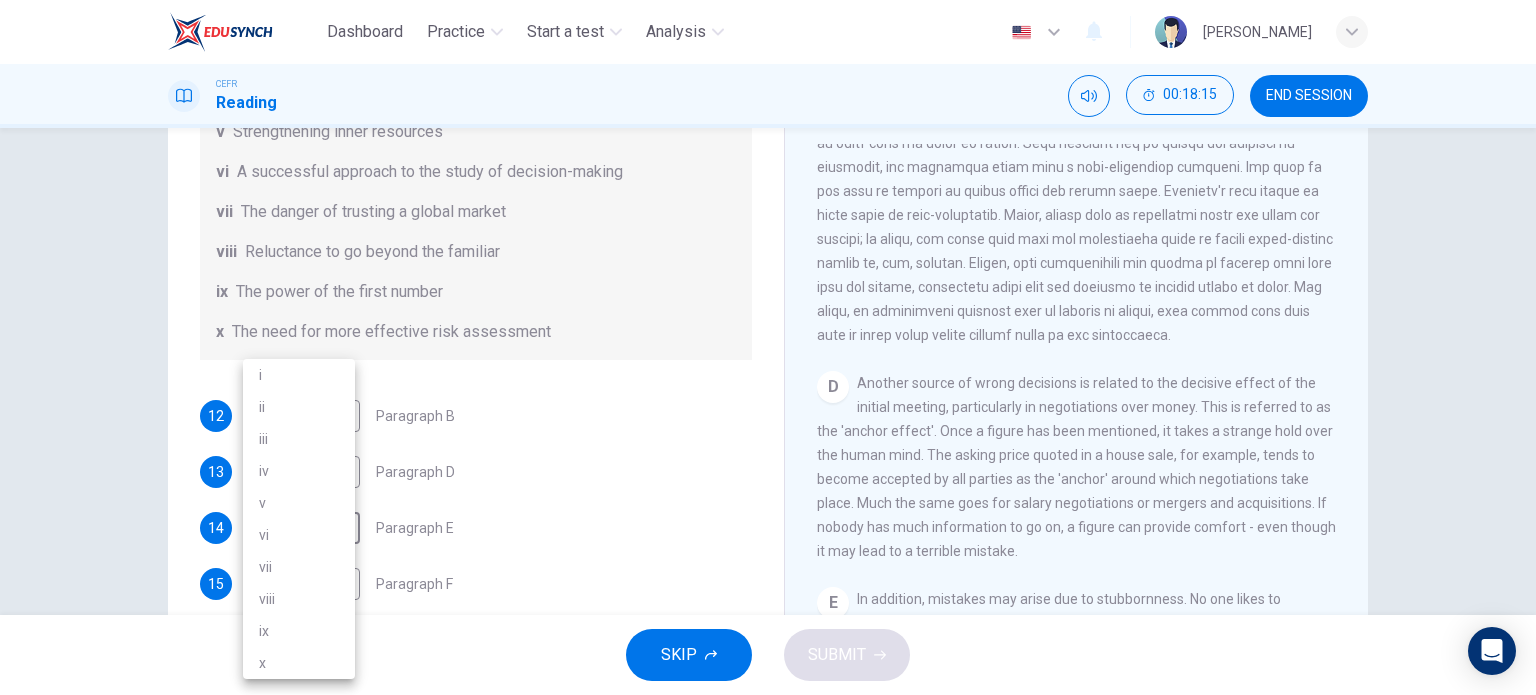 click on "iii" at bounding box center [299, 439] 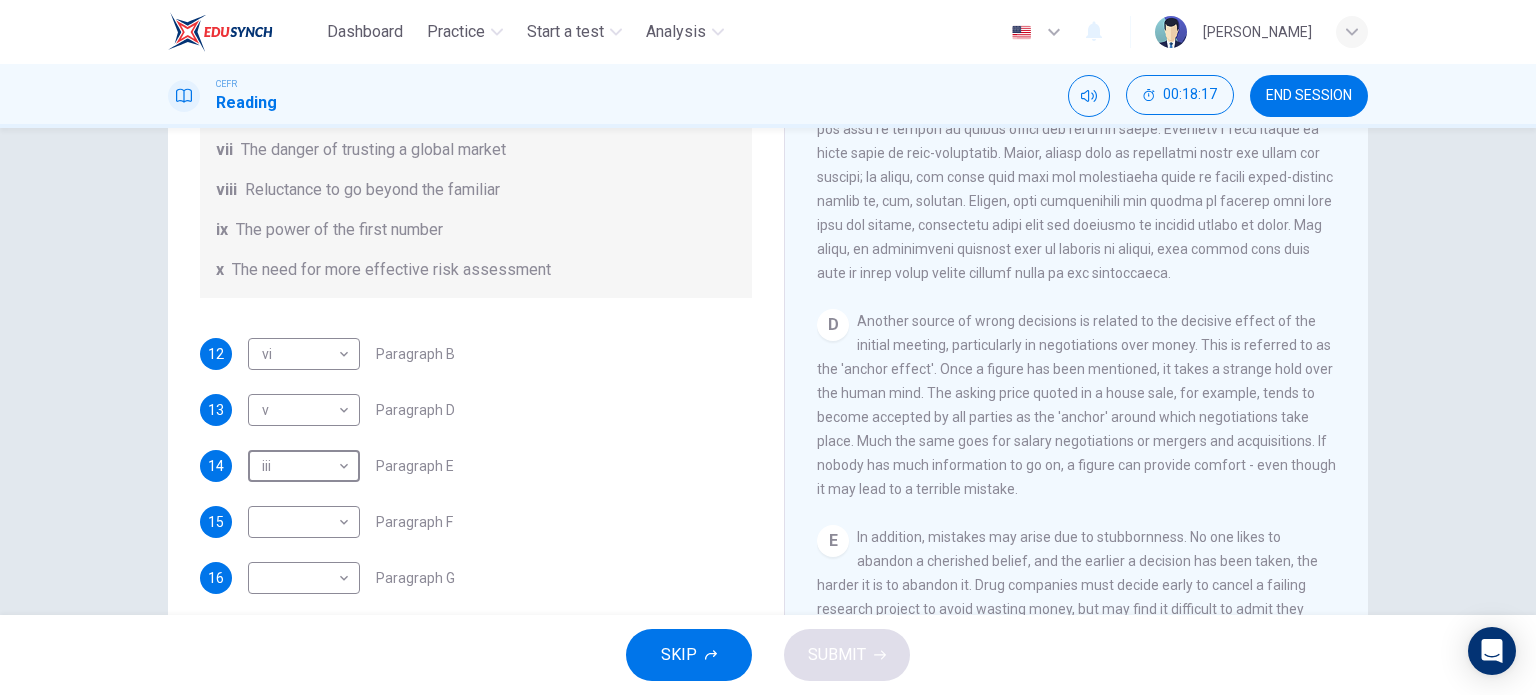 scroll, scrollTop: 192, scrollLeft: 0, axis: vertical 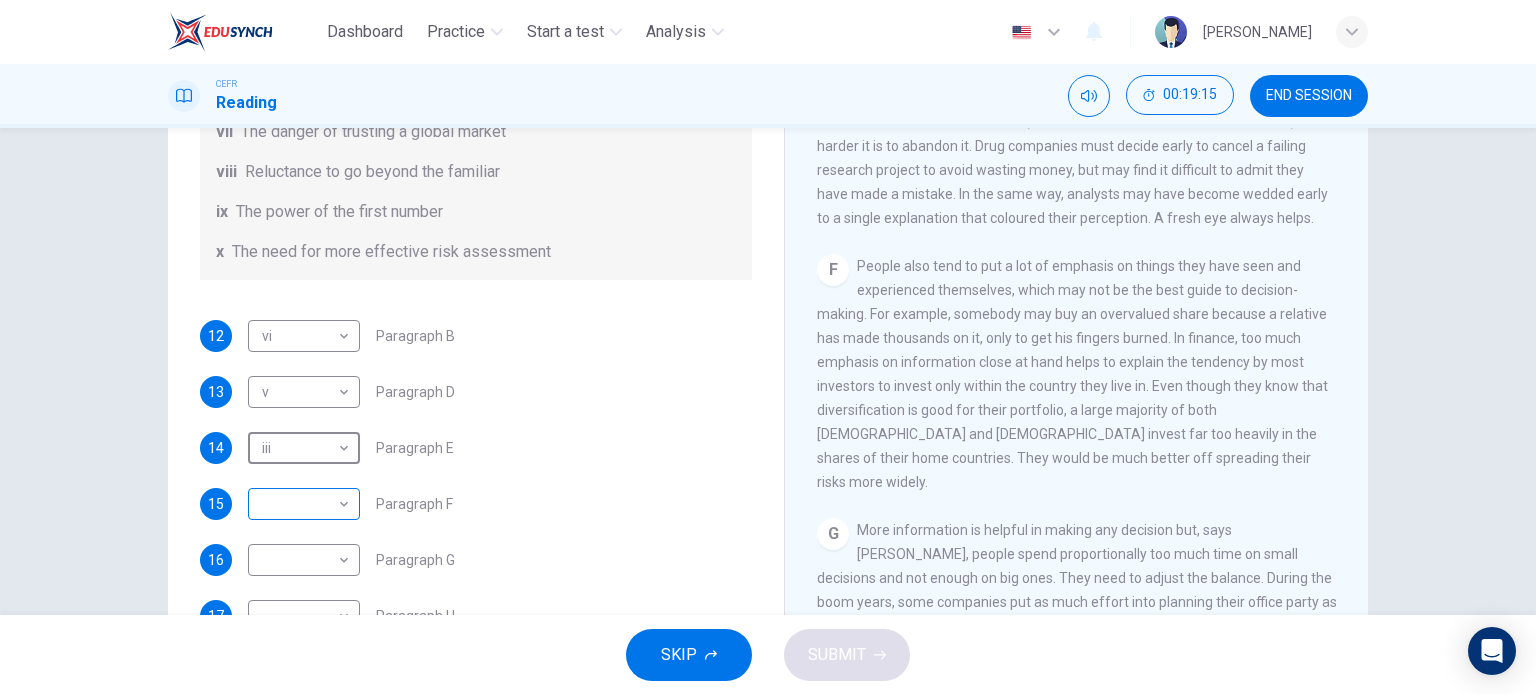 click on "Dashboard Practice Start a test Analysis English en ​ ERNAIZZATY BINTI ZAKARIA CEFR Reading 00:19:15 END SESSION Questions 12 - 17 Reading Passage 1 has nine paragraphs  A-I
Choose the correct heading for Paragraphs  B  and  D-H  from the list of headings below.
Write the correct number  (i-xi)  in the boxes below. List of Headings i Not identifying the correct priorities ii A solution for the long term iii The difficulty of changing your mind iv Why looking back is unhelpful v Strengthening inner resources vi A successful approach to the study of decision-making vii The danger of trusting a global market viii Reluctance to go beyond the familiar ix The power of the first number x The need for more effective risk assessment 12 vi vi ​ Paragraph B 13 v v ​ Paragraph D 14 iii iii ​ Paragraph E 15 ​ ​ Paragraph F 16 ​ ​ Paragraph G 17 ​ ​ Paragraph H Why Risks Can Go Wrong CLICK TO ZOOM Click to Zoom A B C D E F G H I SKIP SUBMIT EduSynch - Online Language Proficiency Testing
2025" at bounding box center (768, 347) 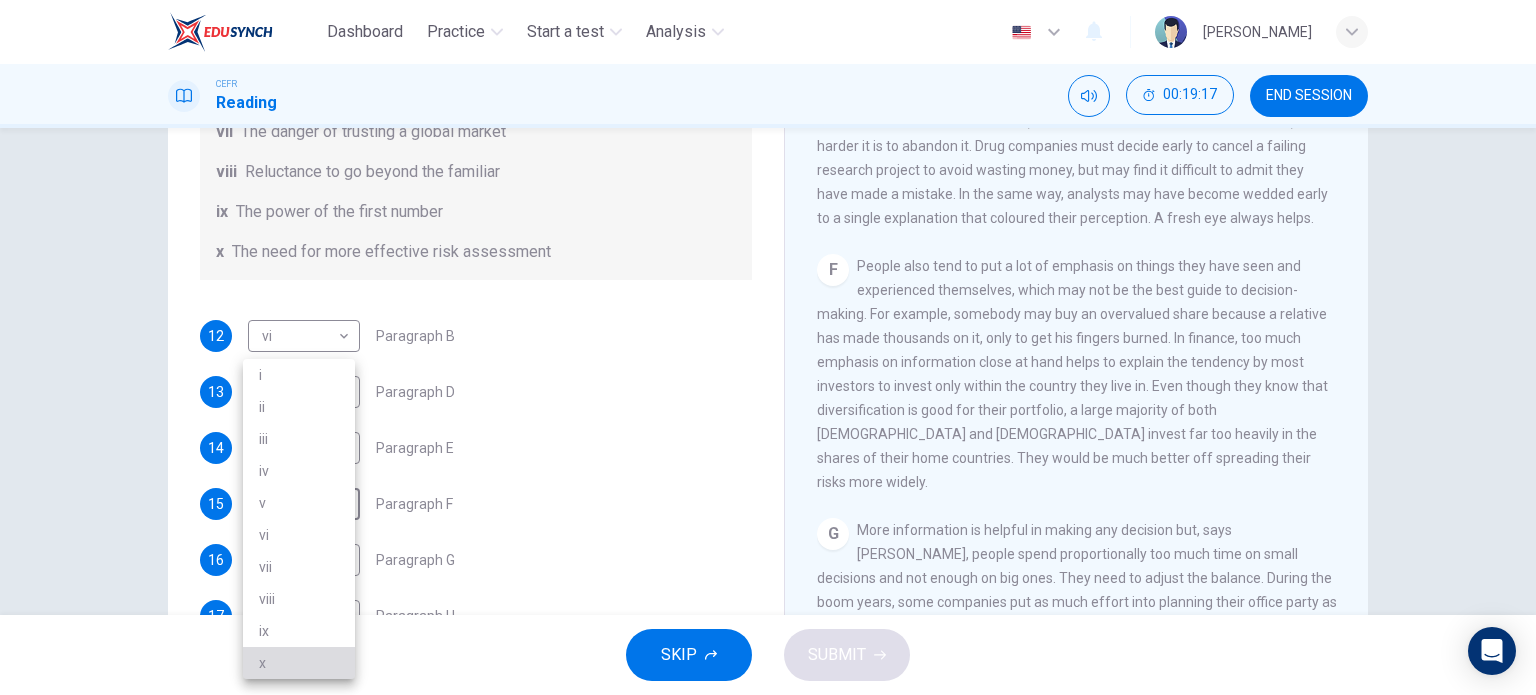 click on "x" at bounding box center [299, 663] 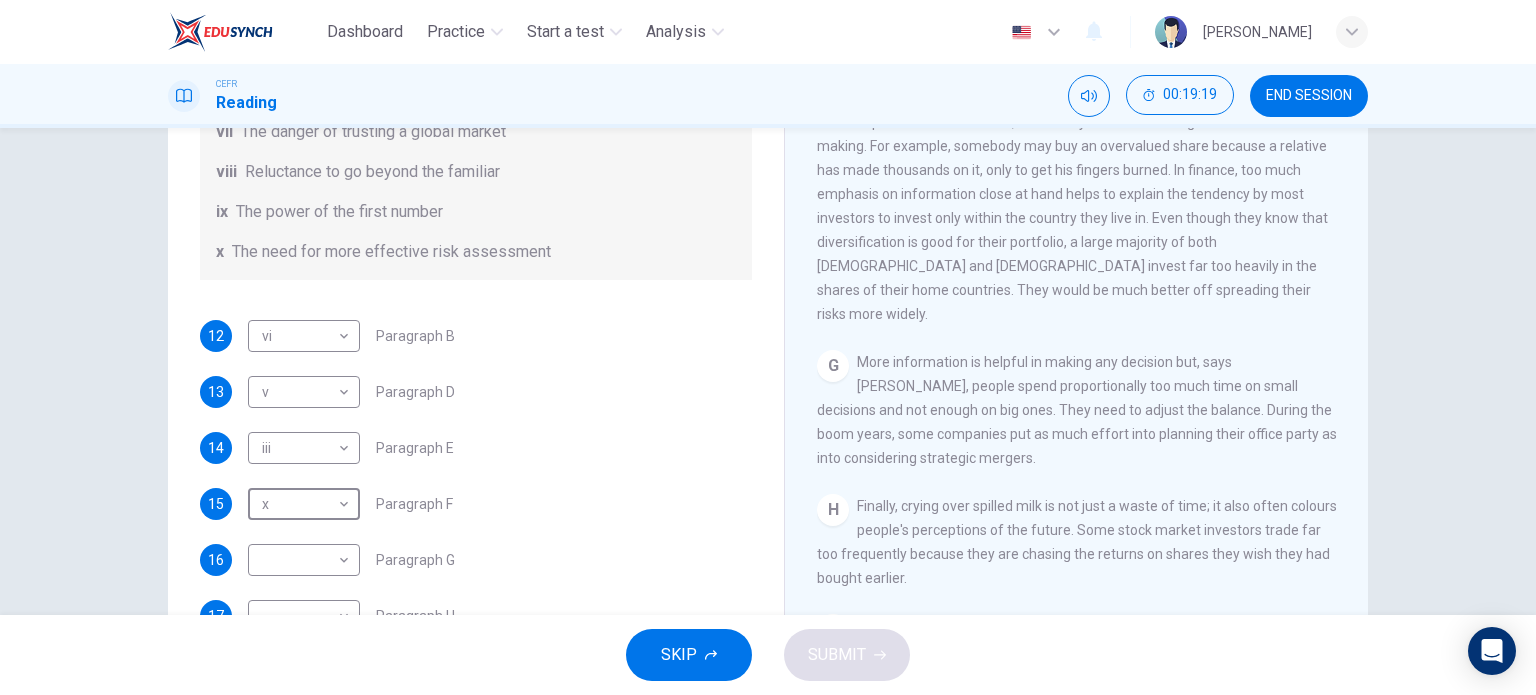 scroll, scrollTop: 1608, scrollLeft: 0, axis: vertical 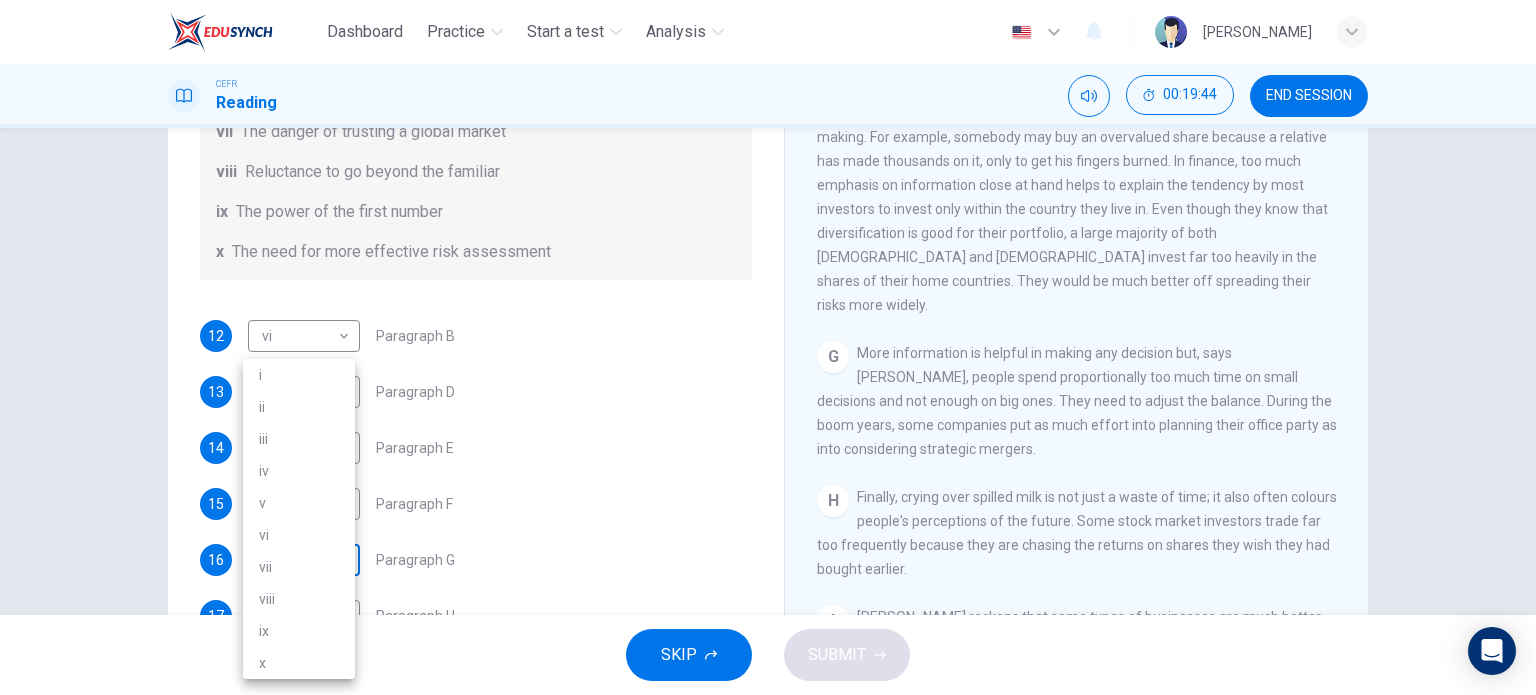 click on "Dashboard Practice Start a test Analysis English en ​ ERNAIZZATY BINTI ZAKARIA CEFR Reading 00:19:44 END SESSION Questions 12 - 17 Reading Passage 1 has nine paragraphs  A-I
Choose the correct heading for Paragraphs  B  and  D-H  from the list of headings below.
Write the correct number  (i-xi)  in the boxes below. List of Headings i Not identifying the correct priorities ii A solution for the long term iii The difficulty of changing your mind iv Why looking back is unhelpful v Strengthening inner resources vi A successful approach to the study of decision-making vii The danger of trusting a global market viii Reluctance to go beyond the familiar ix The power of the first number x The need for more effective risk assessment 12 vi vi ​ Paragraph B 13 v v ​ Paragraph D 14 iii iii ​ Paragraph E 15 x x ​ Paragraph F 16 ​ ​ Paragraph G 17 ​ ​ Paragraph H Why Risks Can Go Wrong CLICK TO ZOOM Click to Zoom A B C D E F G H I SKIP SUBMIT EduSynch - Online Language Proficiency Testing
2025" at bounding box center (768, 347) 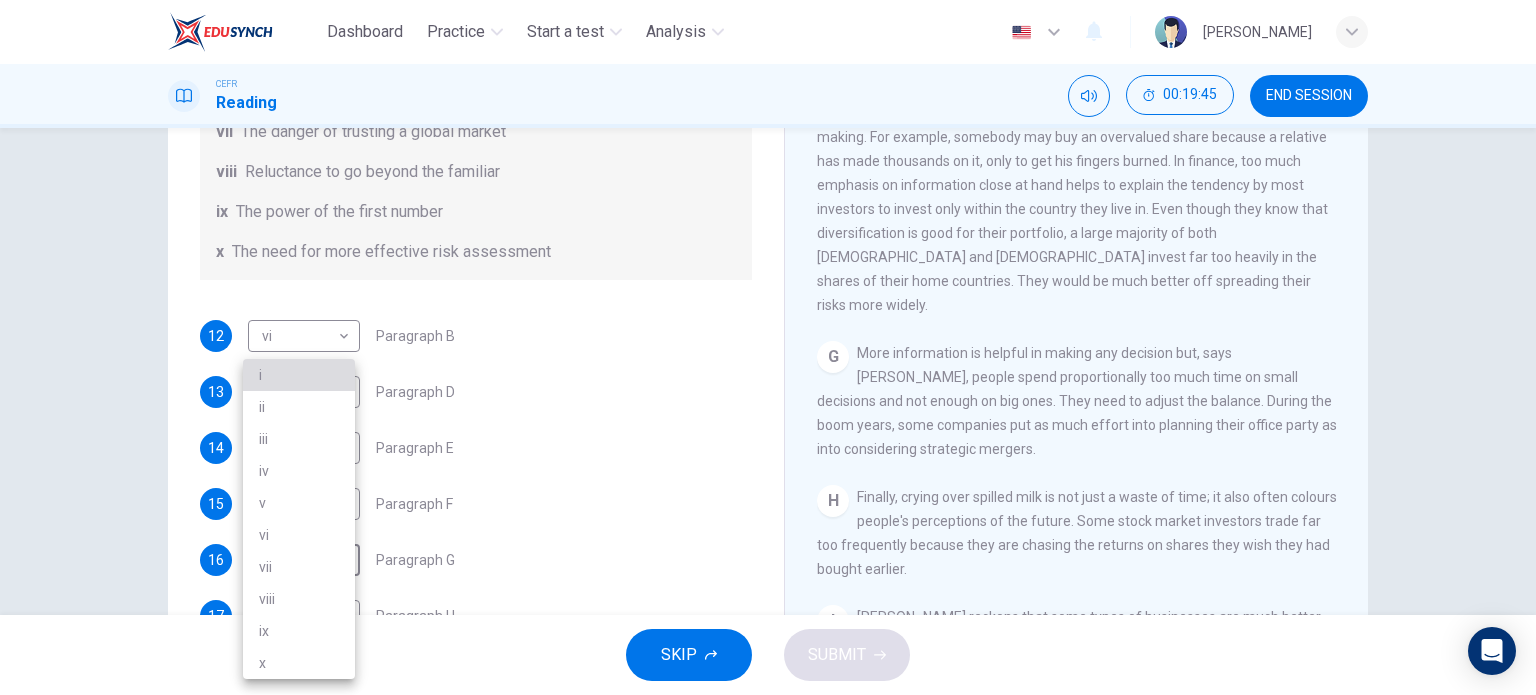 click on "i" at bounding box center [299, 375] 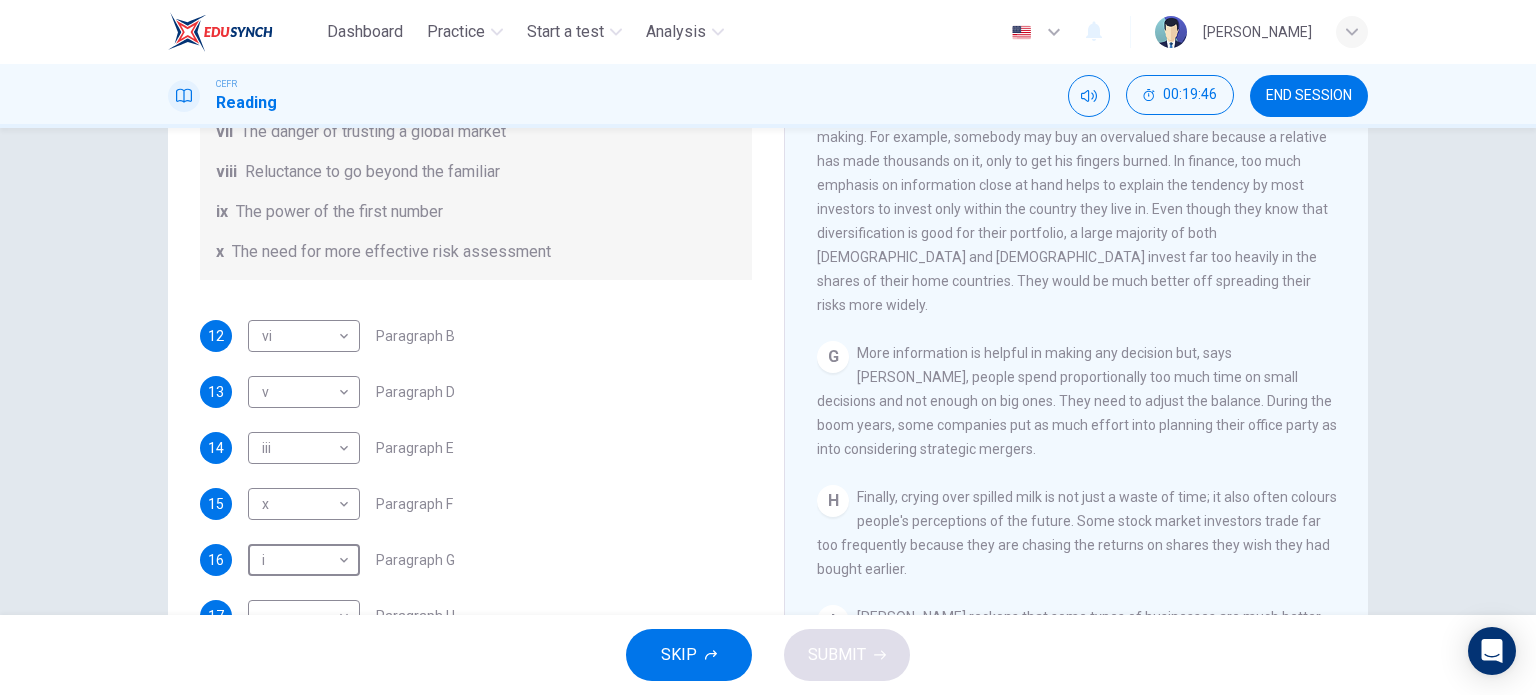scroll, scrollTop: 384, scrollLeft: 0, axis: vertical 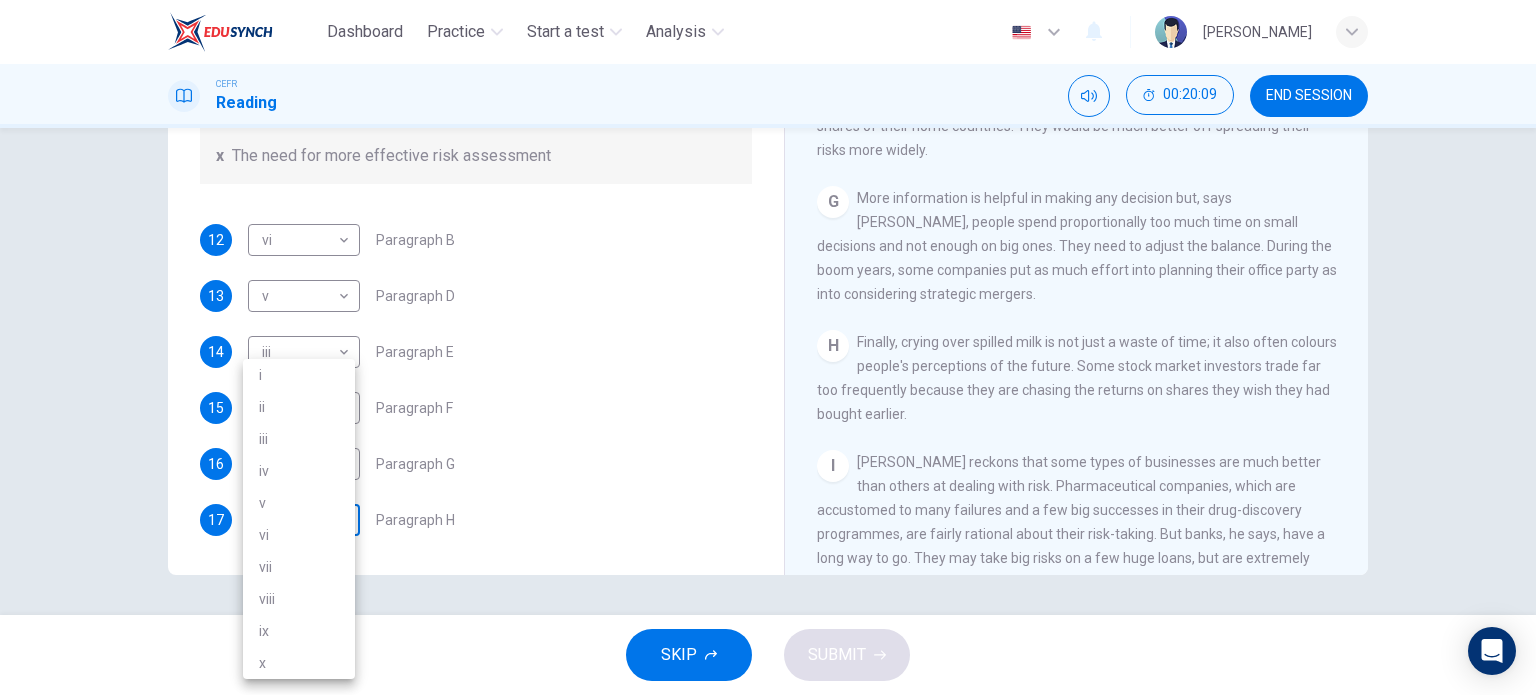 click on "Dashboard Practice Start a test Analysis English en ​ ERNAIZZATY BINTI ZAKARIA CEFR Reading 00:20:09 END SESSION Questions 12 - 17 Reading Passage 1 has nine paragraphs  A-I
Choose the correct heading for Paragraphs  B  and  D-H  from the list of headings below.
Write the correct number  (i-xi)  in the boxes below. List of Headings i Not identifying the correct priorities ii A solution for the long term iii The difficulty of changing your mind iv Why looking back is unhelpful v Strengthening inner resources vi A successful approach to the study of decision-making vii The danger of trusting a global market viii Reluctance to go beyond the familiar ix The power of the first number x The need for more effective risk assessment 12 vi vi ​ Paragraph B 13 v v ​ Paragraph D 14 iii iii ​ Paragraph E 15 x x ​ Paragraph F 16 i i ​ Paragraph G 17 ​ ​ Paragraph H Why Risks Can Go Wrong CLICK TO ZOOM Click to Zoom A B C D E F G H I SKIP SUBMIT EduSynch - Online Language Proficiency Testing
2025" at bounding box center (768, 347) 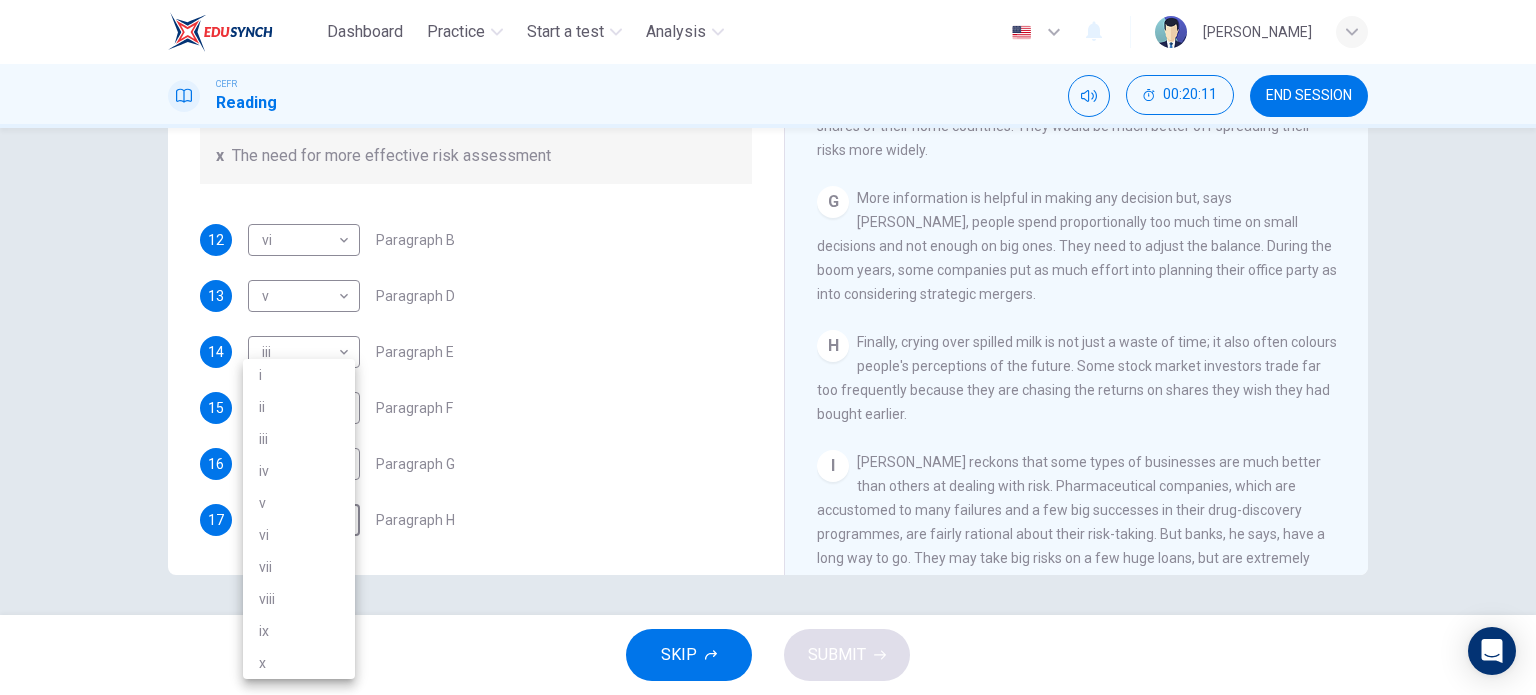 click on "iv" at bounding box center (299, 471) 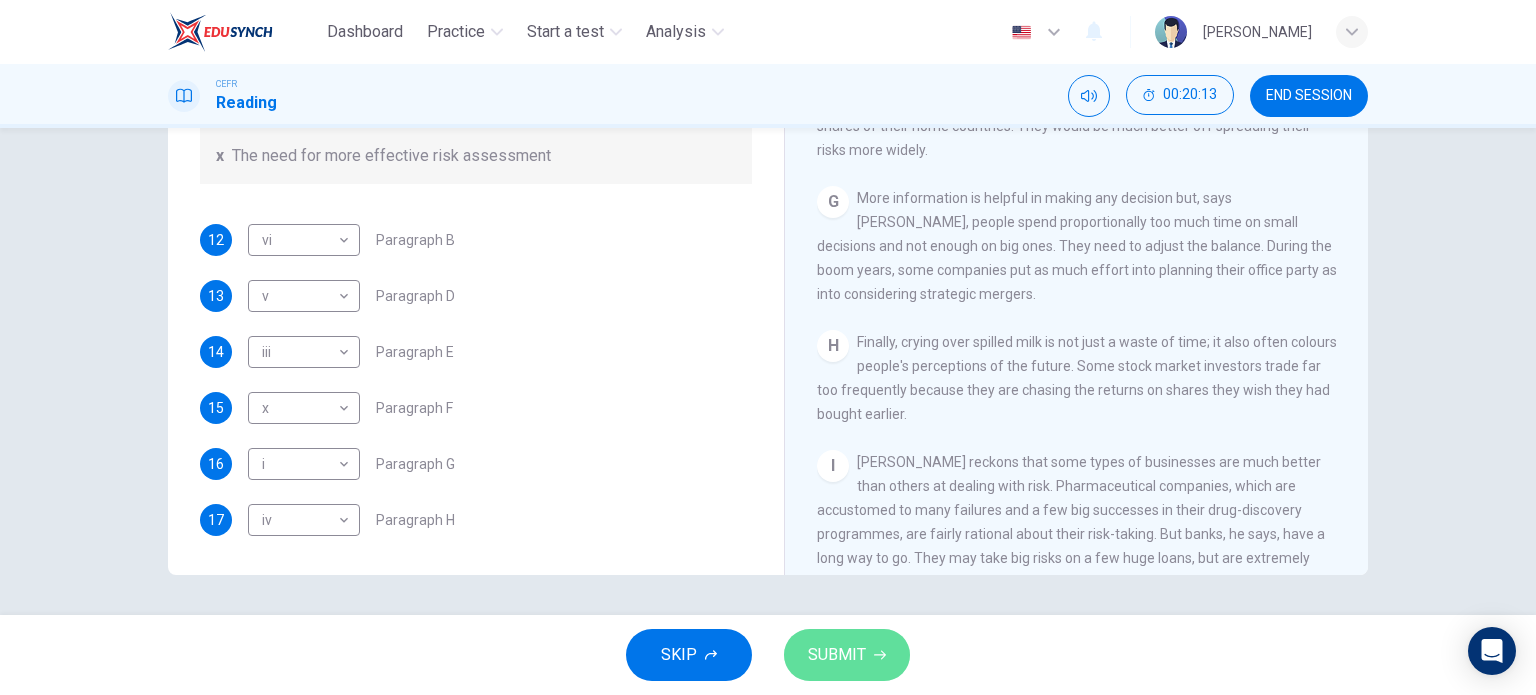 click on "SUBMIT" at bounding box center [837, 655] 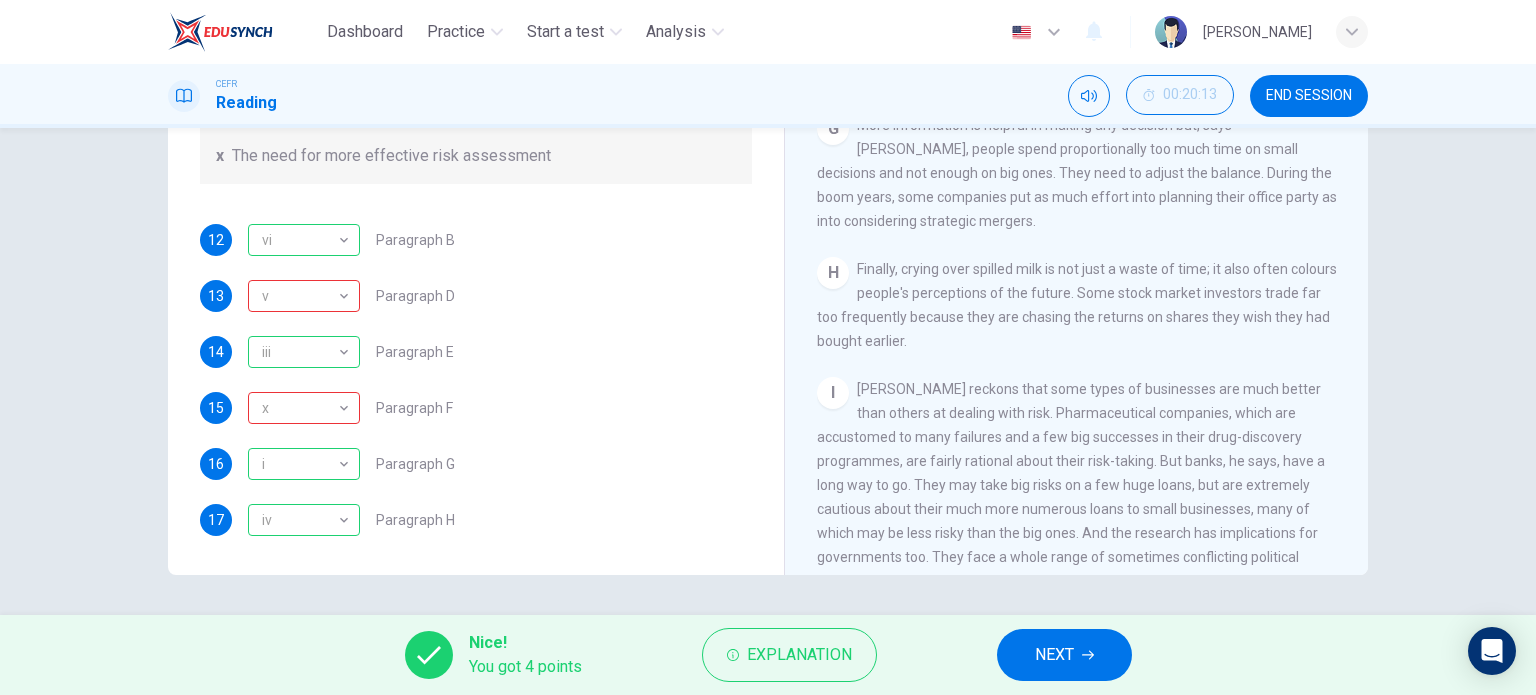 scroll, scrollTop: 1742, scrollLeft: 0, axis: vertical 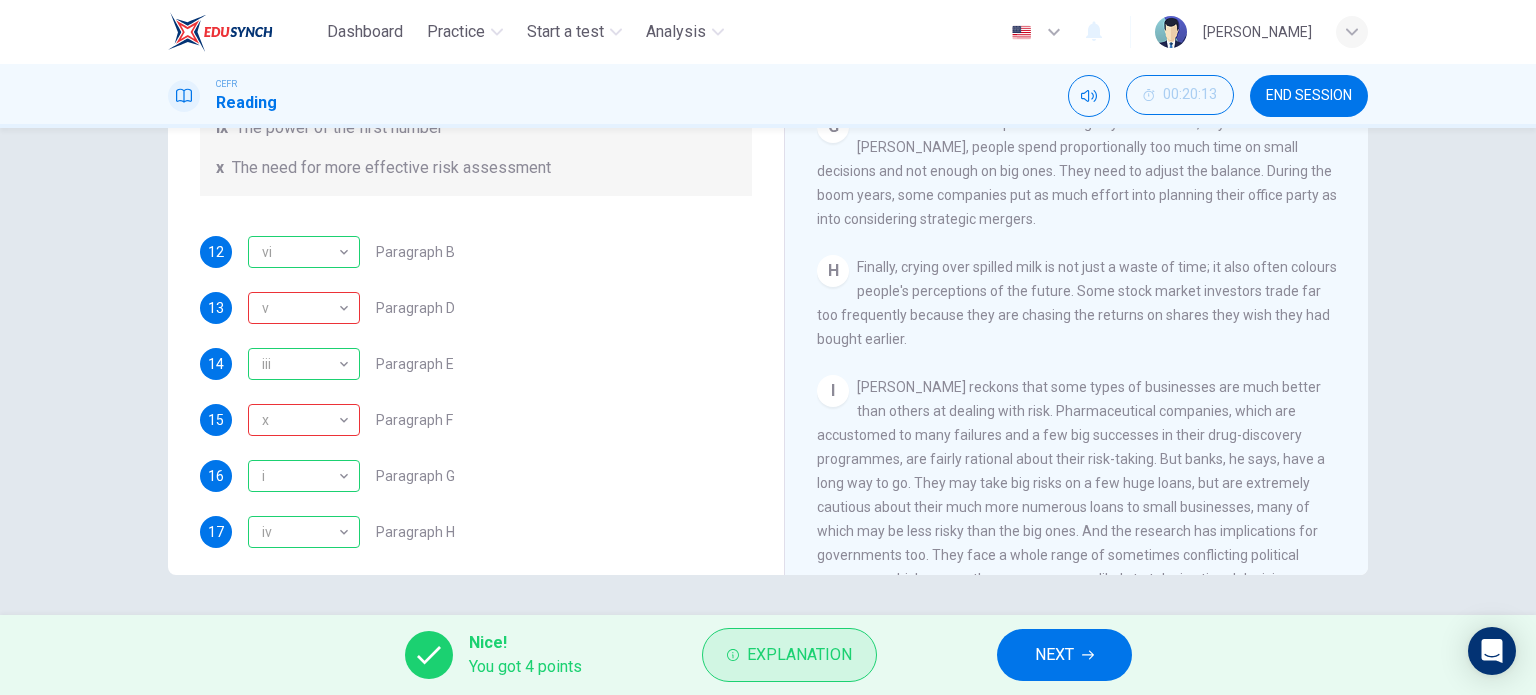 click on "Explanation" at bounding box center [799, 655] 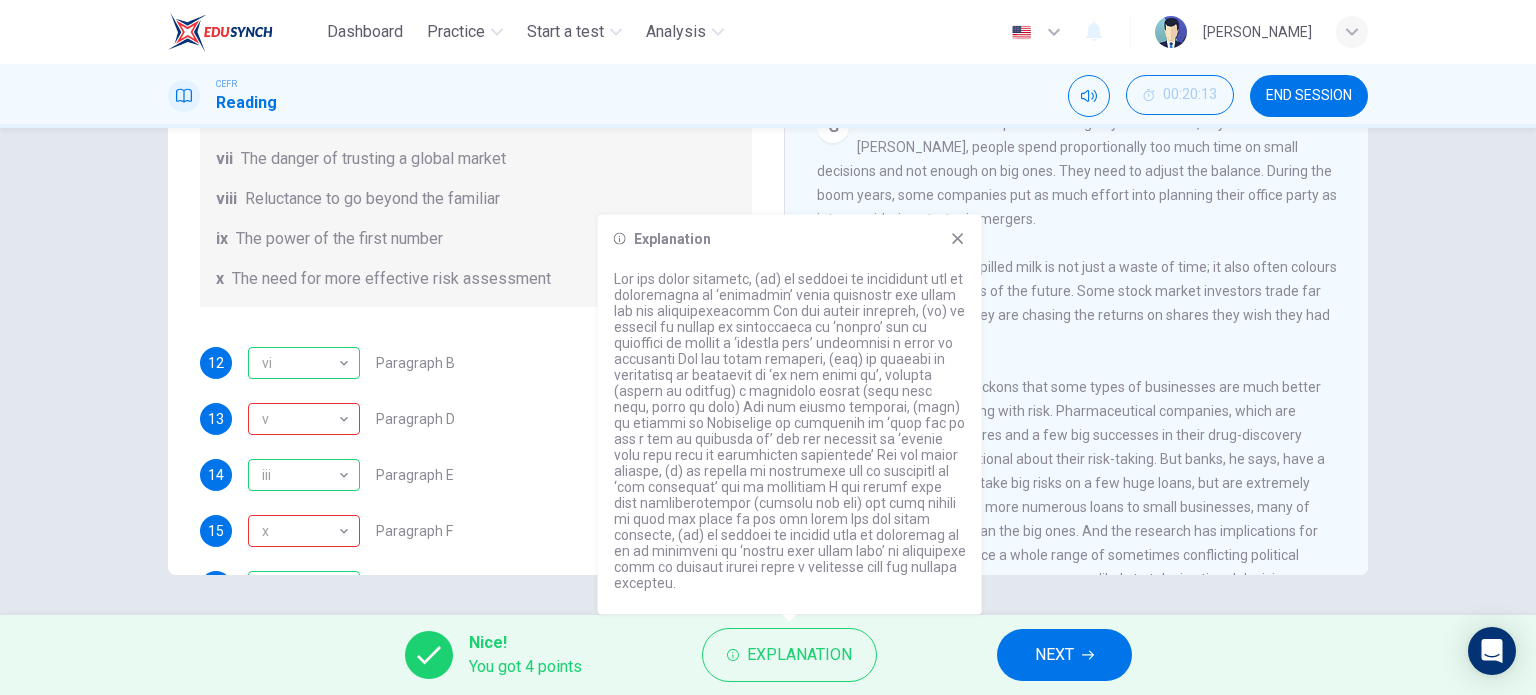 scroll, scrollTop: 263, scrollLeft: 0, axis: vertical 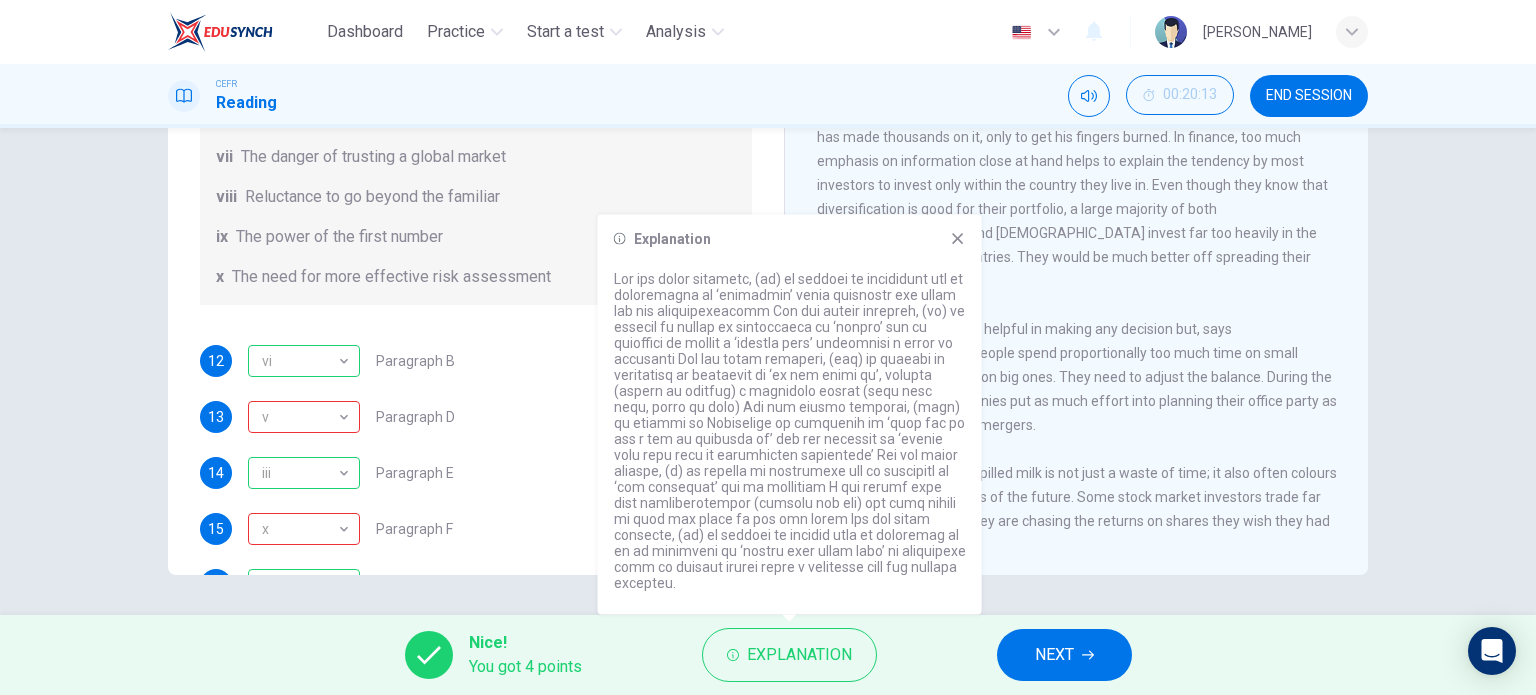 click 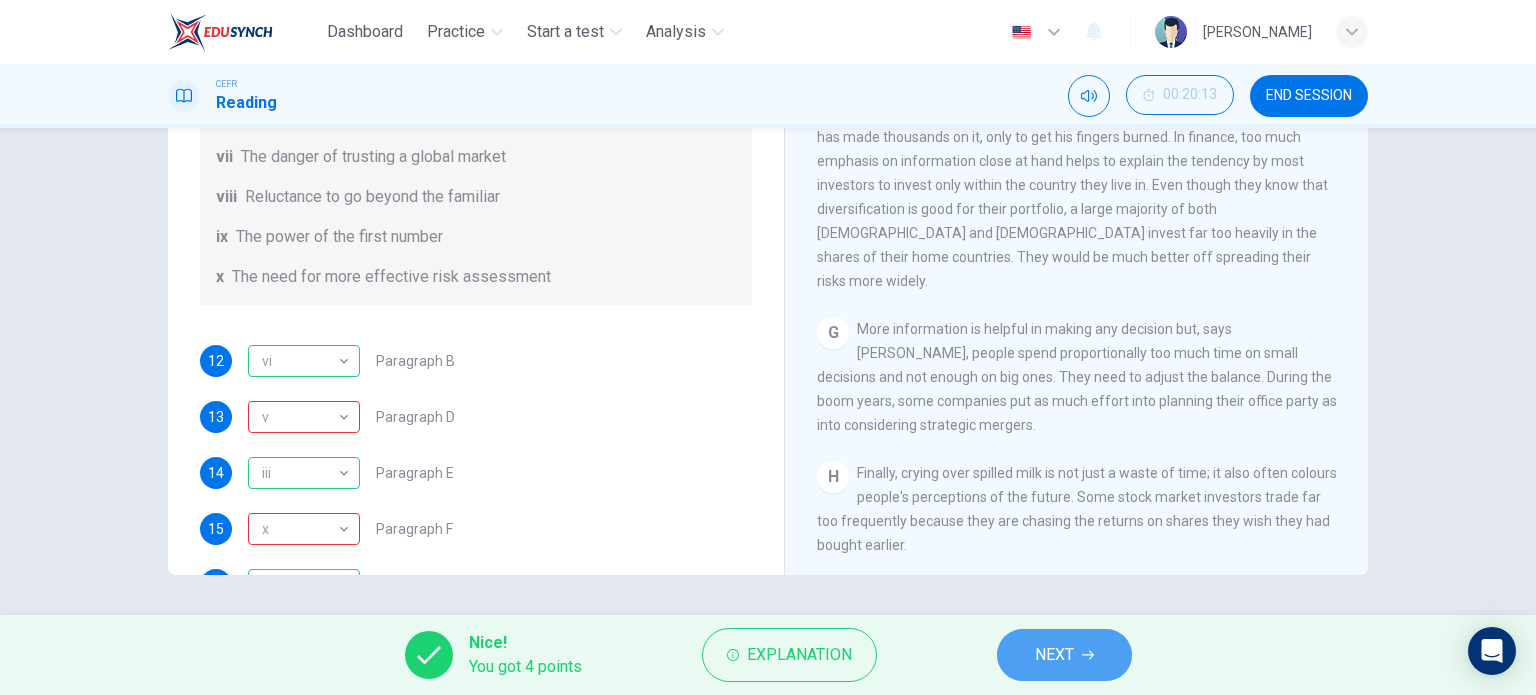 click on "NEXT" at bounding box center [1064, 655] 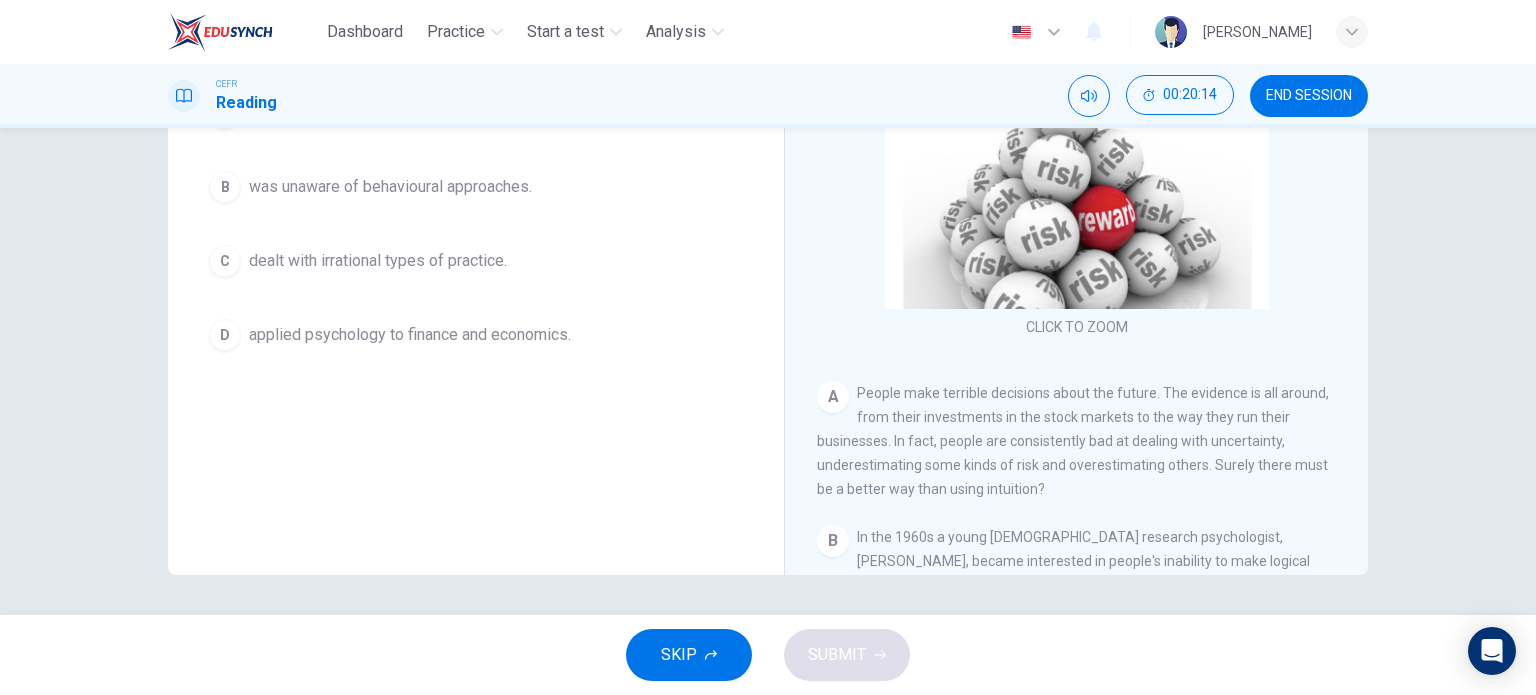 scroll, scrollTop: 10, scrollLeft: 0, axis: vertical 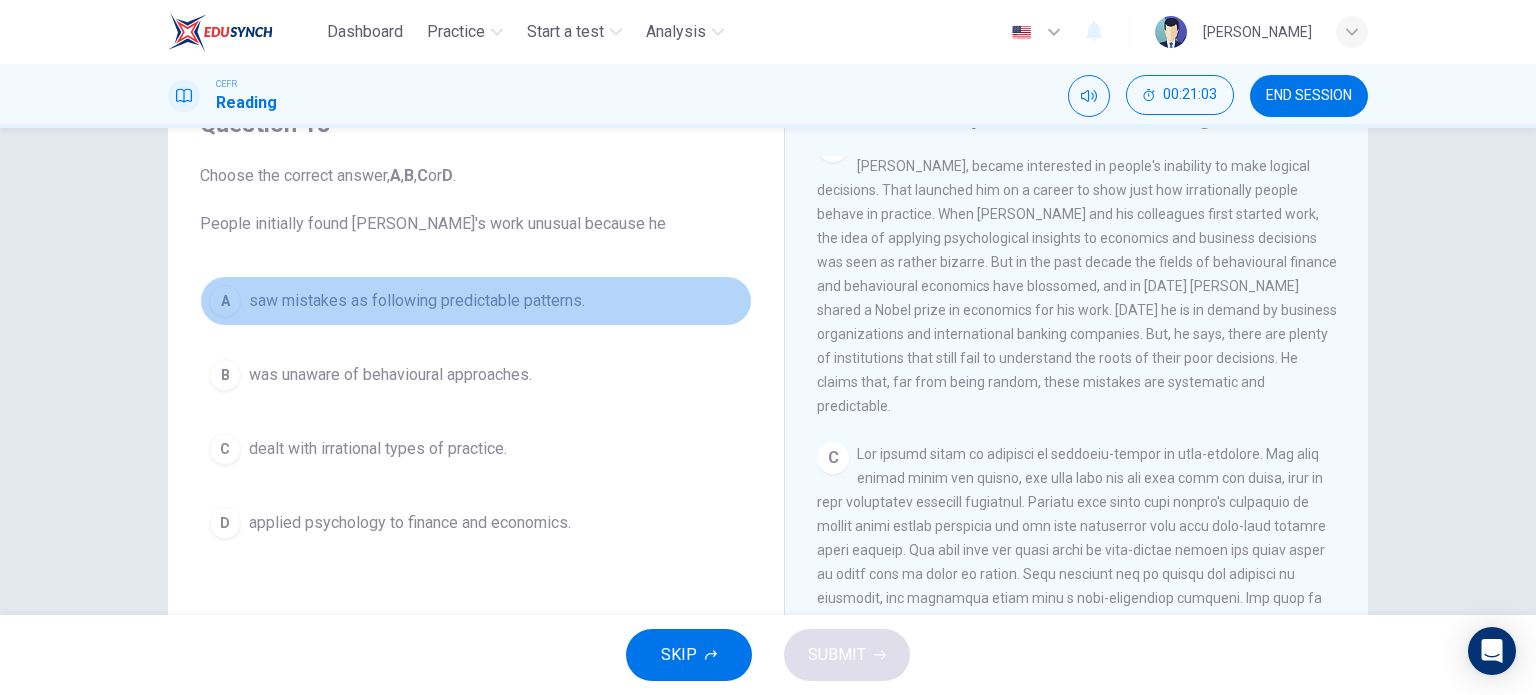 click on "saw mistakes as following predictable patterns." at bounding box center (417, 301) 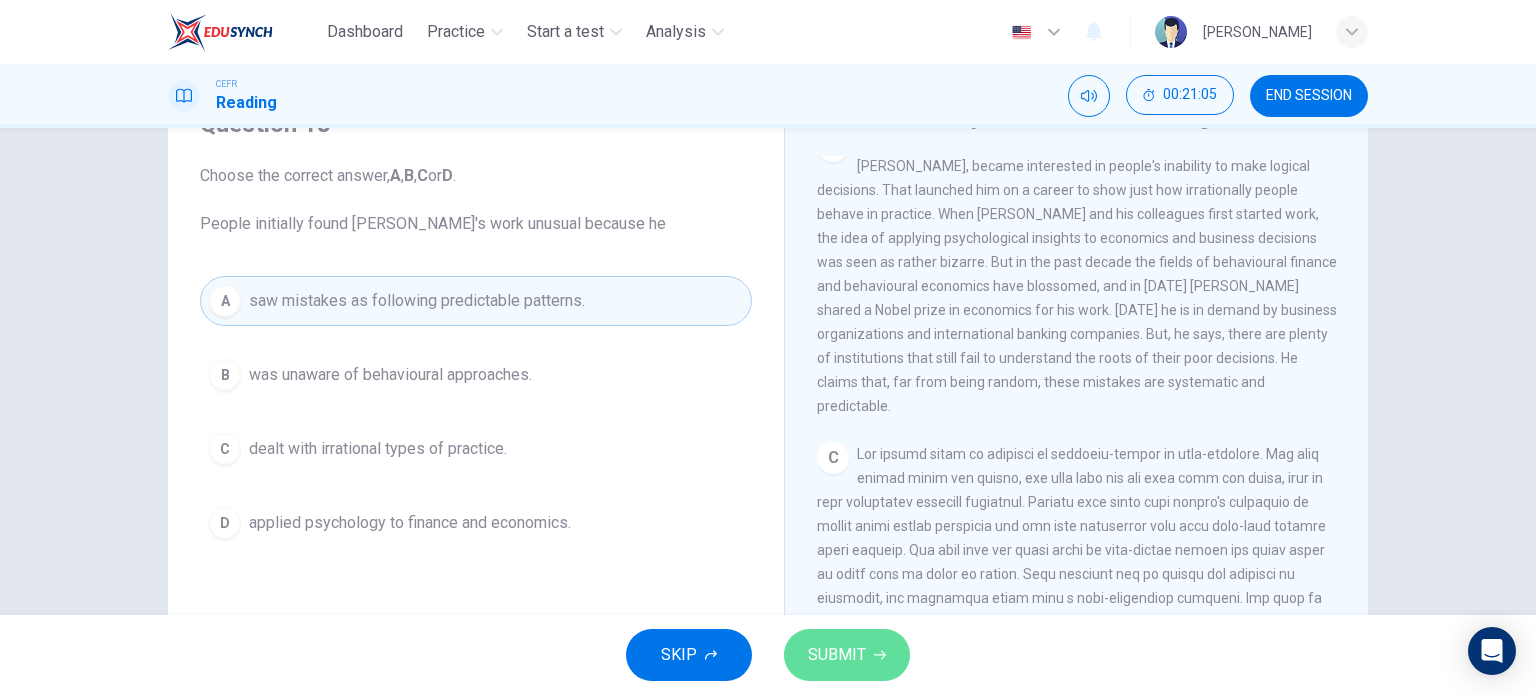 click on "SUBMIT" at bounding box center (847, 655) 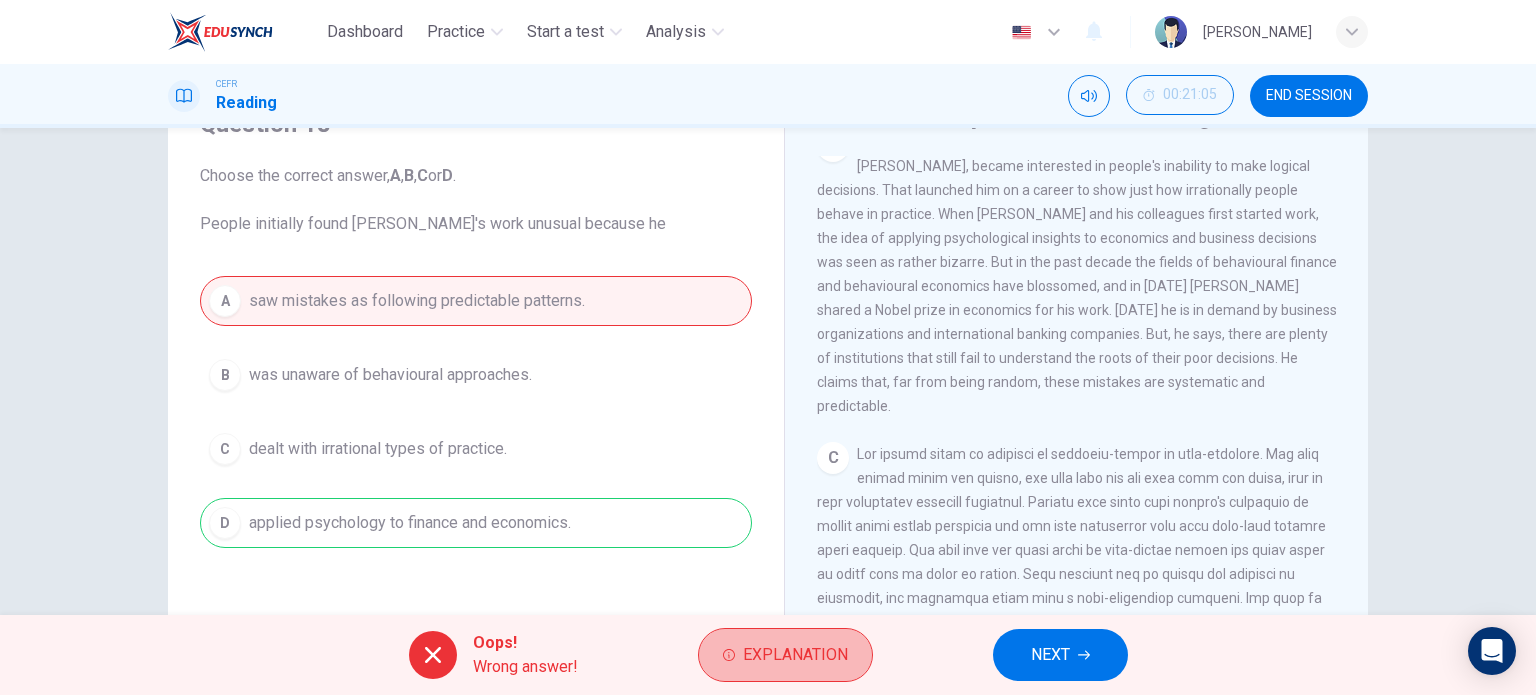 click on "Explanation" at bounding box center (785, 655) 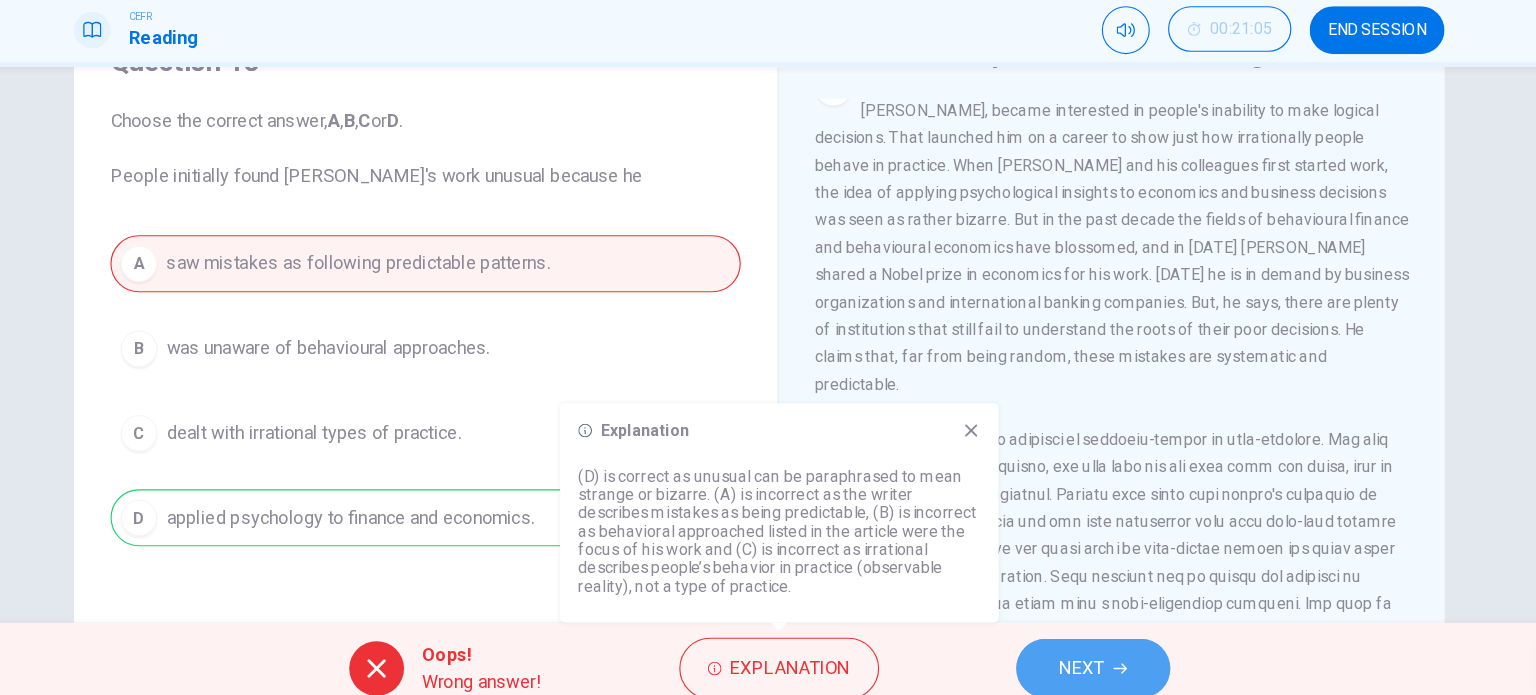 click on "NEXT" at bounding box center [1060, 655] 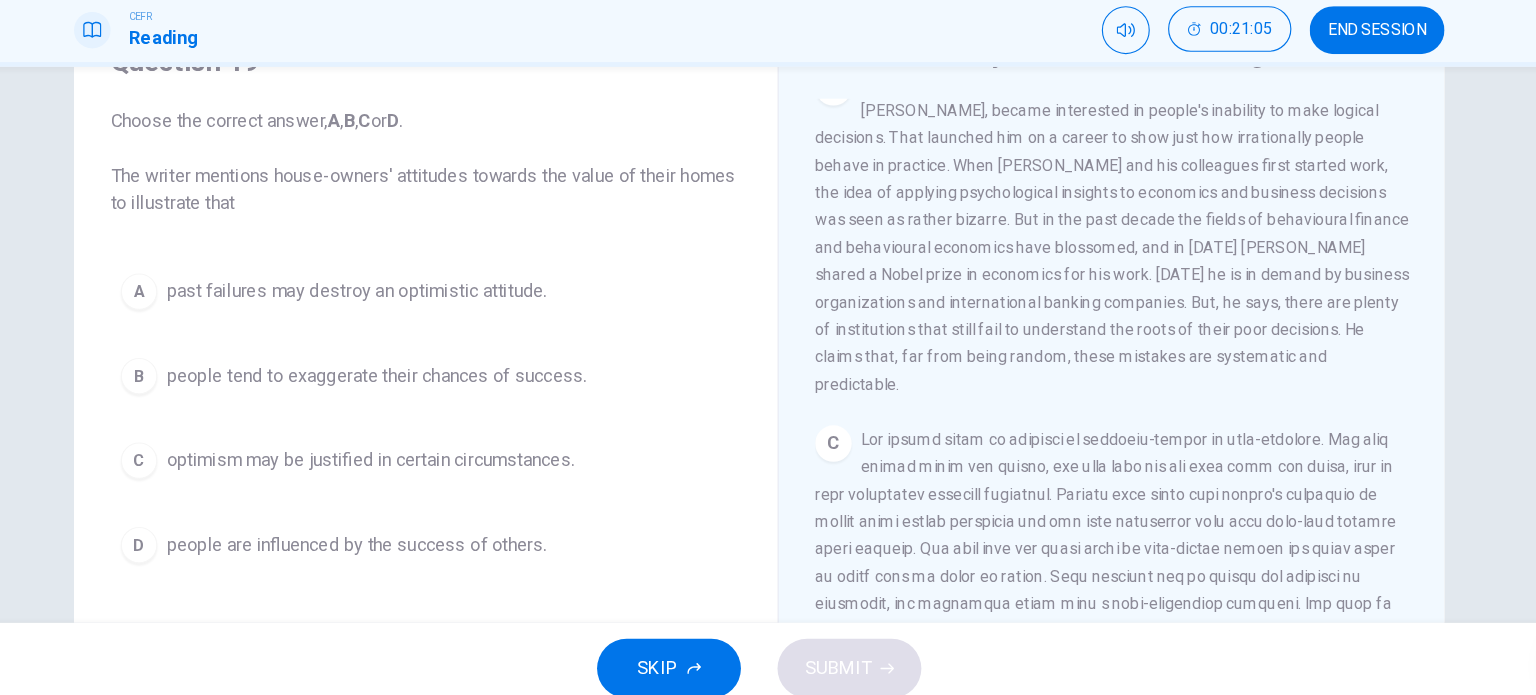 click at bounding box center (1075, 610) 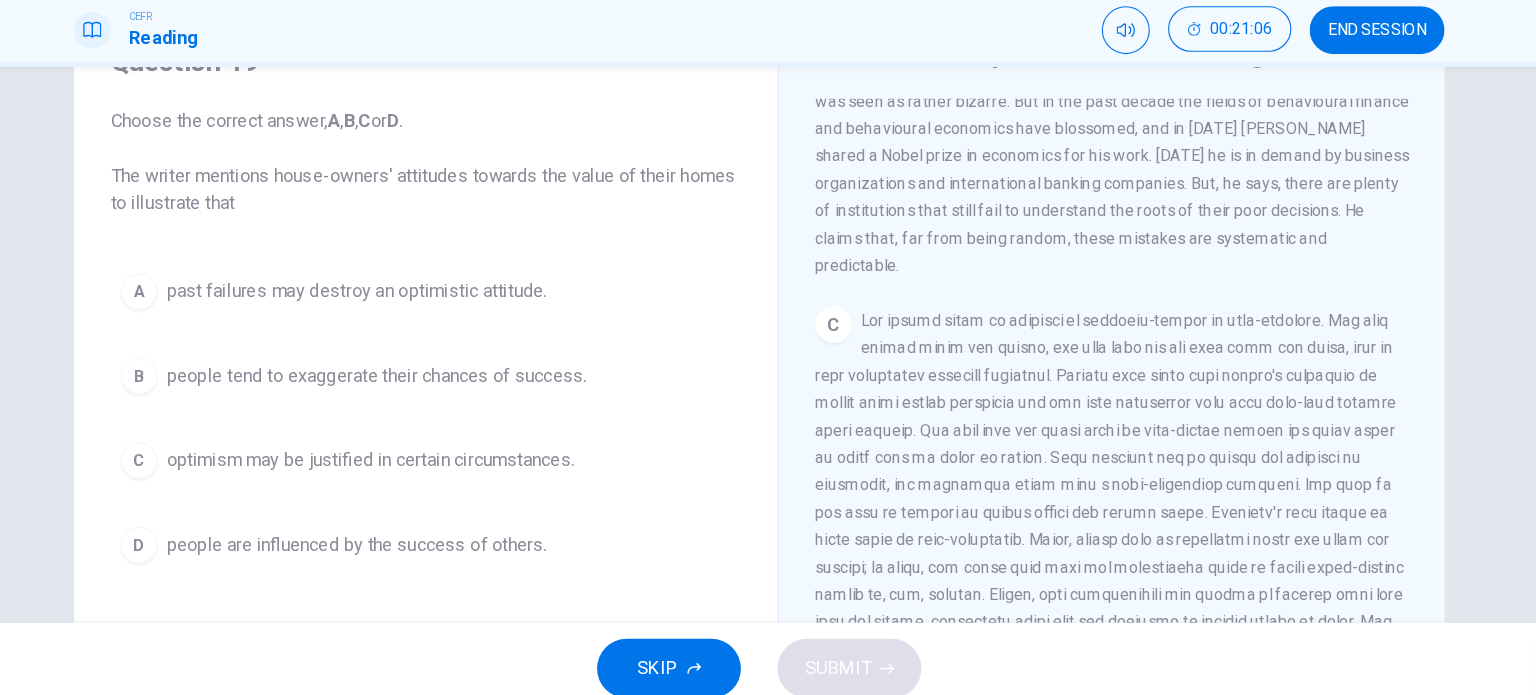 scroll, scrollTop: 710, scrollLeft: 0, axis: vertical 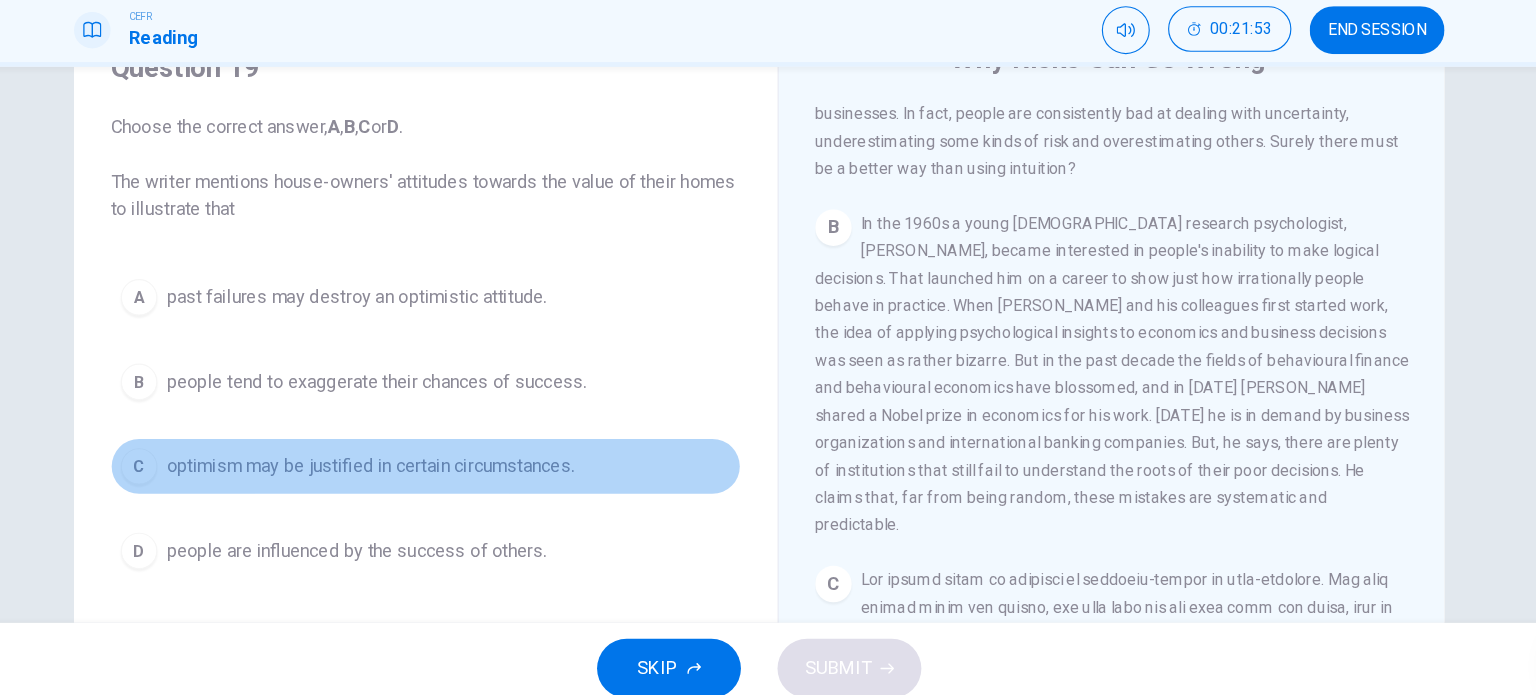 click on "optimism may be justified in certain circumstances." at bounding box center (427, 478) 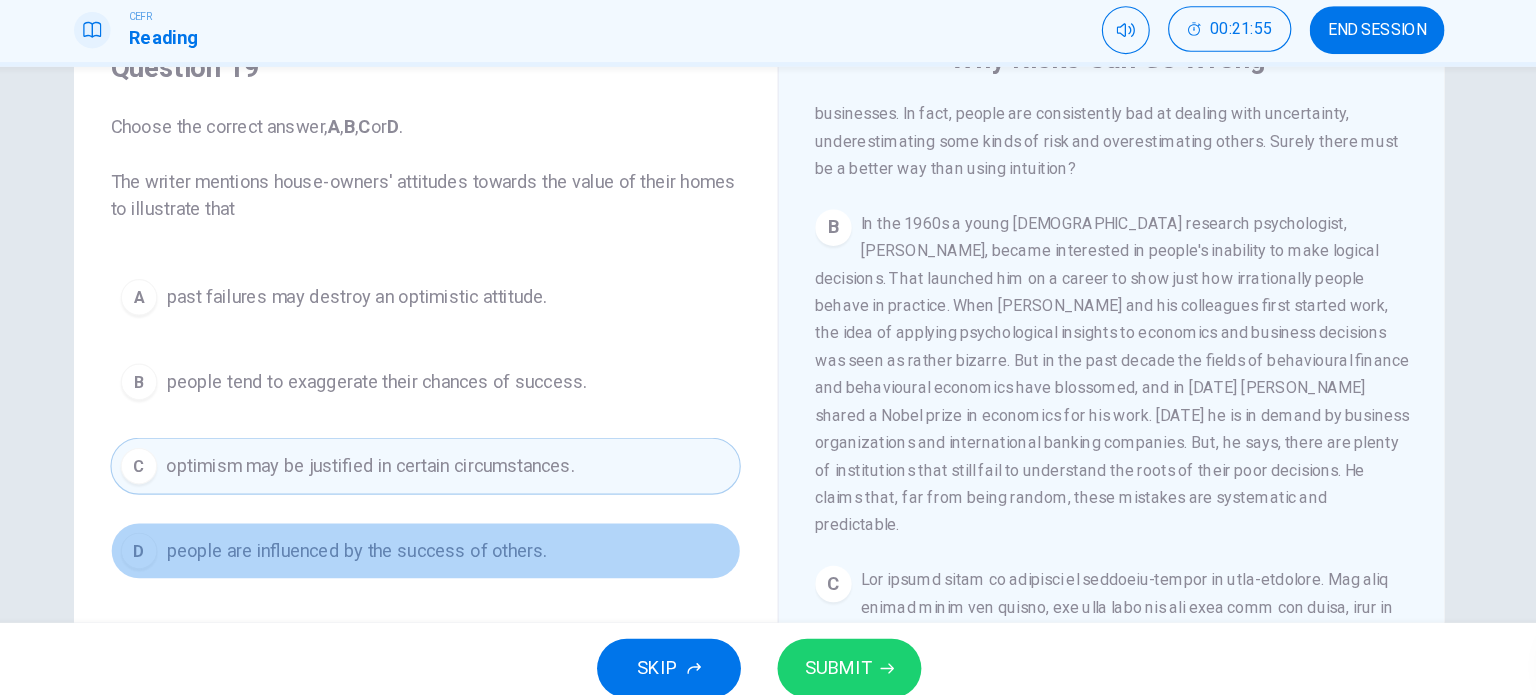 click on "D people are influenced by the success of others." at bounding box center [476, 552] 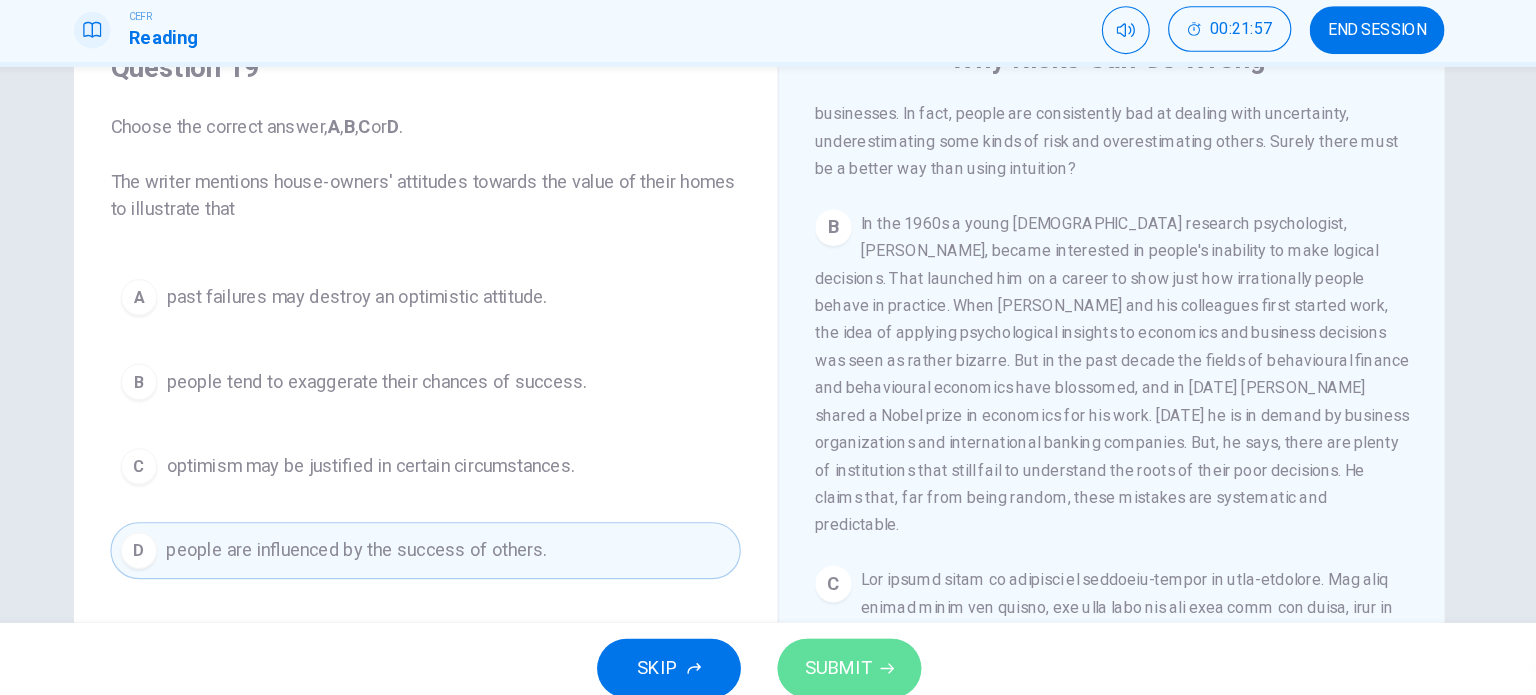 click on "SUBMIT" at bounding box center [837, 655] 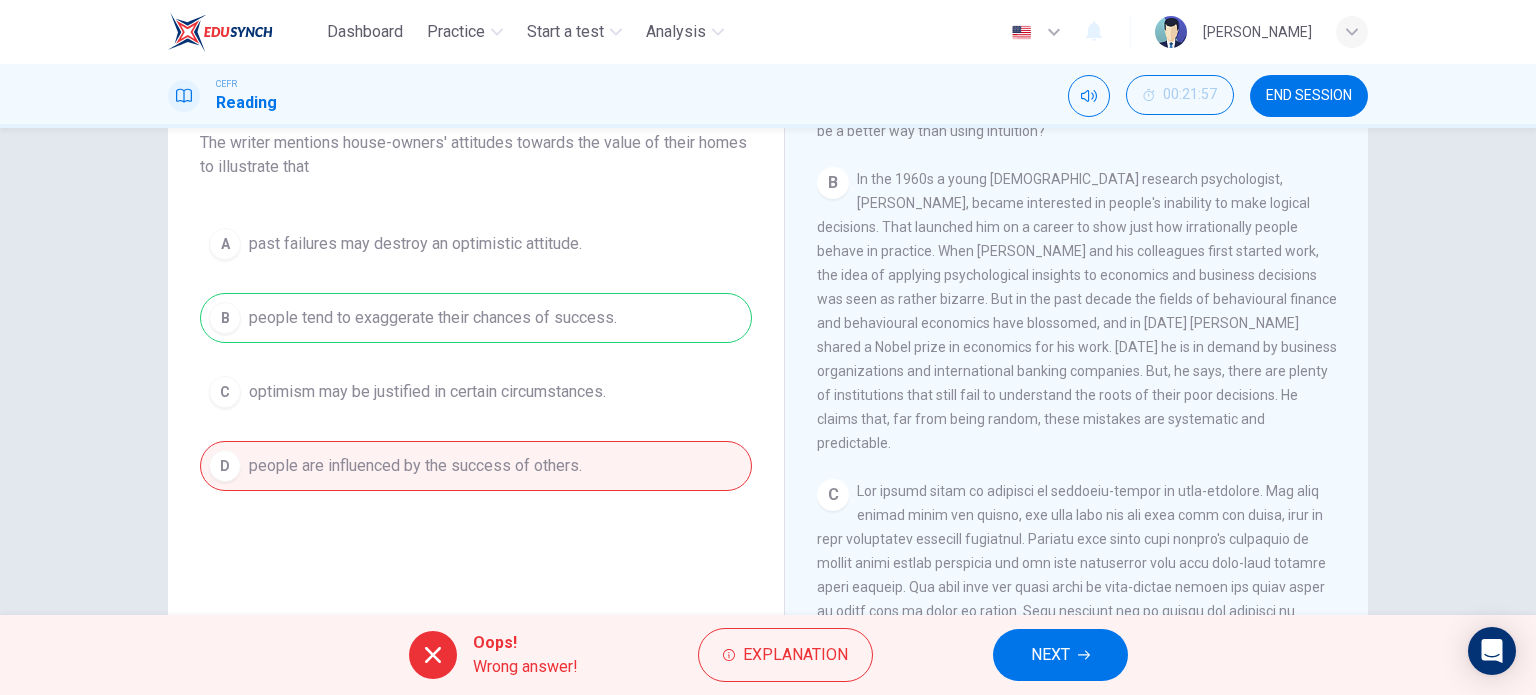 scroll, scrollTop: 180, scrollLeft: 0, axis: vertical 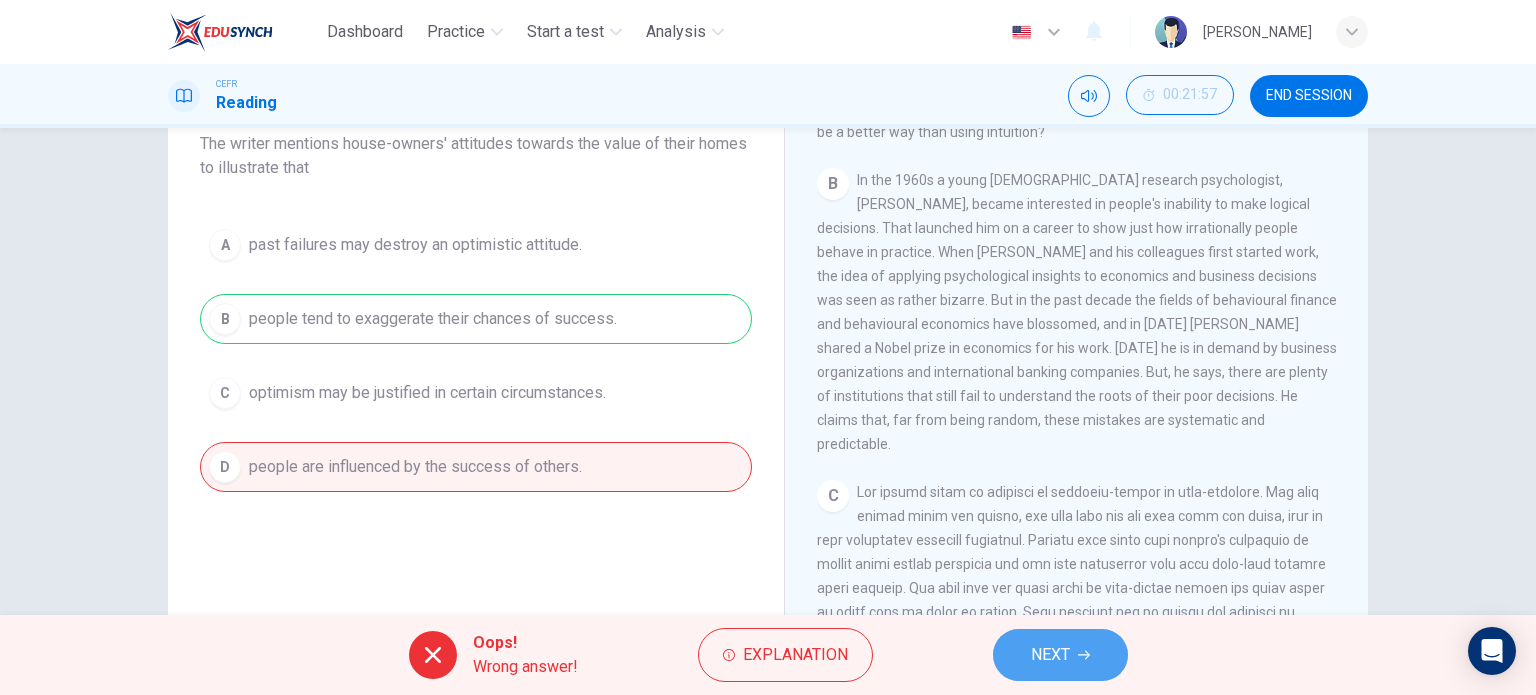 click on "NEXT" at bounding box center (1060, 655) 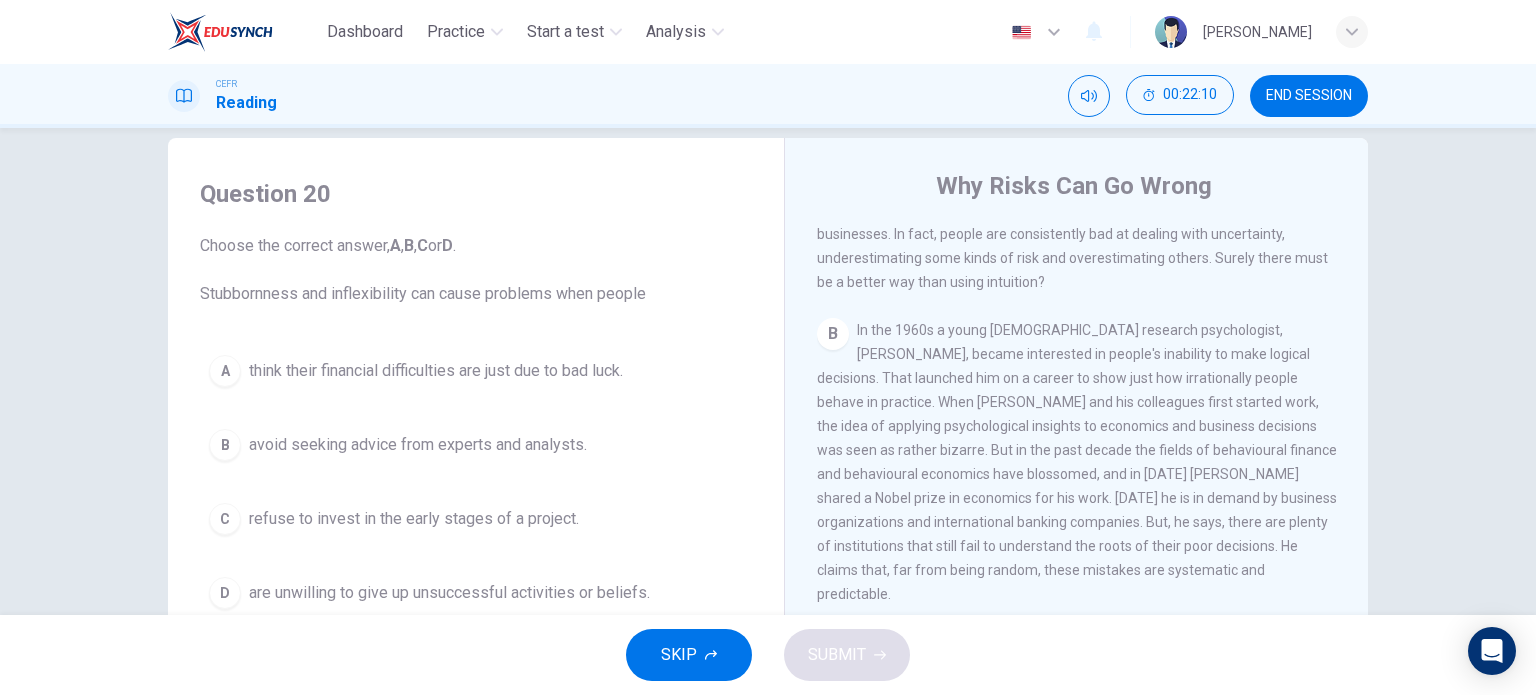 scroll, scrollTop: 28, scrollLeft: 0, axis: vertical 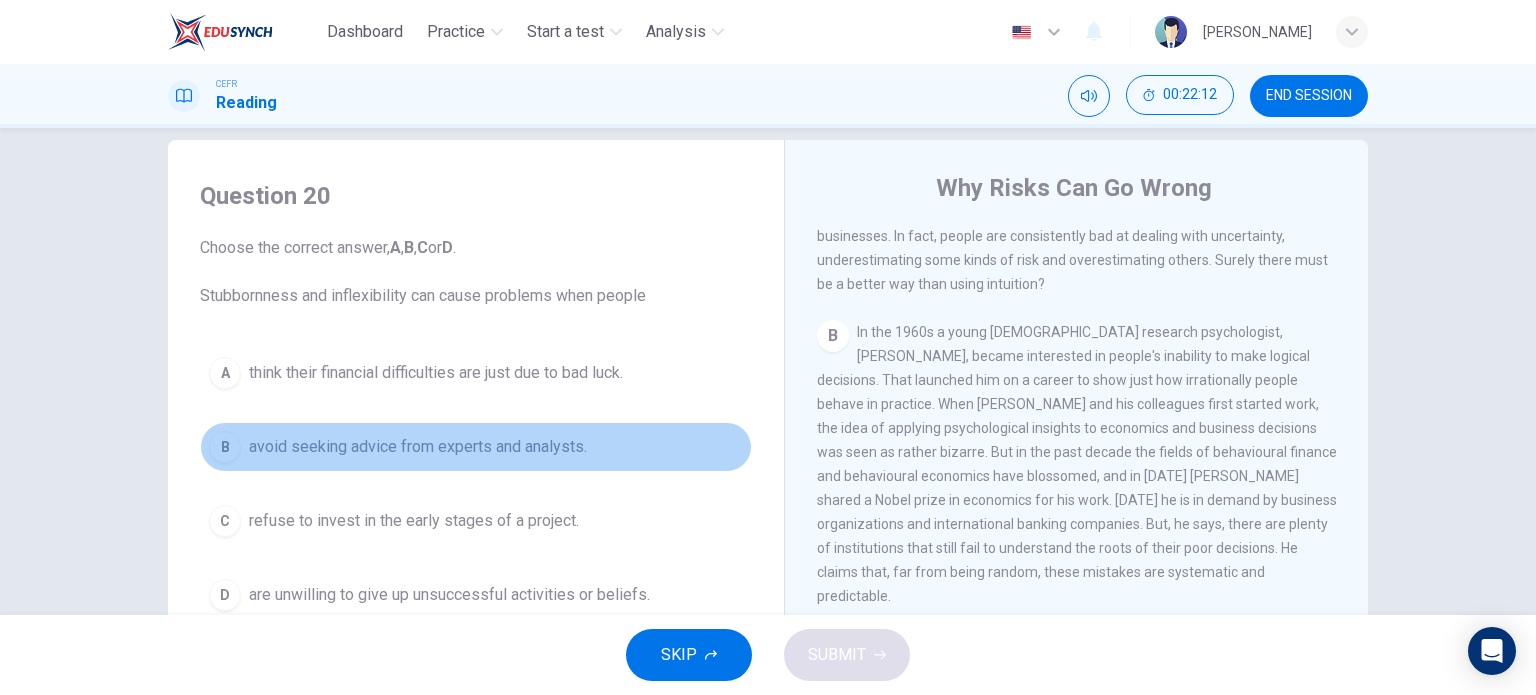 click on "avoid seeking advice from experts and analysts." at bounding box center [418, 447] 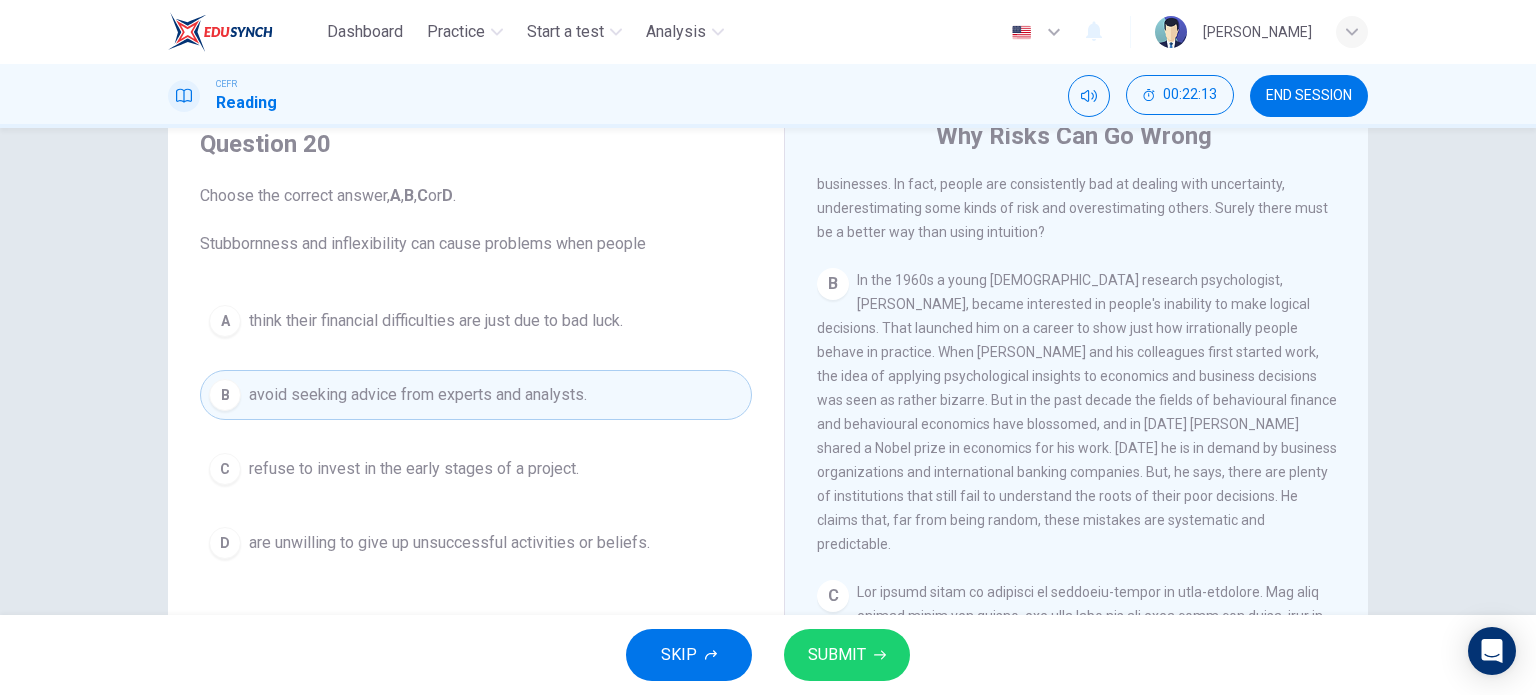 scroll, scrollTop: 92, scrollLeft: 0, axis: vertical 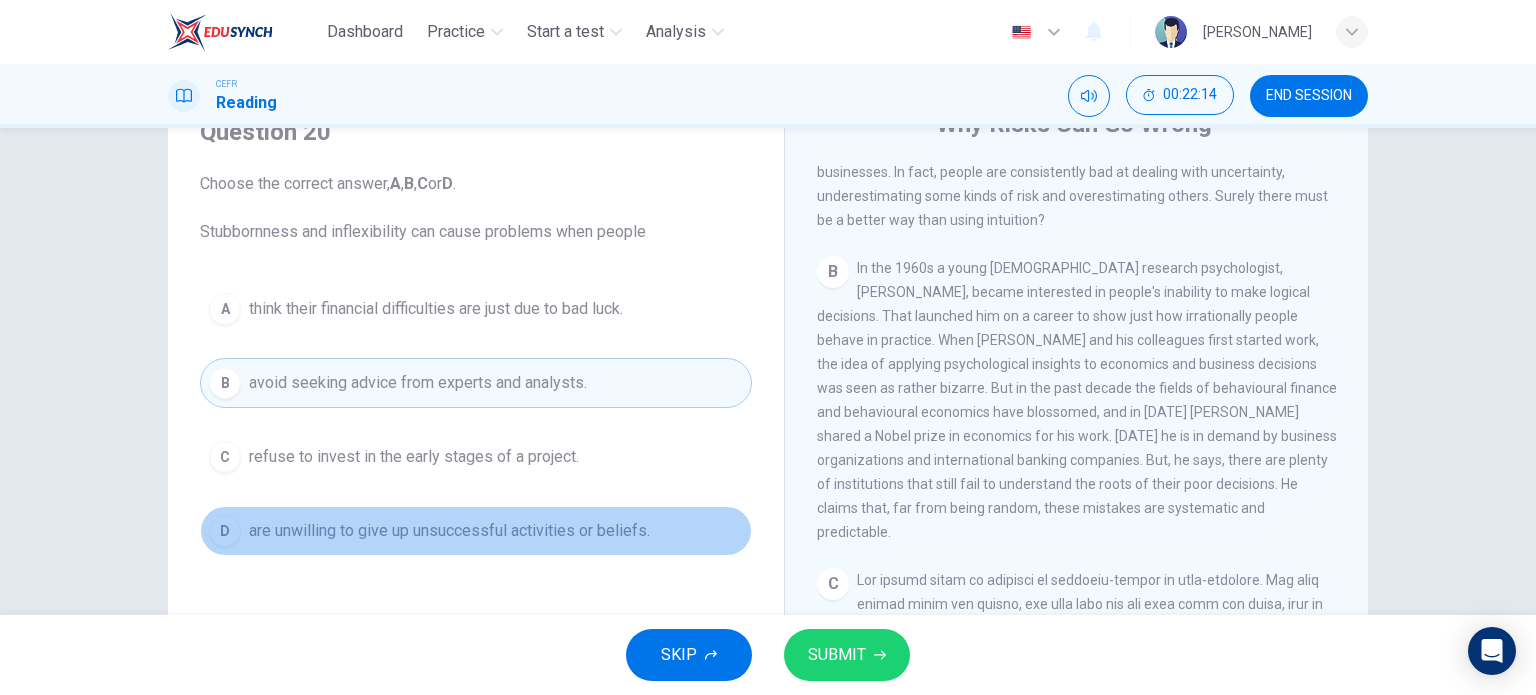 click on "D are unwilling to give up unsuccessful activities or beliefs." at bounding box center [476, 531] 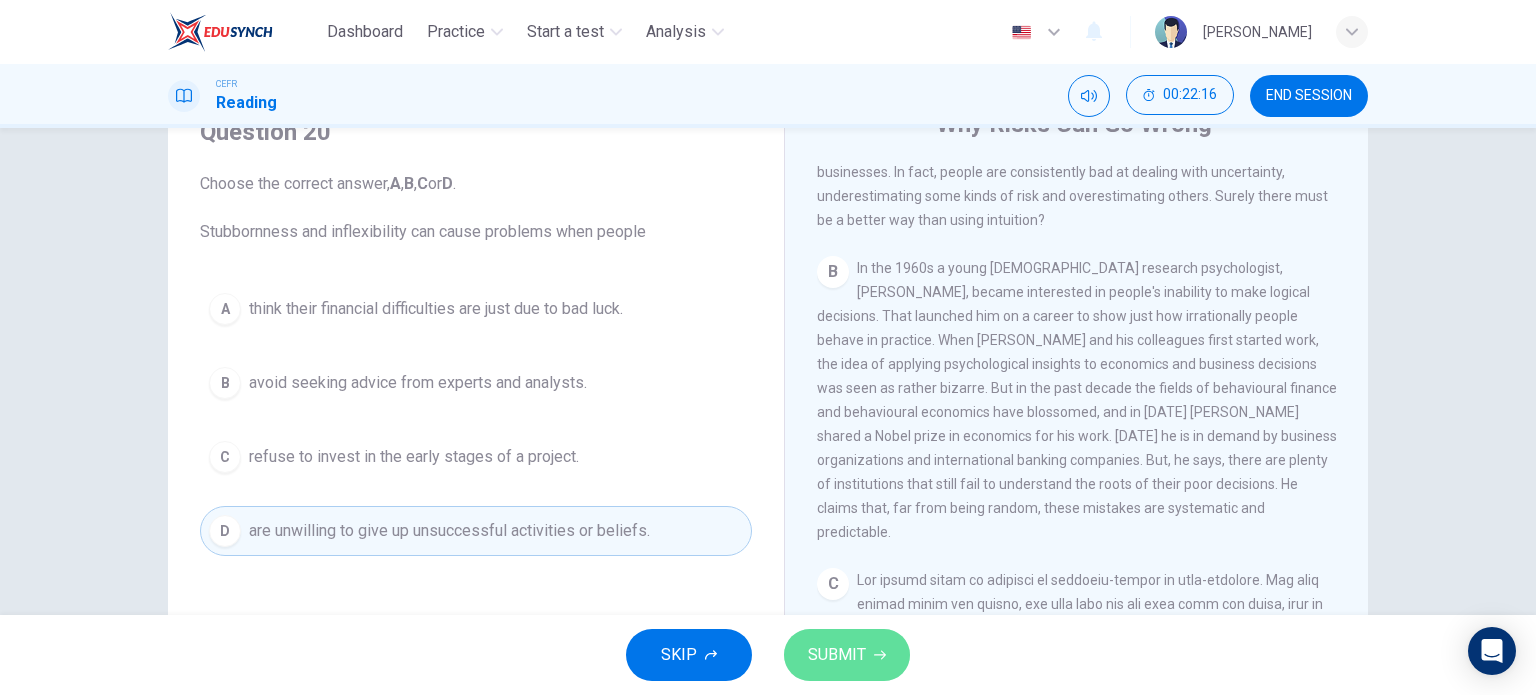 click on "SUBMIT" at bounding box center (837, 655) 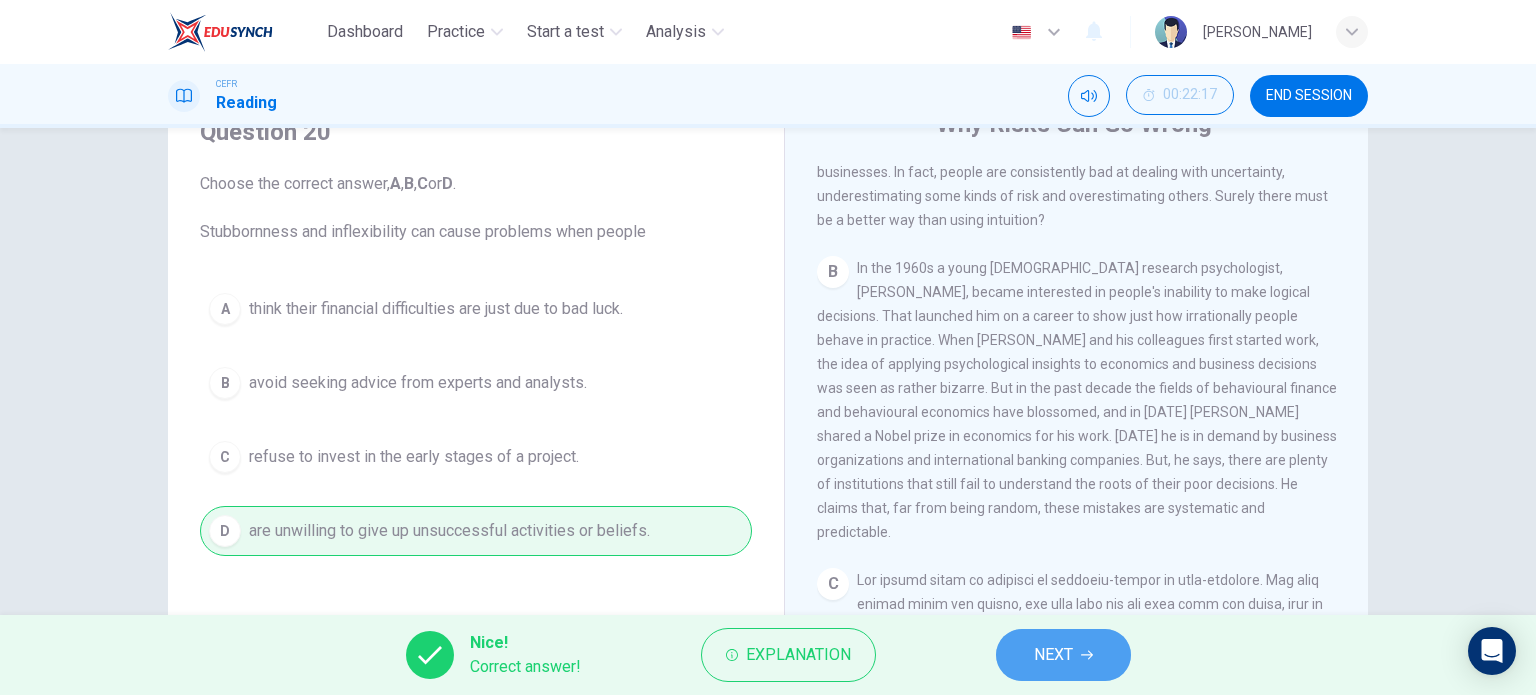 click on "NEXT" at bounding box center (1053, 655) 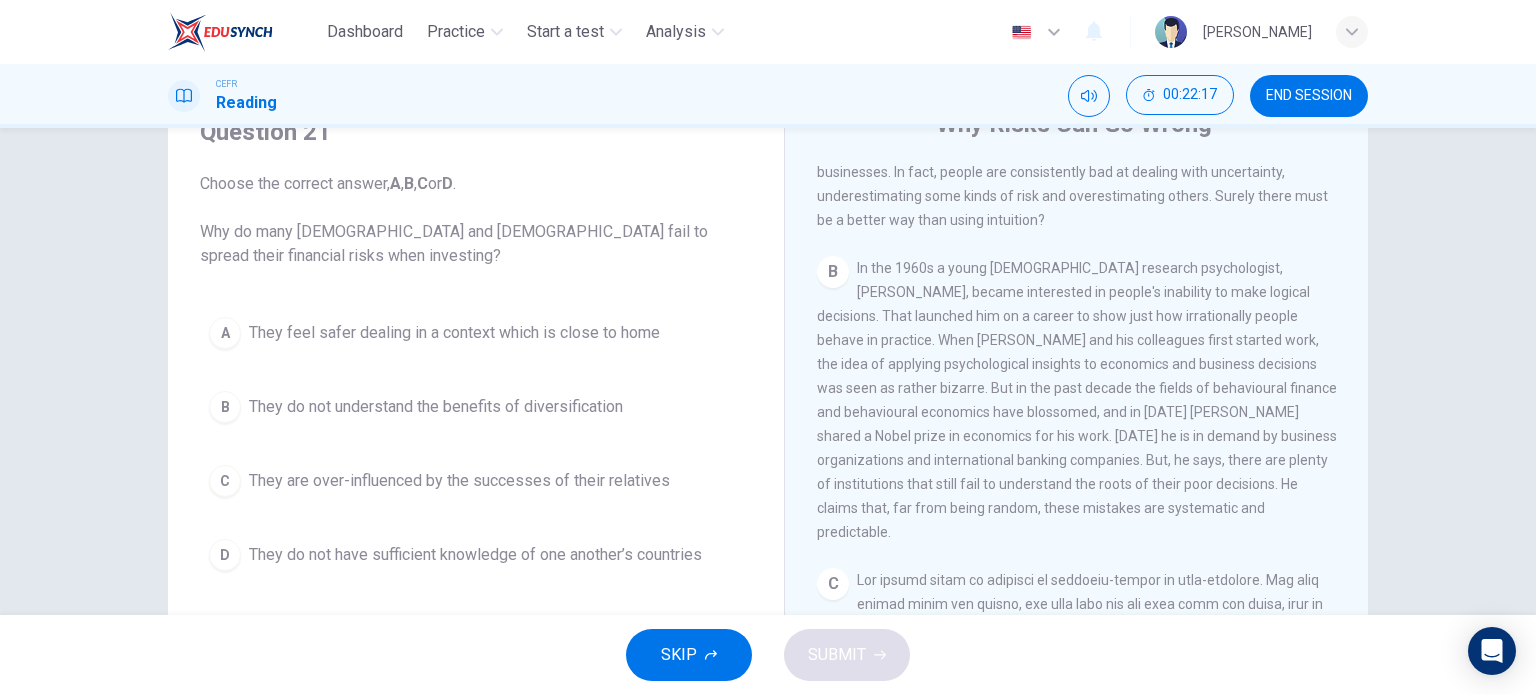 scroll, scrollTop: 441, scrollLeft: 0, axis: vertical 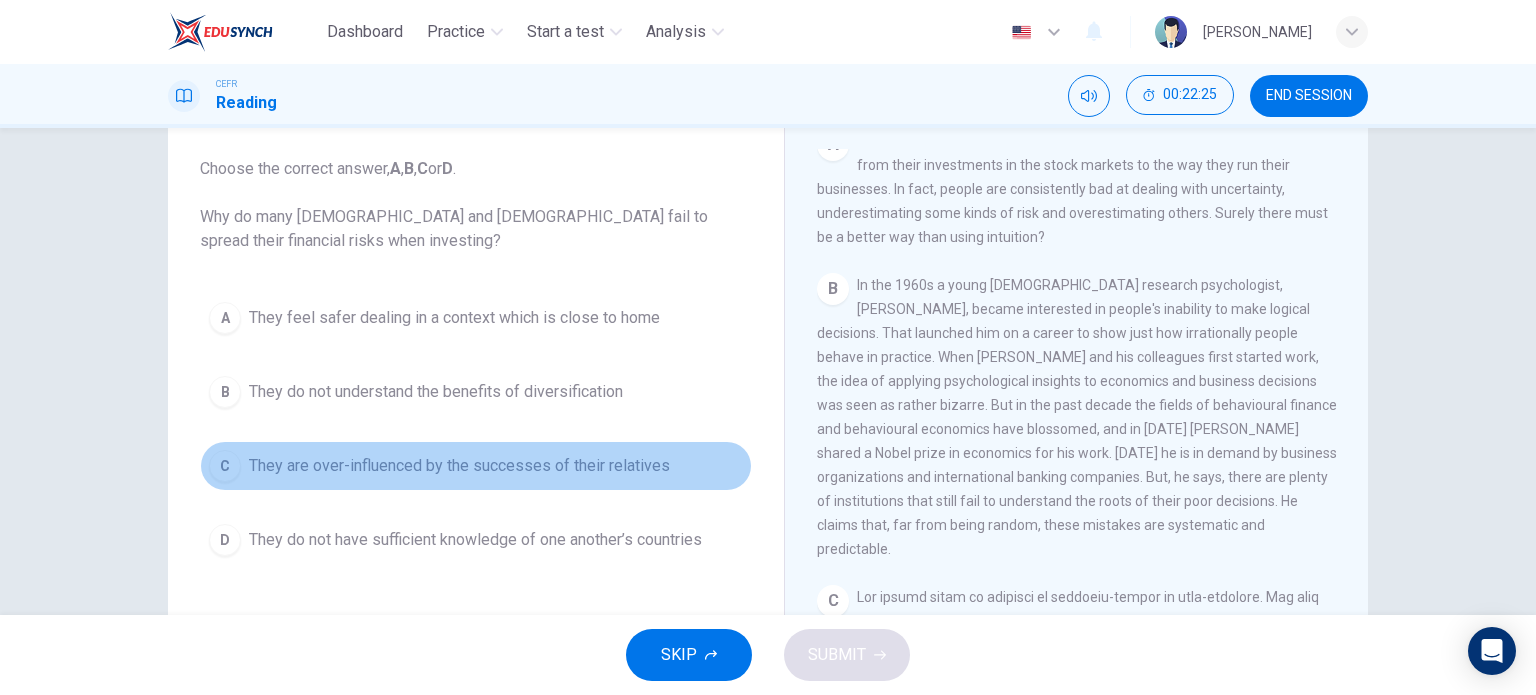 click on "They are over-influenced by the successes of their relatives" at bounding box center (459, 466) 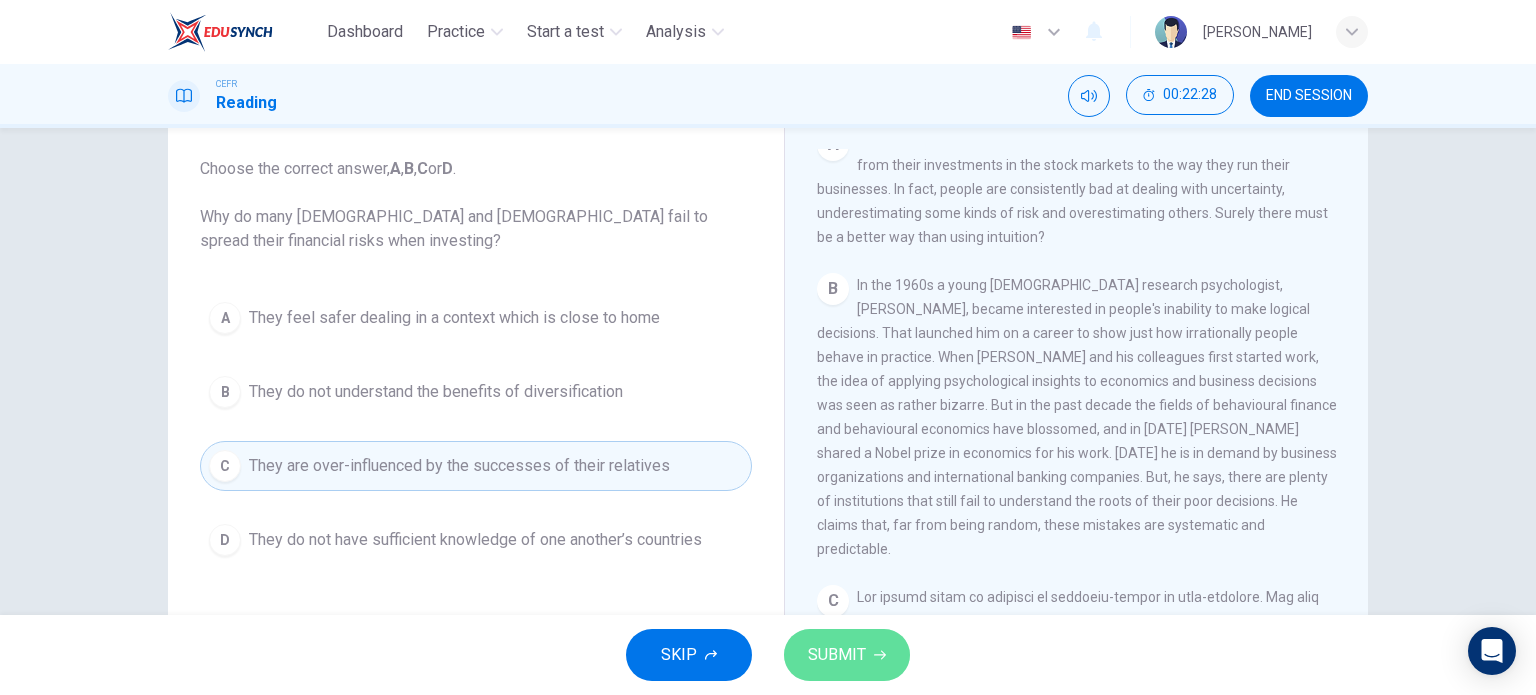click on "SUBMIT" at bounding box center [837, 655] 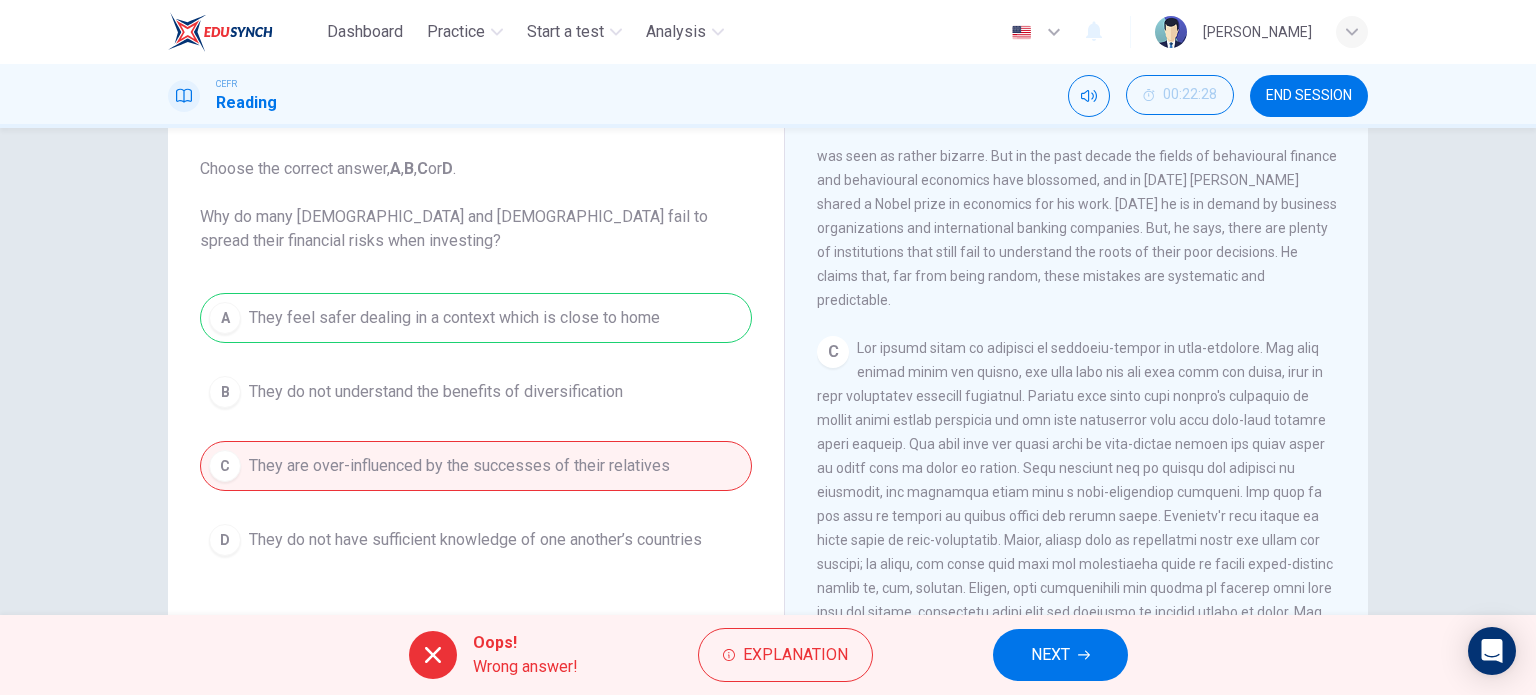 scroll, scrollTop: 692, scrollLeft: 0, axis: vertical 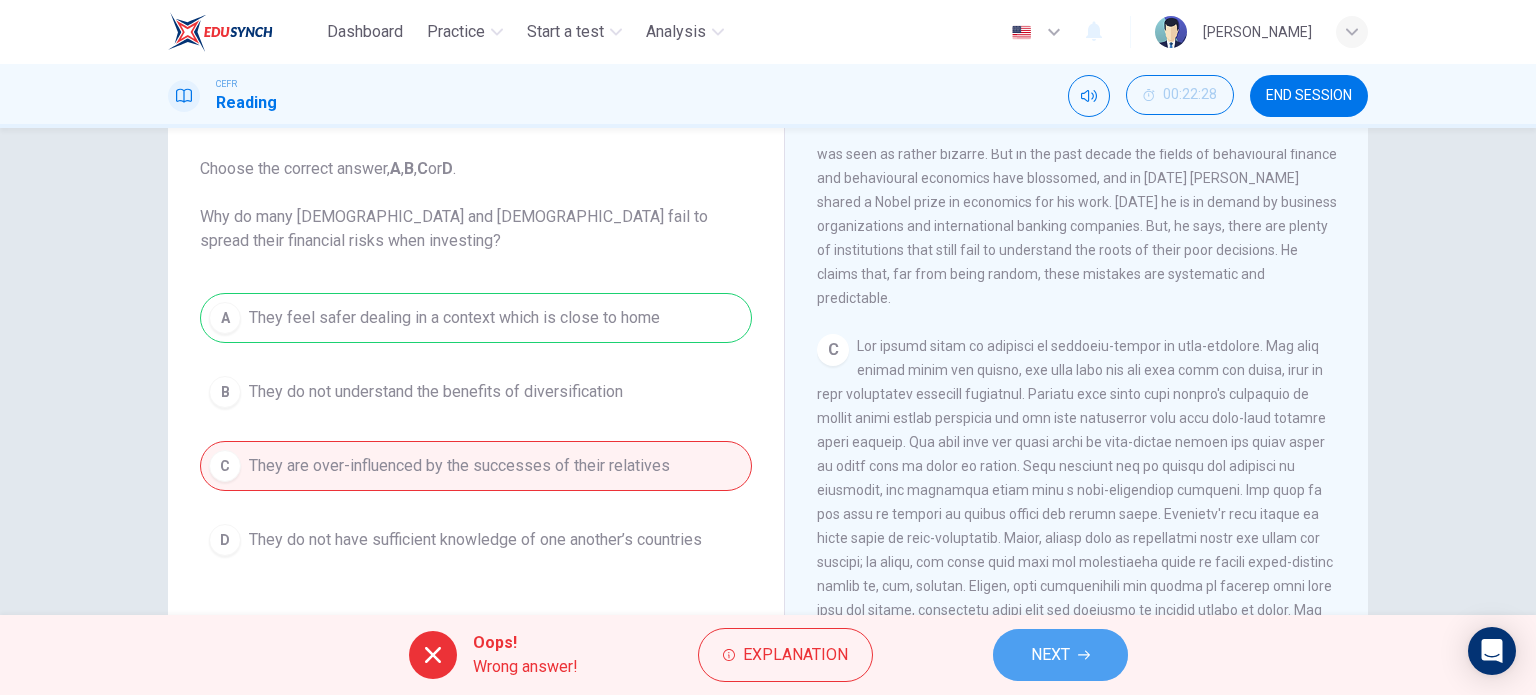 click on "NEXT" at bounding box center (1050, 655) 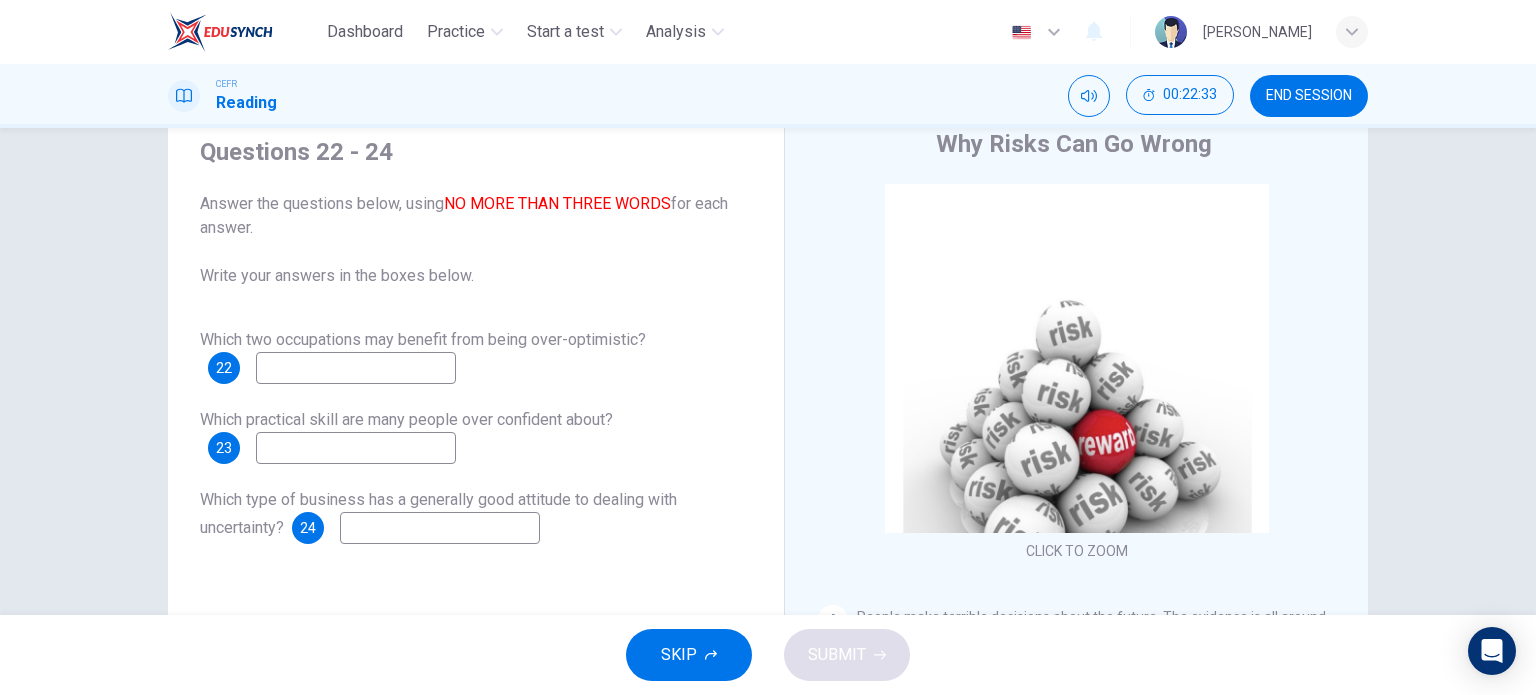 scroll, scrollTop: 71, scrollLeft: 0, axis: vertical 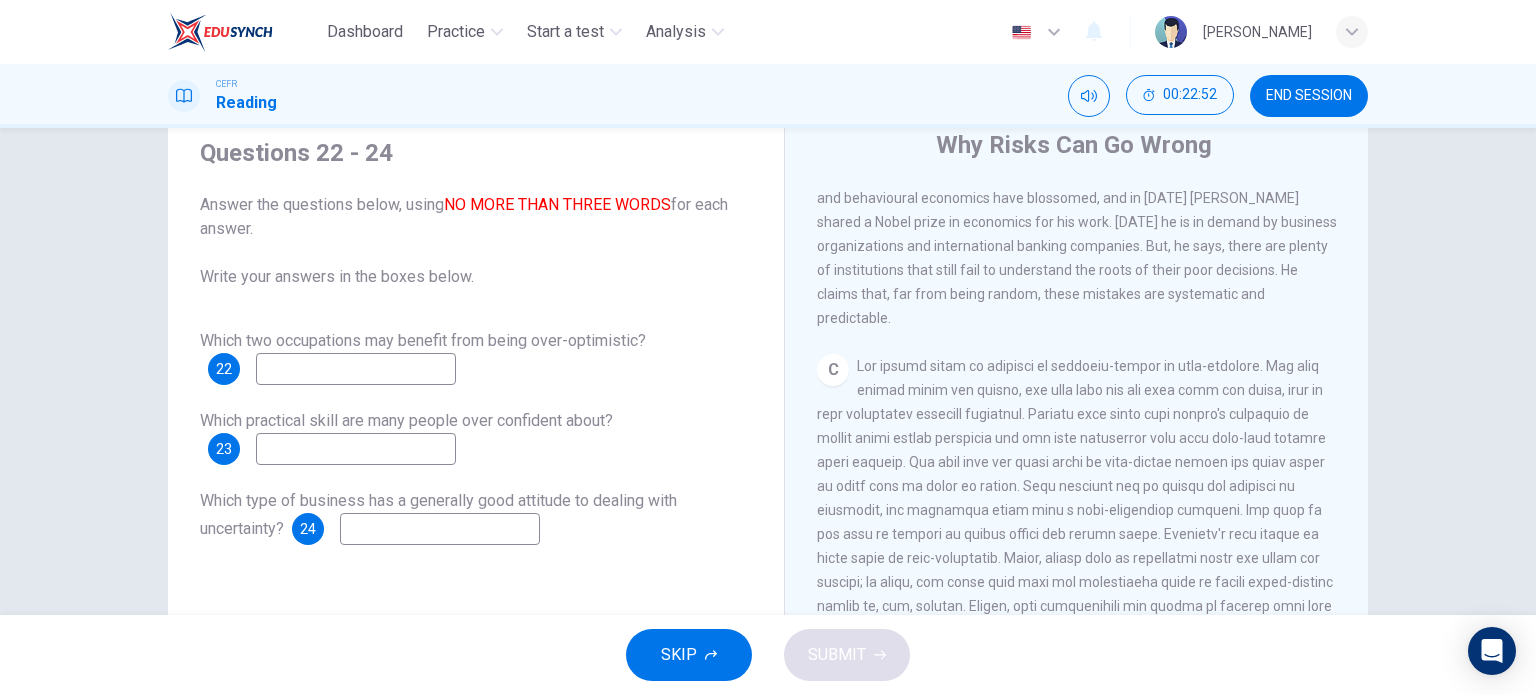 click at bounding box center (356, 369) 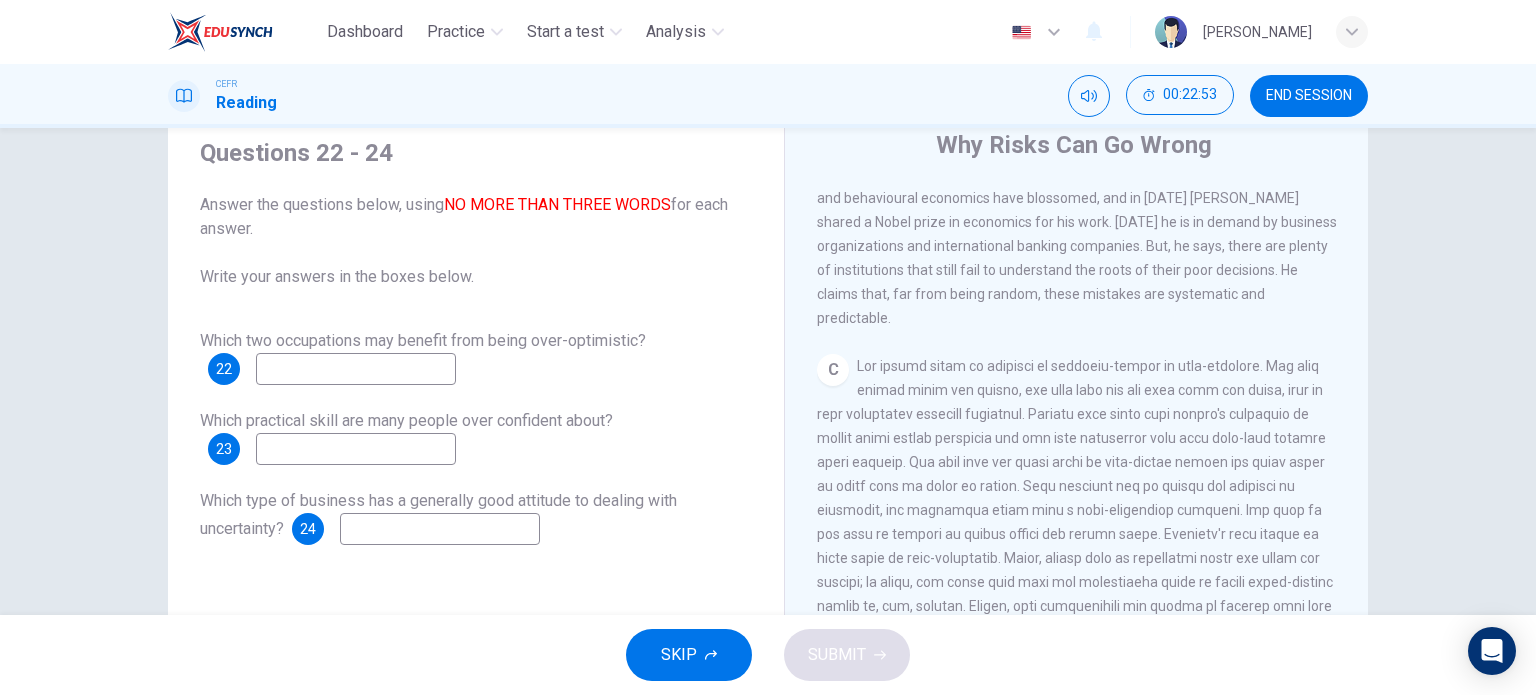 click at bounding box center (356, 369) 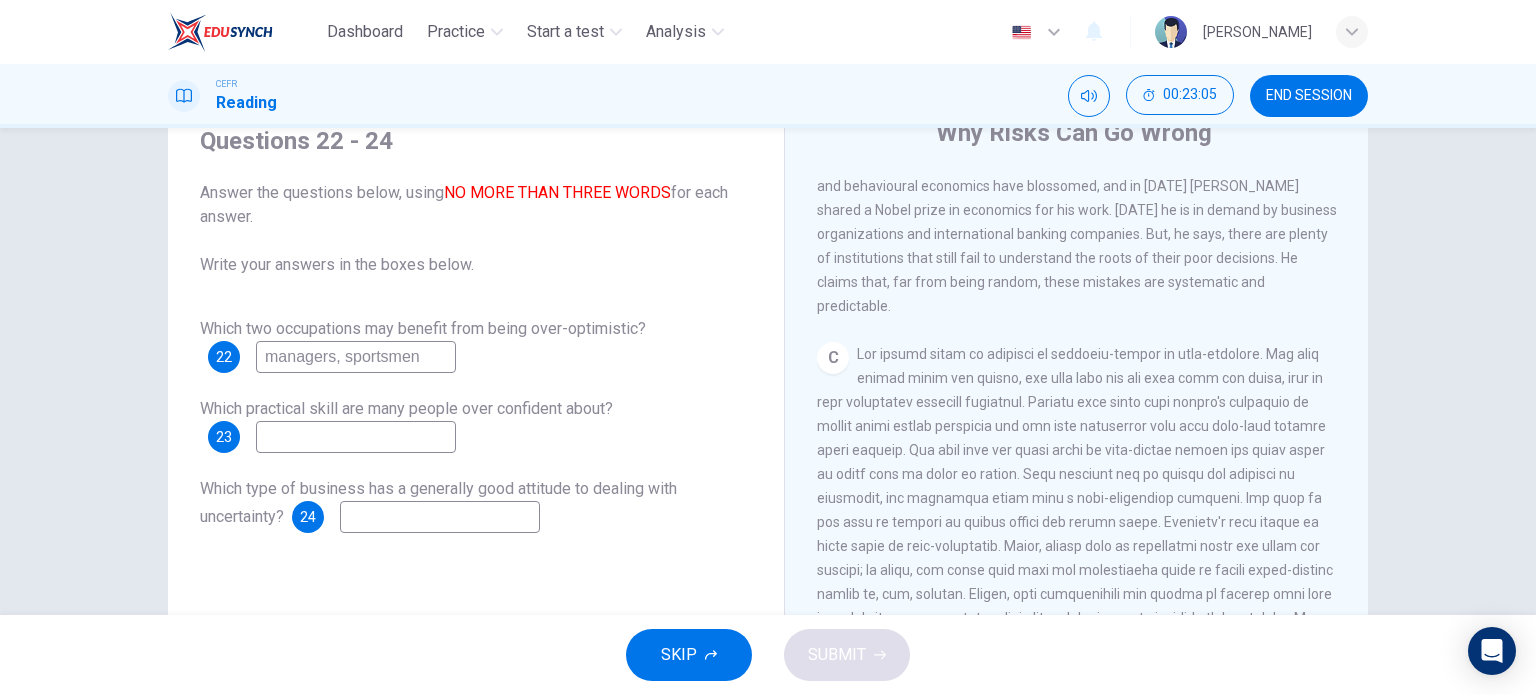 scroll, scrollTop: 86, scrollLeft: 0, axis: vertical 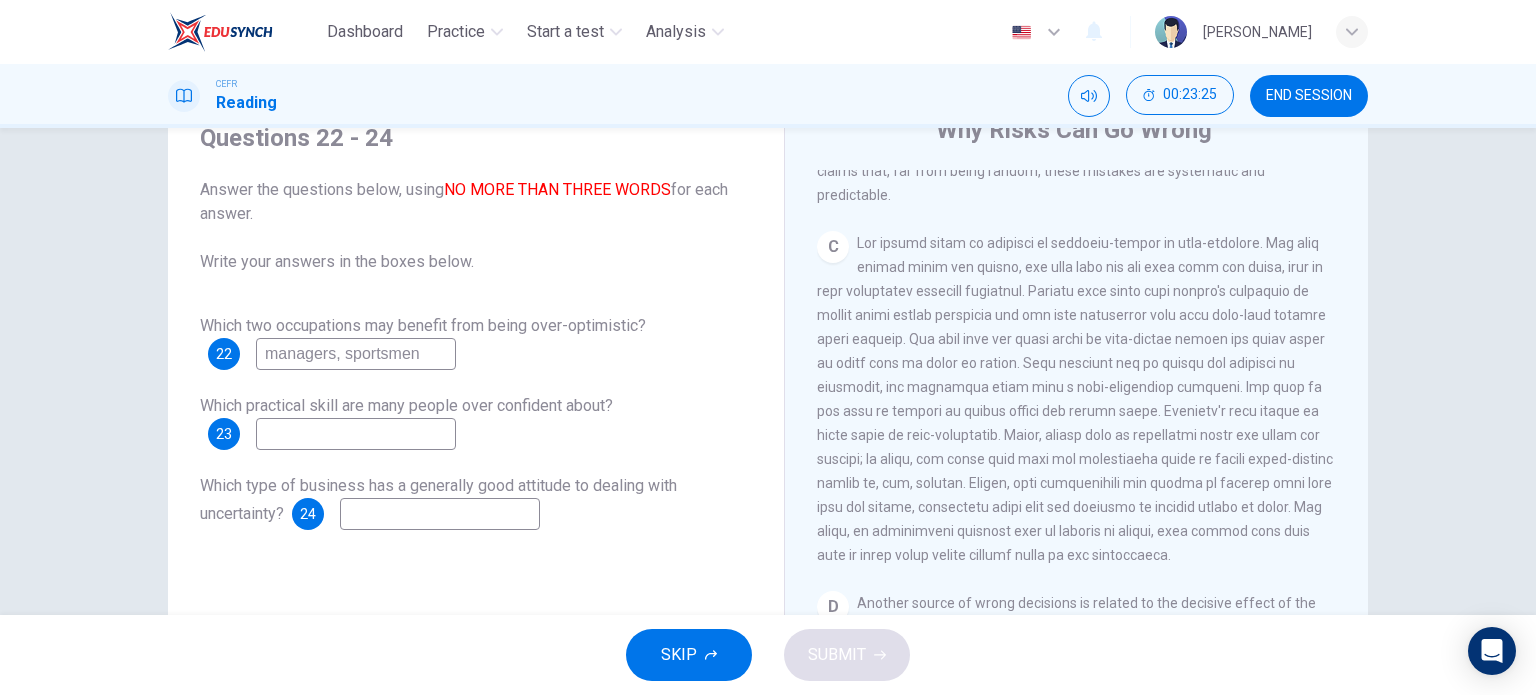 type on "managers, sportsmen" 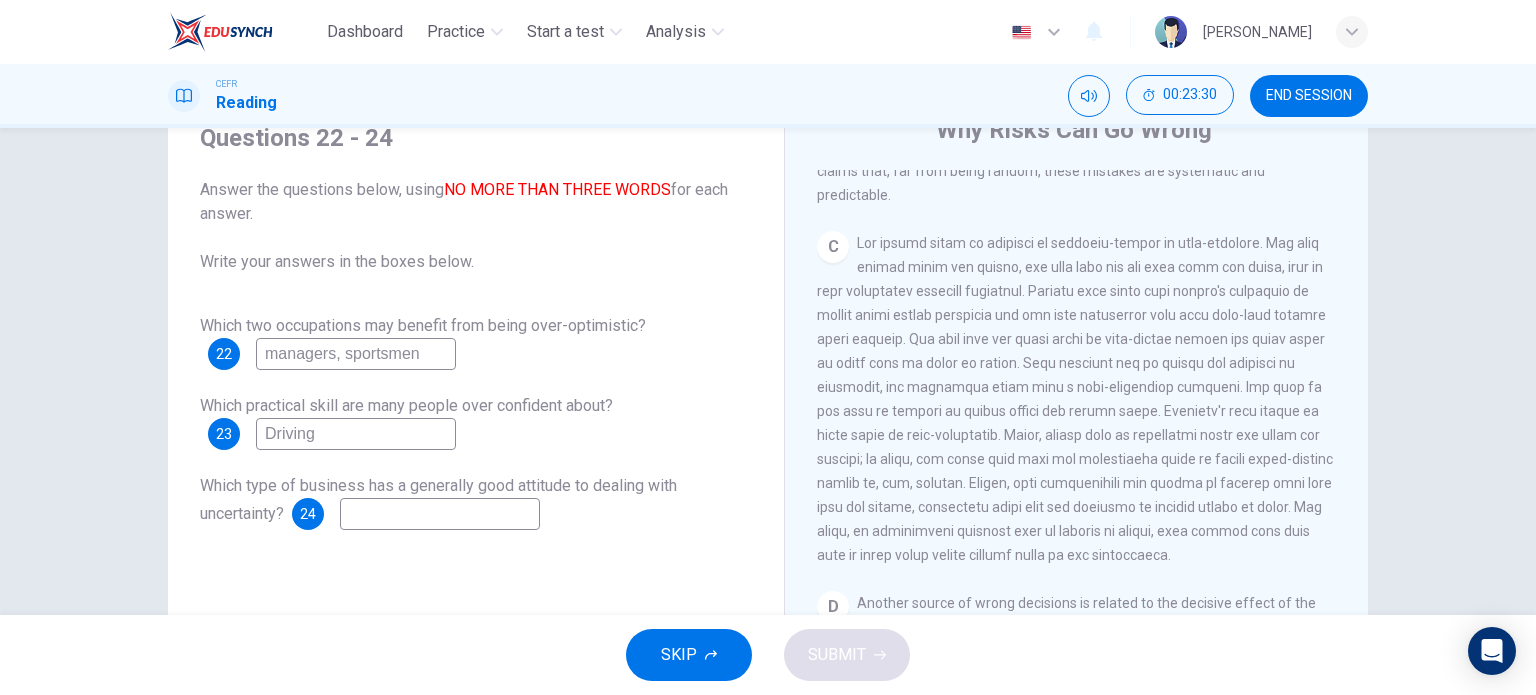 type on "Driving" 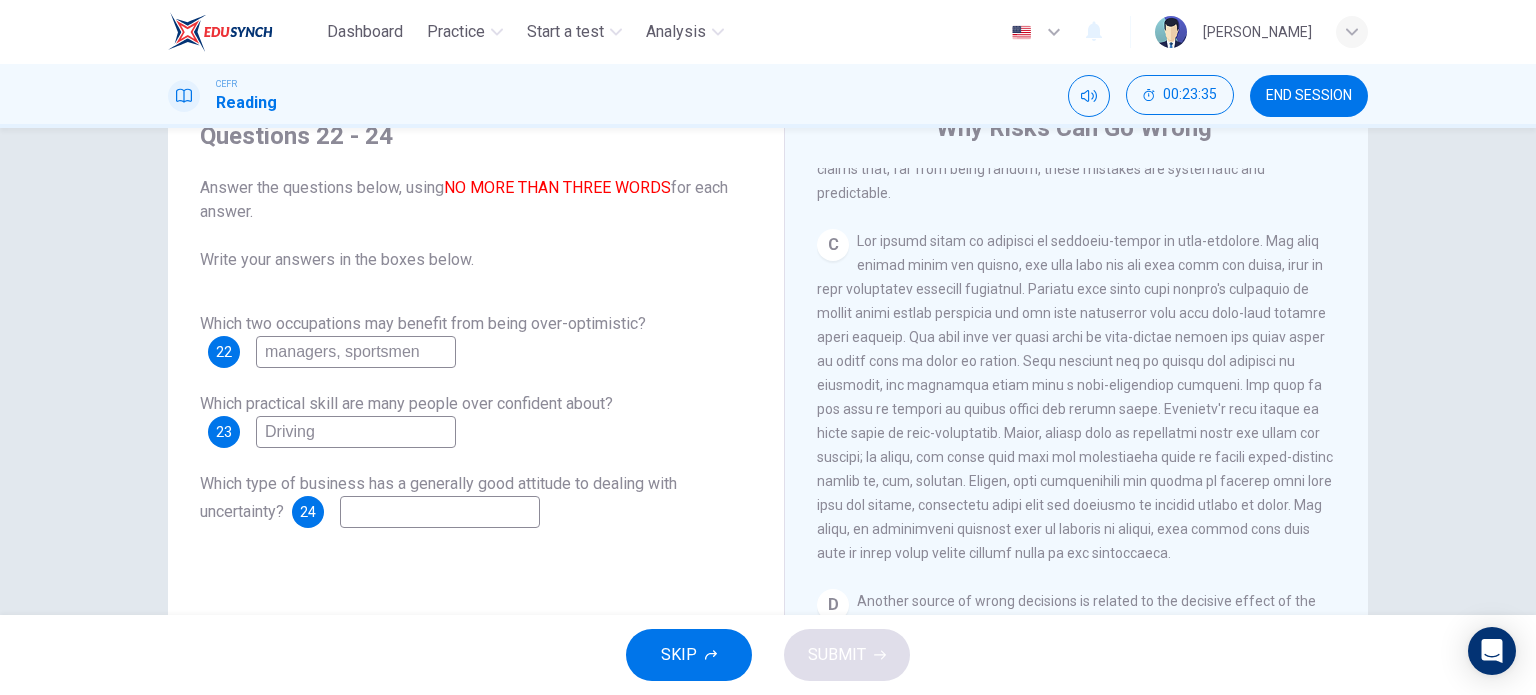 scroll, scrollTop: 87, scrollLeft: 0, axis: vertical 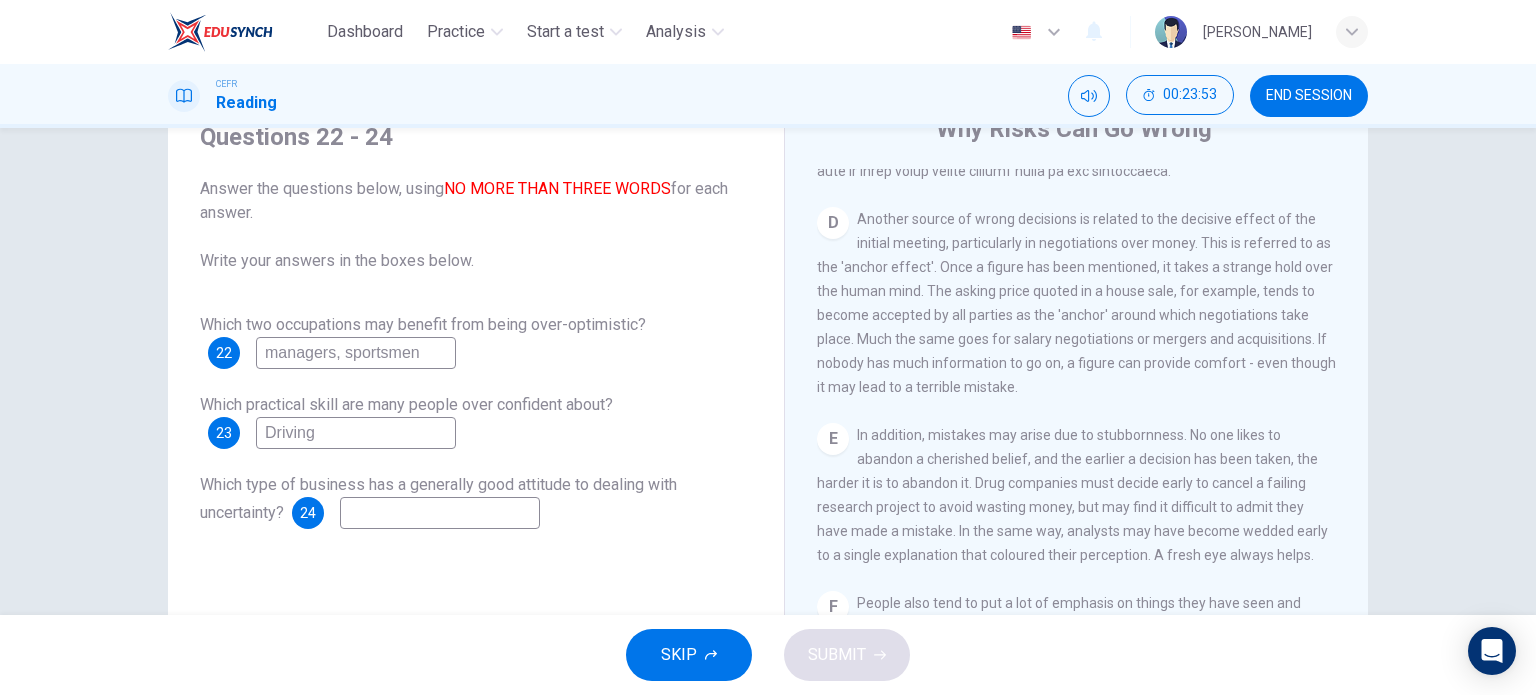 click on "D Another source of wrong decisions is related to the decisive effect of the initial meeting, particularly in negotiations over money. This is referred to as the 'anchor effect'. Once a figure has been mentioned, it takes a strange hold over the human mind. The asking price quoted in a house sale, for example, tends to become accepted by all parties as the 'anchor' around which negotiations take place. Much the same goes for salary negotiations or mergers and acquisitions. If nobody has much information to go on, a figure can provide comfort - even though it may lead to a terrible mistake." at bounding box center (1077, 303) 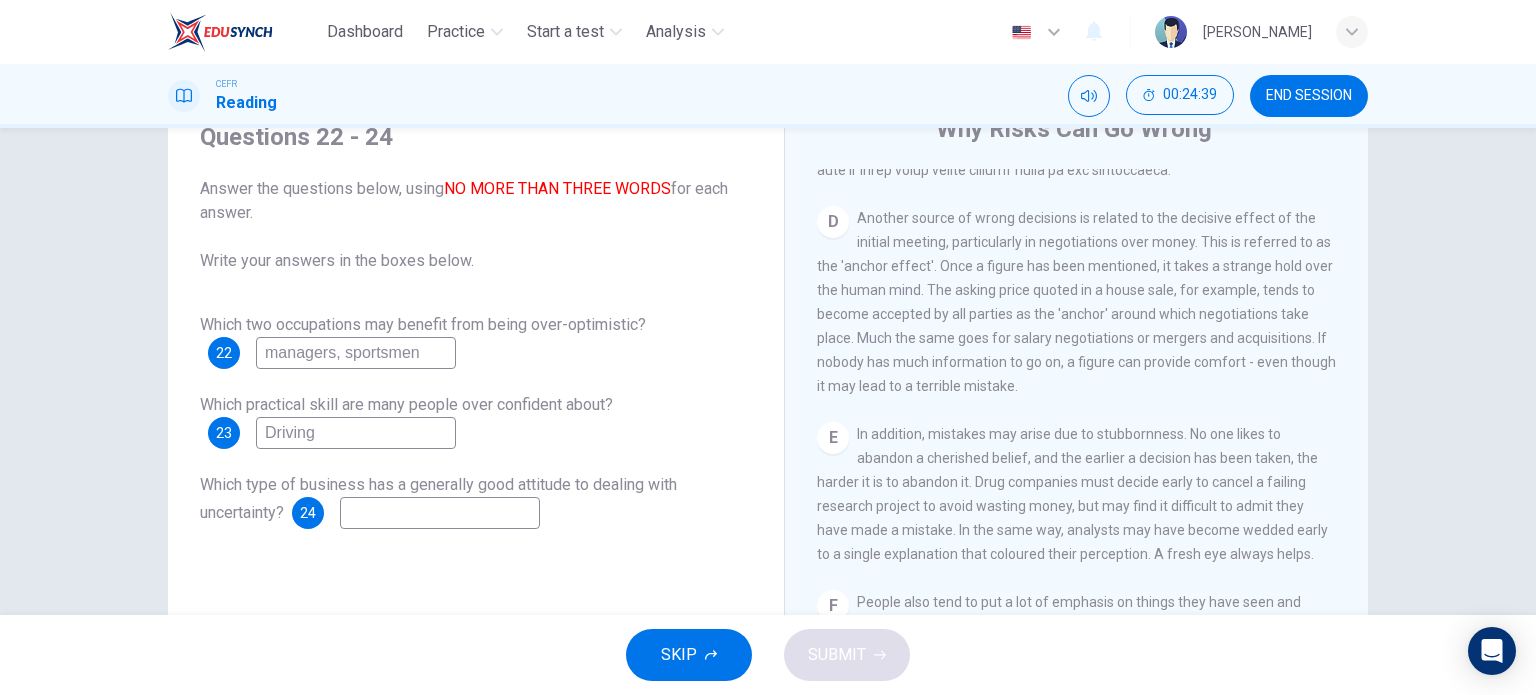 scroll, scrollTop: 1197, scrollLeft: 0, axis: vertical 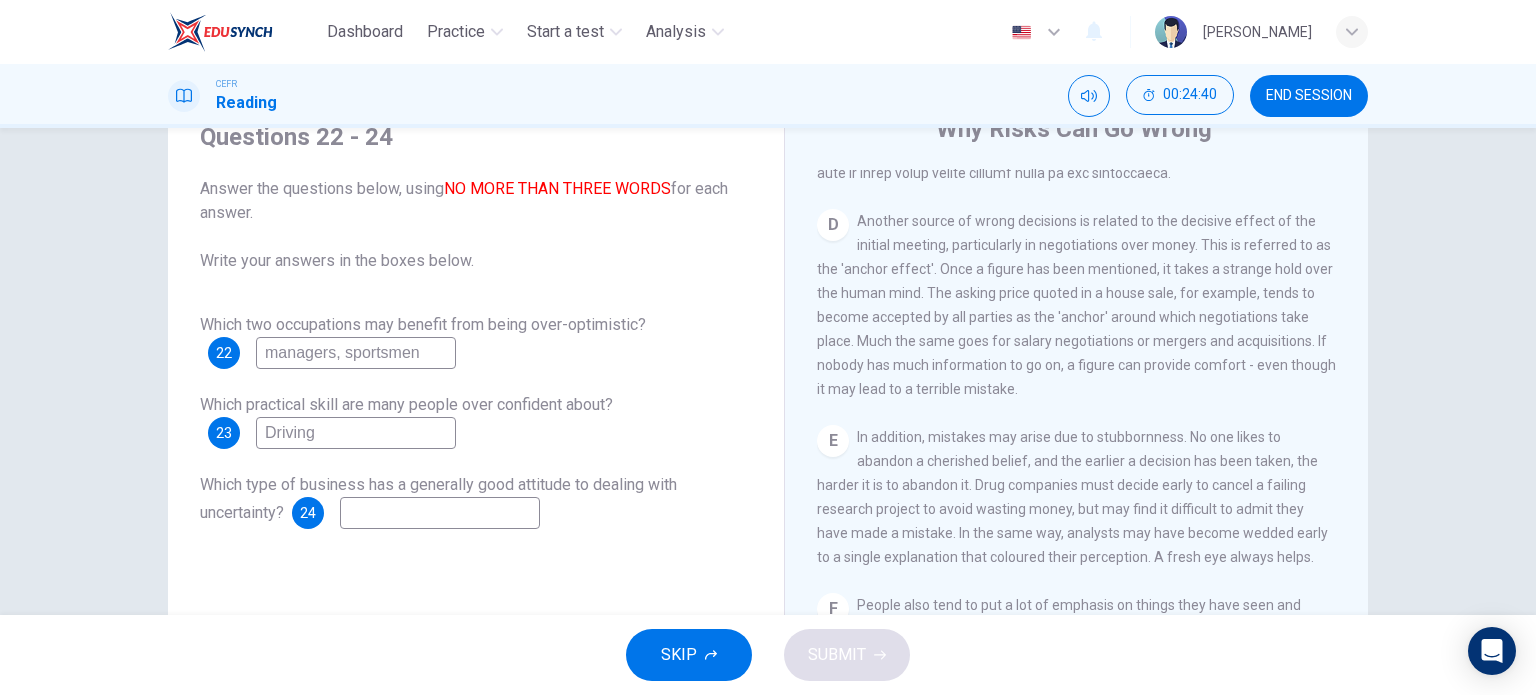 click on "In addition, mistakes may arise due to stubbornness. No one likes to abandon a cherished belief, and the earlier a decision has been taken, the harder it is to abandon it. Drug companies must decide early to cancel a failing research project to avoid wasting money, but may find it difficult to admit they have made a mistake. In the same way, analysts may have become wedded early to a single explanation that coloured their perception. A fresh eye always helps." at bounding box center (1072, 497) 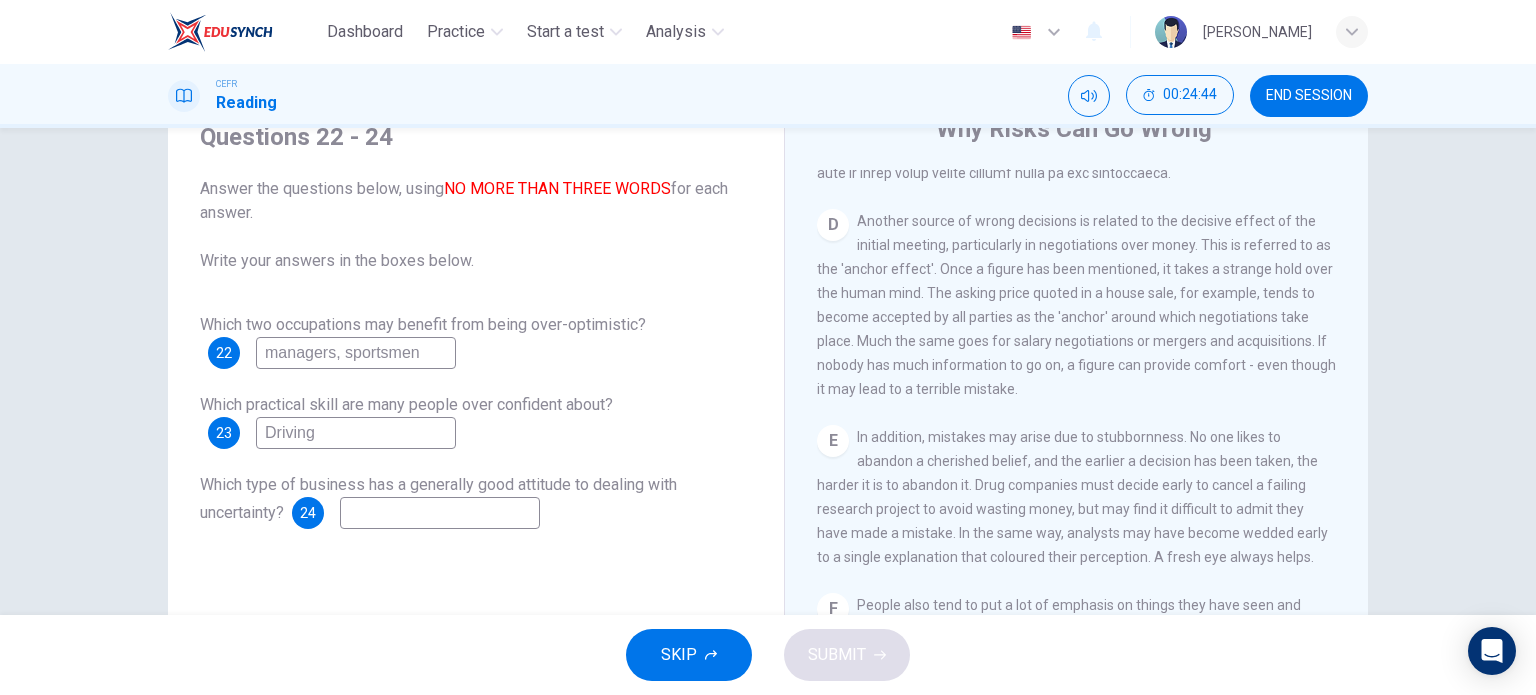 scroll, scrollTop: 180, scrollLeft: 0, axis: vertical 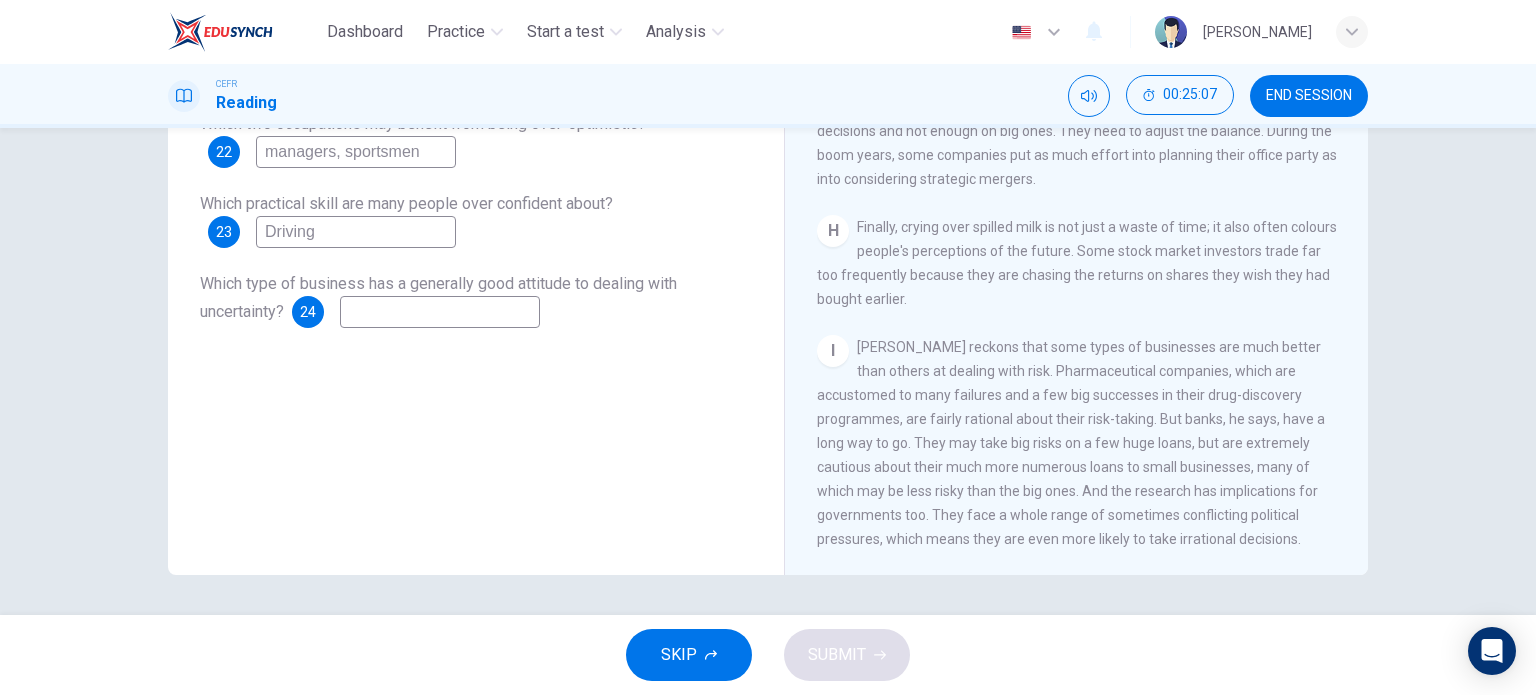 click at bounding box center (440, 312) 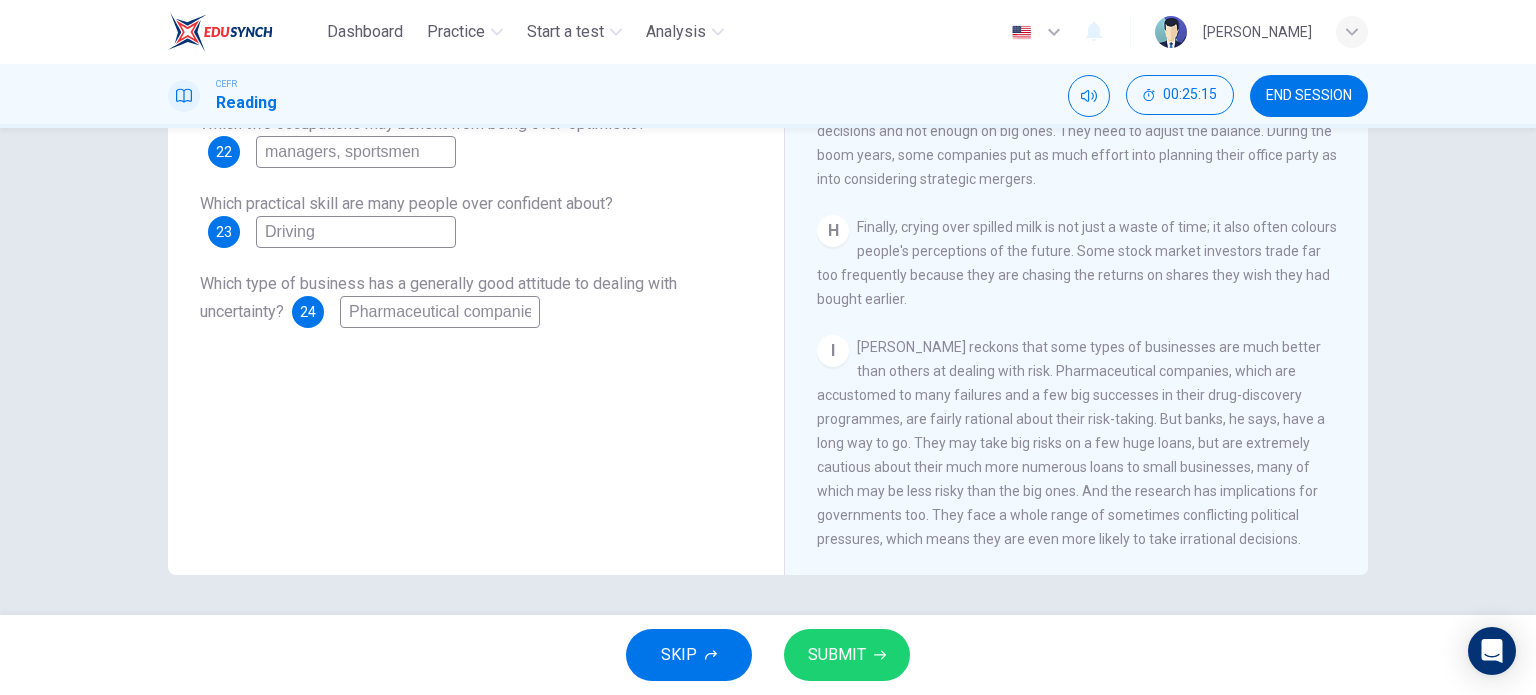 scroll, scrollTop: 0, scrollLeft: 8, axis: horizontal 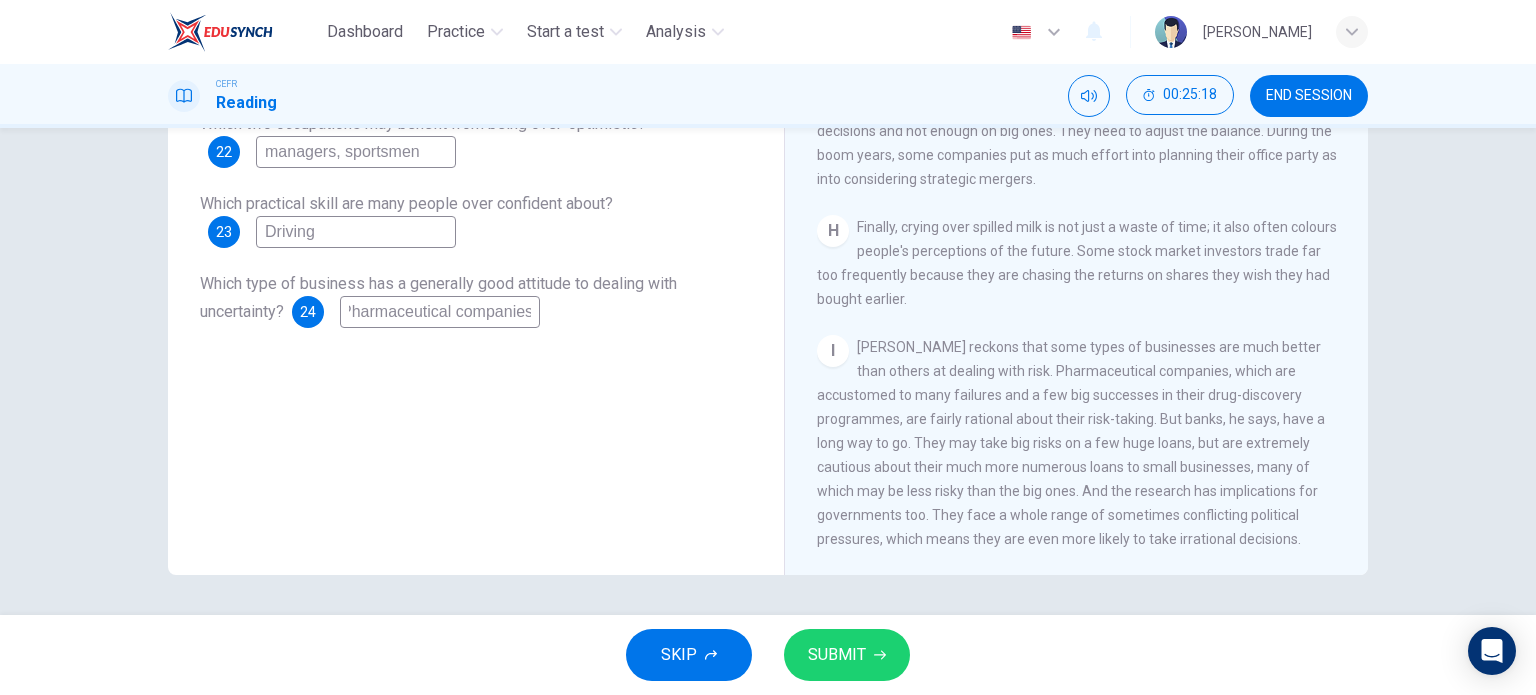 type on "Pharmaceutical companies" 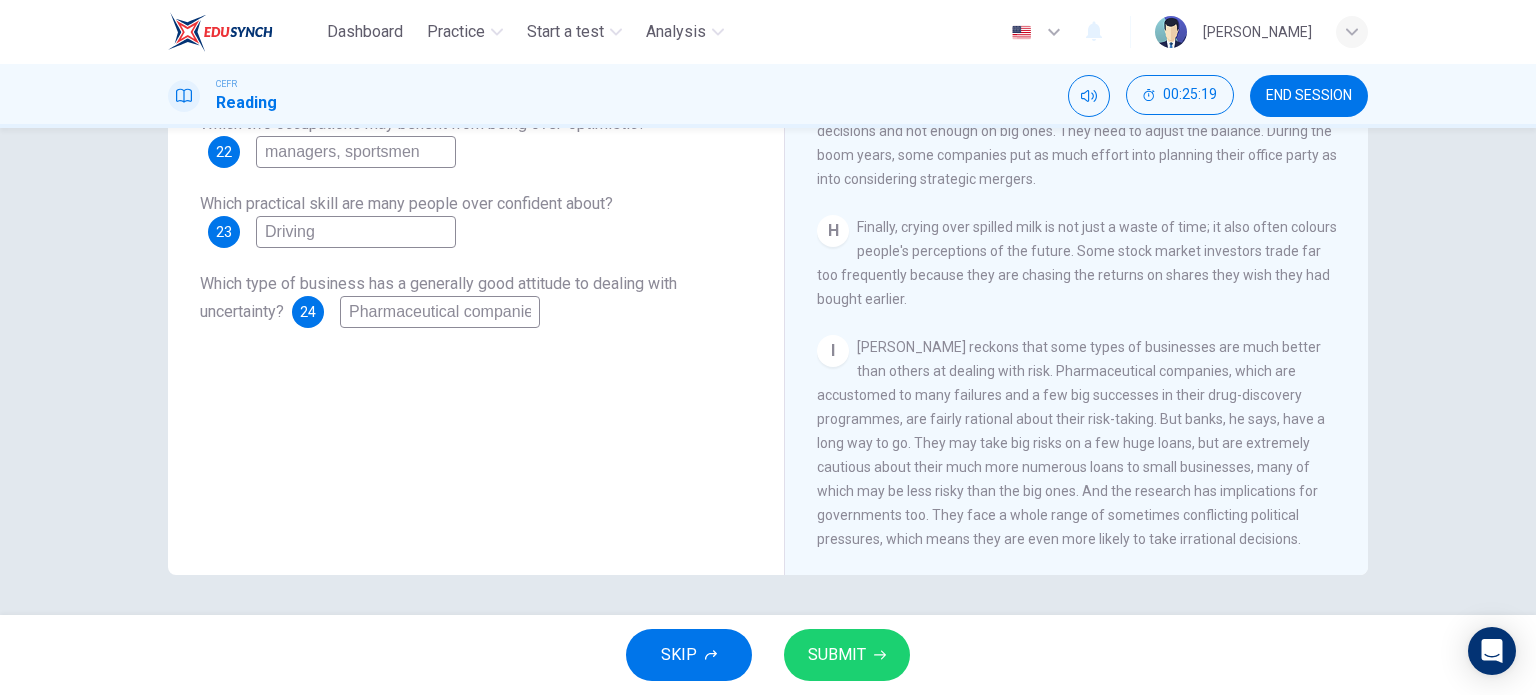 drag, startPoint x: 858, startPoint y: 687, endPoint x: 868, endPoint y: 665, distance: 24.166092 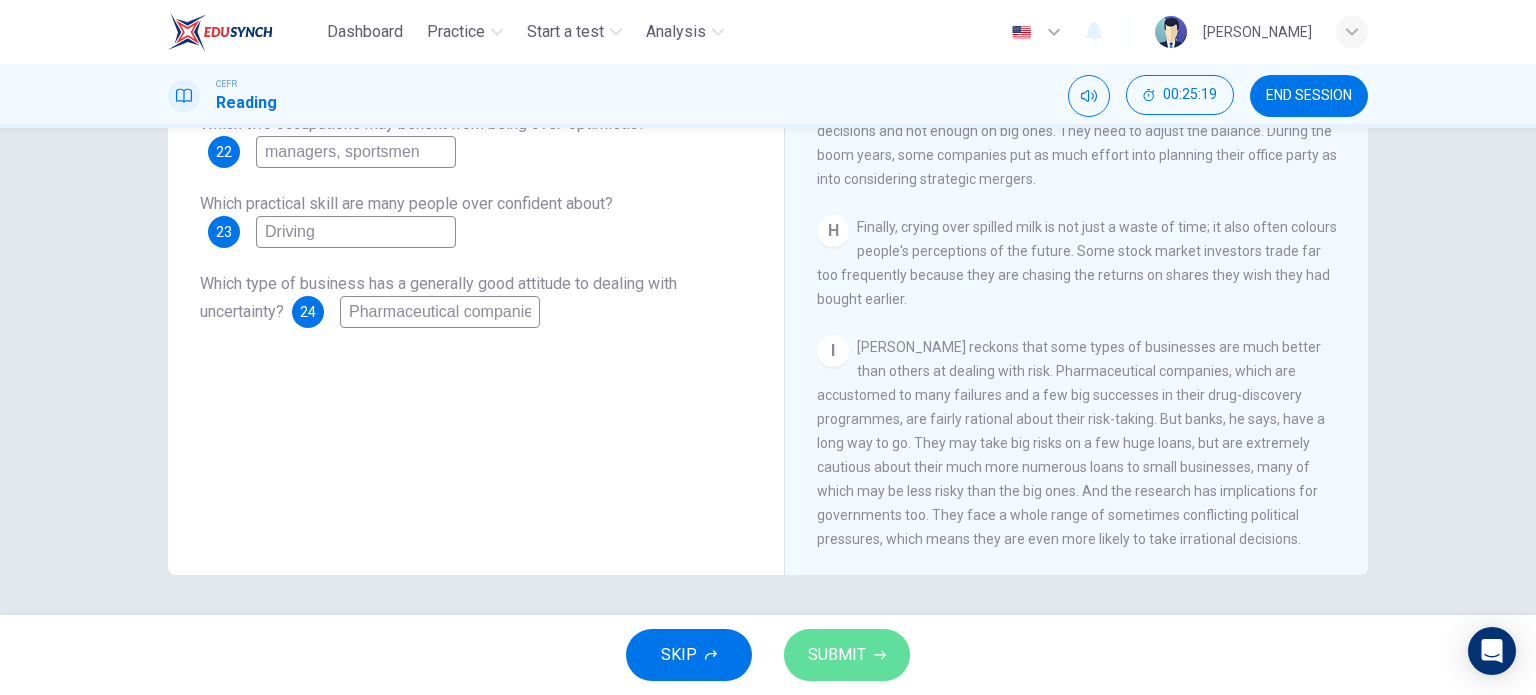 click on "SUBMIT" at bounding box center [847, 655] 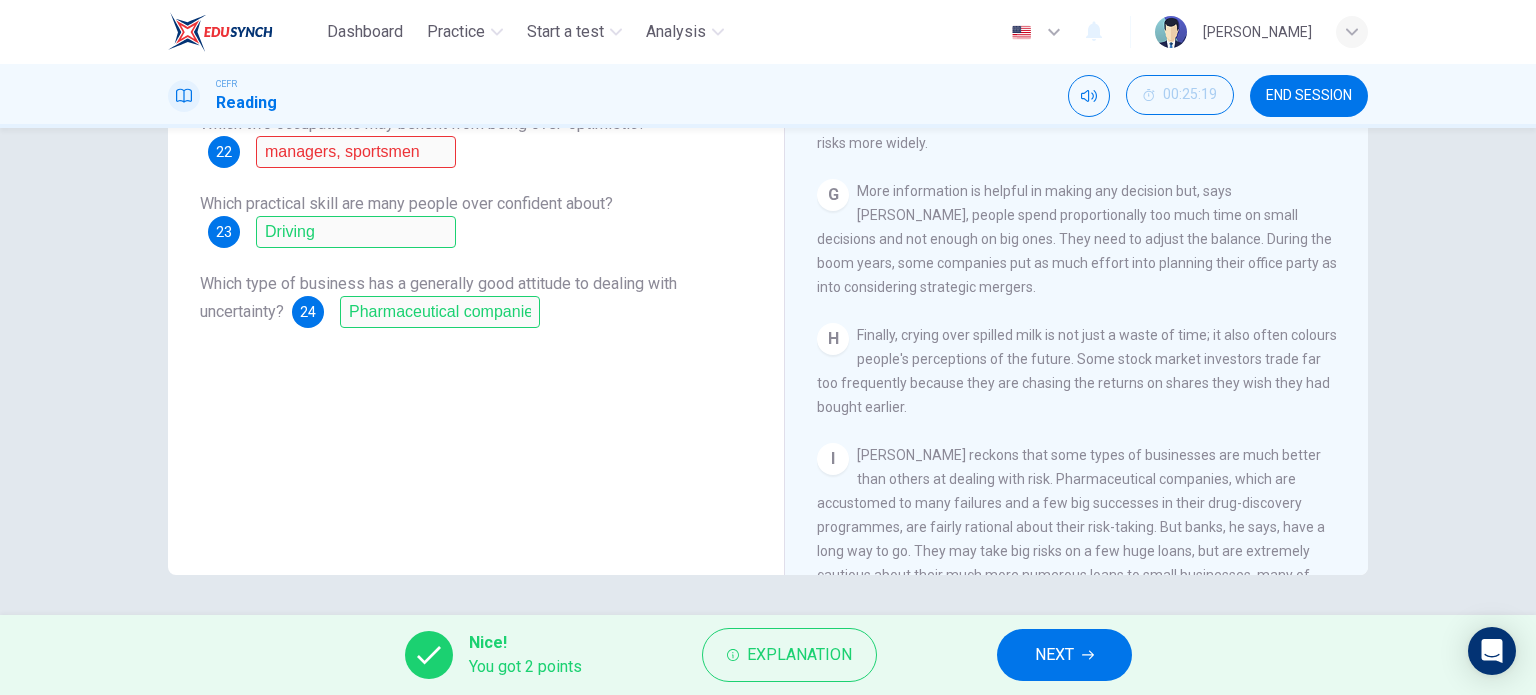 scroll, scrollTop: 1672, scrollLeft: 0, axis: vertical 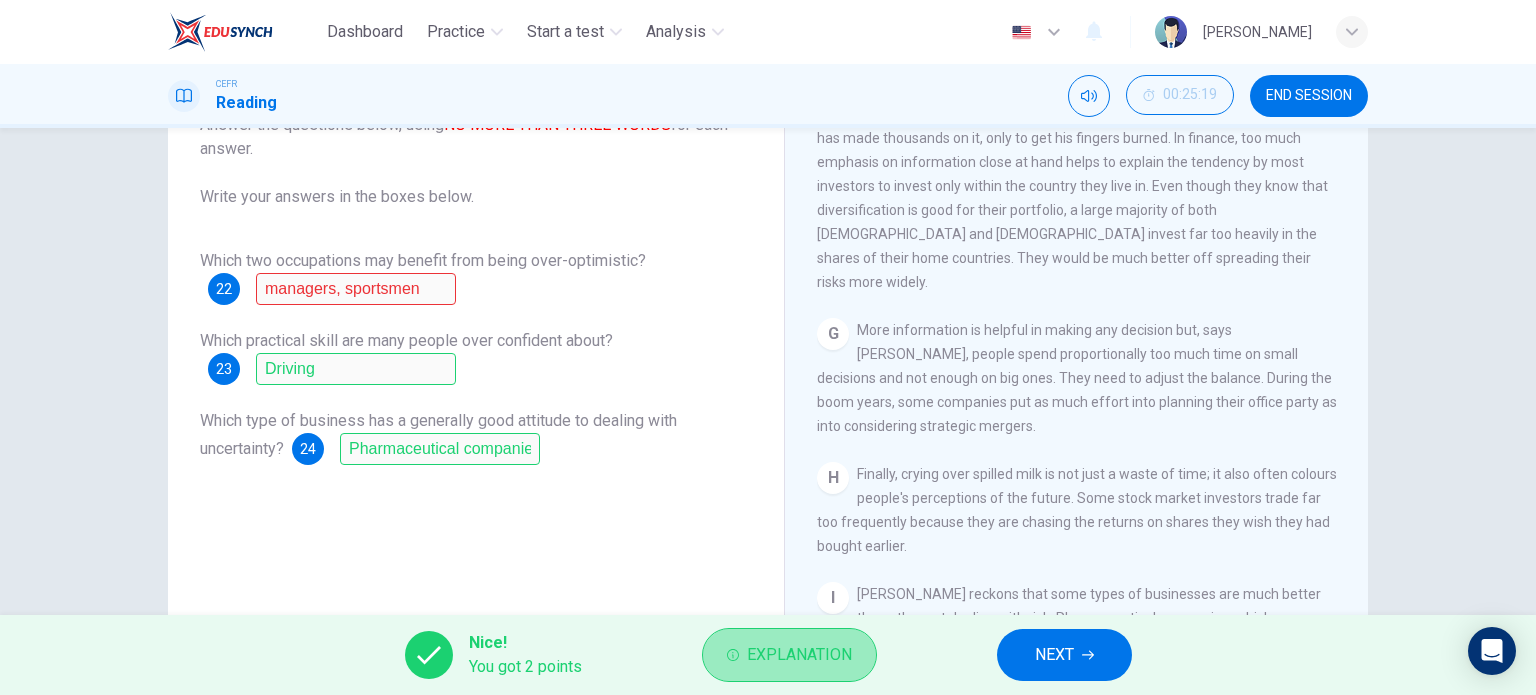 click on "Explanation" at bounding box center [789, 655] 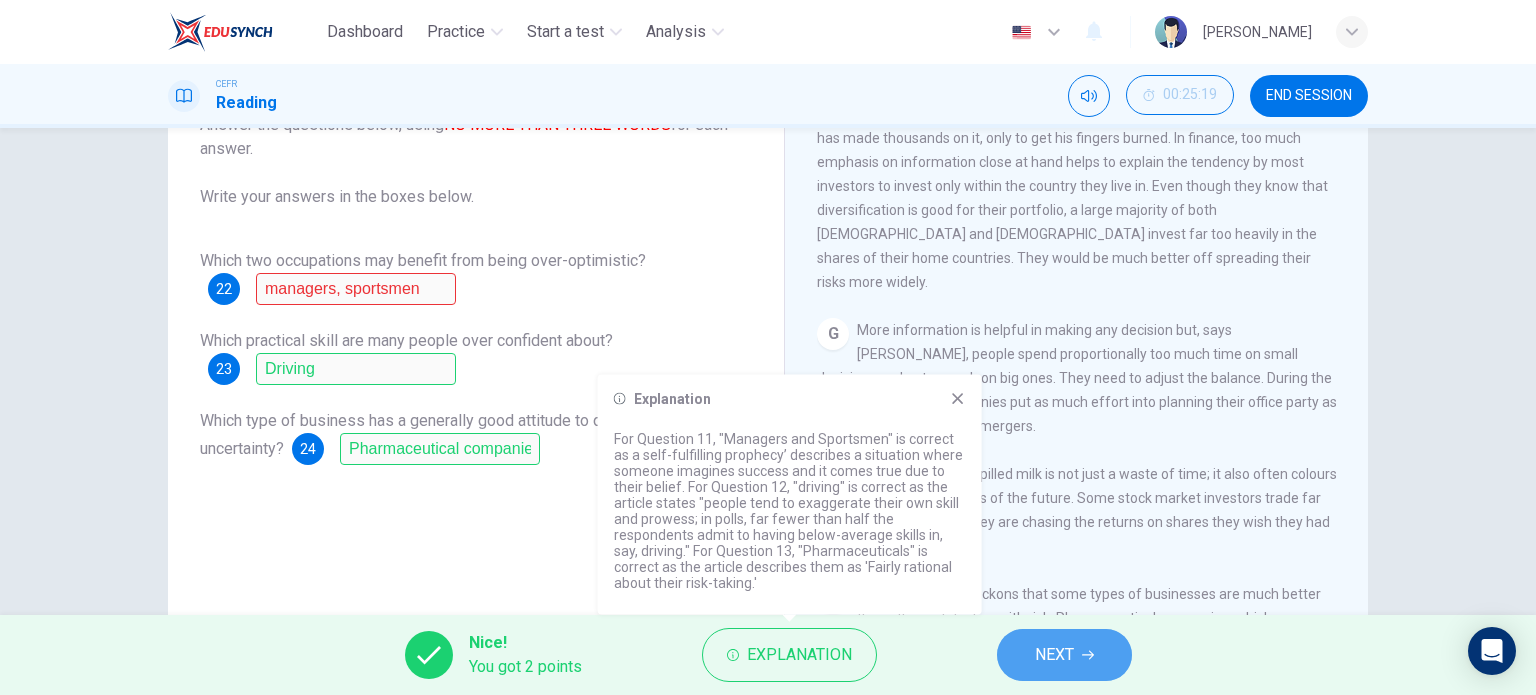 click on "NEXT" at bounding box center [1054, 655] 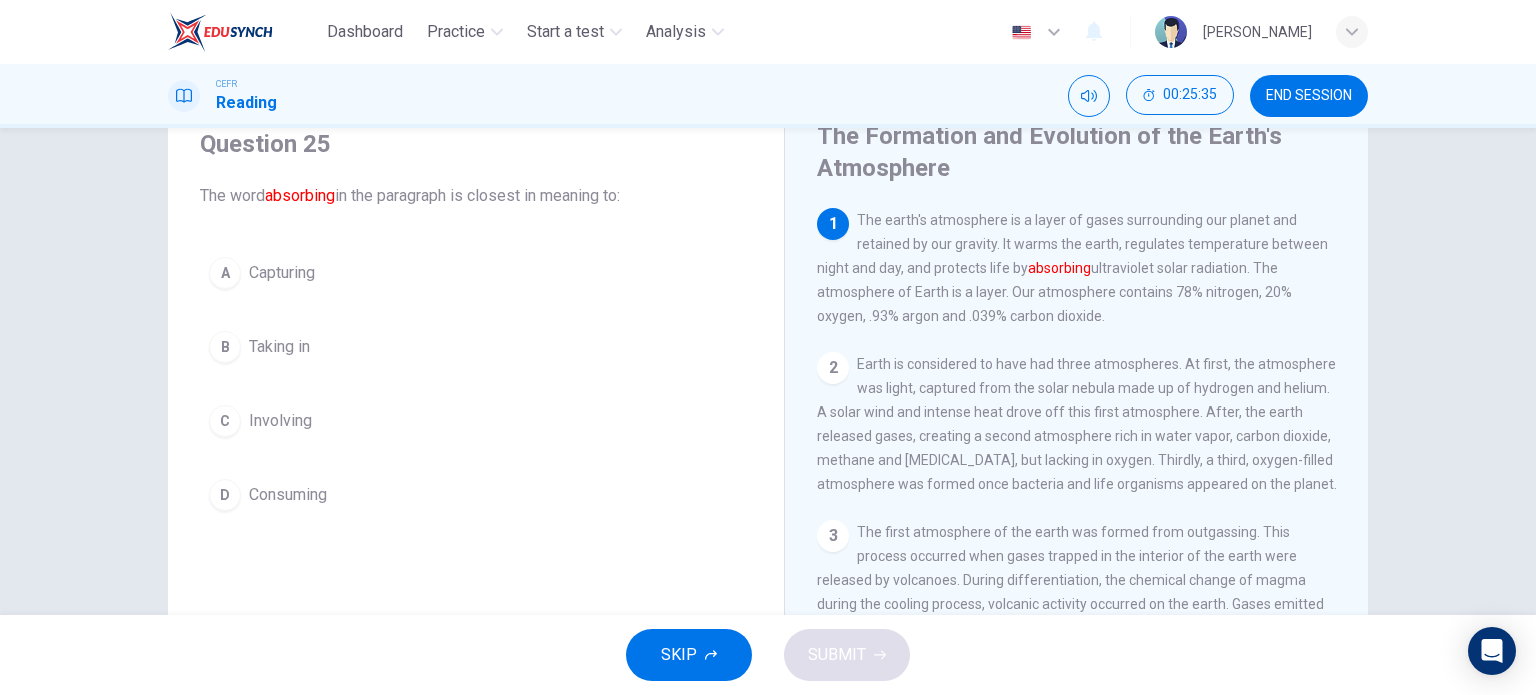 scroll, scrollTop: 80, scrollLeft: 0, axis: vertical 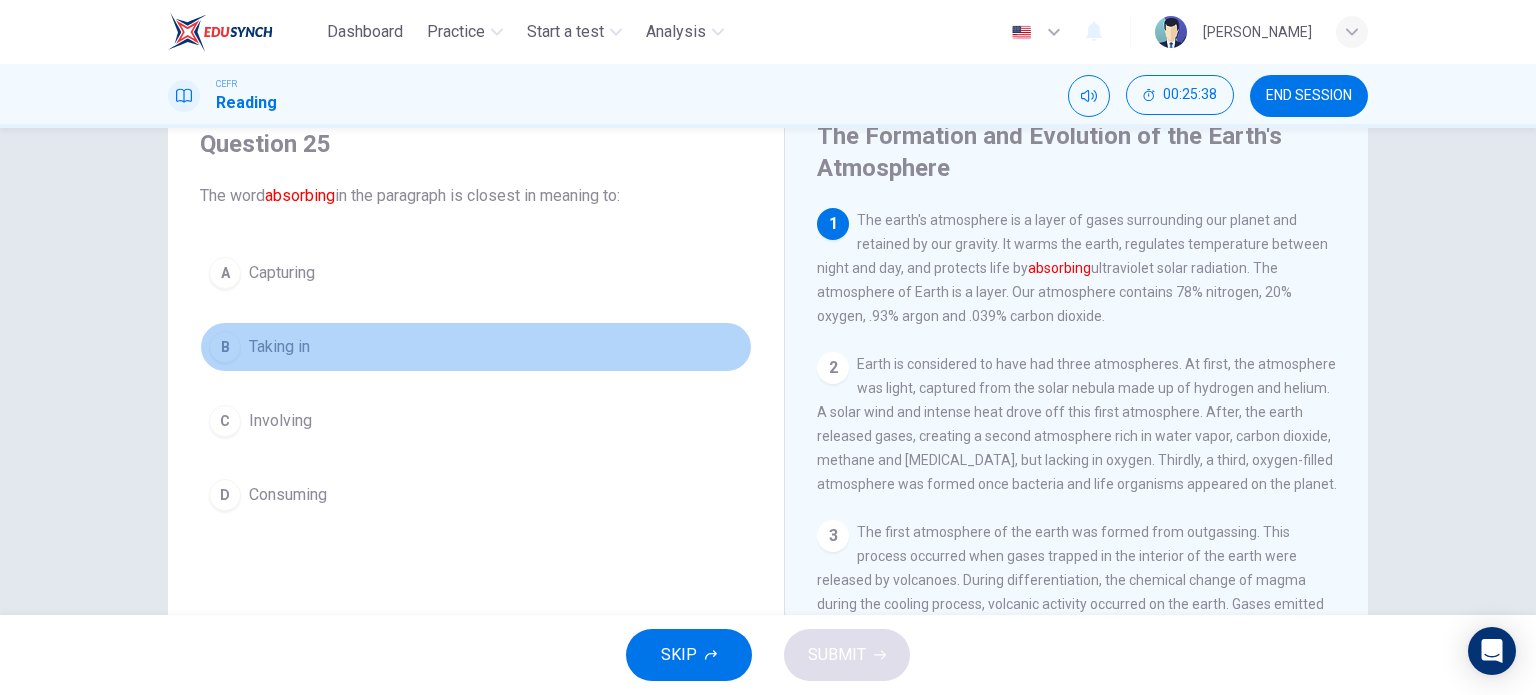 click on "Taking in" at bounding box center (279, 347) 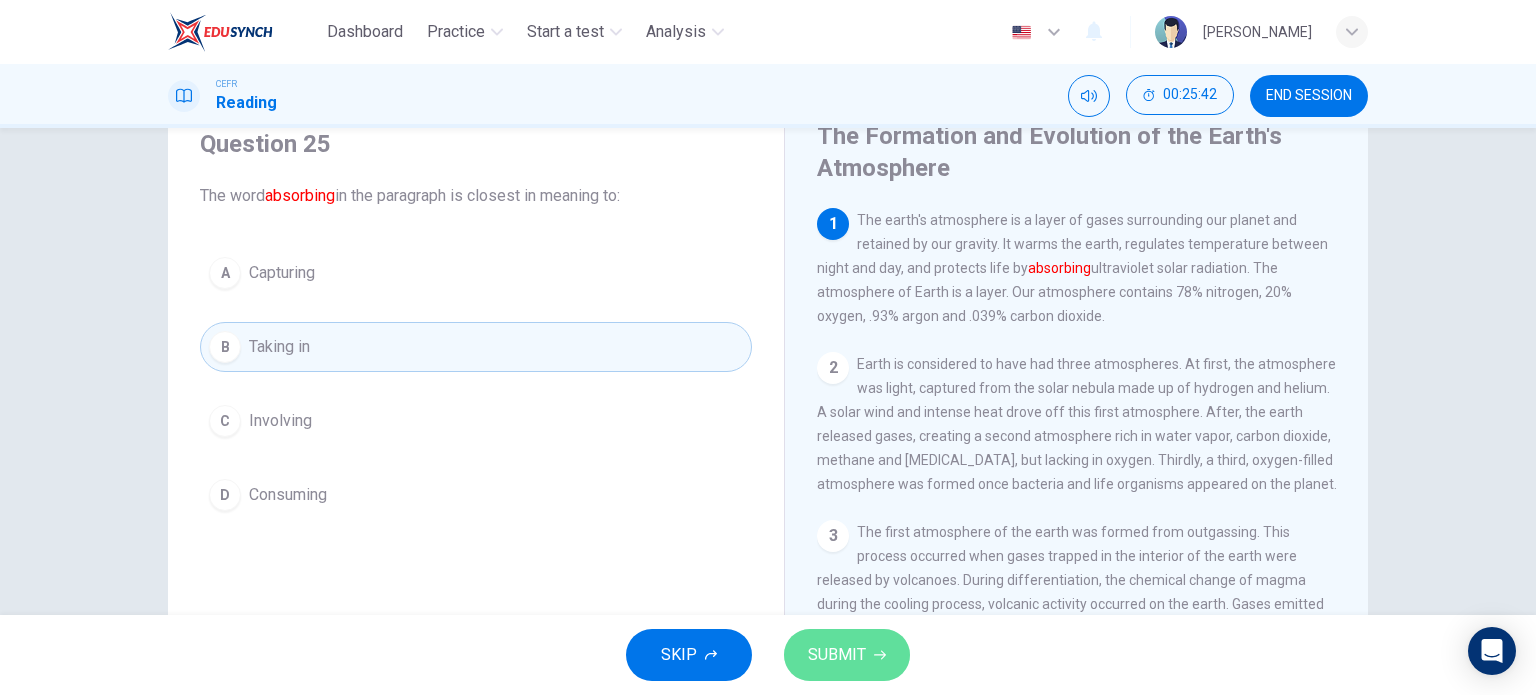 click on "SUBMIT" at bounding box center [847, 655] 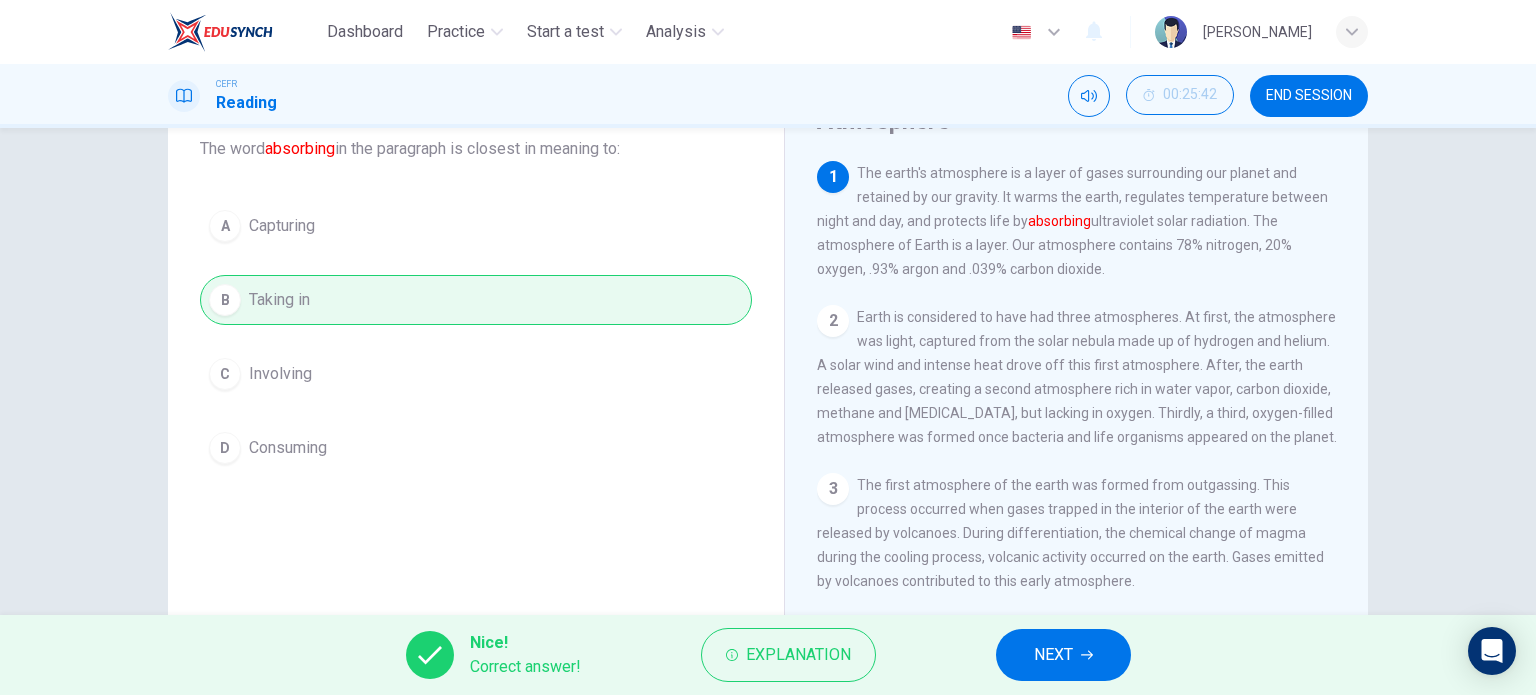 scroll, scrollTop: 132, scrollLeft: 0, axis: vertical 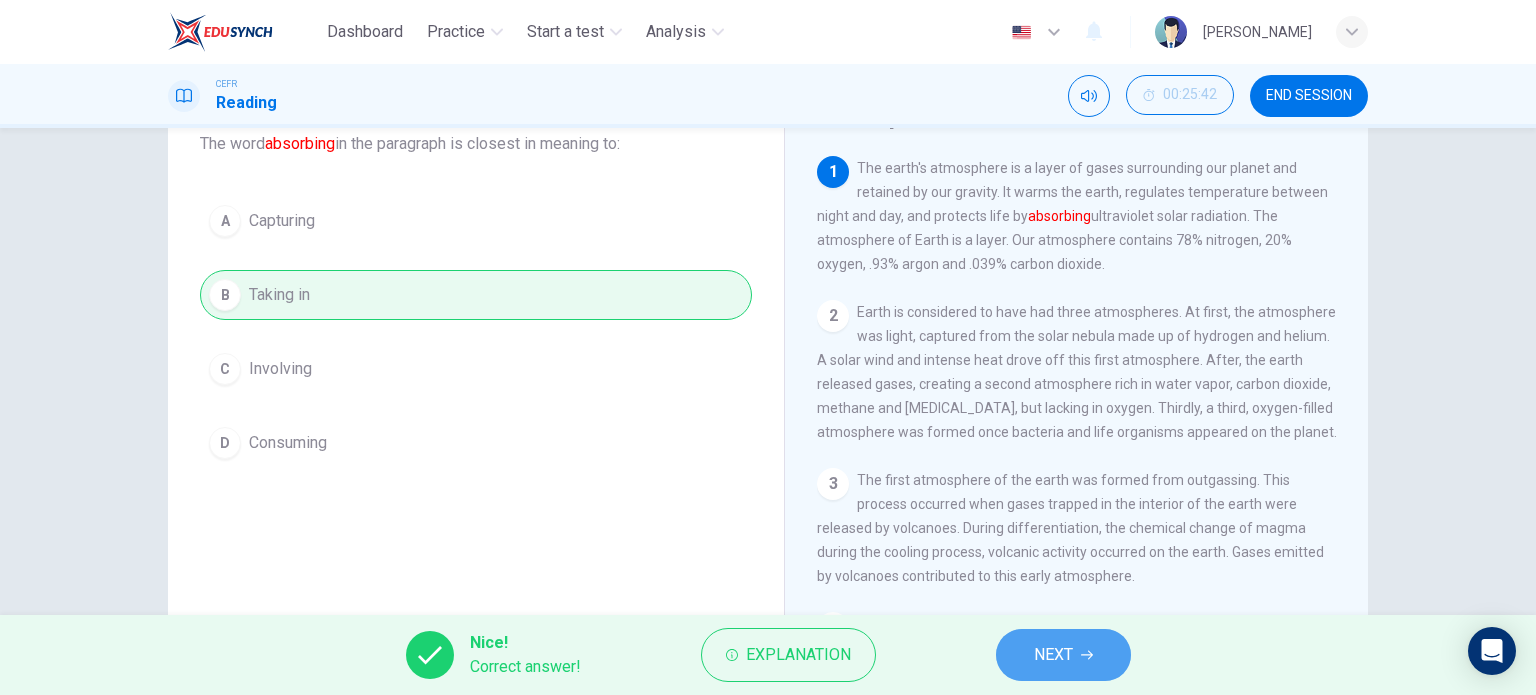 click on "NEXT" at bounding box center [1063, 655] 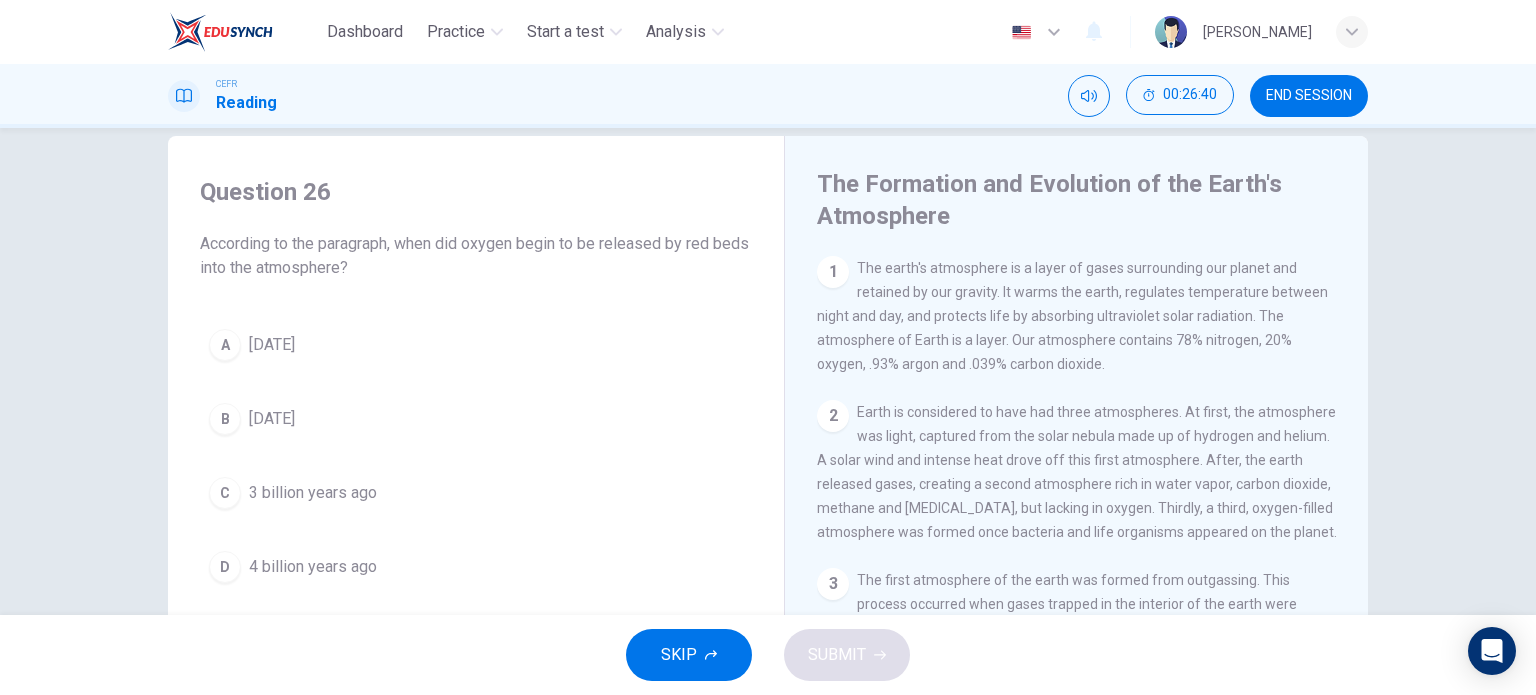 scroll, scrollTop: 26, scrollLeft: 0, axis: vertical 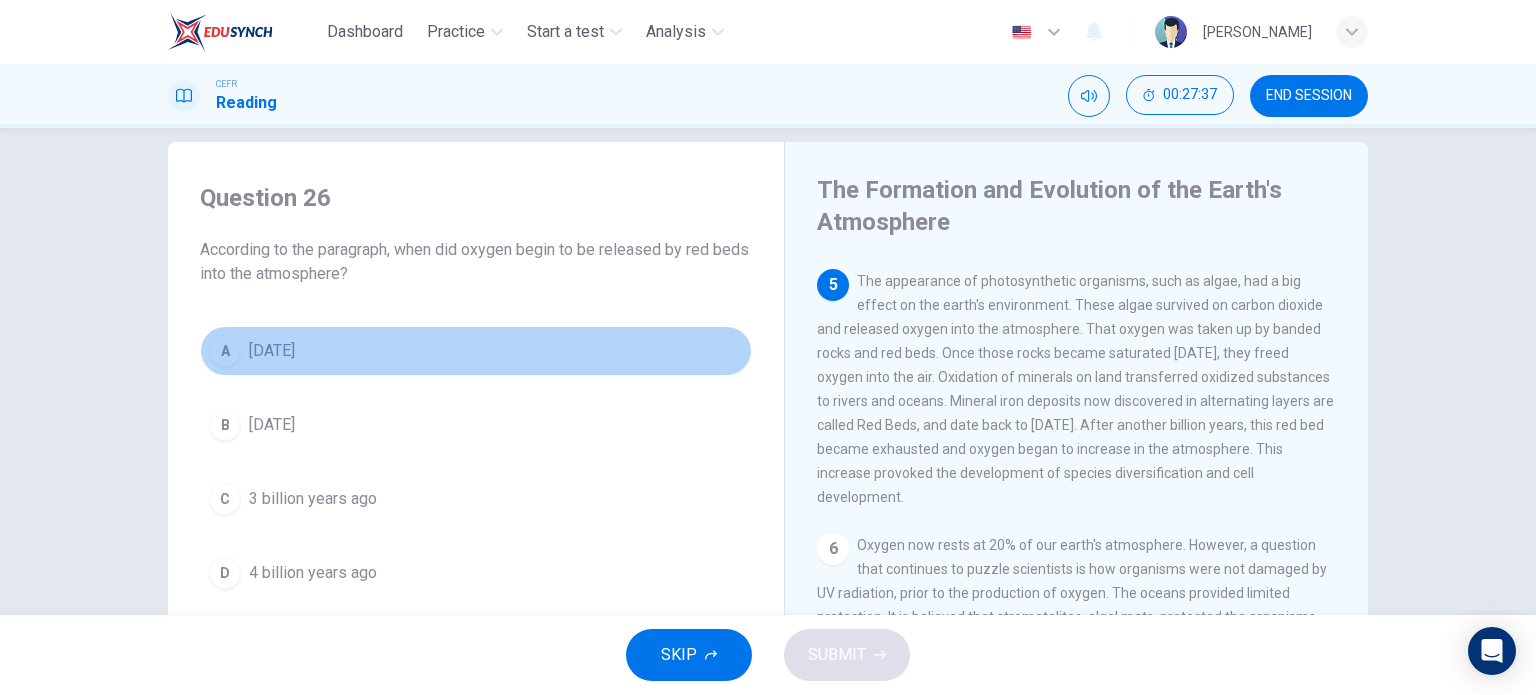 click on "1 billion years ago" at bounding box center (272, 351) 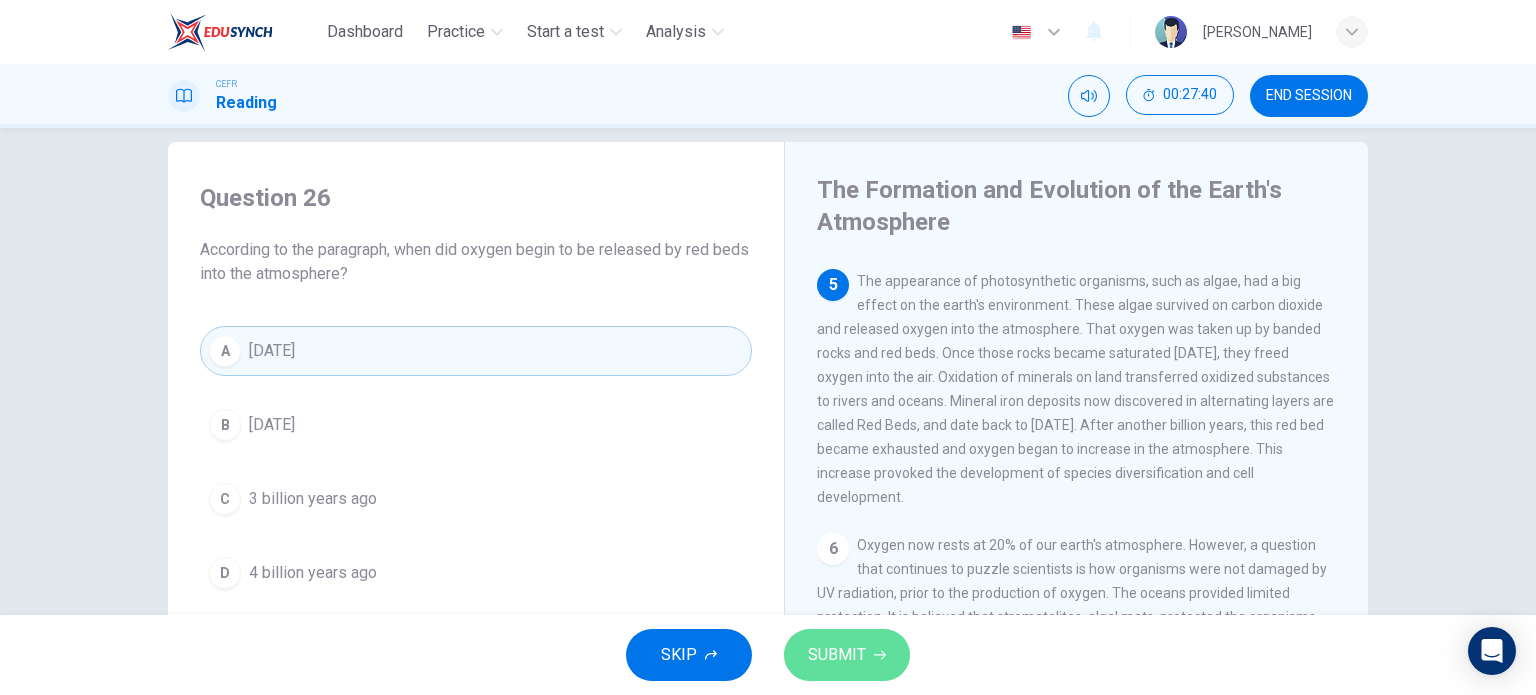 click on "SUBMIT" at bounding box center (847, 655) 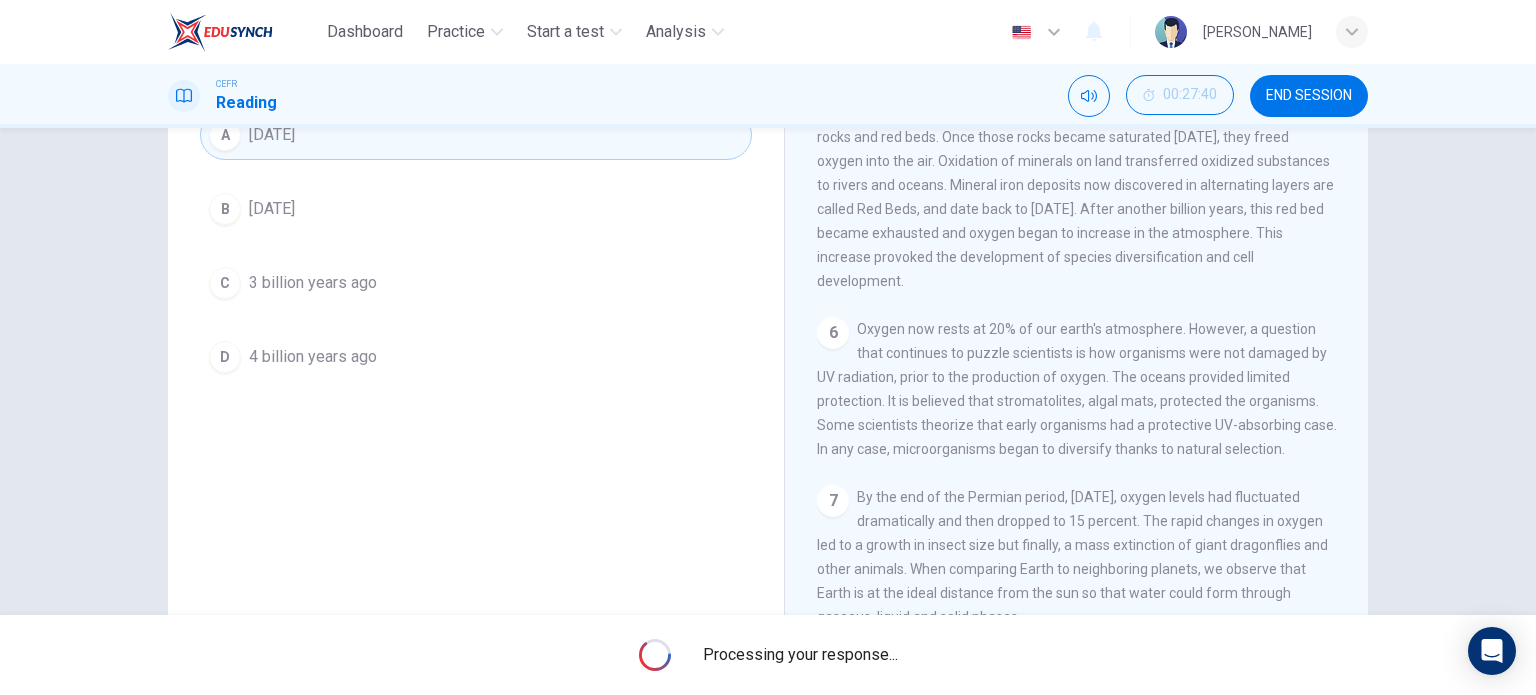 scroll, scrollTop: 238, scrollLeft: 0, axis: vertical 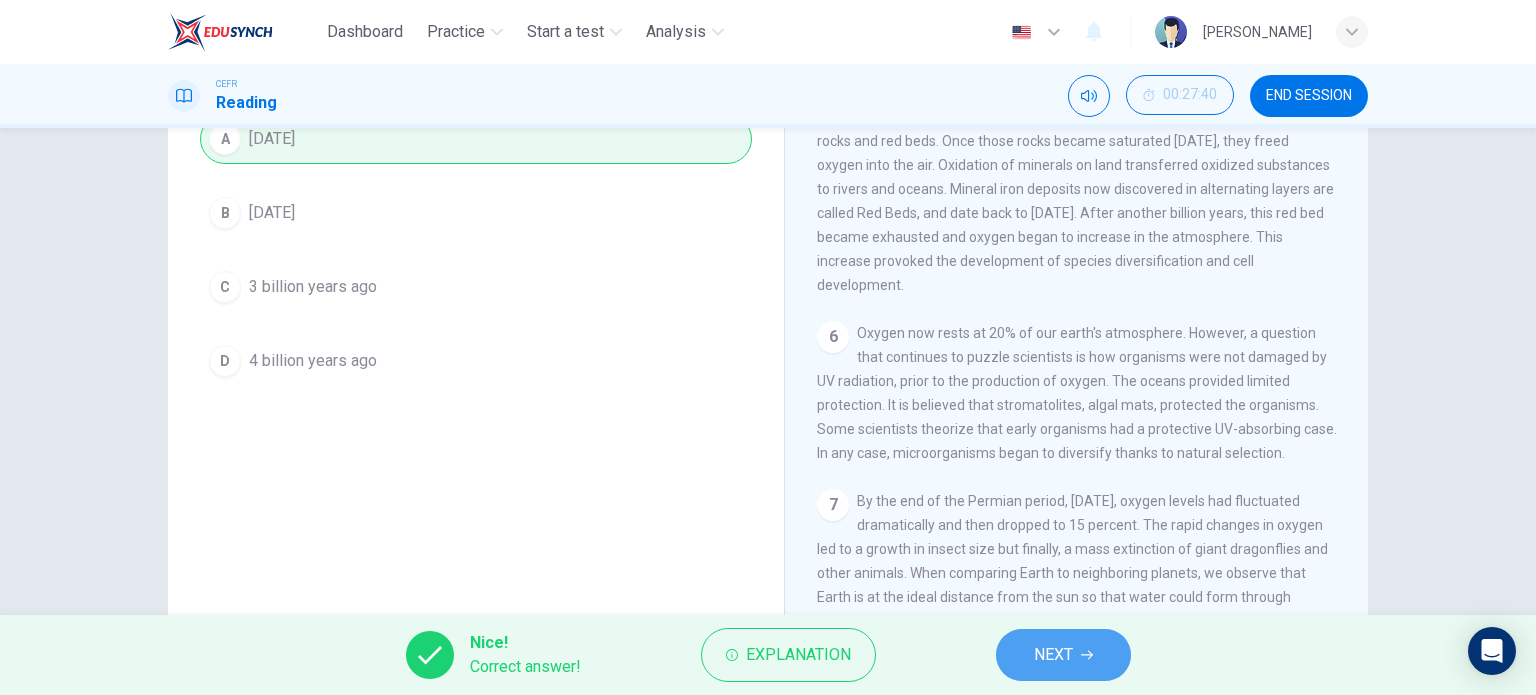 click on "NEXT" at bounding box center [1063, 655] 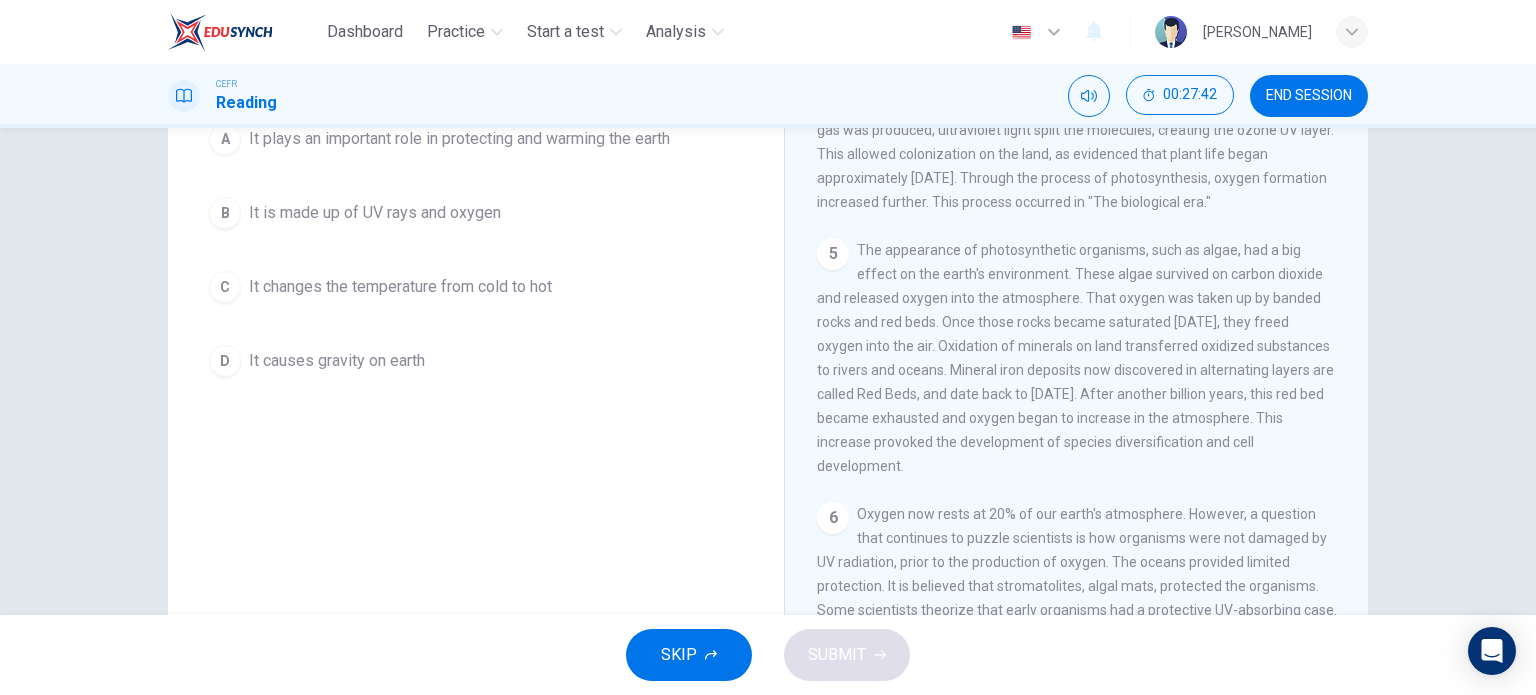 scroll, scrollTop: 480, scrollLeft: 0, axis: vertical 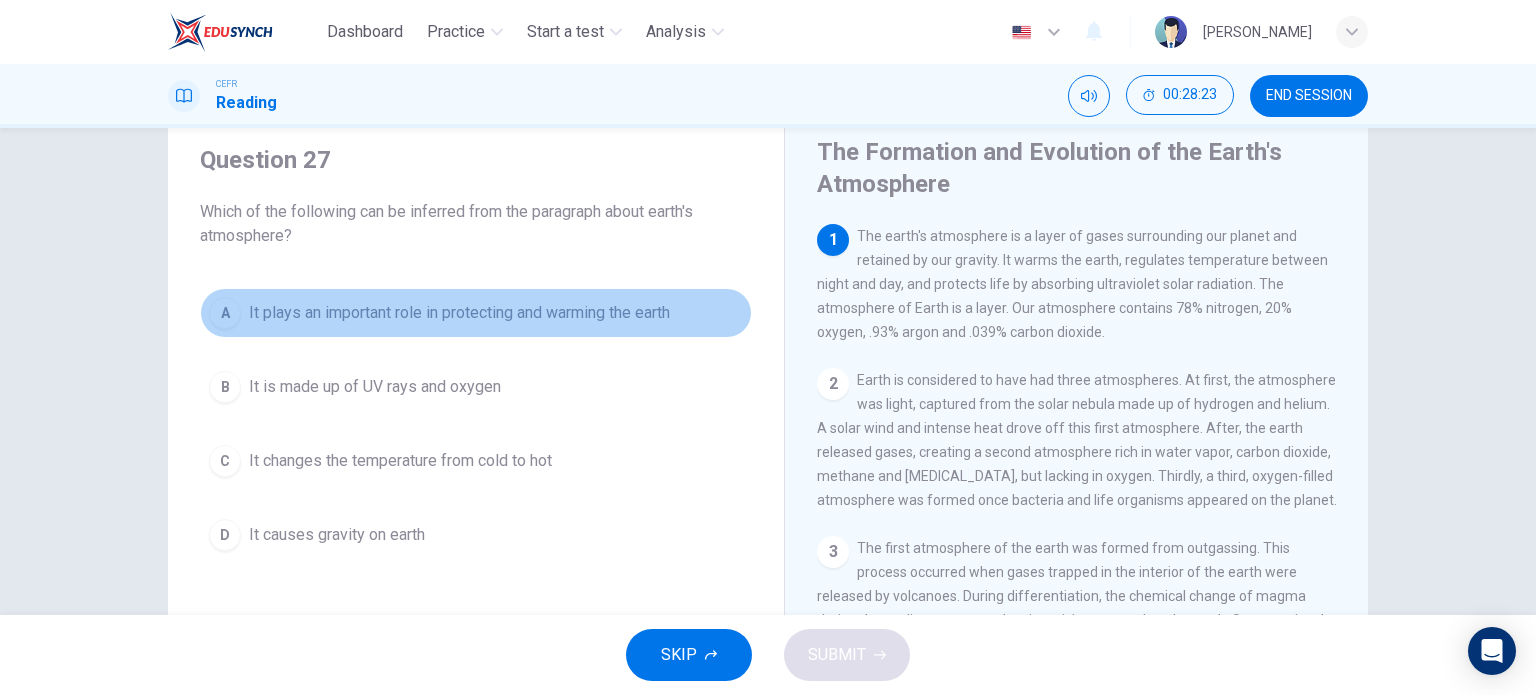 click on "It plays an important role in protecting and warming the earth" at bounding box center (459, 313) 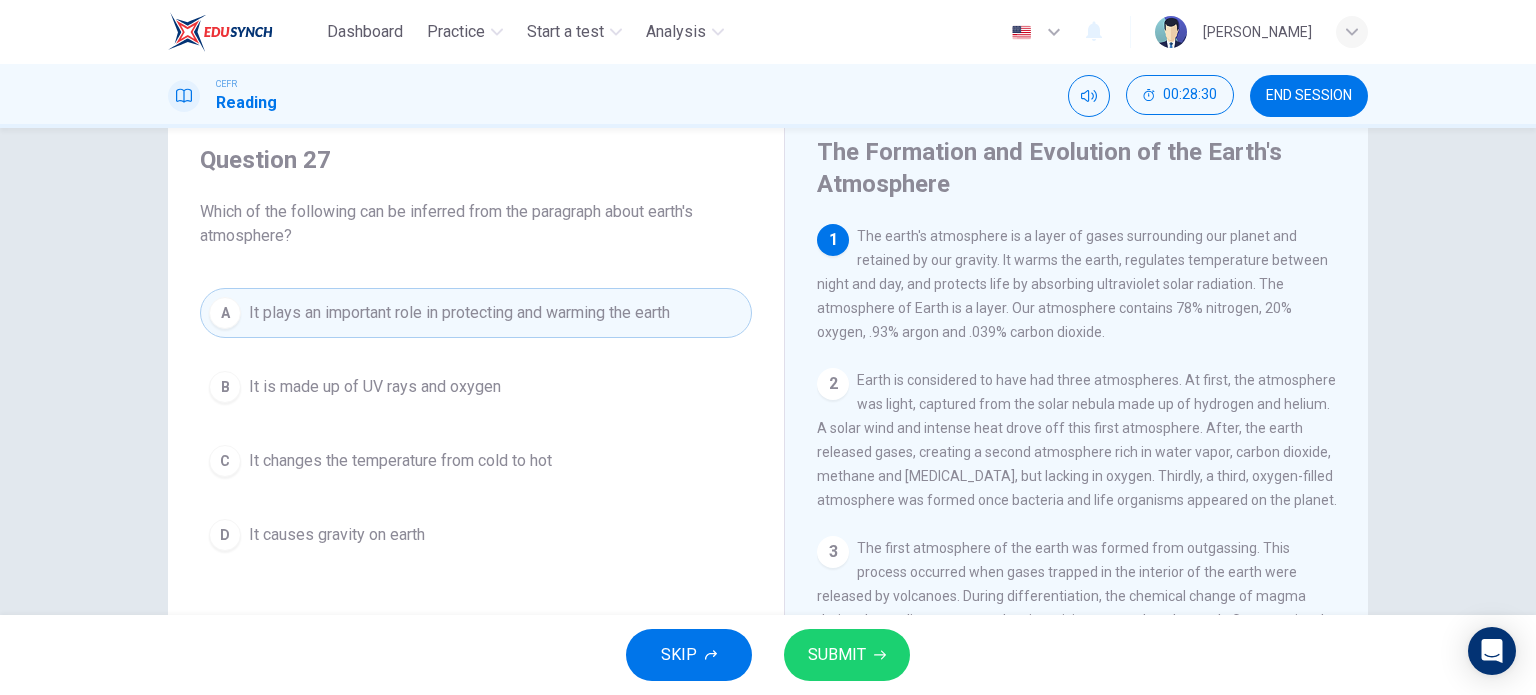 click 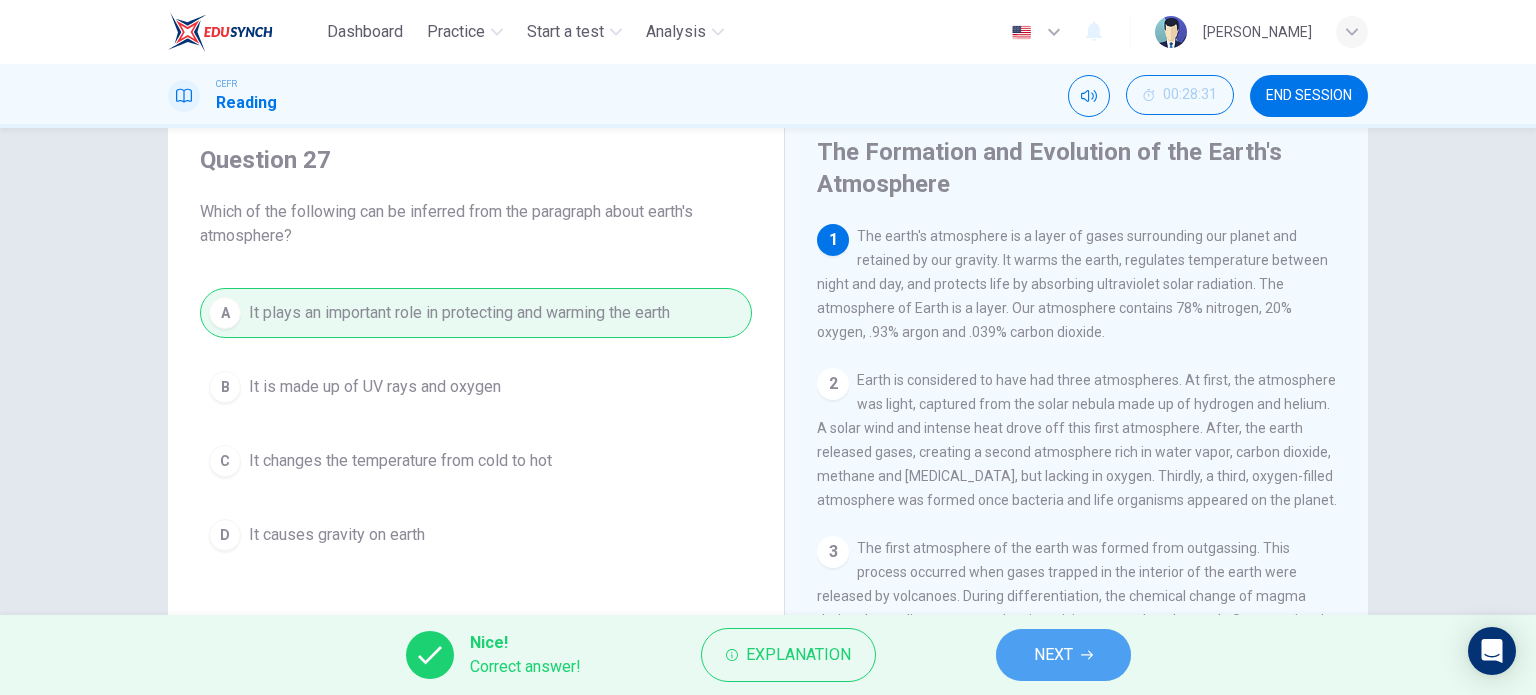 click on "NEXT" at bounding box center (1063, 655) 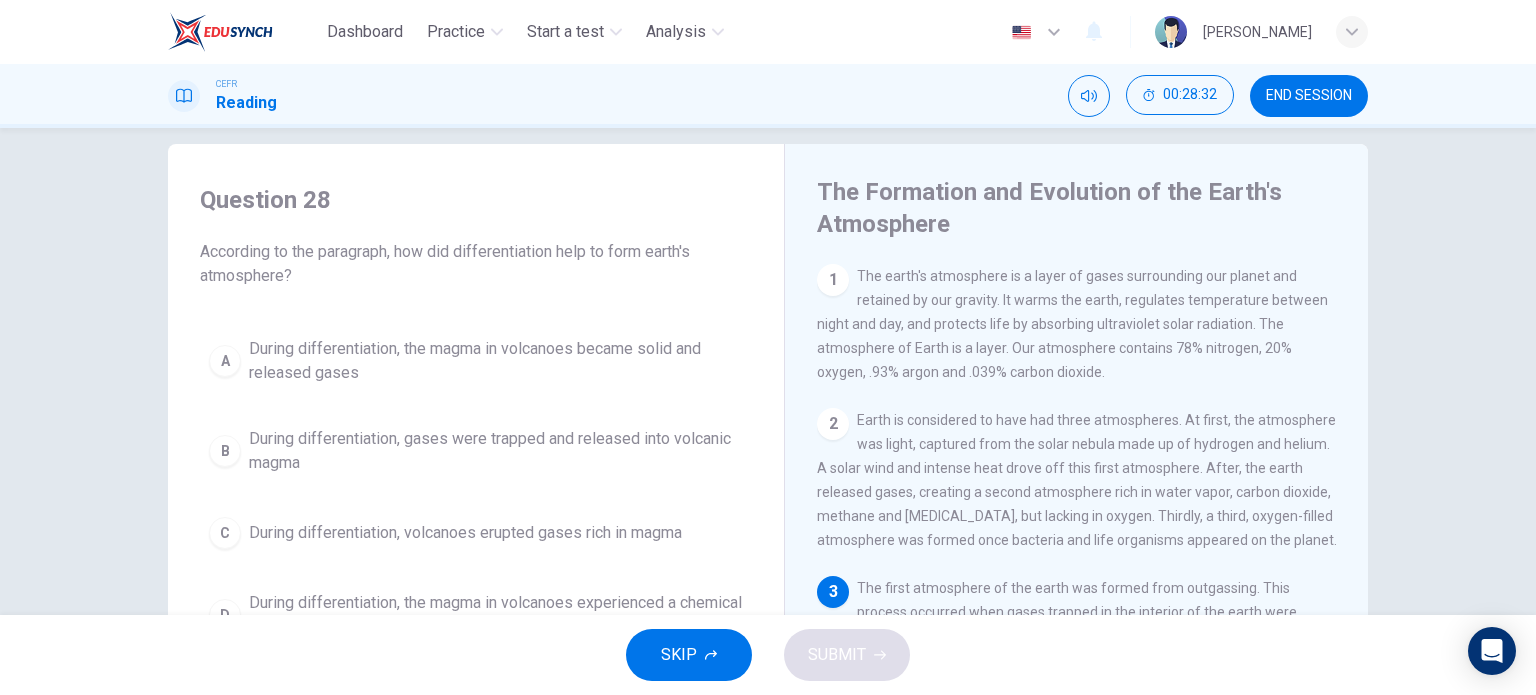 scroll, scrollTop: 30, scrollLeft: 0, axis: vertical 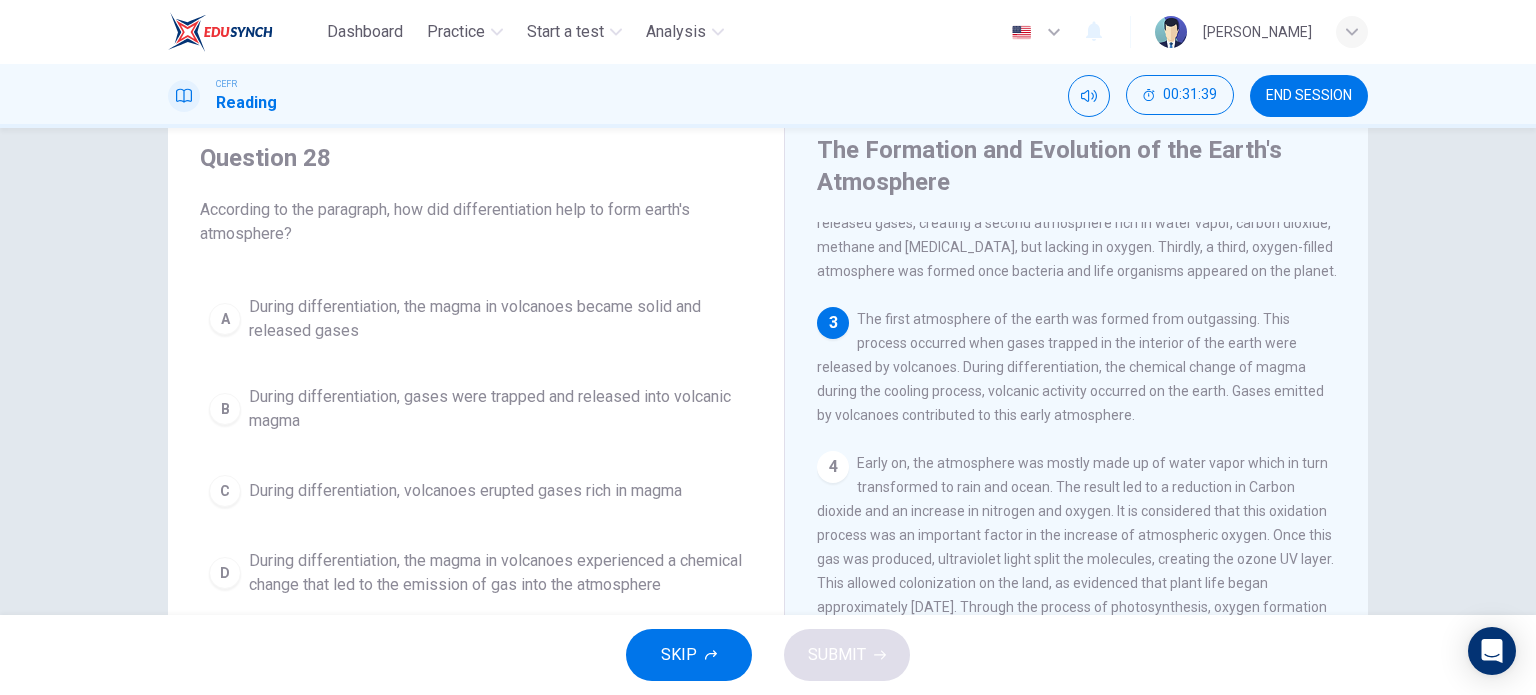 click on "The first atmosphere of the earth was formed from outgassing. This process occurred when gases trapped in the interior of the earth were released by volcanoes. During differentiation, the chemical change of magma during the cooling process, volcanic activity occurred on the earth. Gases emitted by volcanoes contributed to this early atmosphere." at bounding box center (1070, 367) 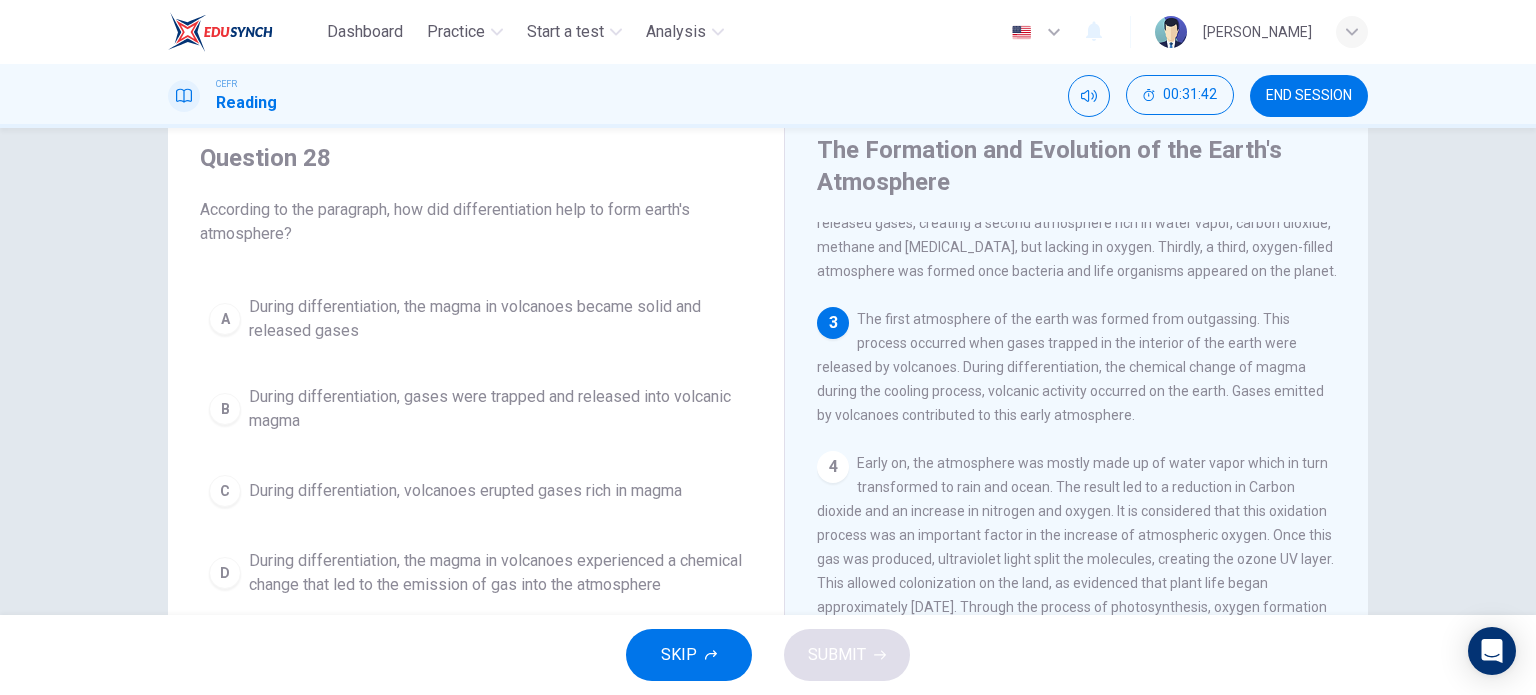 drag, startPoint x: 1064, startPoint y: 434, endPoint x: 1043, endPoint y: 447, distance: 24.698177 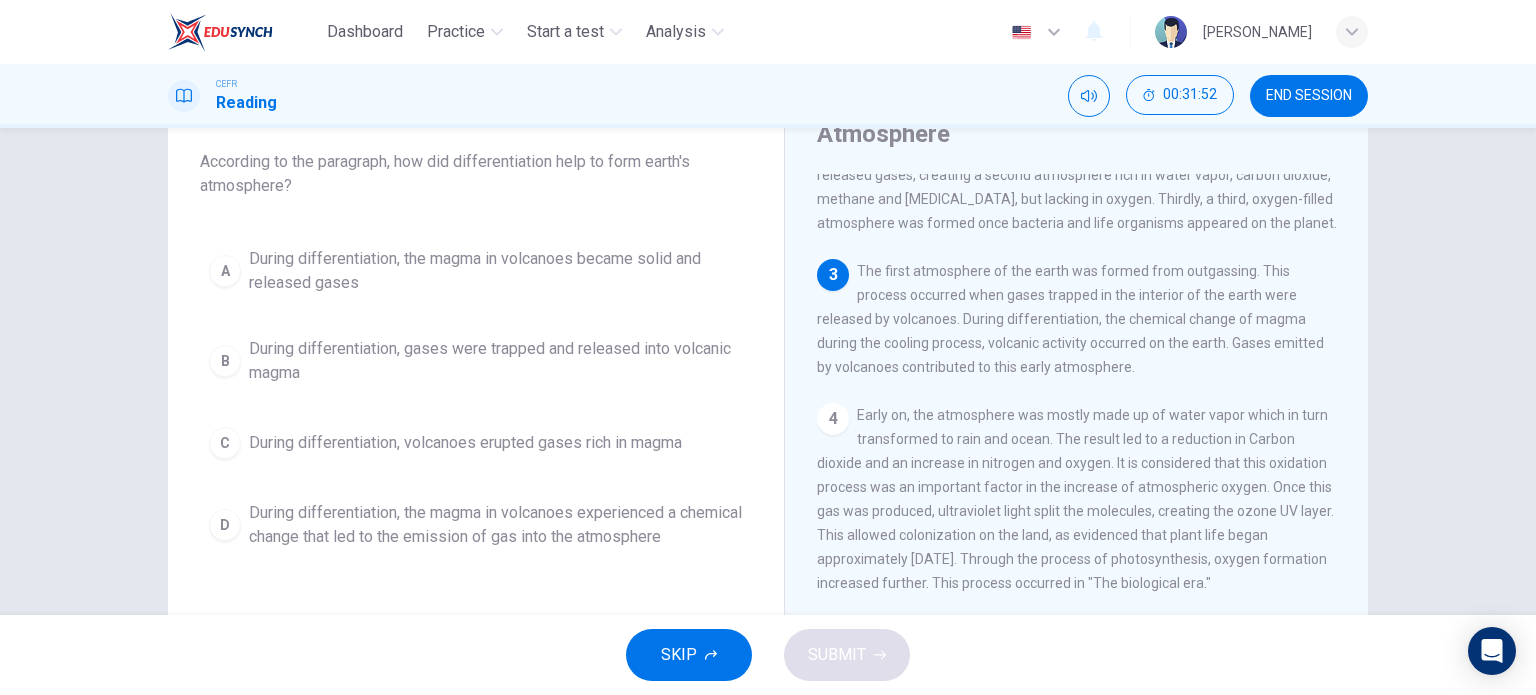 scroll, scrollTop: 115, scrollLeft: 0, axis: vertical 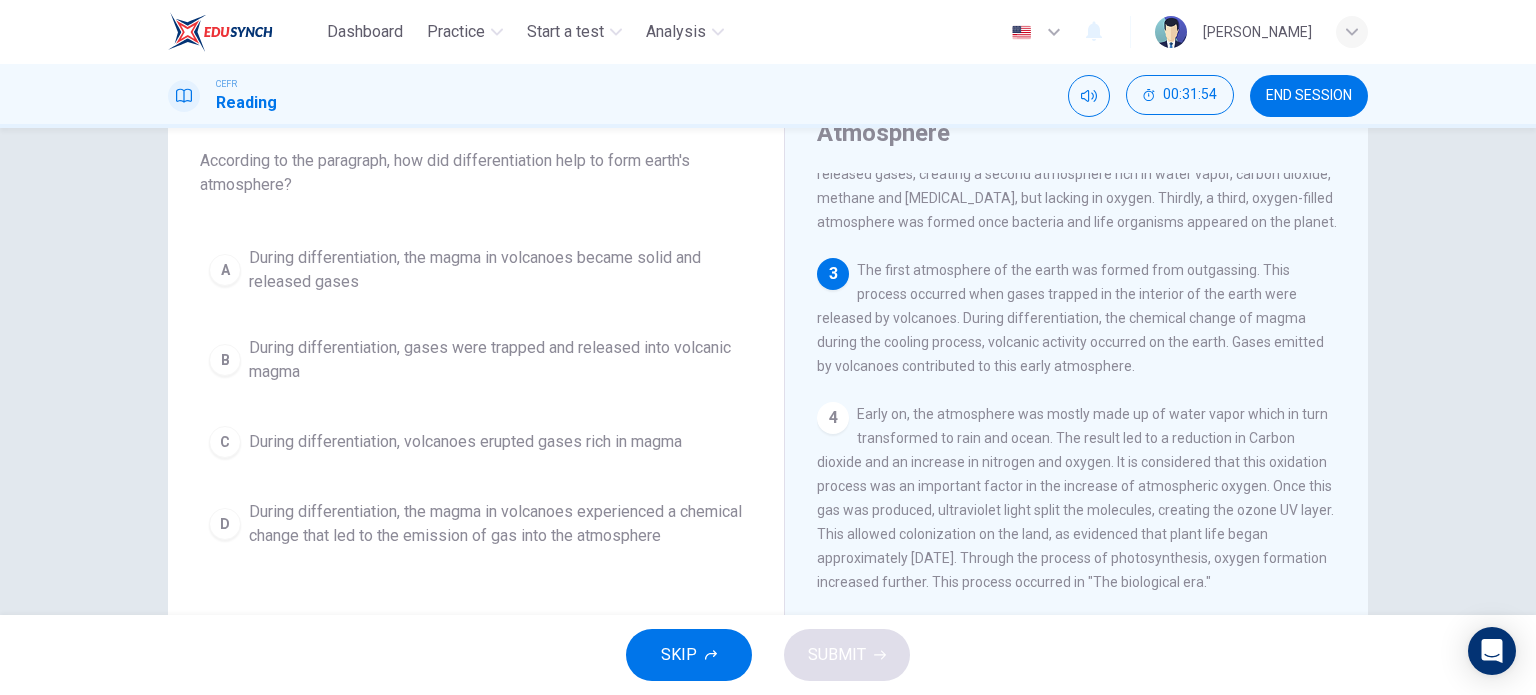click on "During differentiation, the magma in volcanoes experienced a chemical change that led to the emission of gas into the atmosphere" at bounding box center (496, 524) 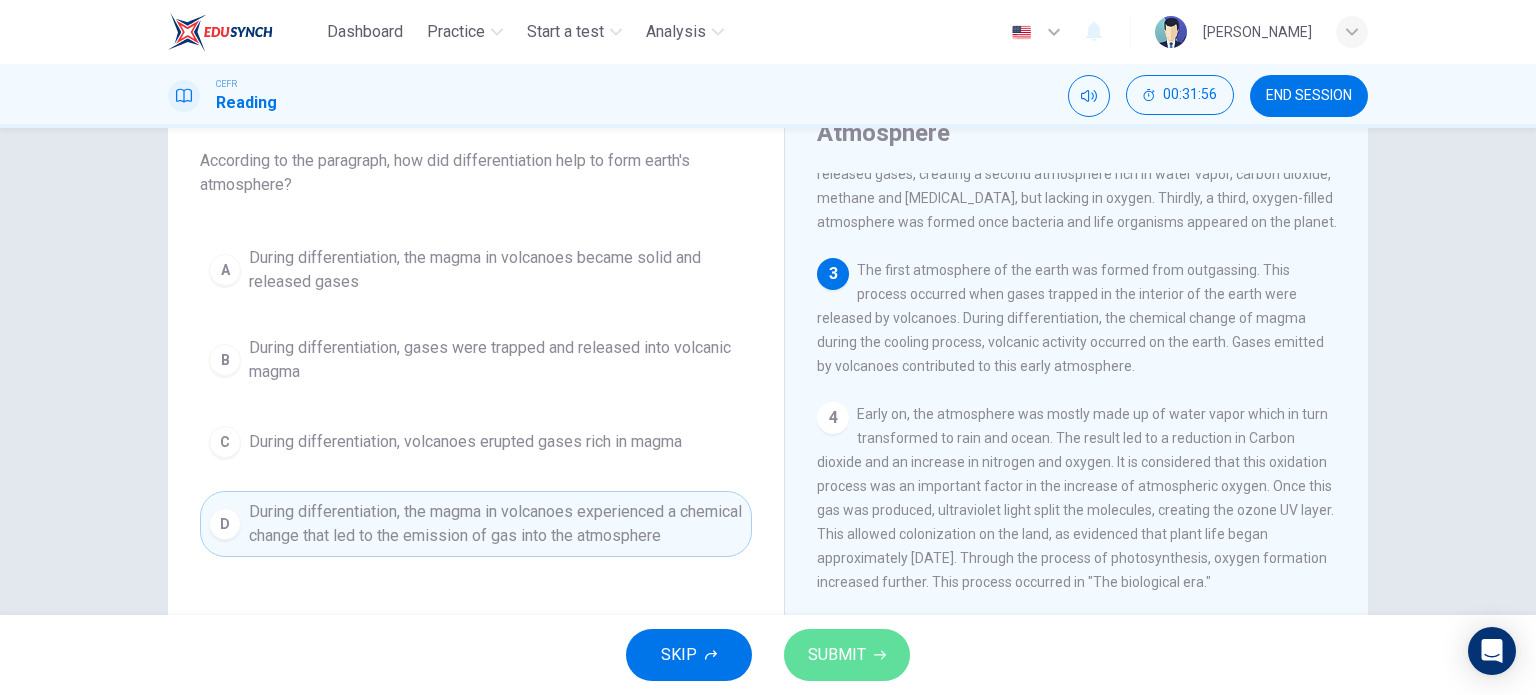 click on "SUBMIT" at bounding box center (837, 655) 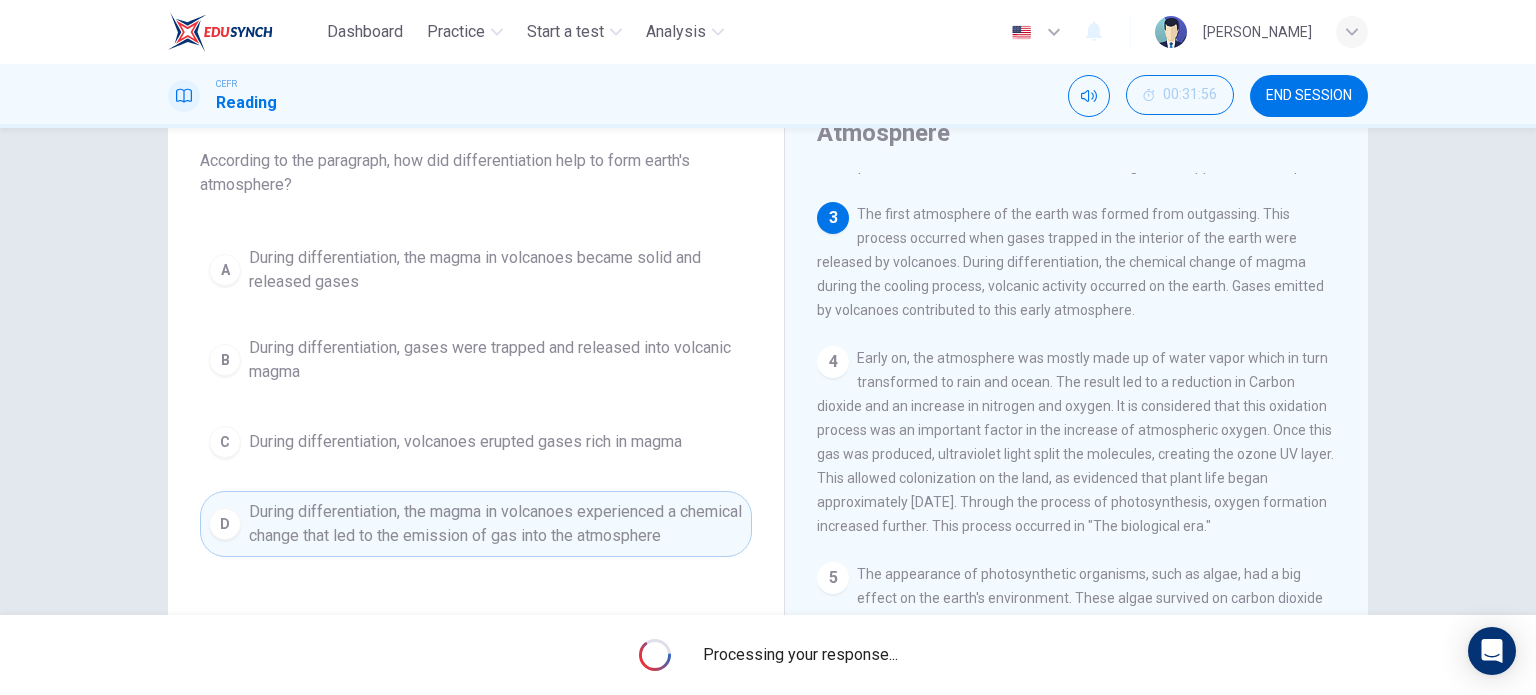 scroll, scrollTop: 290, scrollLeft: 0, axis: vertical 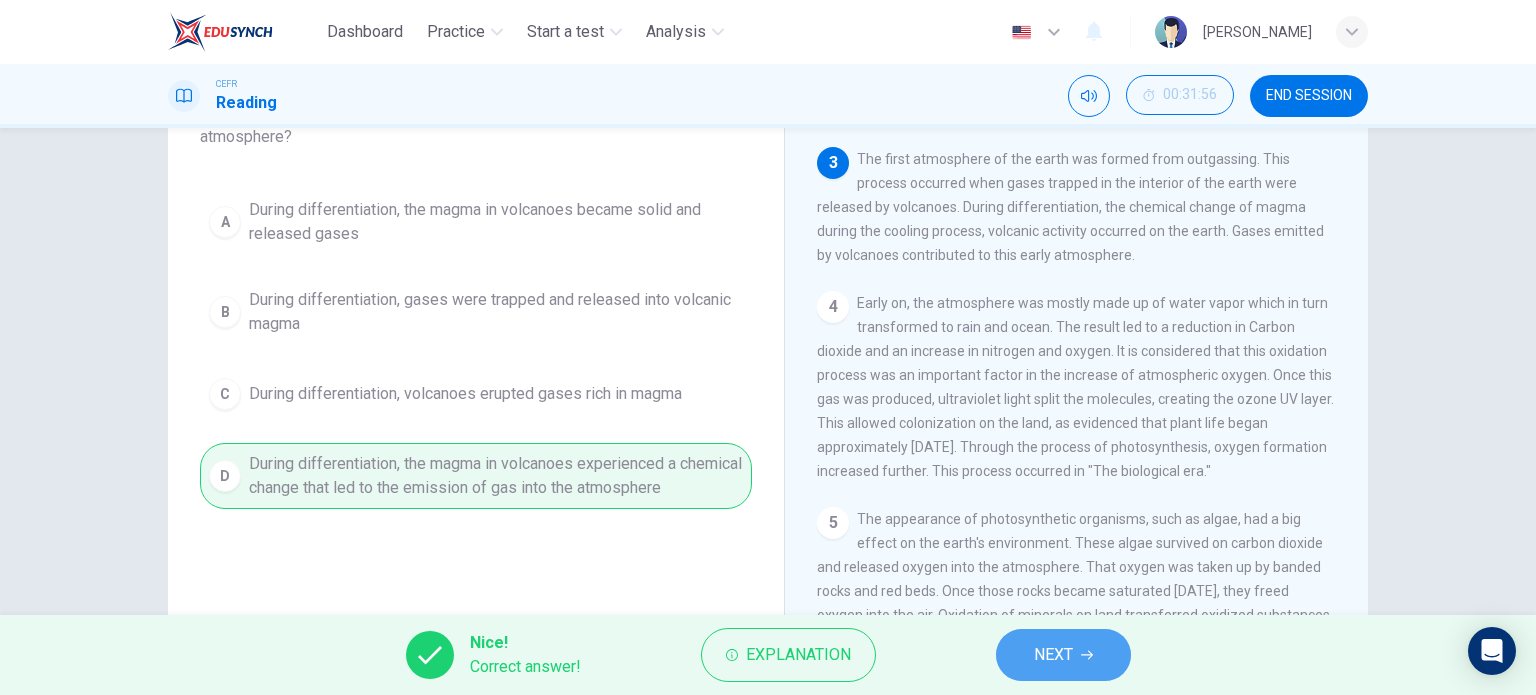 click on "NEXT" at bounding box center (1063, 655) 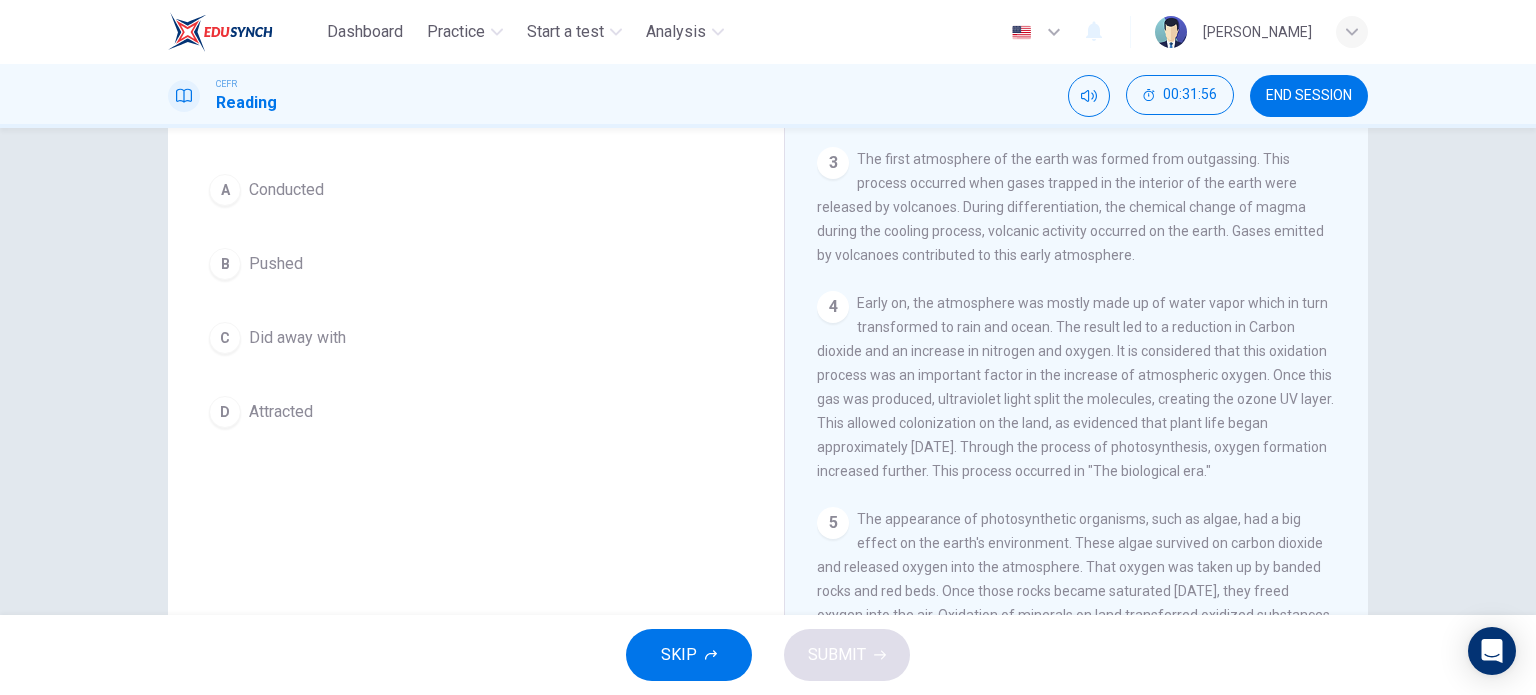 scroll, scrollTop: 184, scrollLeft: 0, axis: vertical 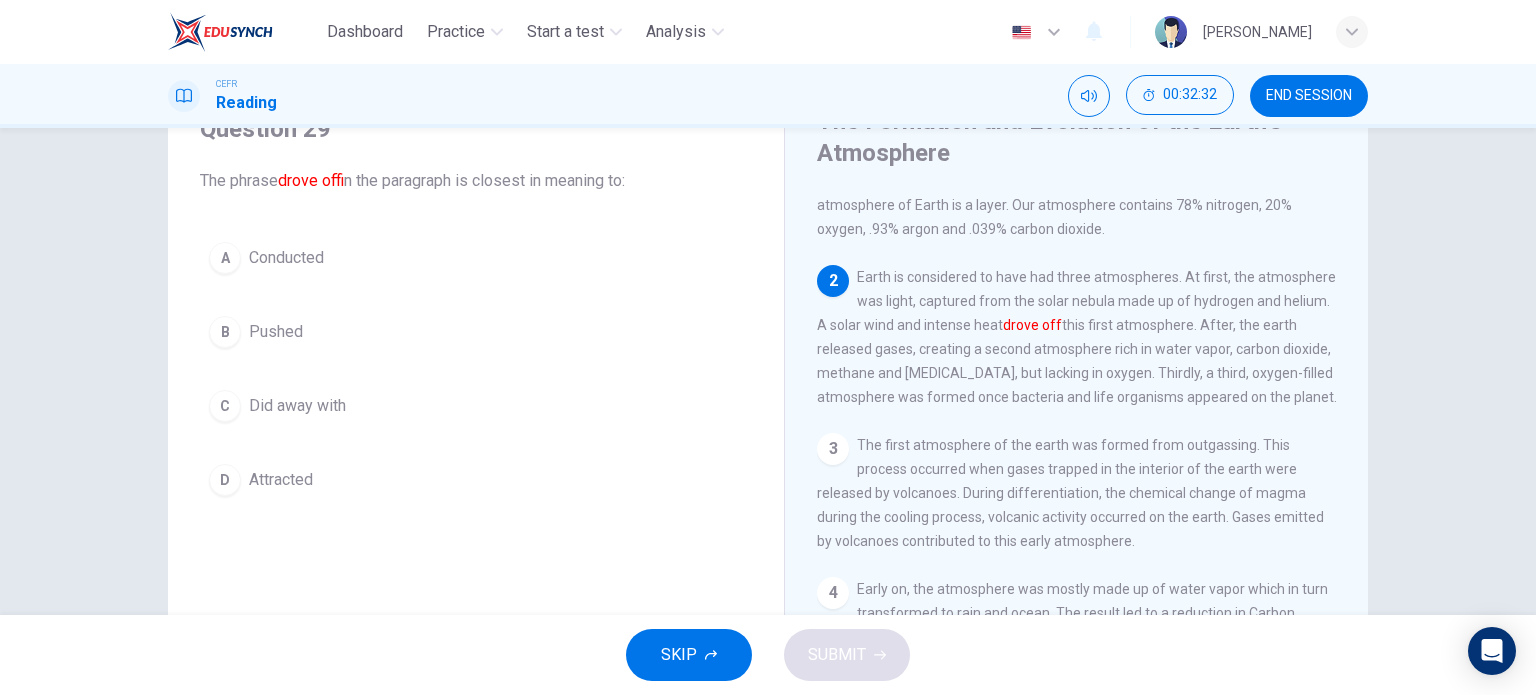 click on "A Conducted B Pushed C Did away with D Attracted" at bounding box center [476, 369] 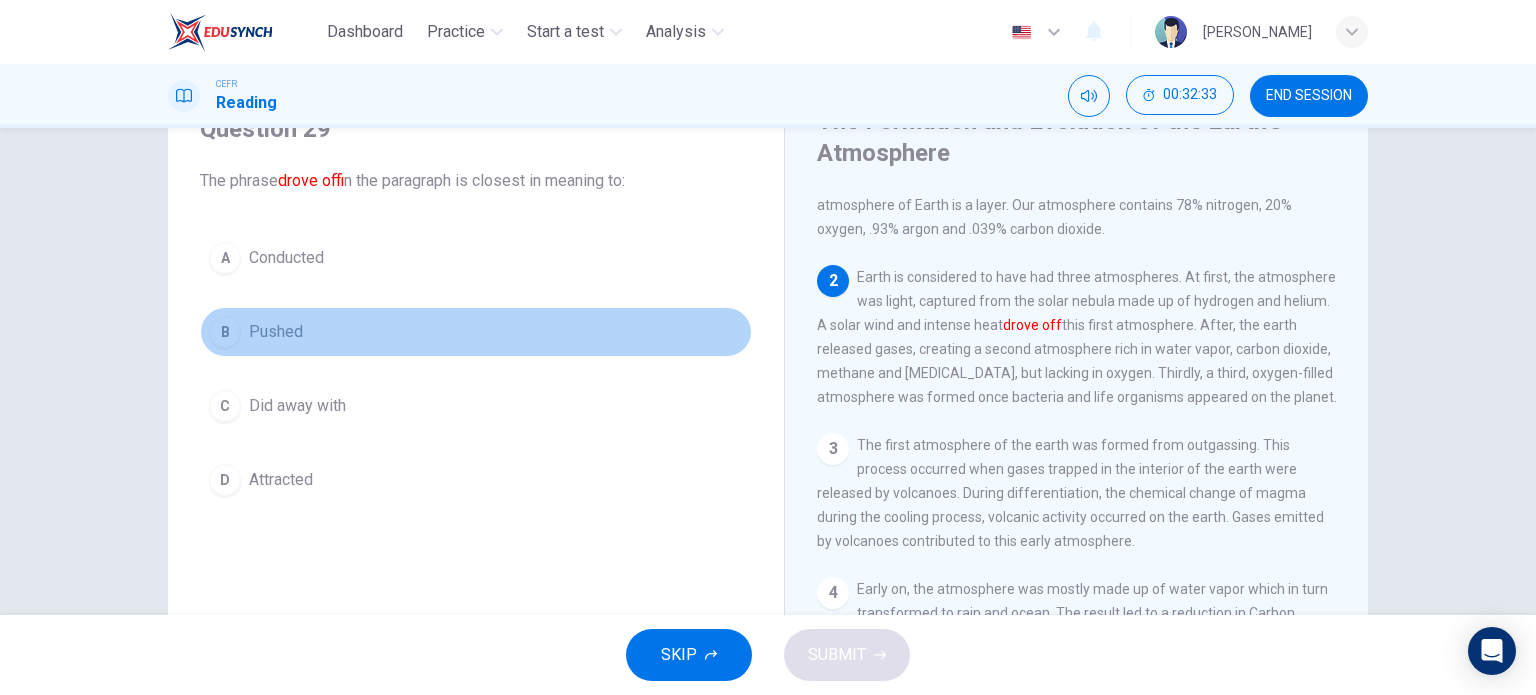 click on "Pushed" at bounding box center [276, 332] 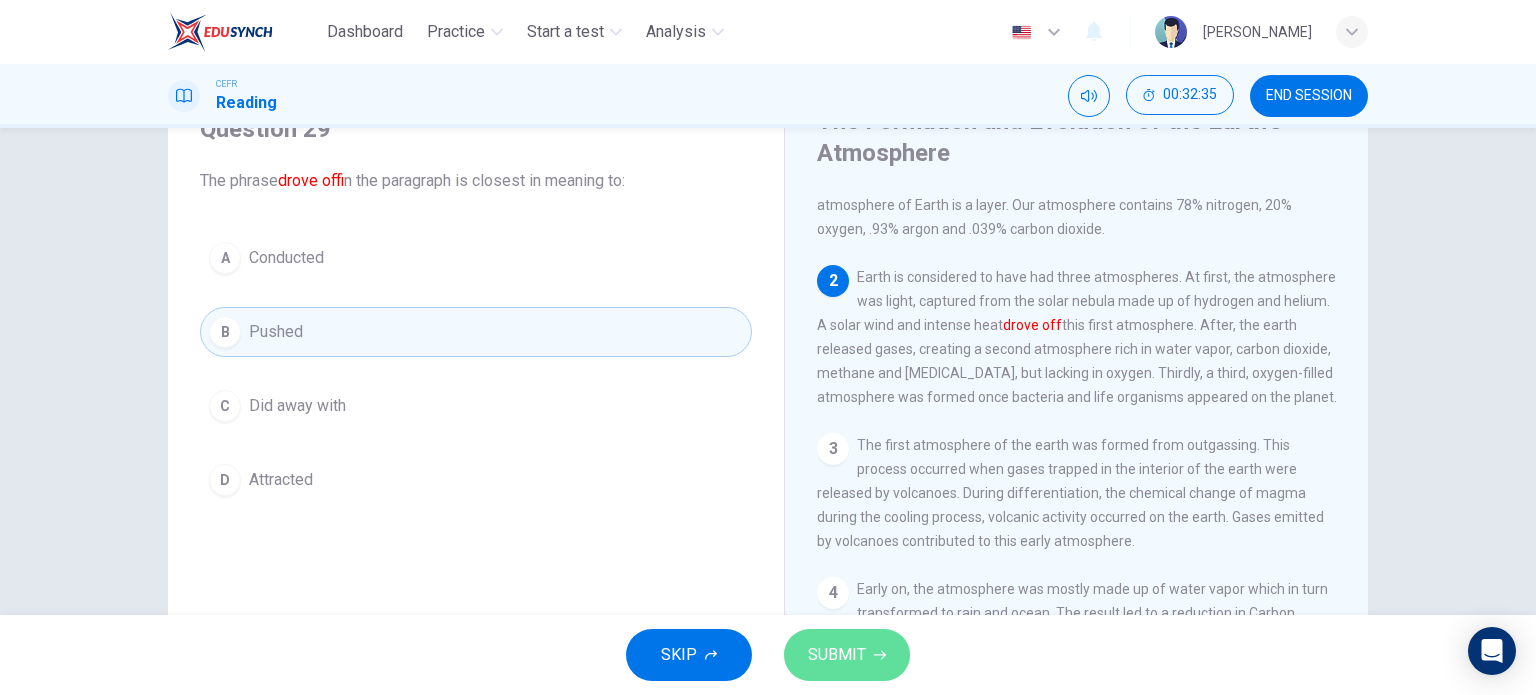 click on "SUBMIT" at bounding box center [847, 655] 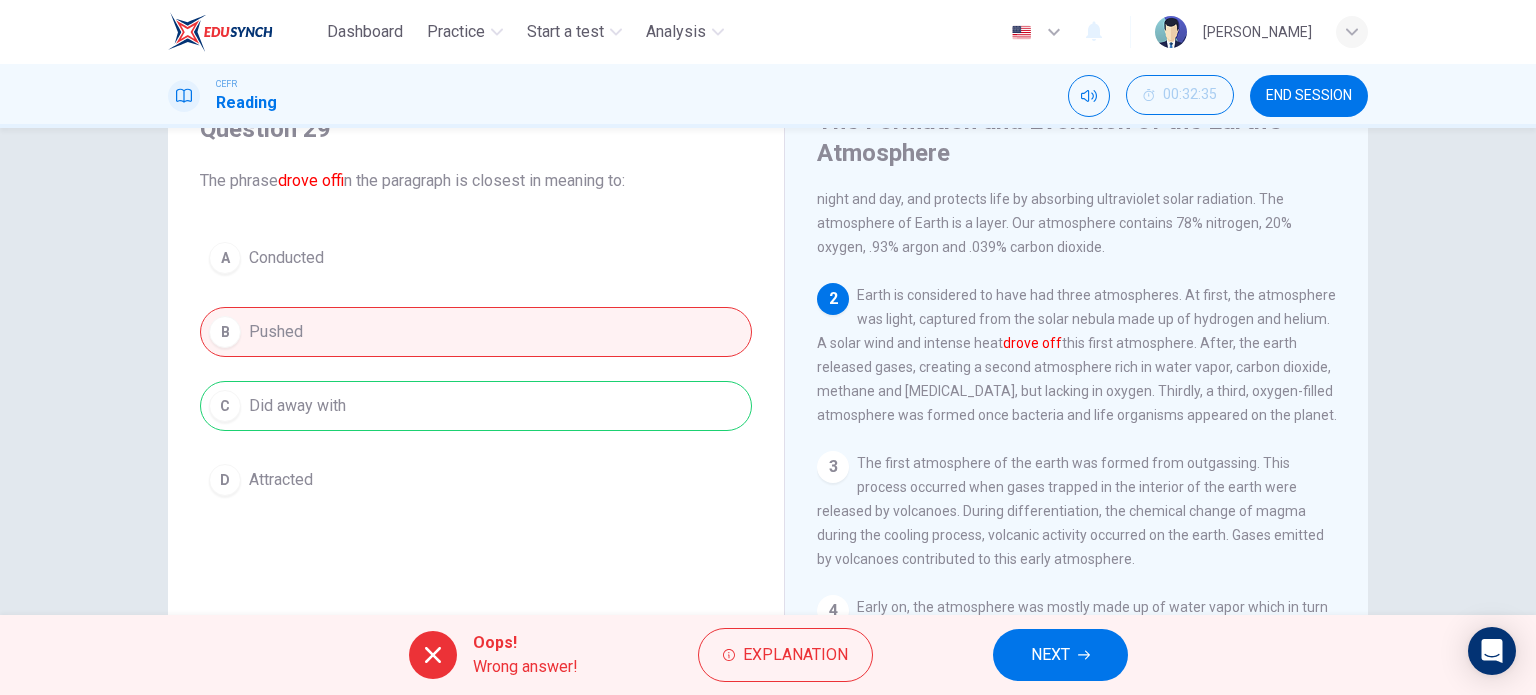 scroll, scrollTop: 52, scrollLeft: 0, axis: vertical 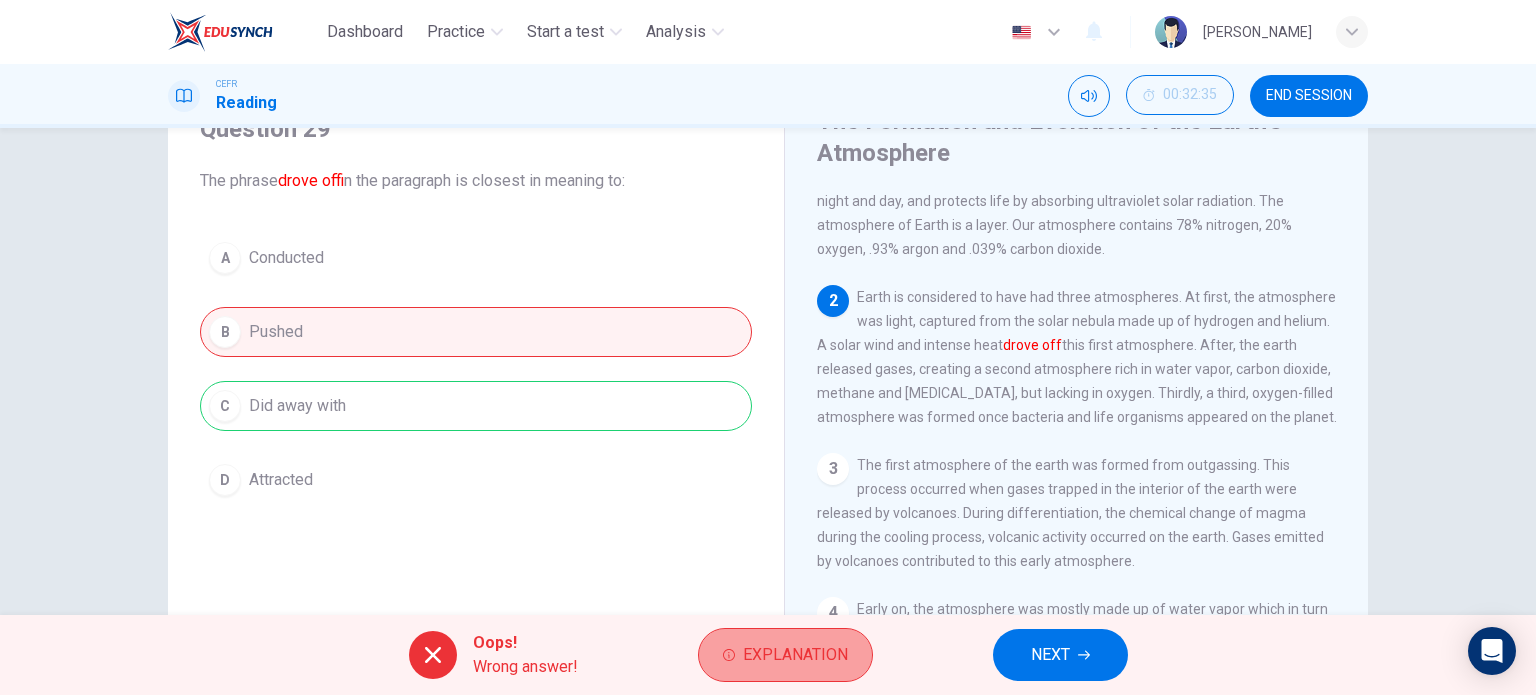 click on "Explanation" at bounding box center (795, 655) 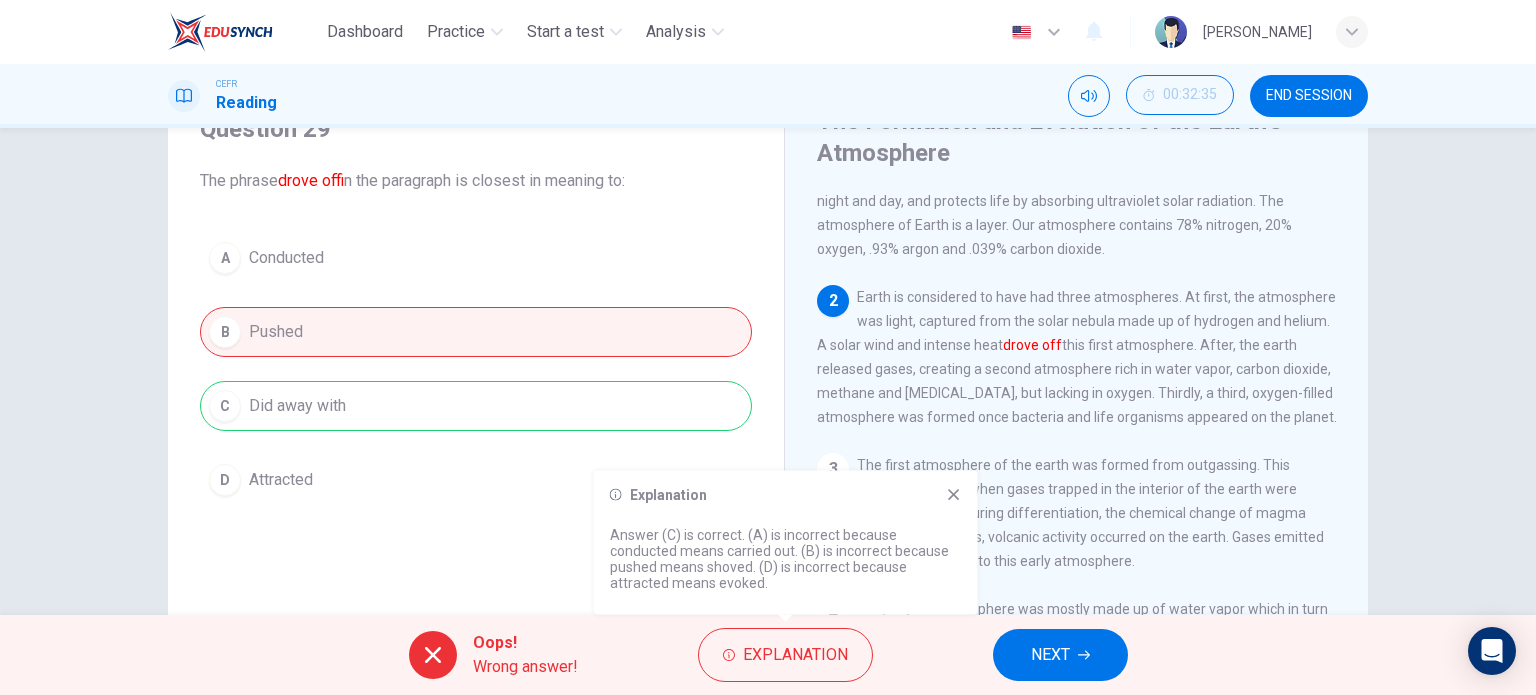 scroll, scrollTop: 24, scrollLeft: 0, axis: vertical 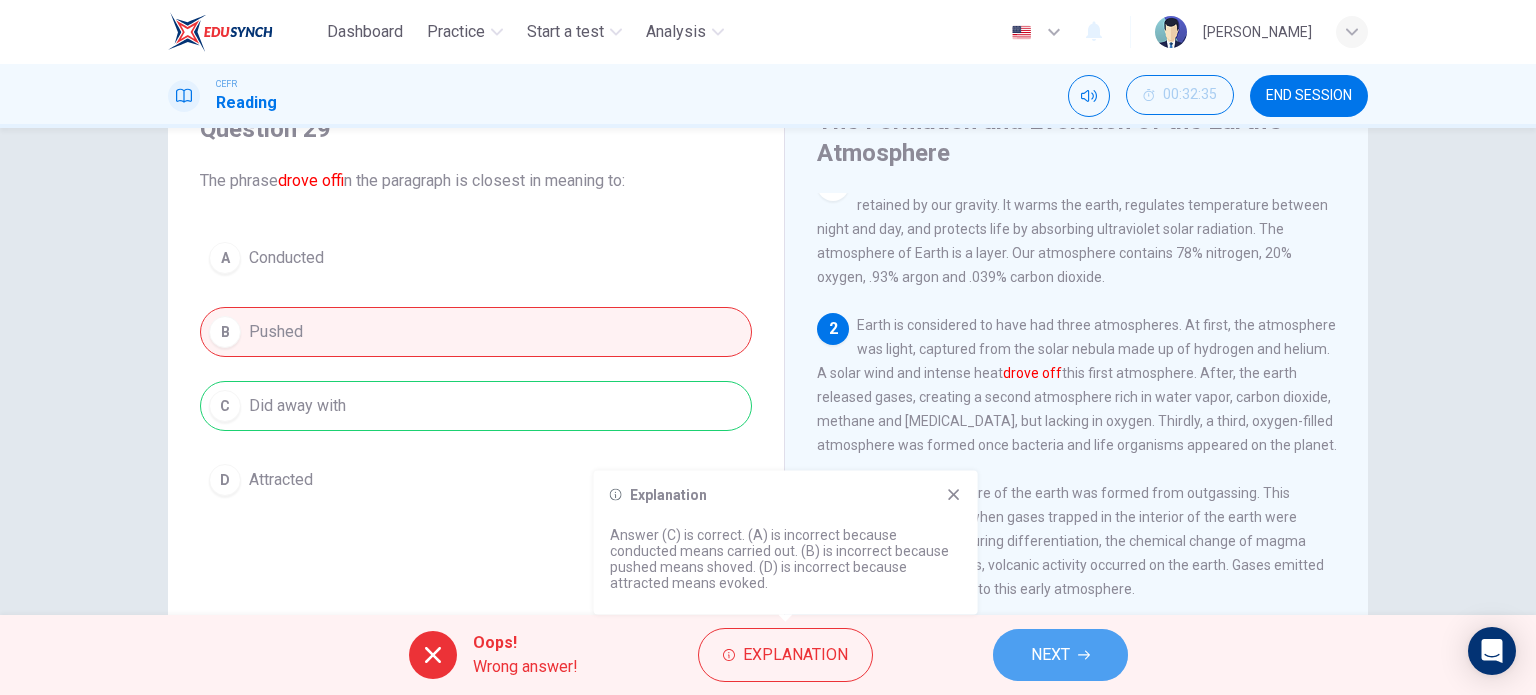 click on "NEXT" at bounding box center [1050, 655] 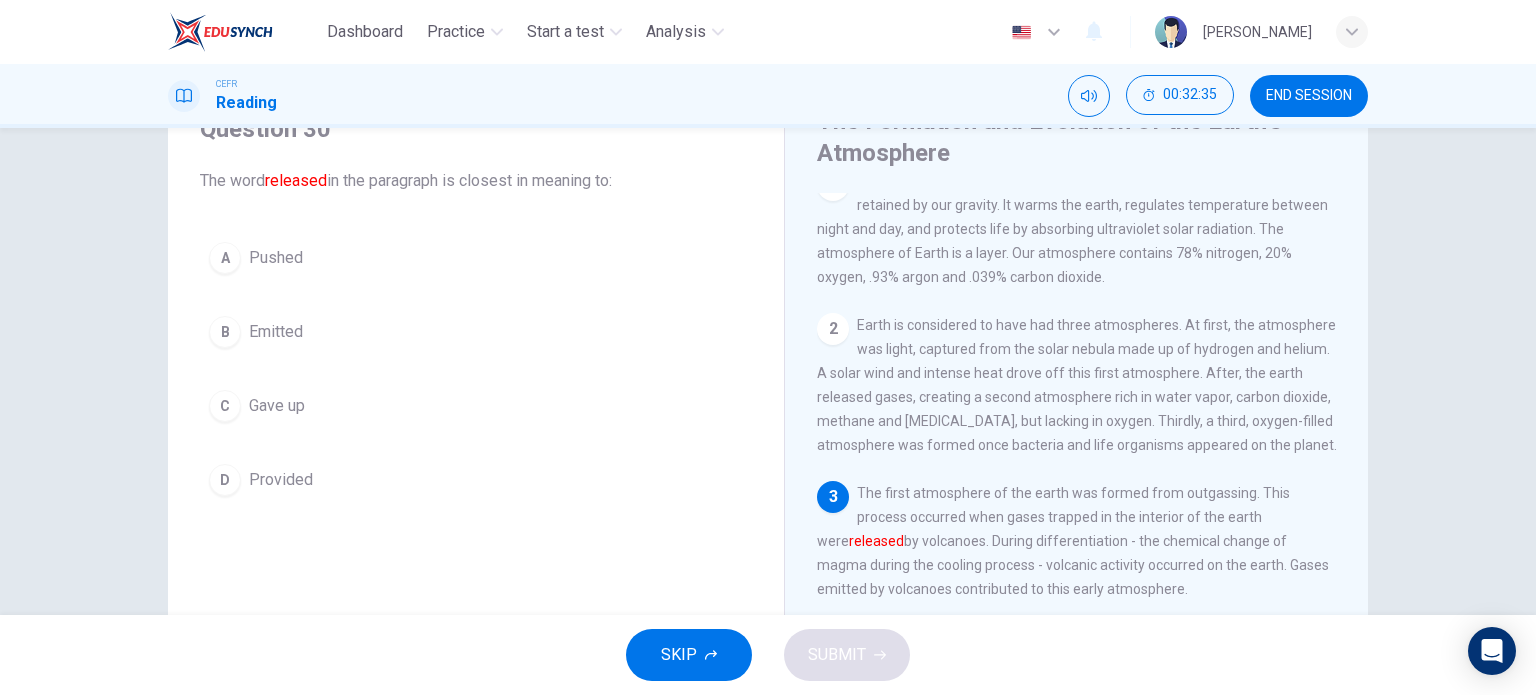 scroll, scrollTop: 0, scrollLeft: 0, axis: both 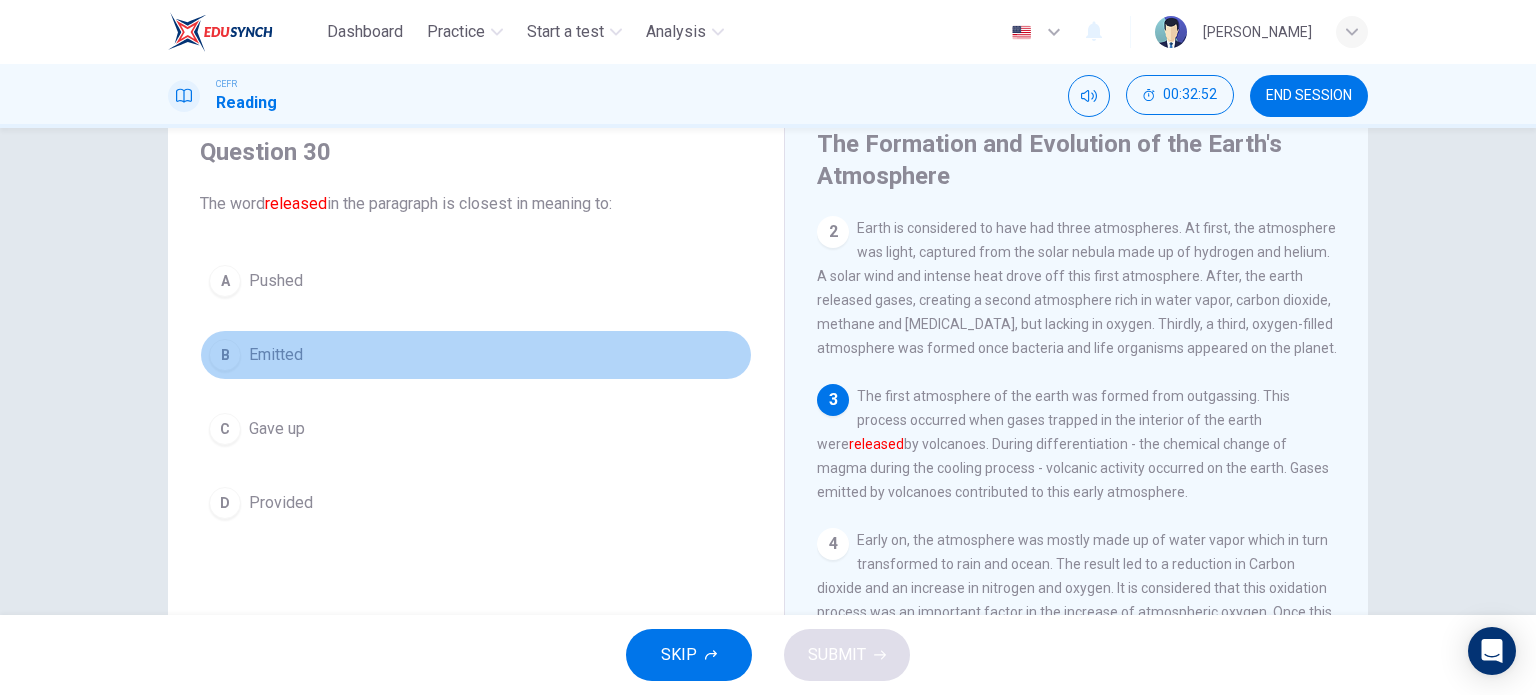 click on "Emitted" at bounding box center [276, 355] 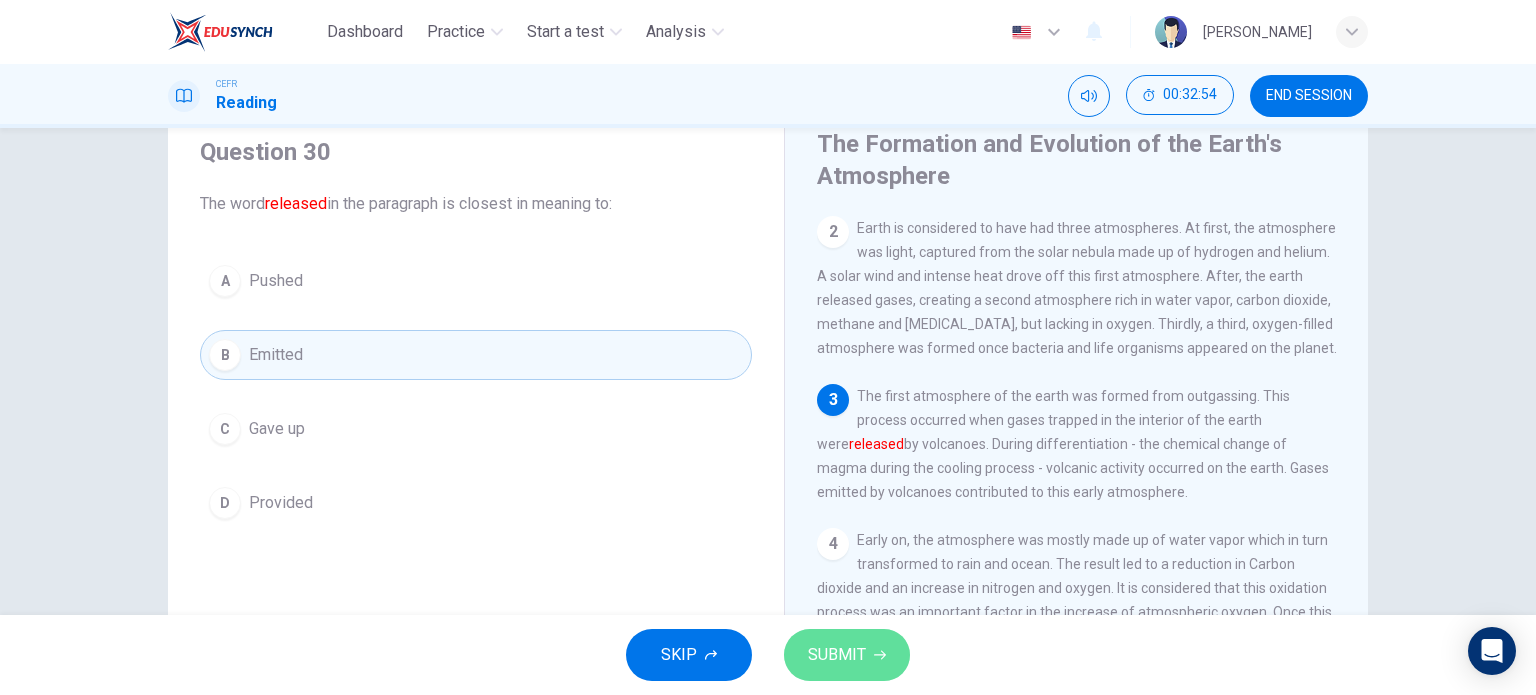 click on "SUBMIT" at bounding box center [847, 655] 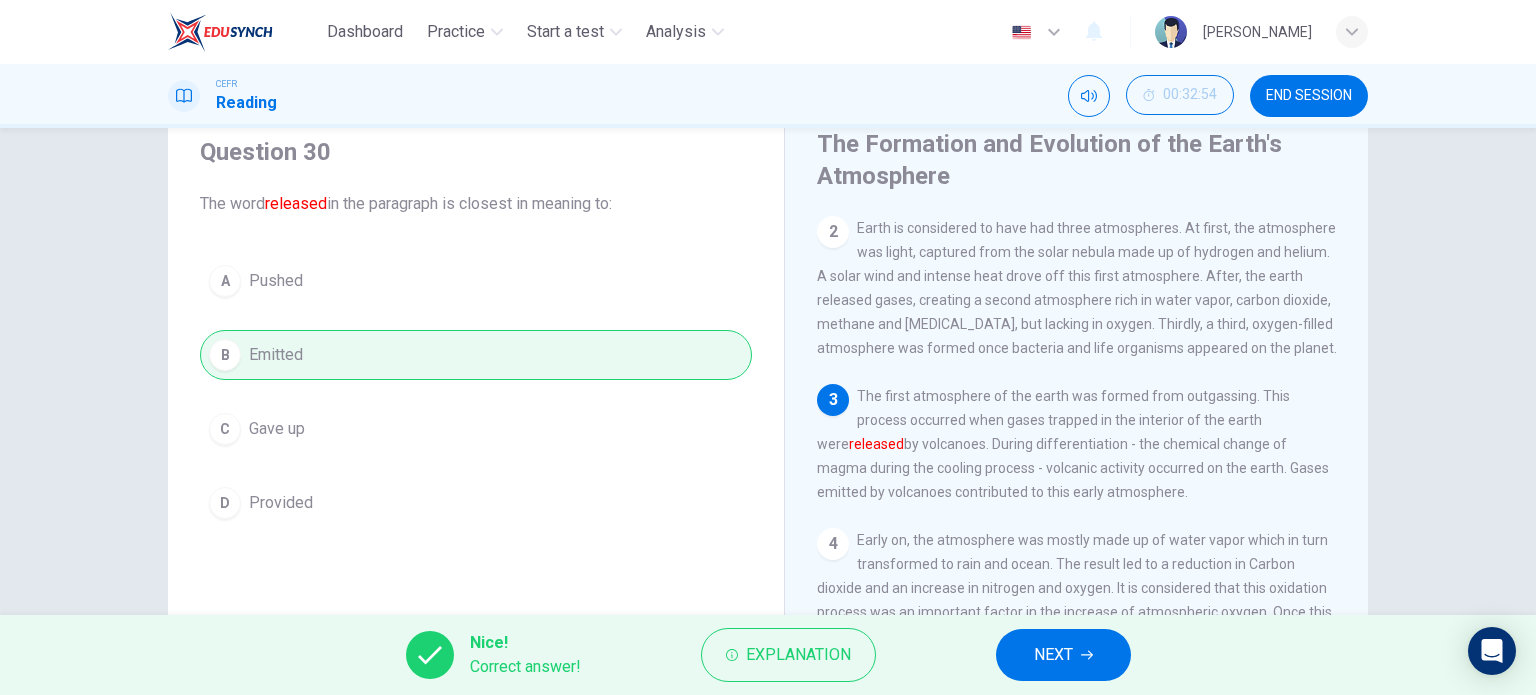 click on "NEXT" at bounding box center [1063, 655] 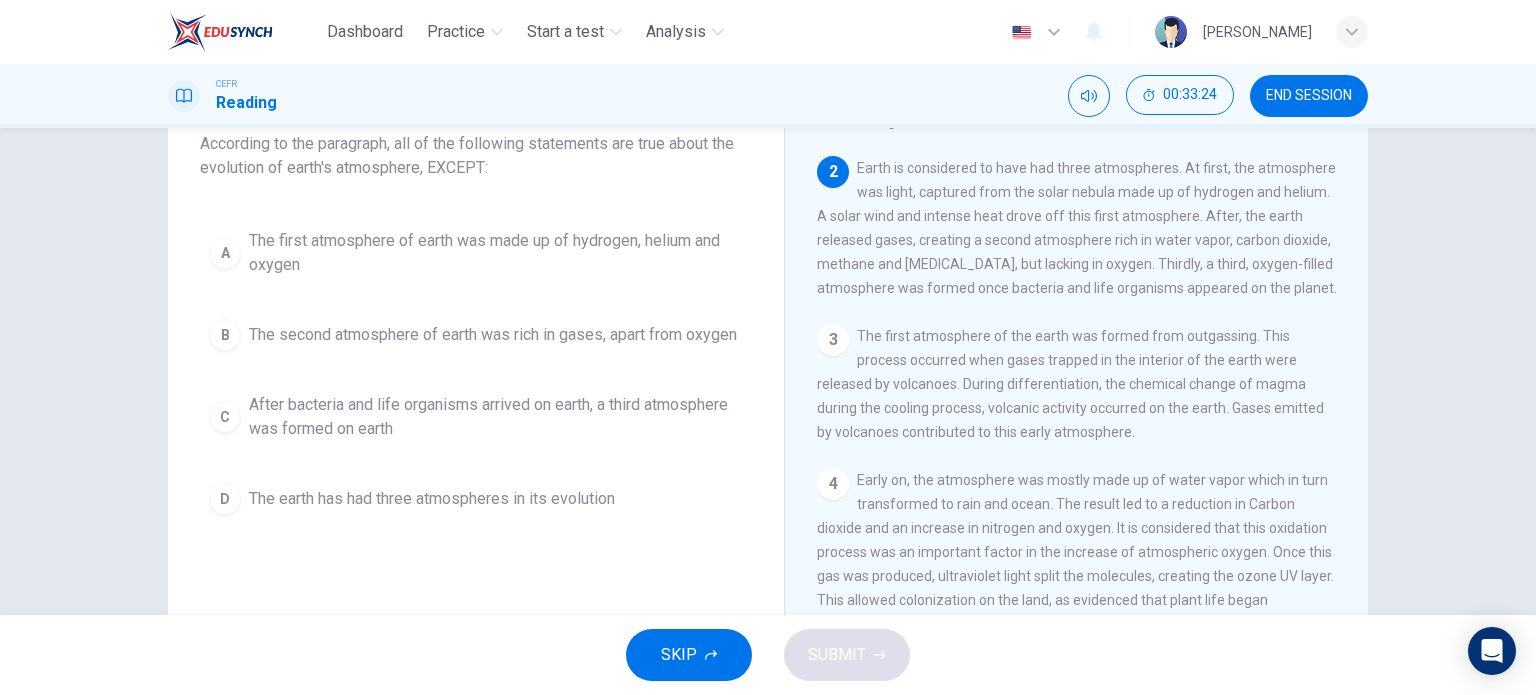 scroll, scrollTop: 132, scrollLeft: 0, axis: vertical 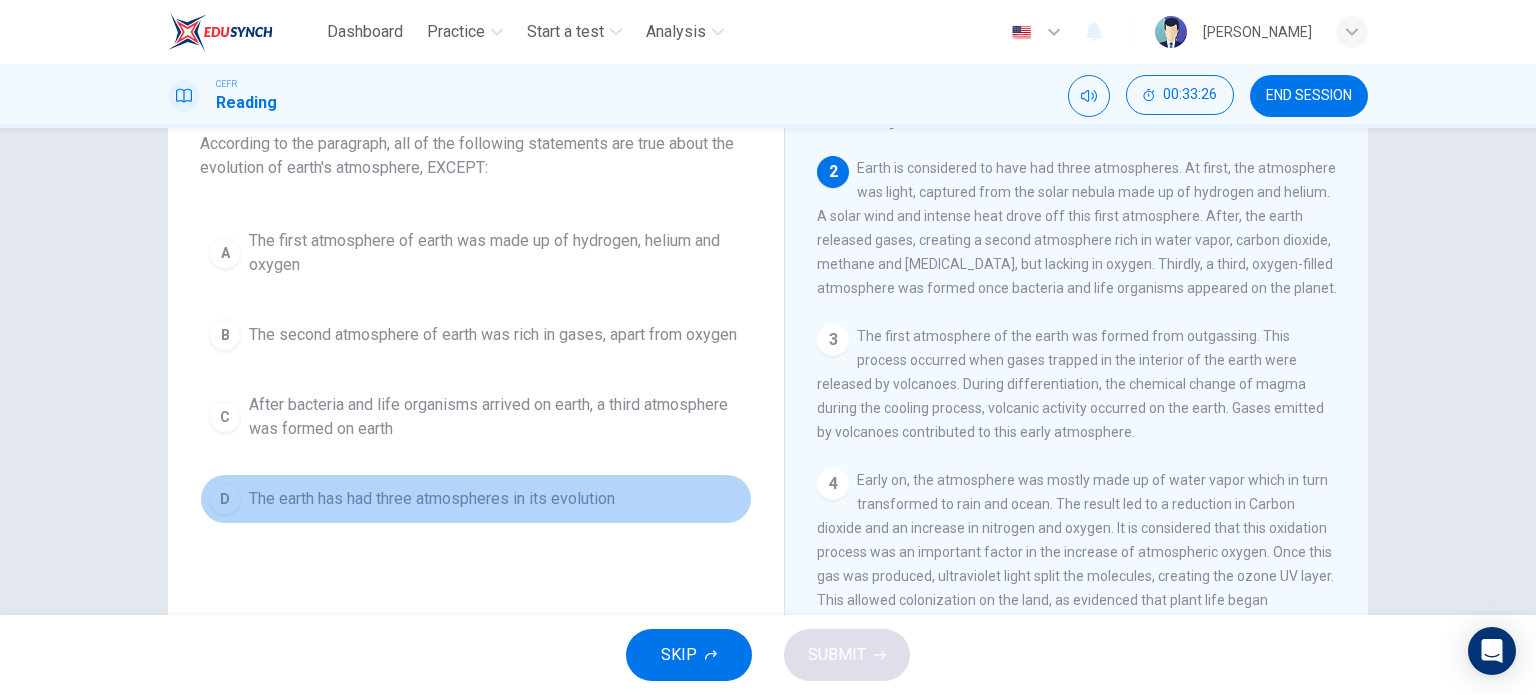 click on "The earth has had three atmospheres in its evolution" at bounding box center (432, 499) 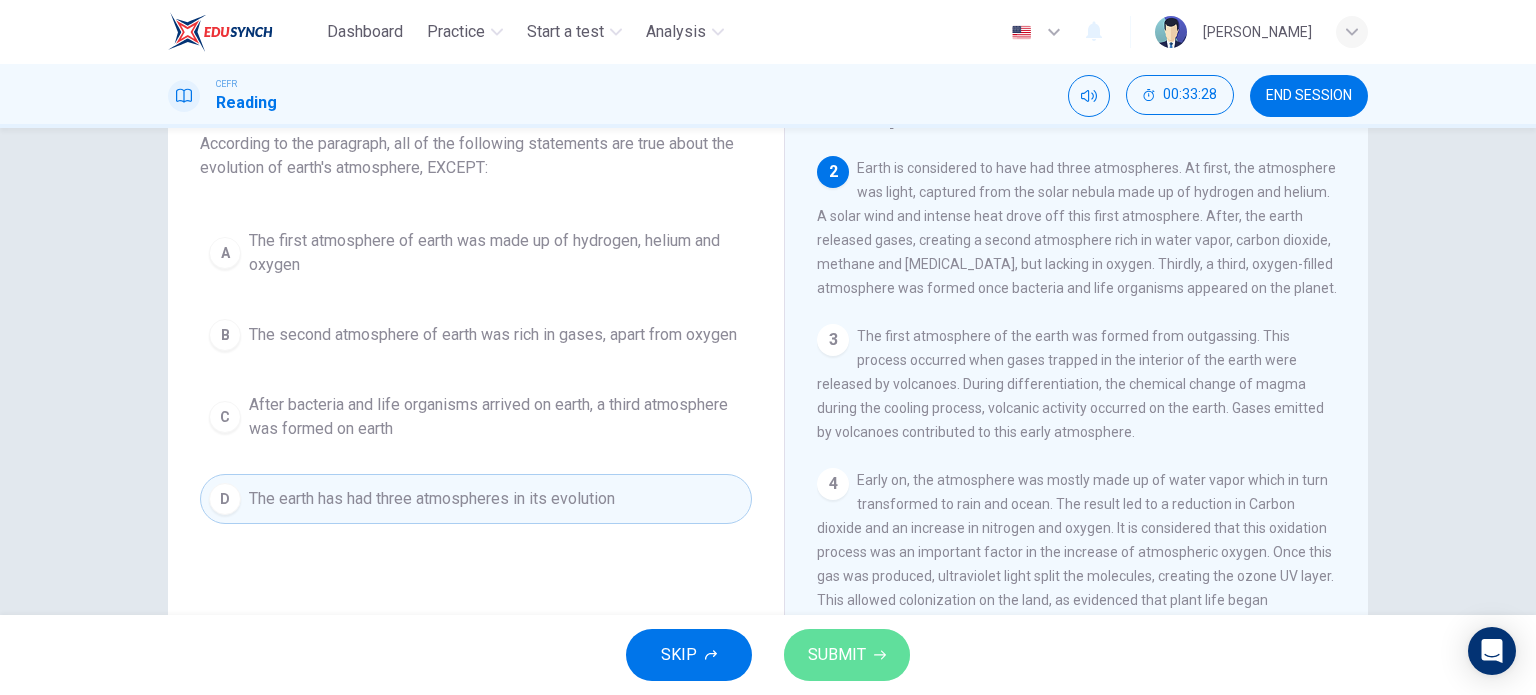 click on "SUBMIT" at bounding box center (837, 655) 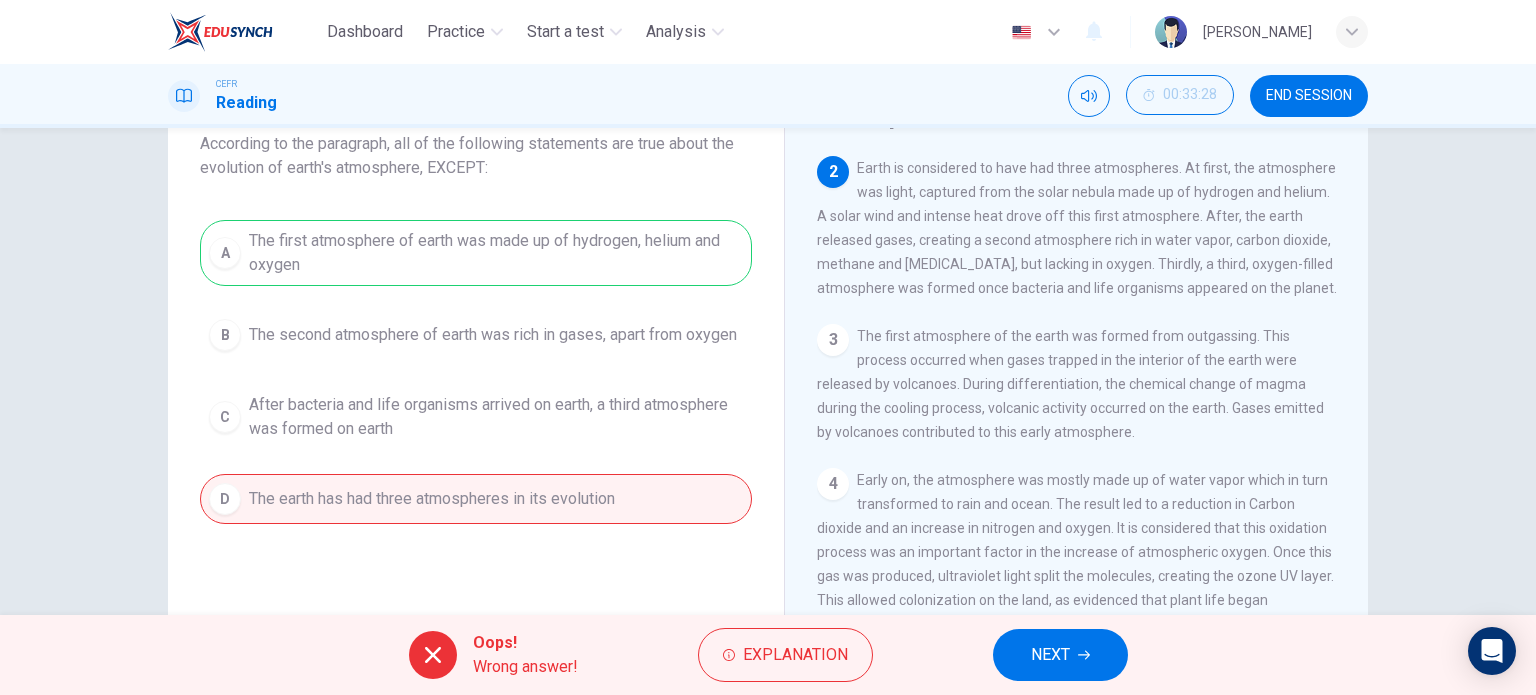scroll, scrollTop: 91, scrollLeft: 0, axis: vertical 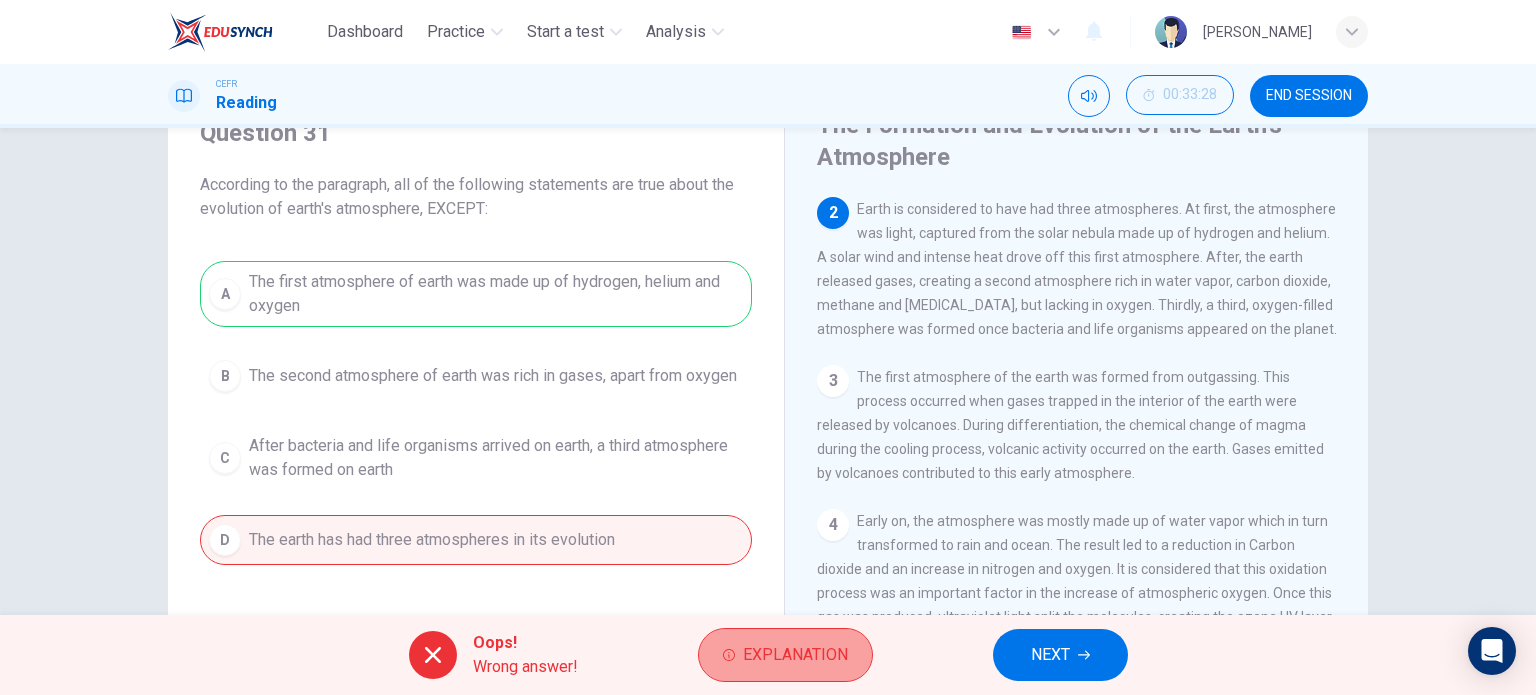 click on "Explanation" at bounding box center [795, 655] 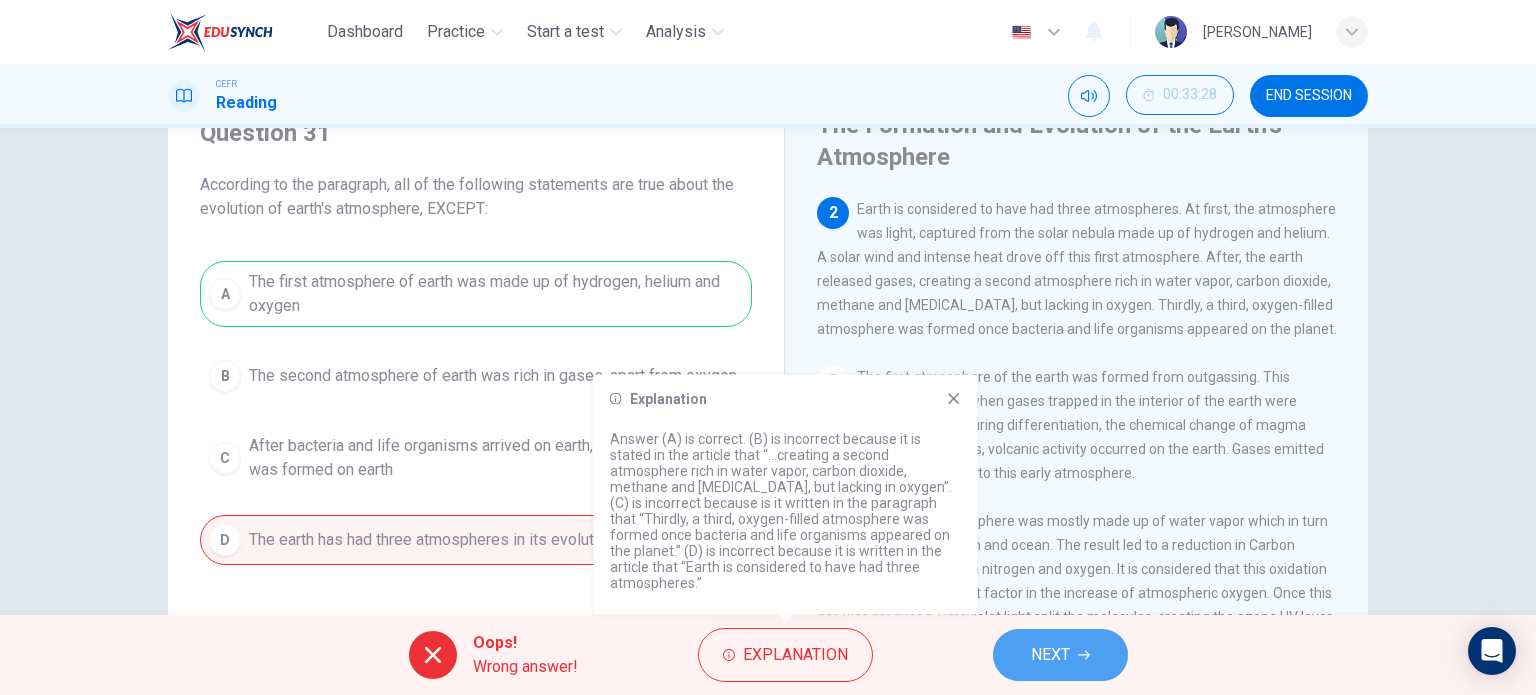 click on "NEXT" at bounding box center (1050, 655) 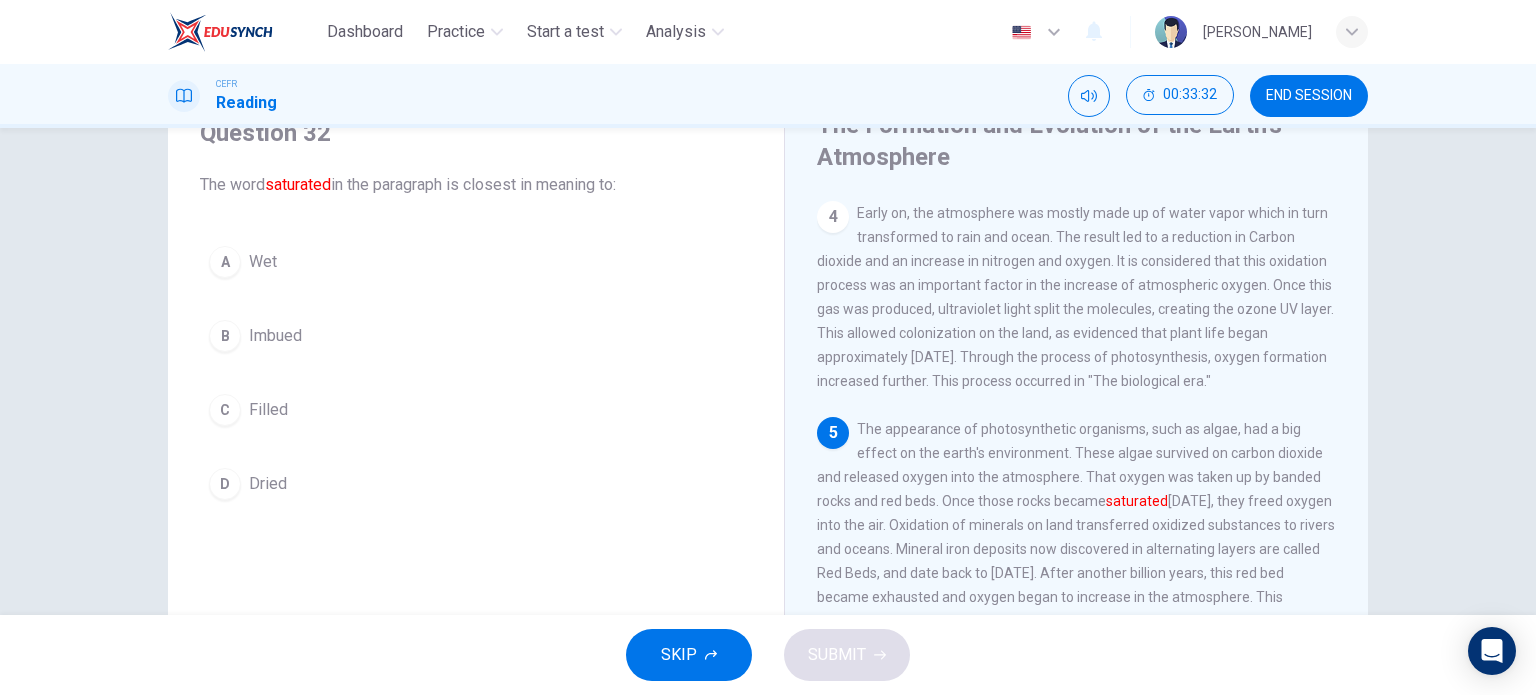 scroll, scrollTop: 531, scrollLeft: 0, axis: vertical 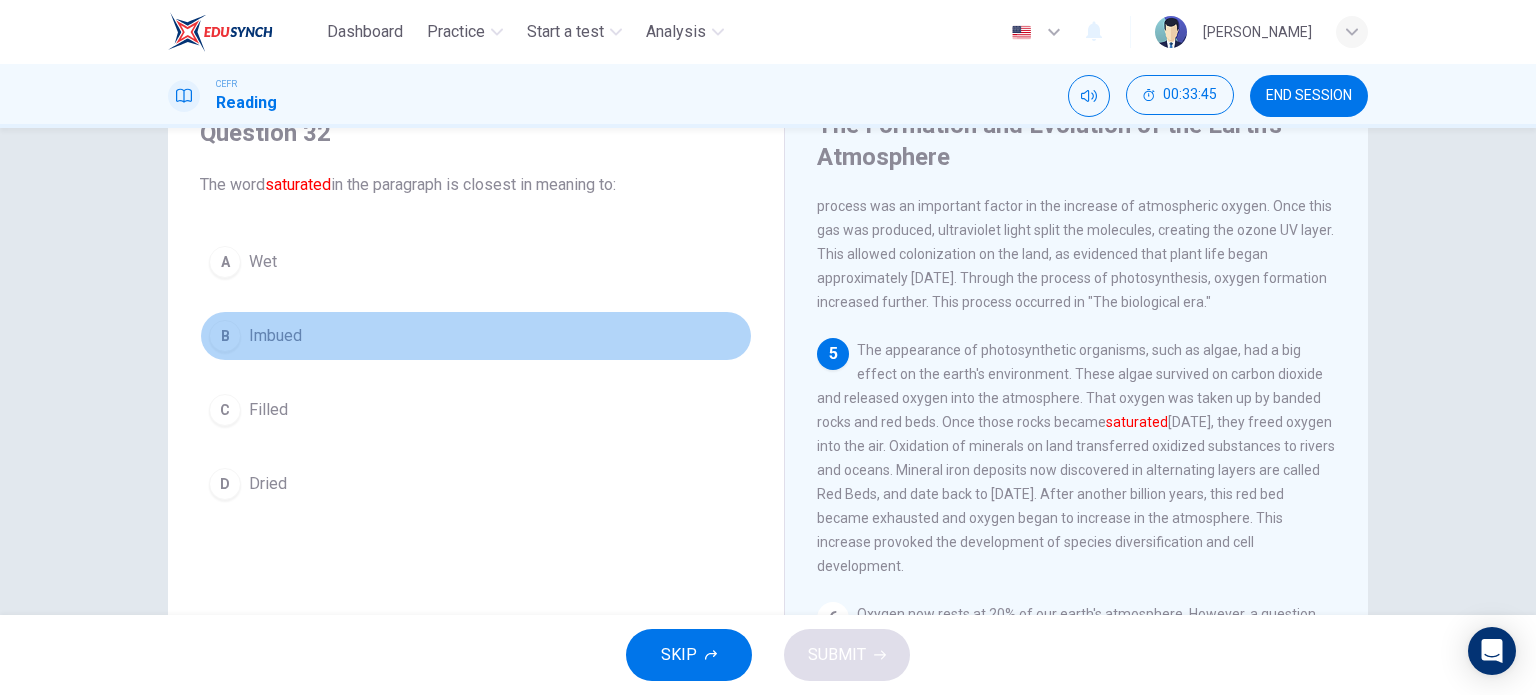 click on "B Imbued" at bounding box center [476, 336] 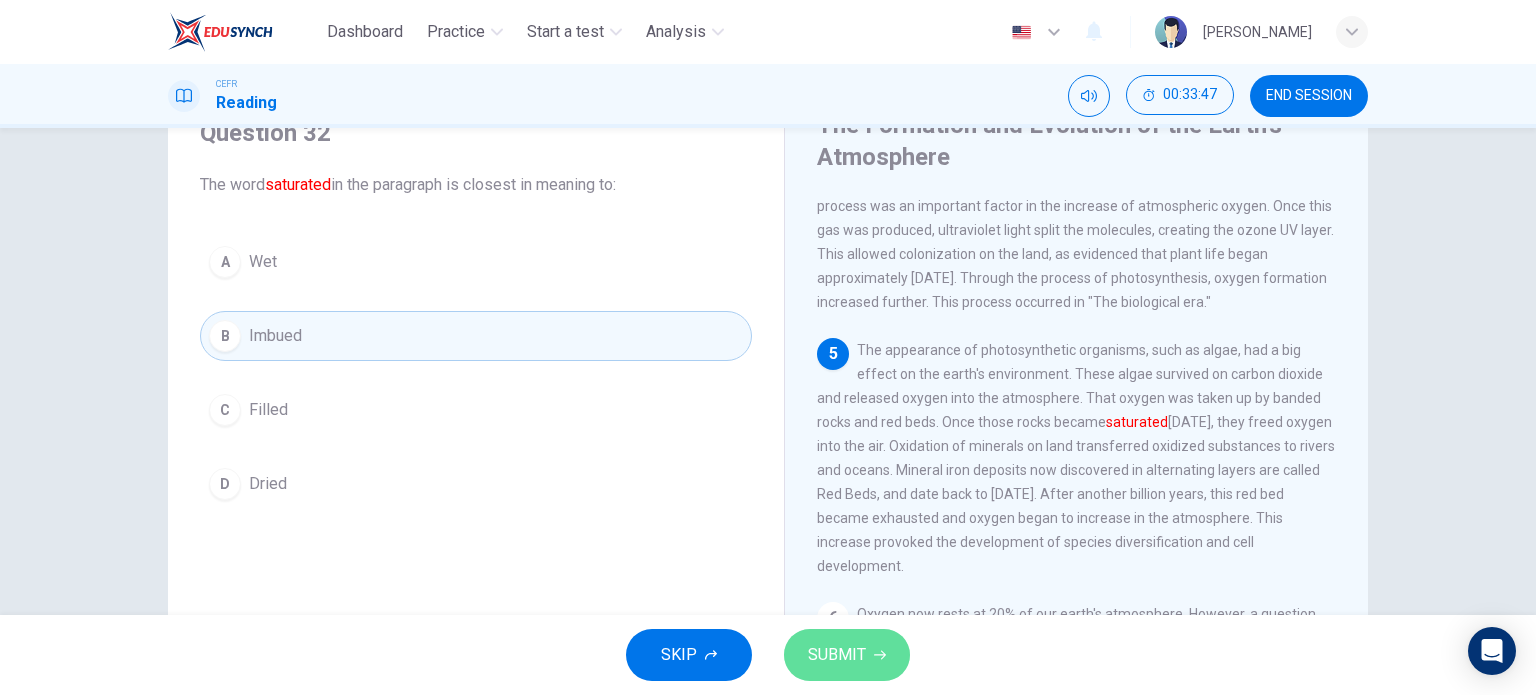 click on "SUBMIT" at bounding box center (837, 655) 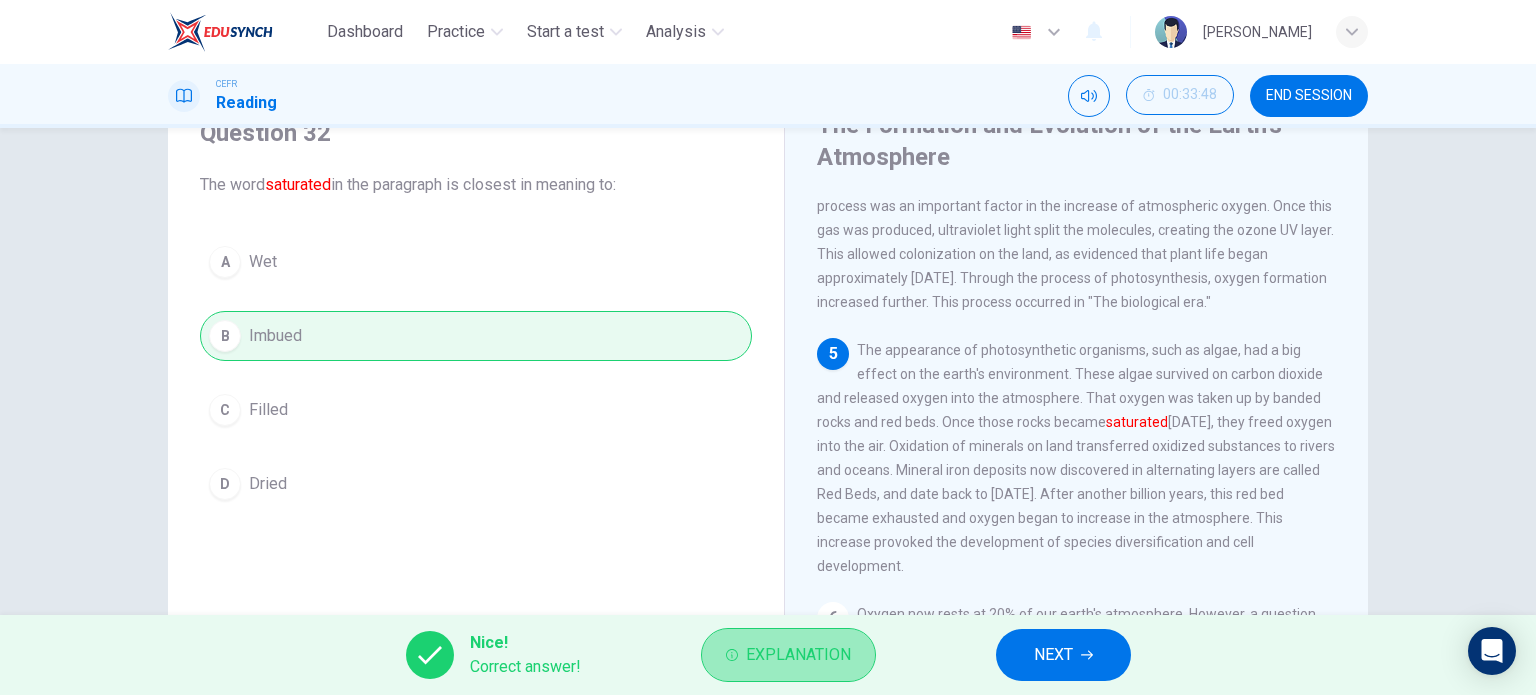 click on "Explanation" at bounding box center (798, 655) 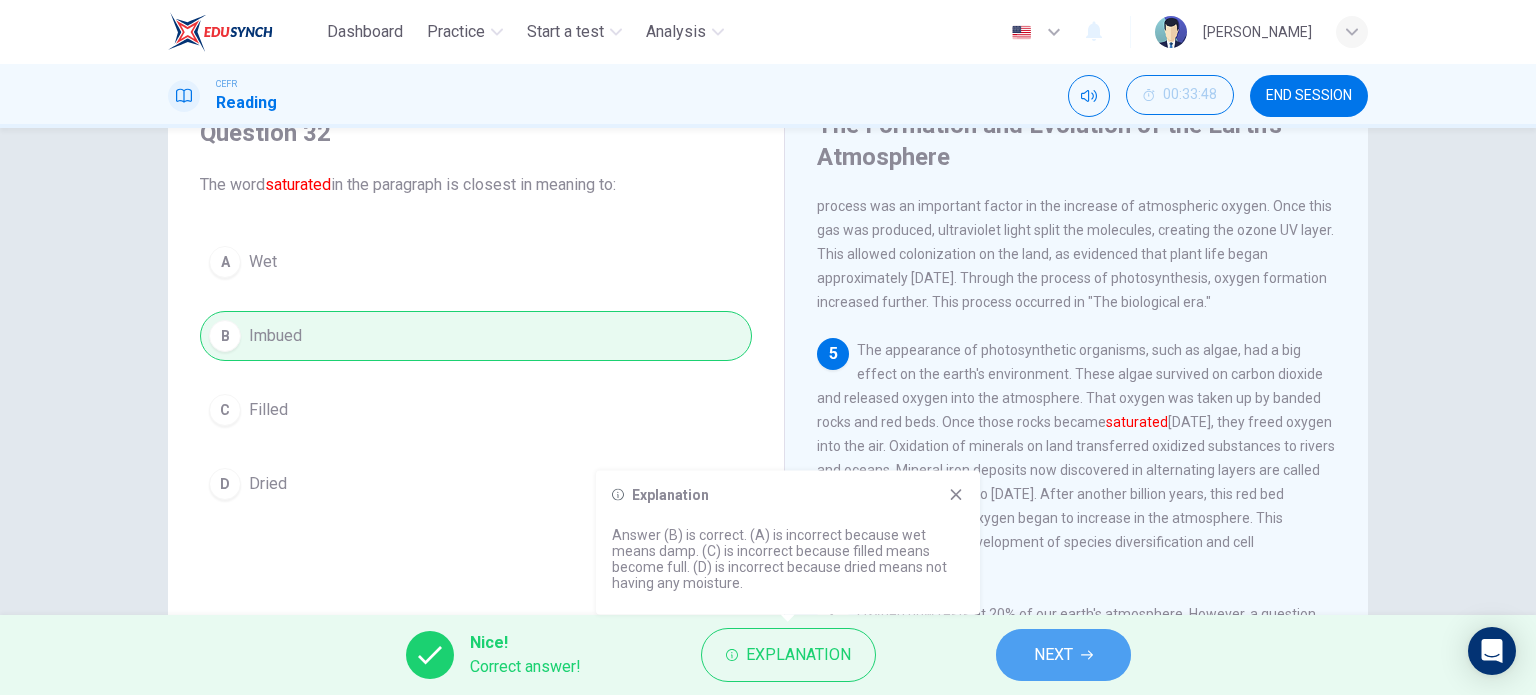 click on "NEXT" at bounding box center [1063, 655] 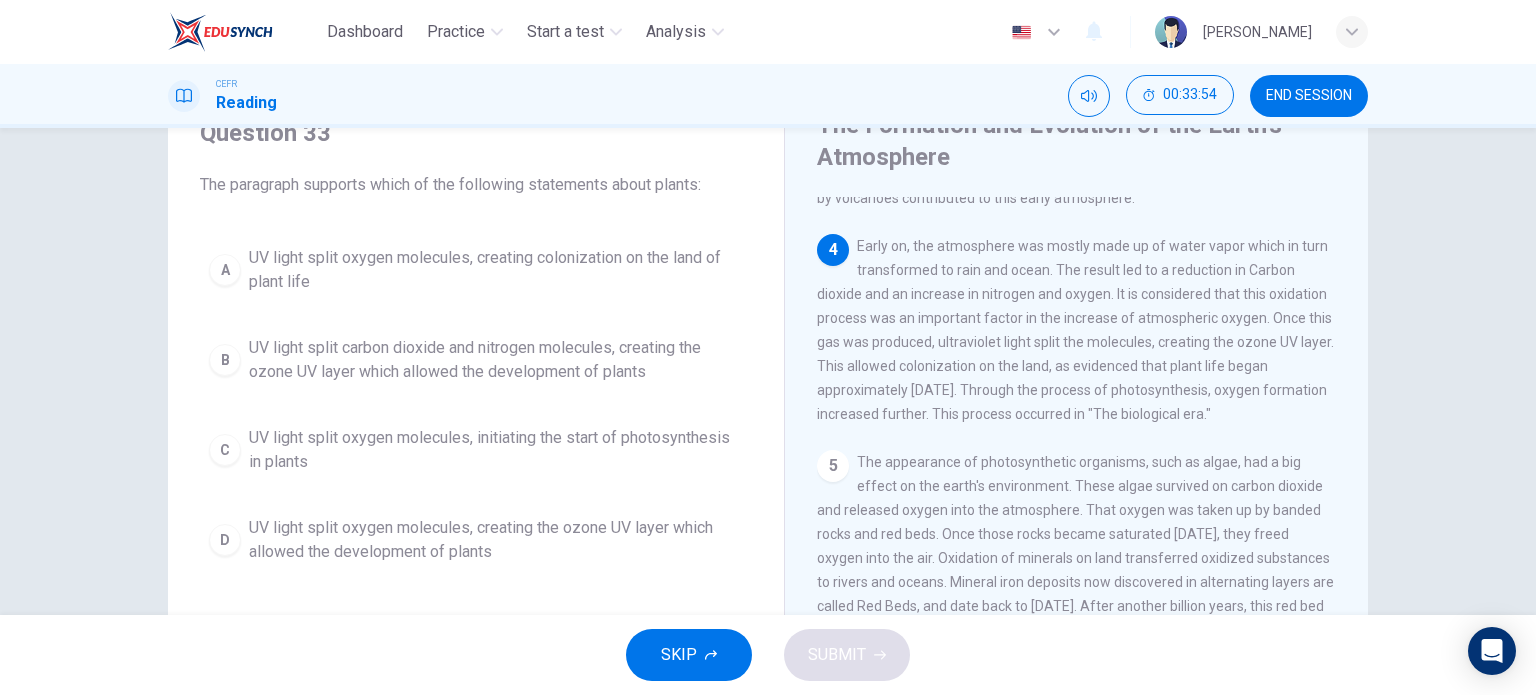 scroll, scrollTop: 408, scrollLeft: 0, axis: vertical 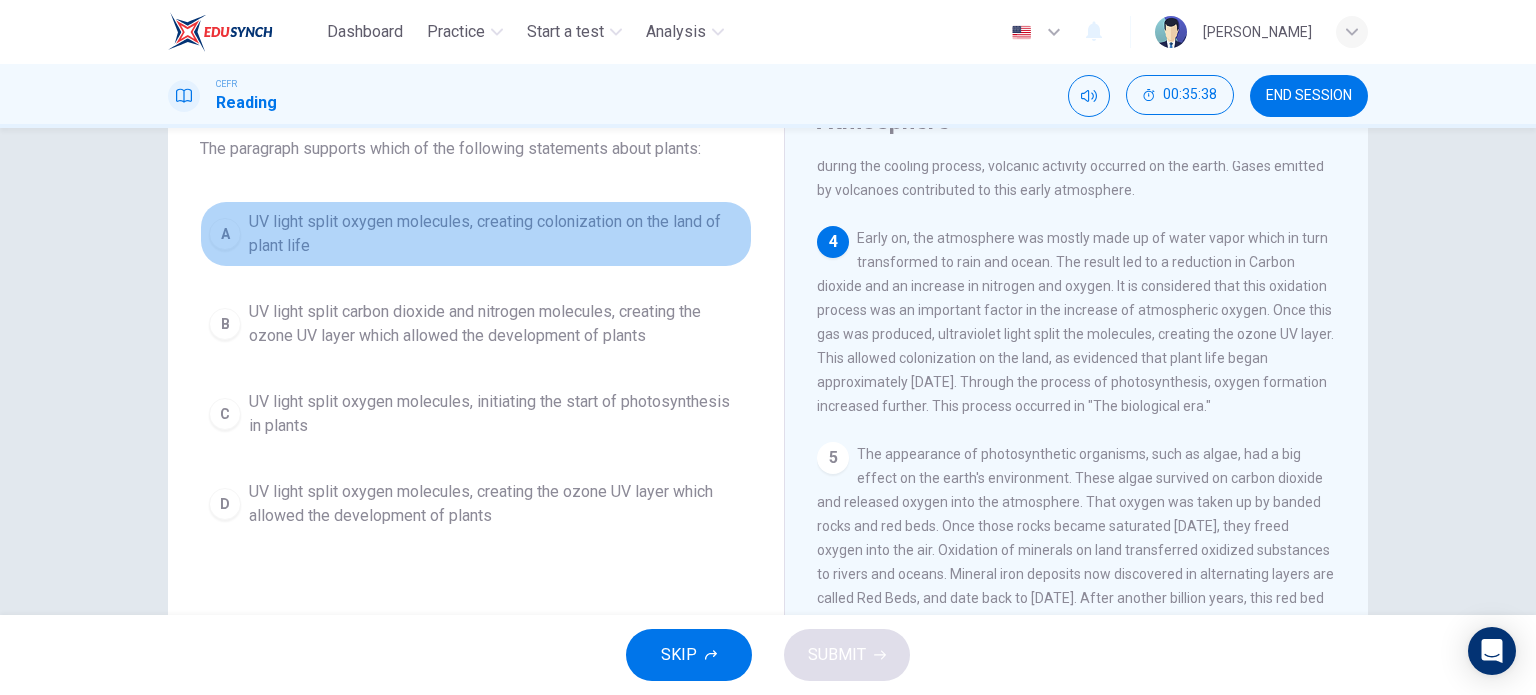 click on "UV light split oxygen molecules, creating colonization on the land of plant life" at bounding box center [496, 234] 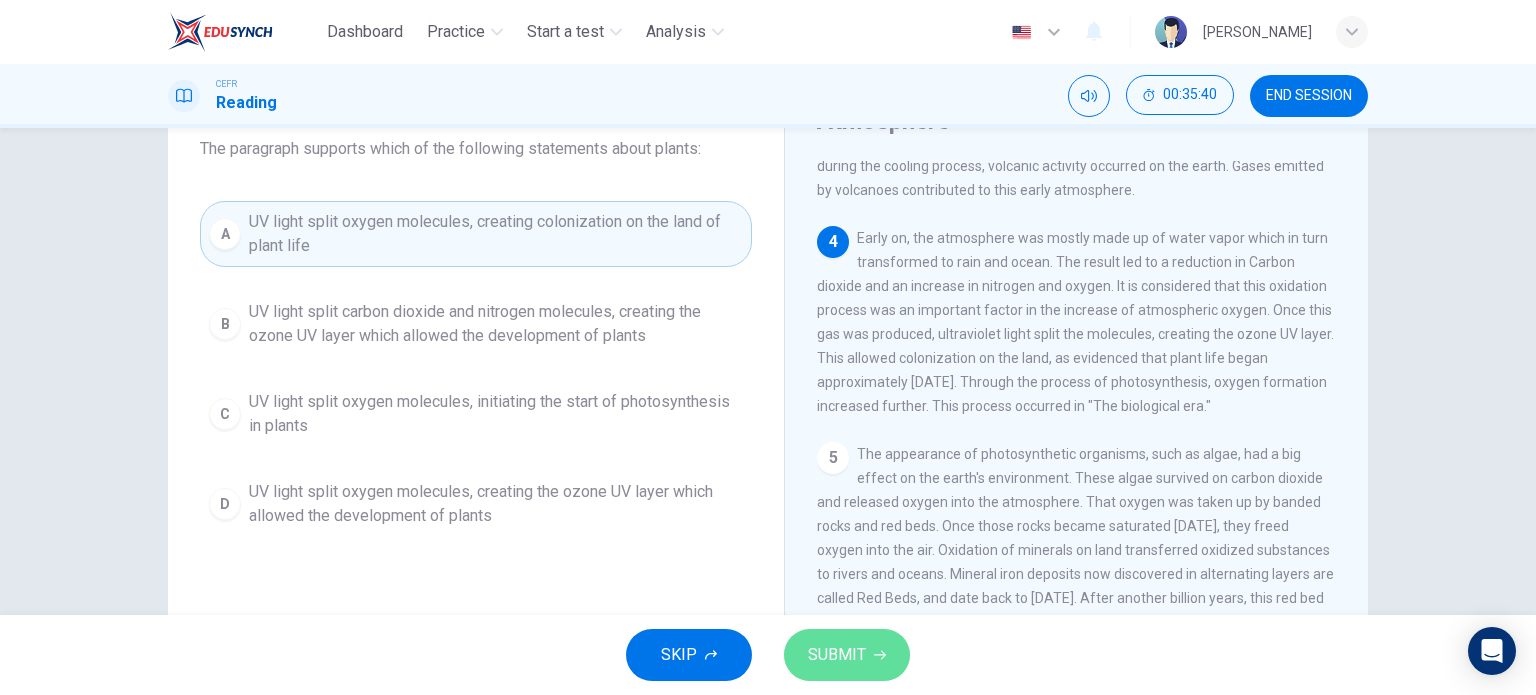 click on "SUBMIT" at bounding box center [847, 655] 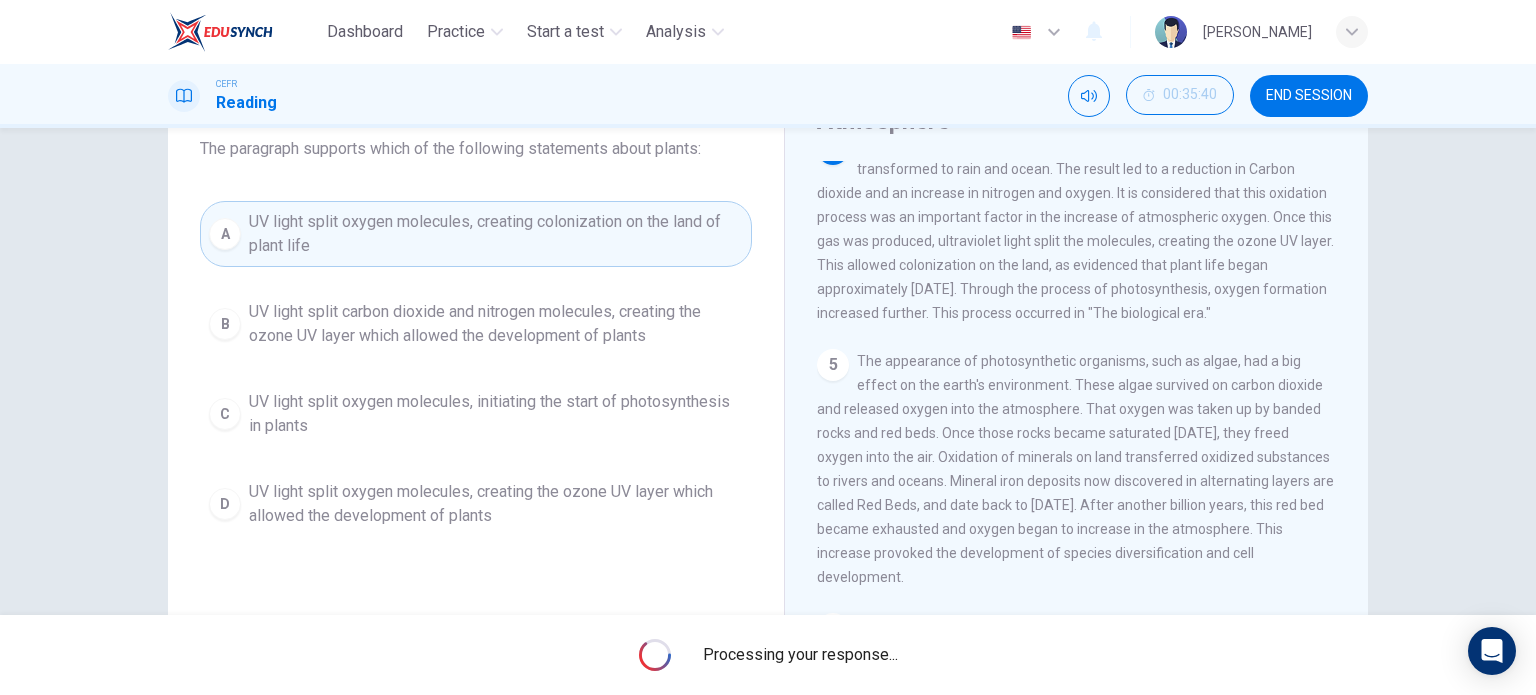 scroll, scrollTop: 496, scrollLeft: 0, axis: vertical 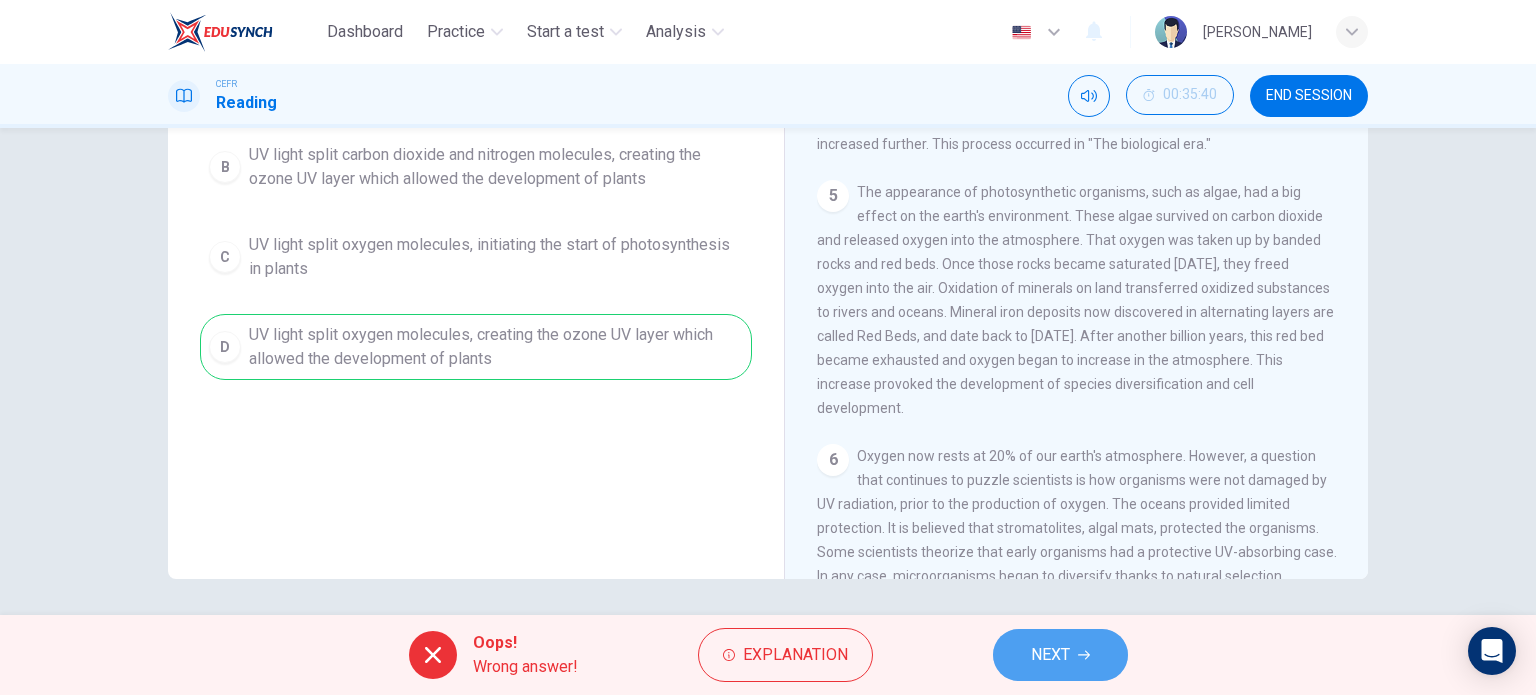 click on "NEXT" at bounding box center (1060, 655) 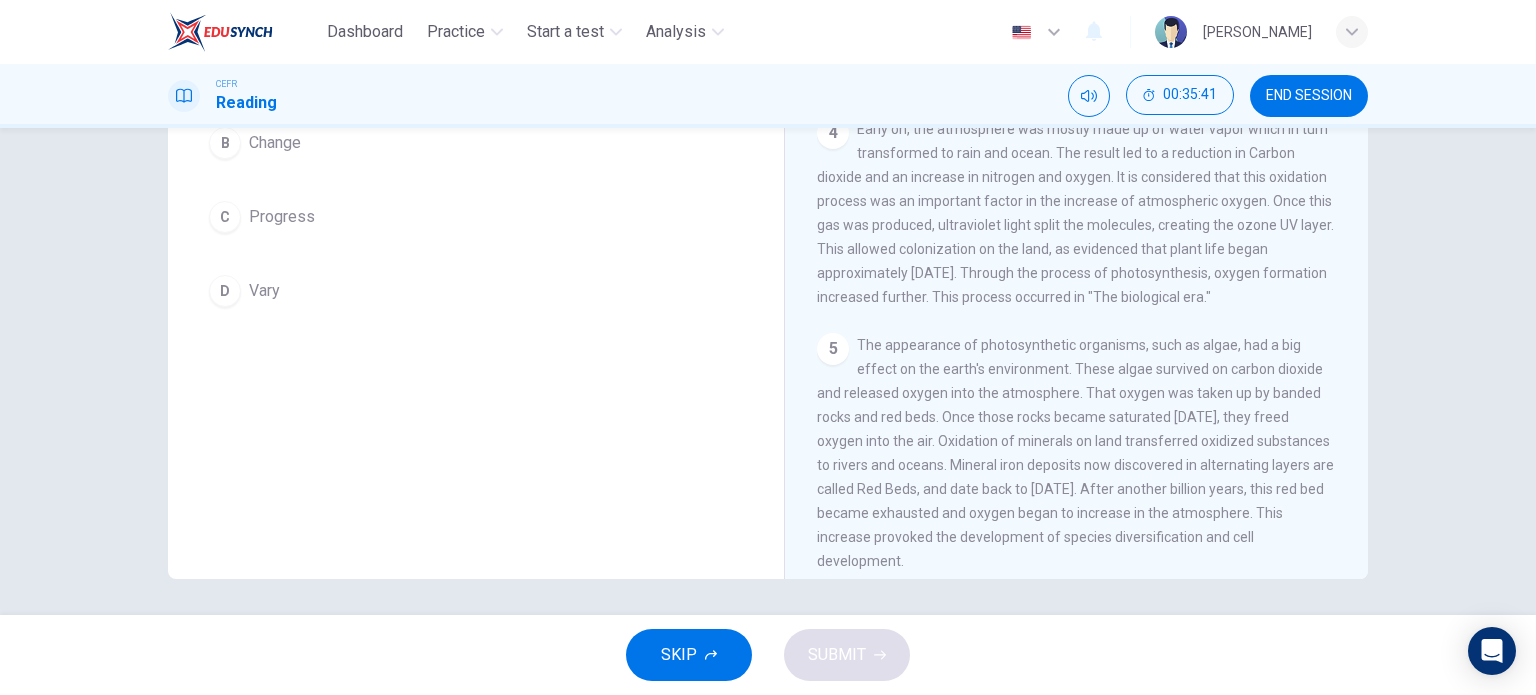 scroll, scrollTop: 340, scrollLeft: 0, axis: vertical 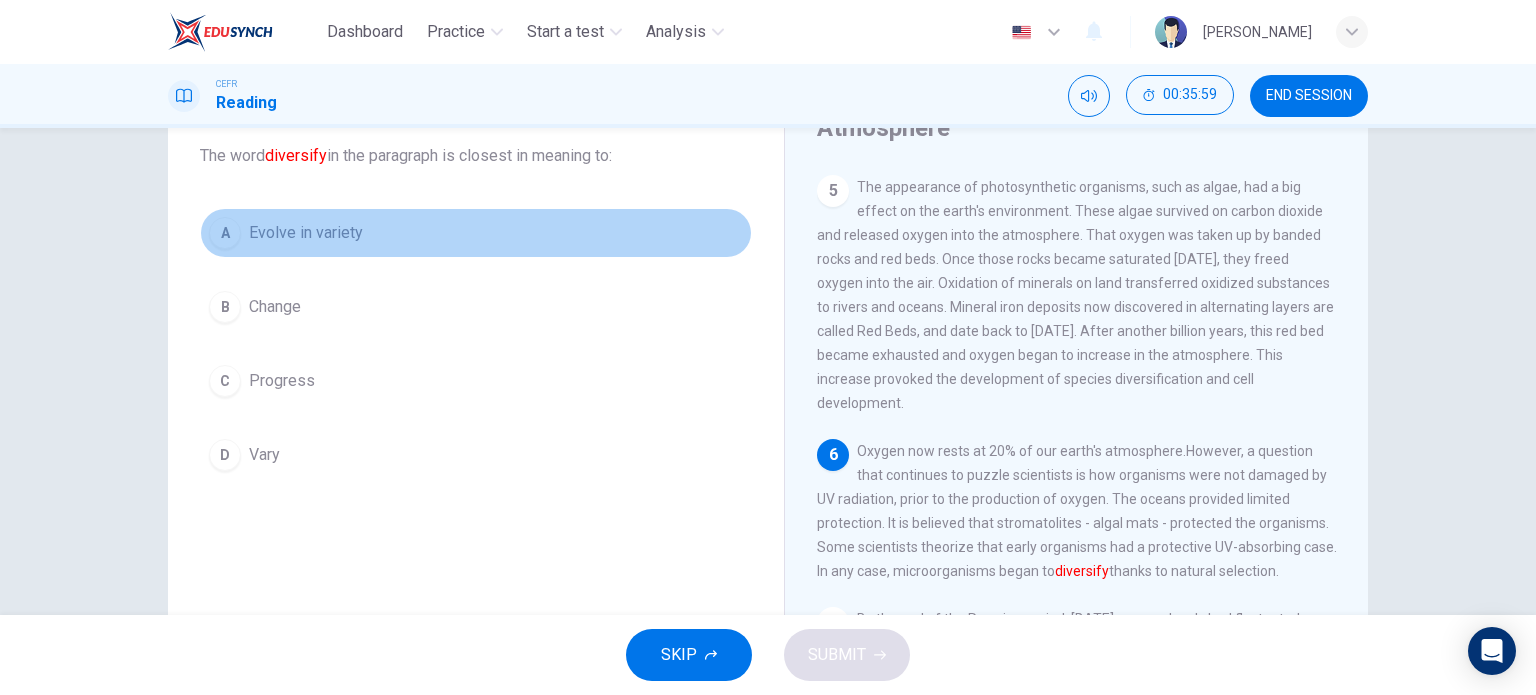 click on "A" at bounding box center (225, 233) 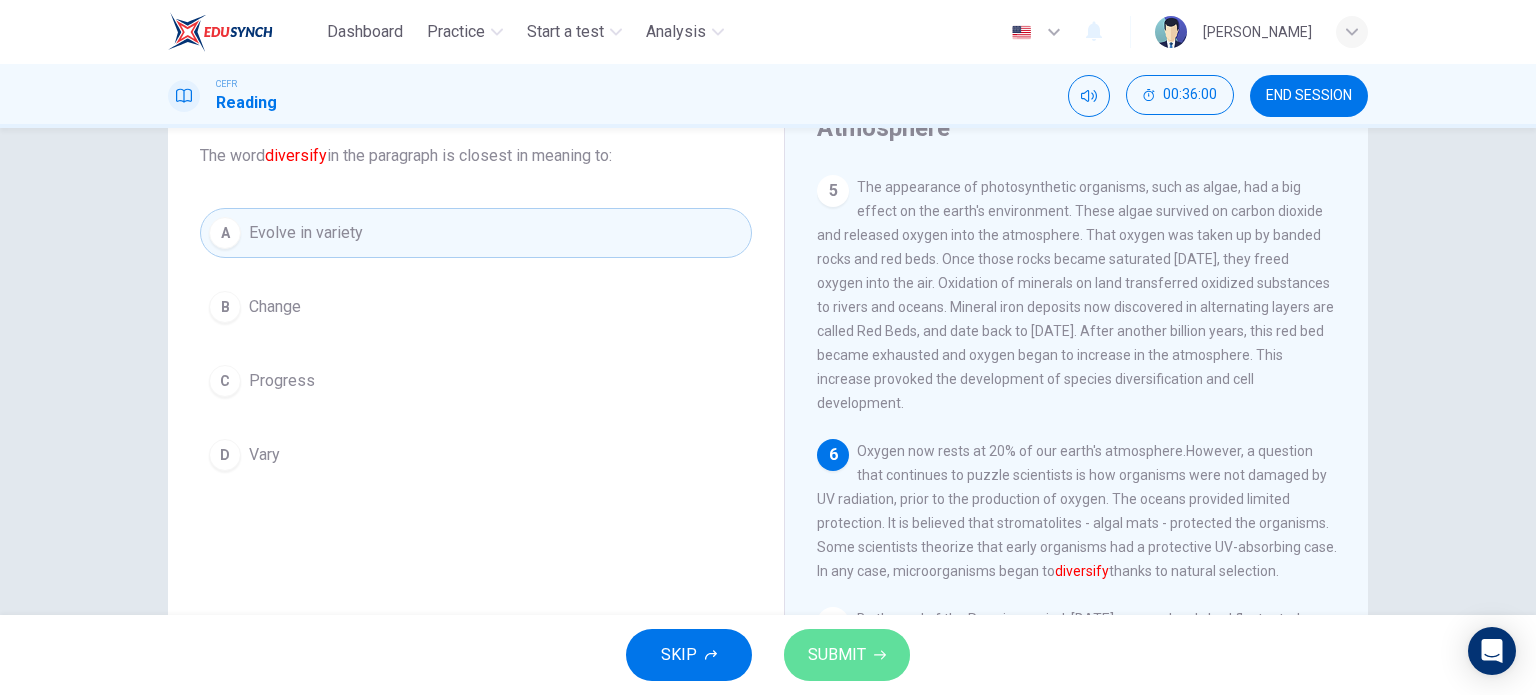 click on "SUBMIT" at bounding box center [847, 655] 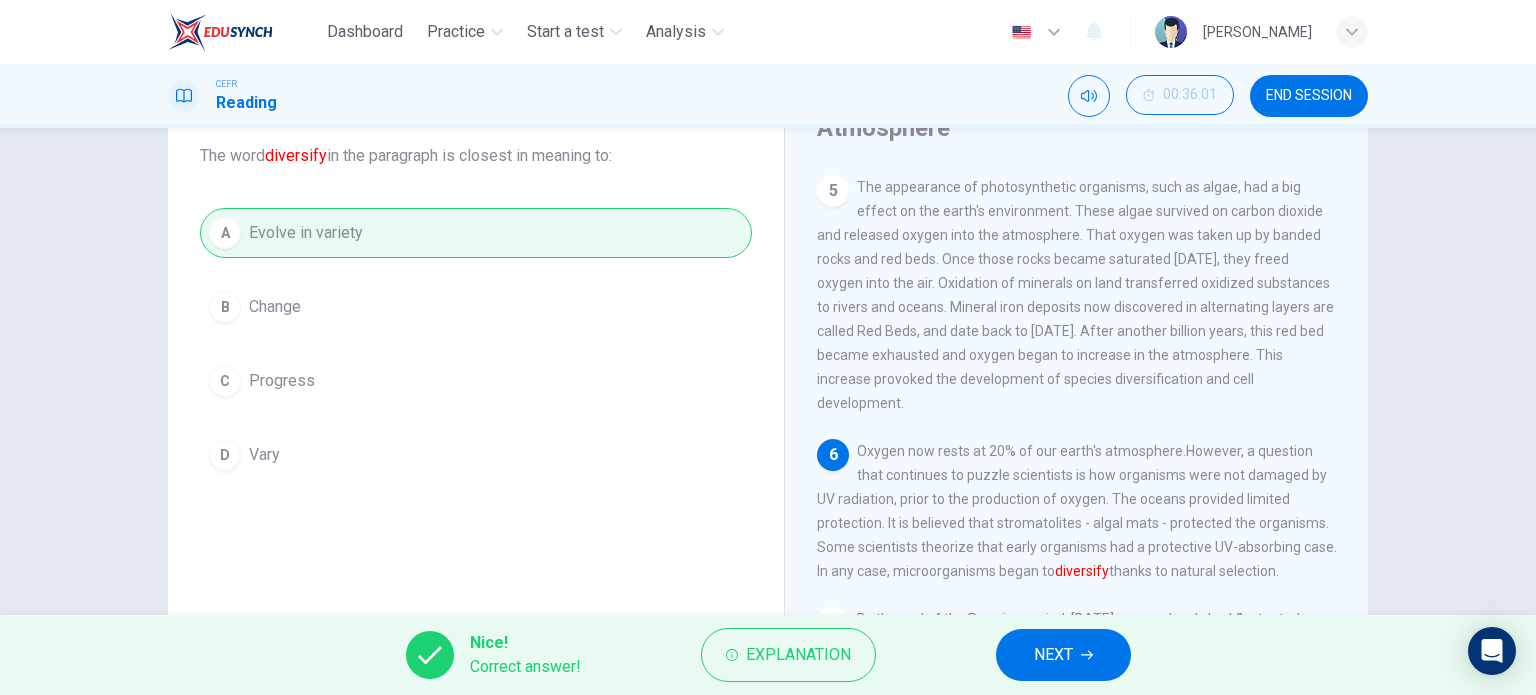 click on "NEXT" at bounding box center [1053, 655] 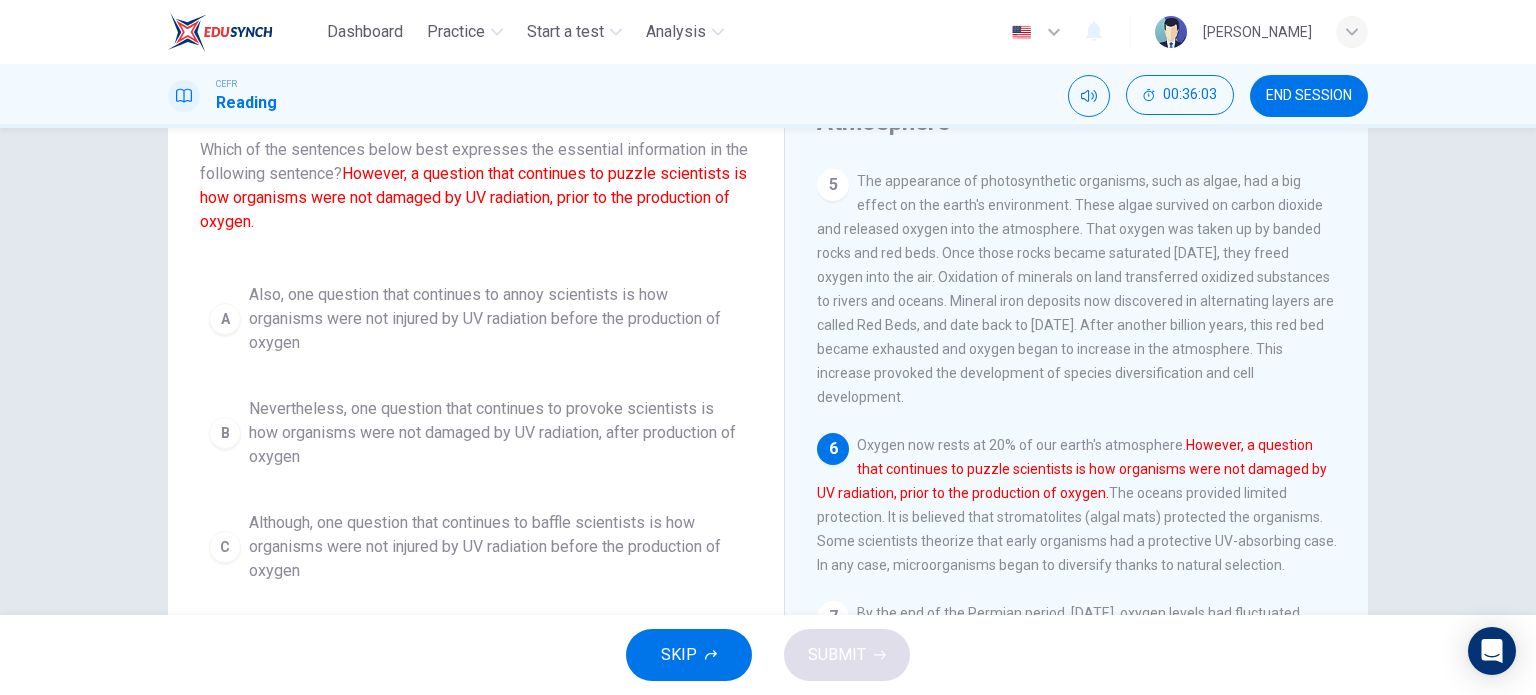 scroll, scrollTop: 123, scrollLeft: 0, axis: vertical 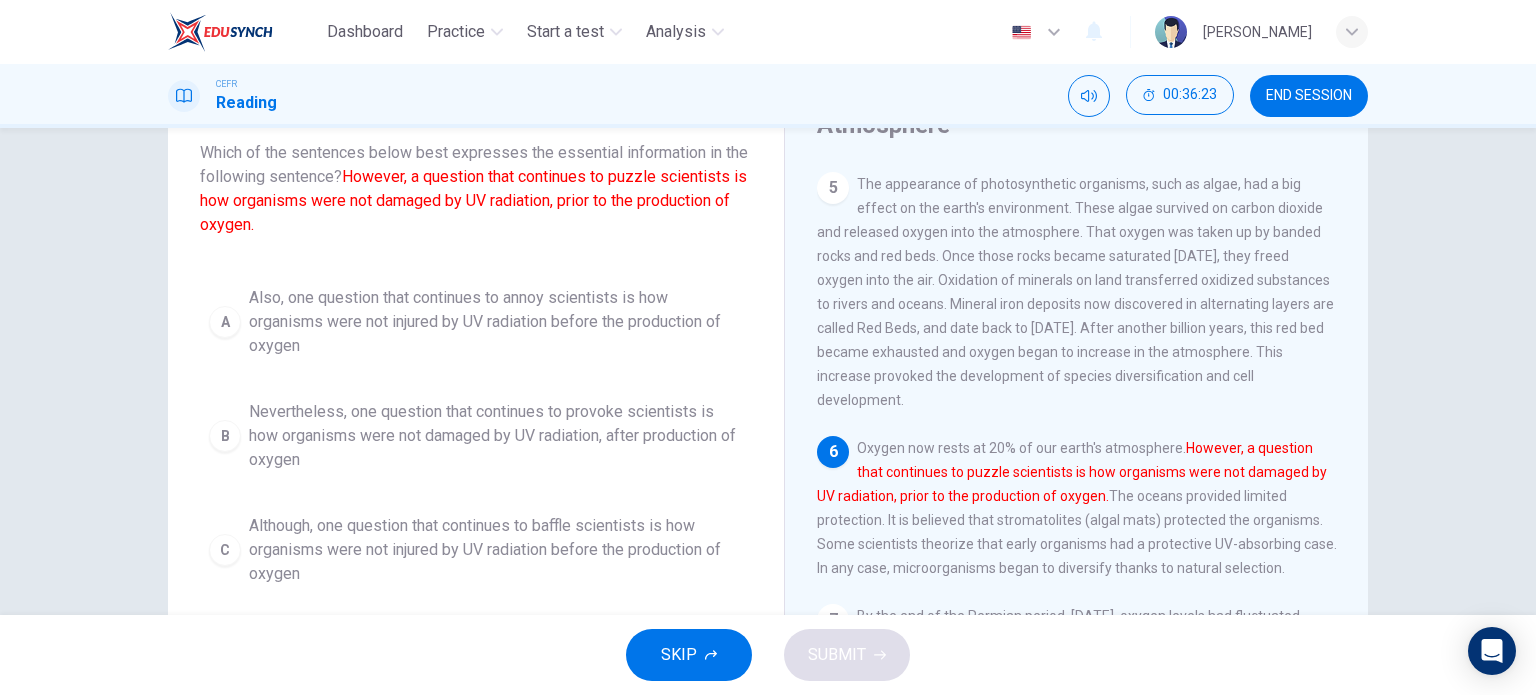 click on "Question 35 Which of the sentences below best expresses the essential information in the following sentence?
However, a question that continues to puzzle scientists is how organisms were not damaged by UV radiation, prior to the production of oxygen. A Also, one question that continues to annoy scientists is how organisms were not injured by UV radiation before the production of oxygen B Nevertheless, one question that continues to provoke scientists is how organisms were not damaged by UV radiation, after production of oxygen C Although, one question that continues to baffle scientists is how organisms were not injured by UV radiation before the production of oxygen D Nevertheless, one question that continues to baffle scientists is how organisms were not damaged by UV radiation before the production of oxygen" at bounding box center [476, 397] 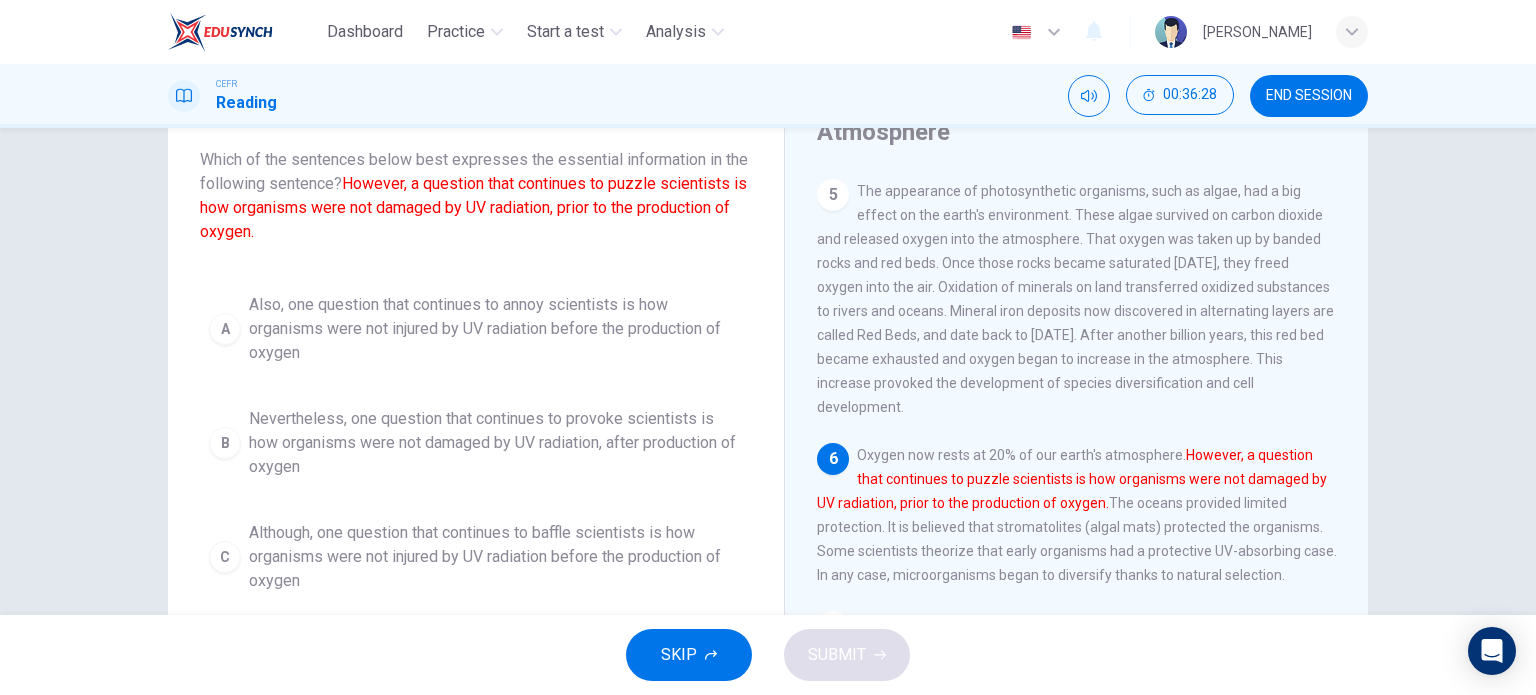 scroll, scrollTop: 115, scrollLeft: 0, axis: vertical 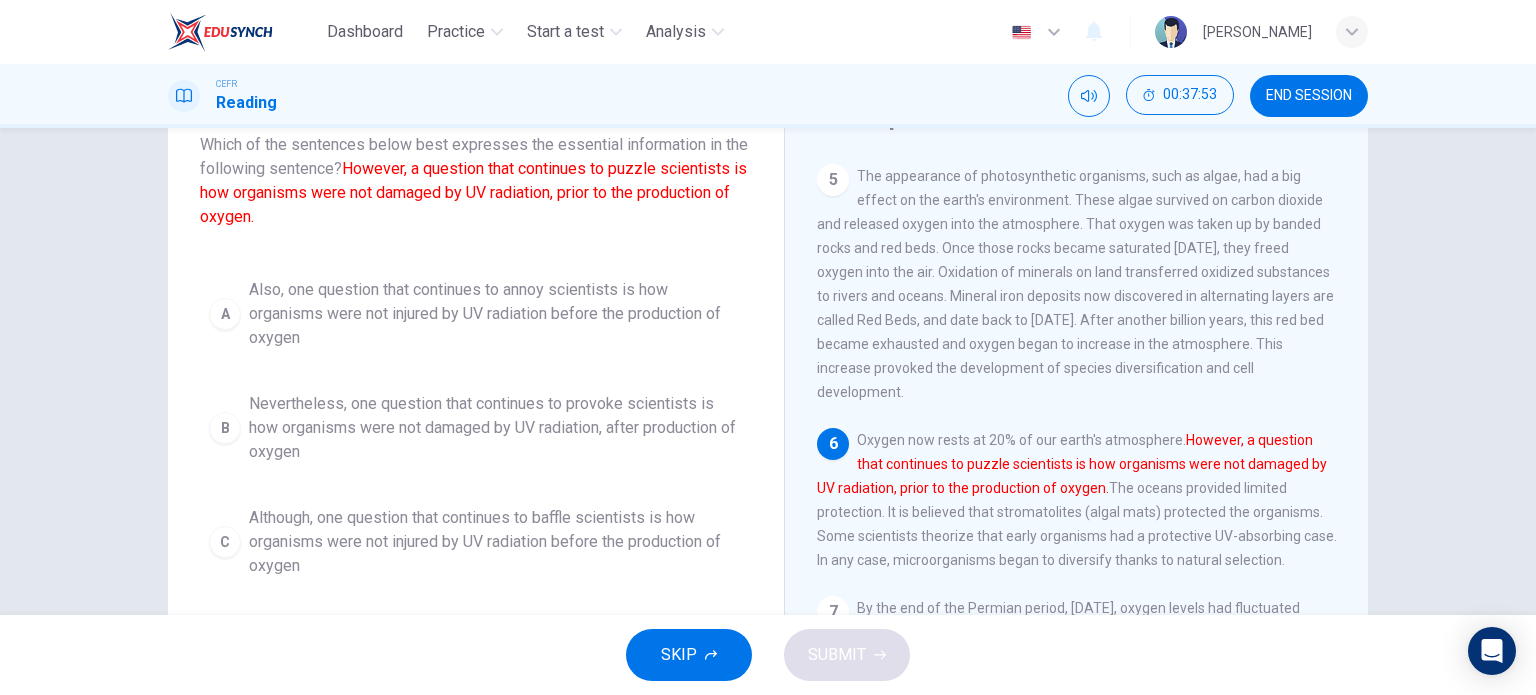 drag, startPoint x: 651, startPoint y: 190, endPoint x: 676, endPoint y: 188, distance: 25.079872 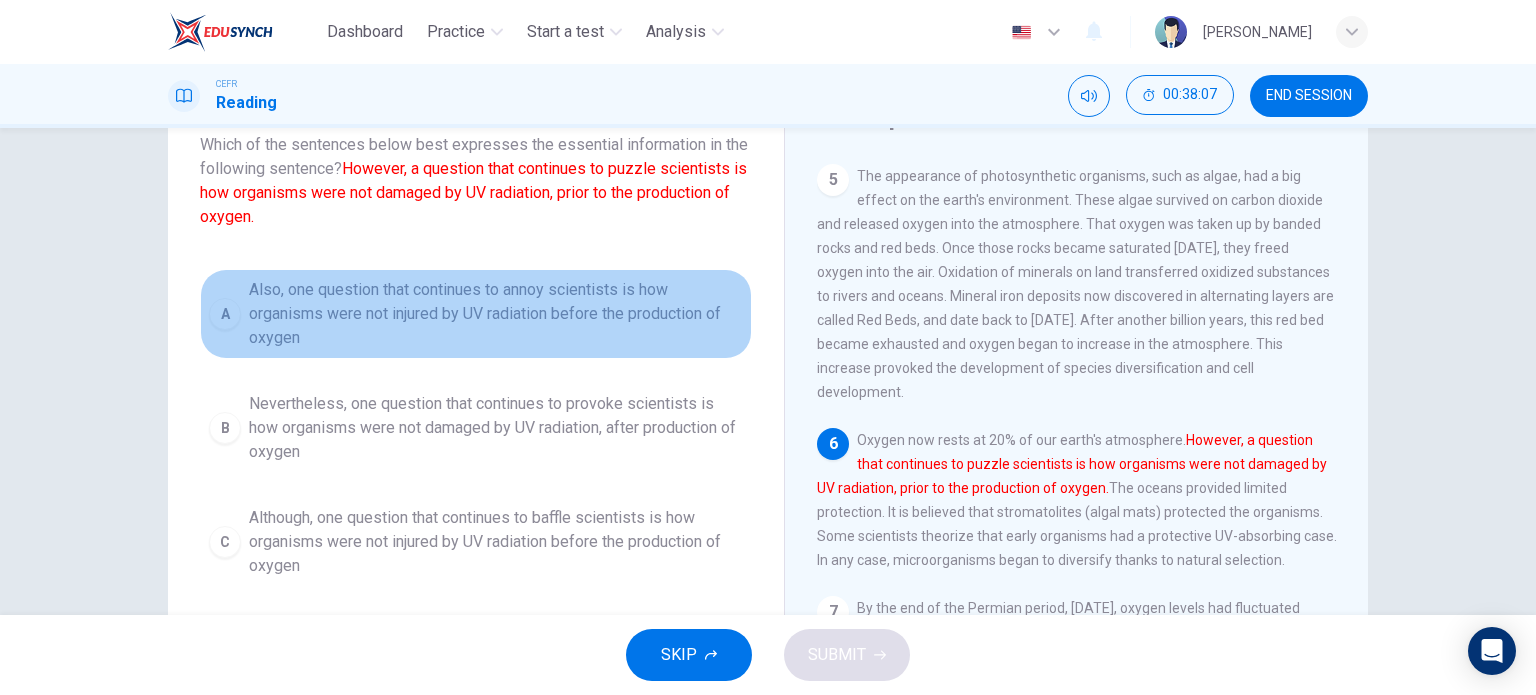 click on "Also, one question that continues to annoy scientists is how organisms were not injured by UV radiation before the production of oxygen" at bounding box center [496, 314] 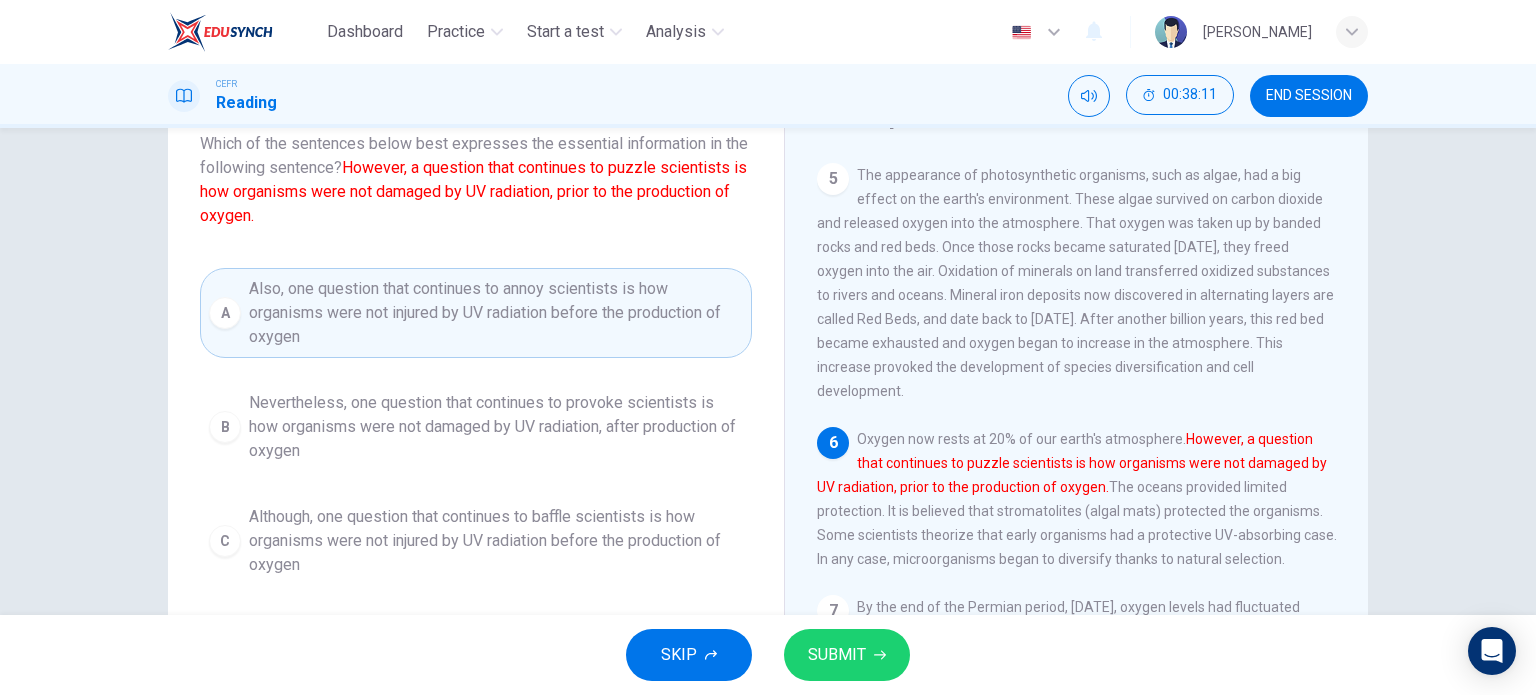 scroll, scrollTop: 132, scrollLeft: 0, axis: vertical 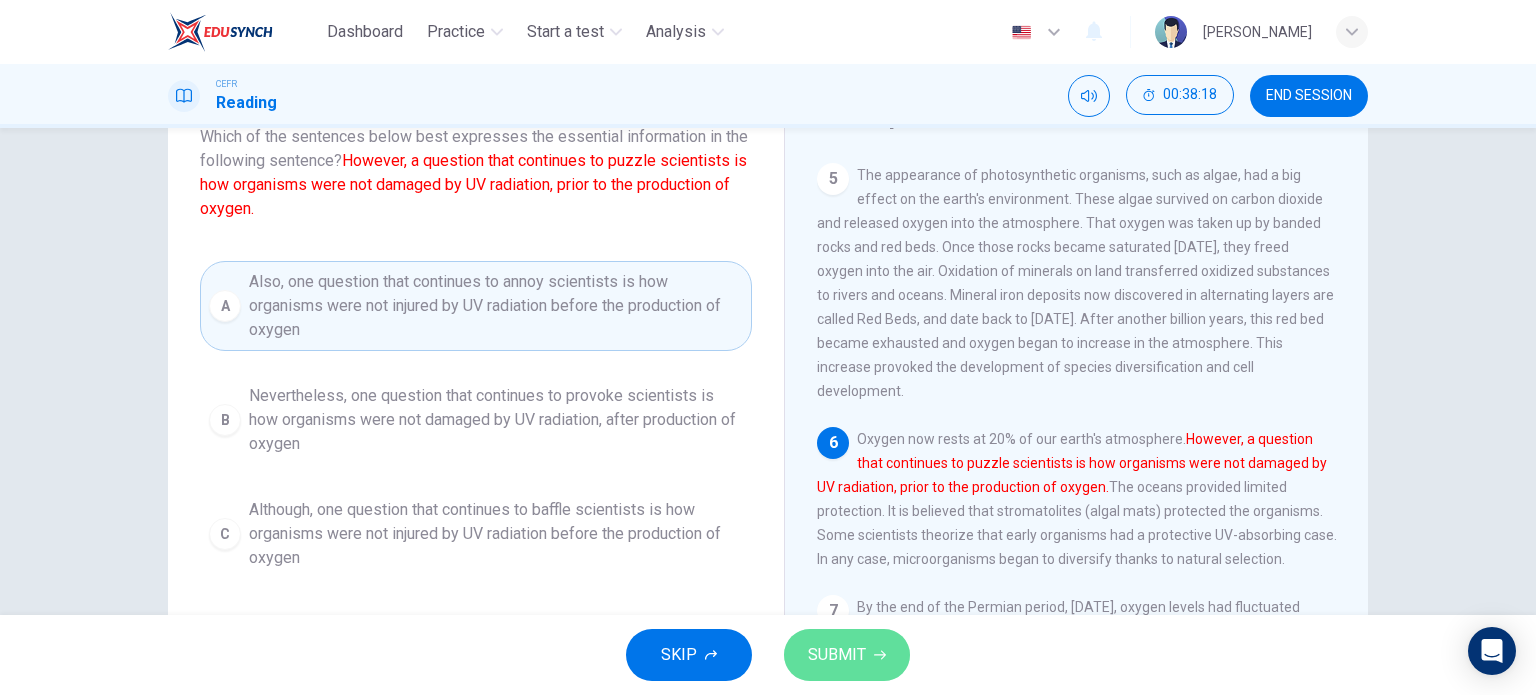 click on "SUBMIT" at bounding box center [837, 655] 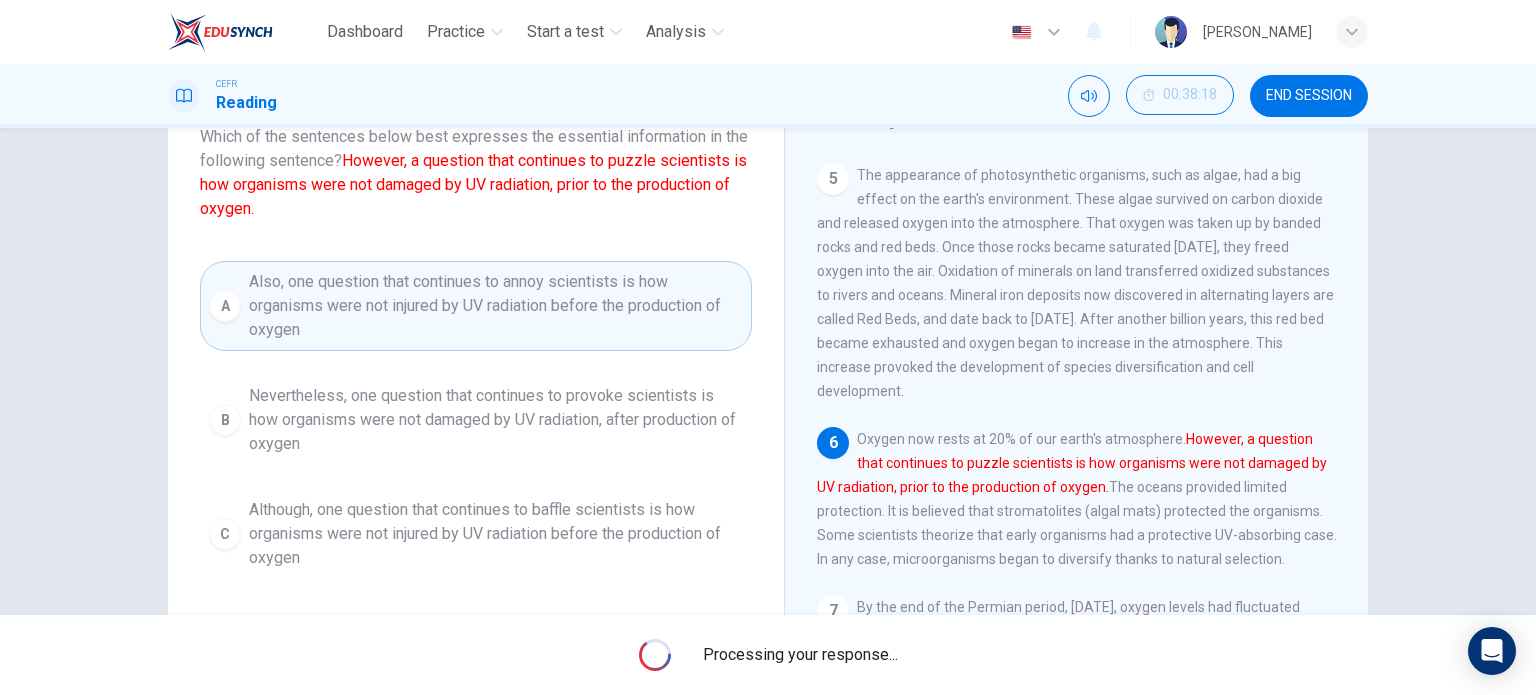 scroll, scrollTop: 288, scrollLeft: 0, axis: vertical 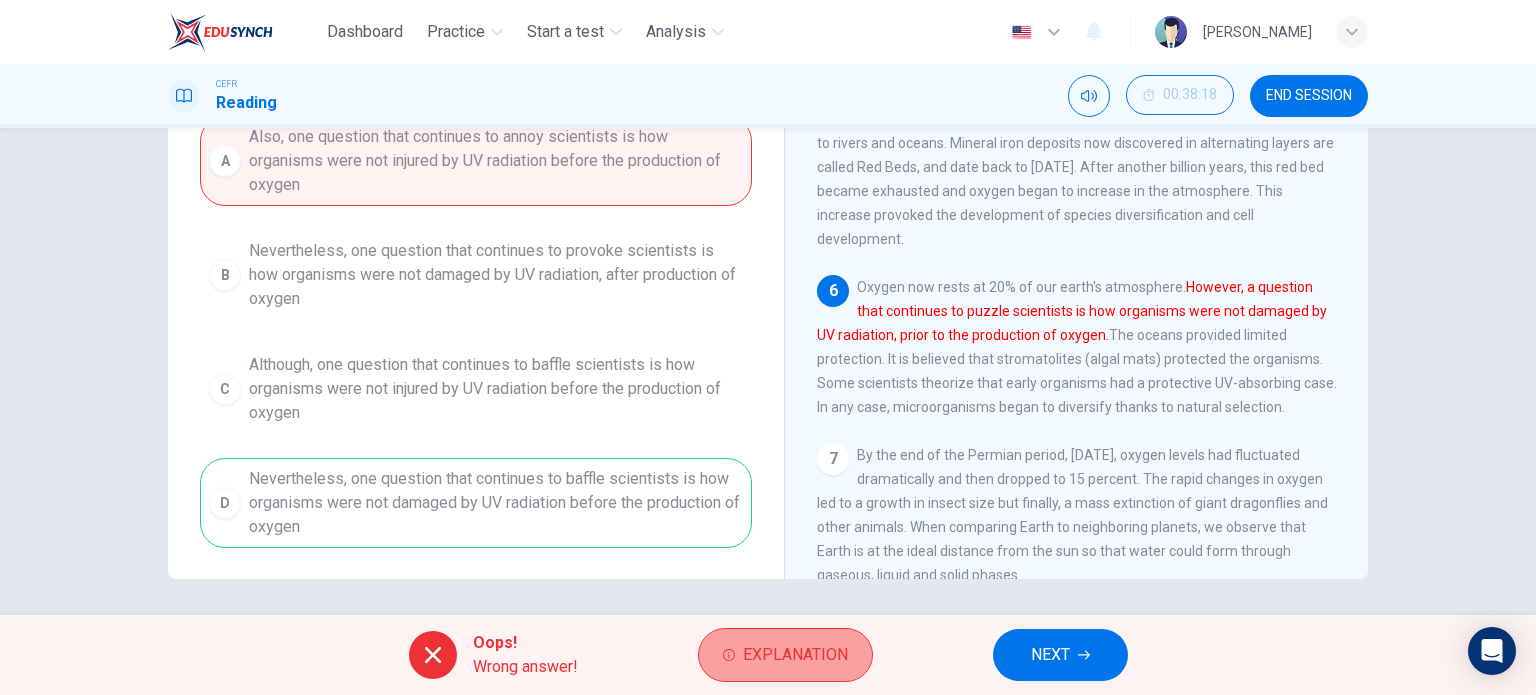 click on "Explanation" at bounding box center [785, 655] 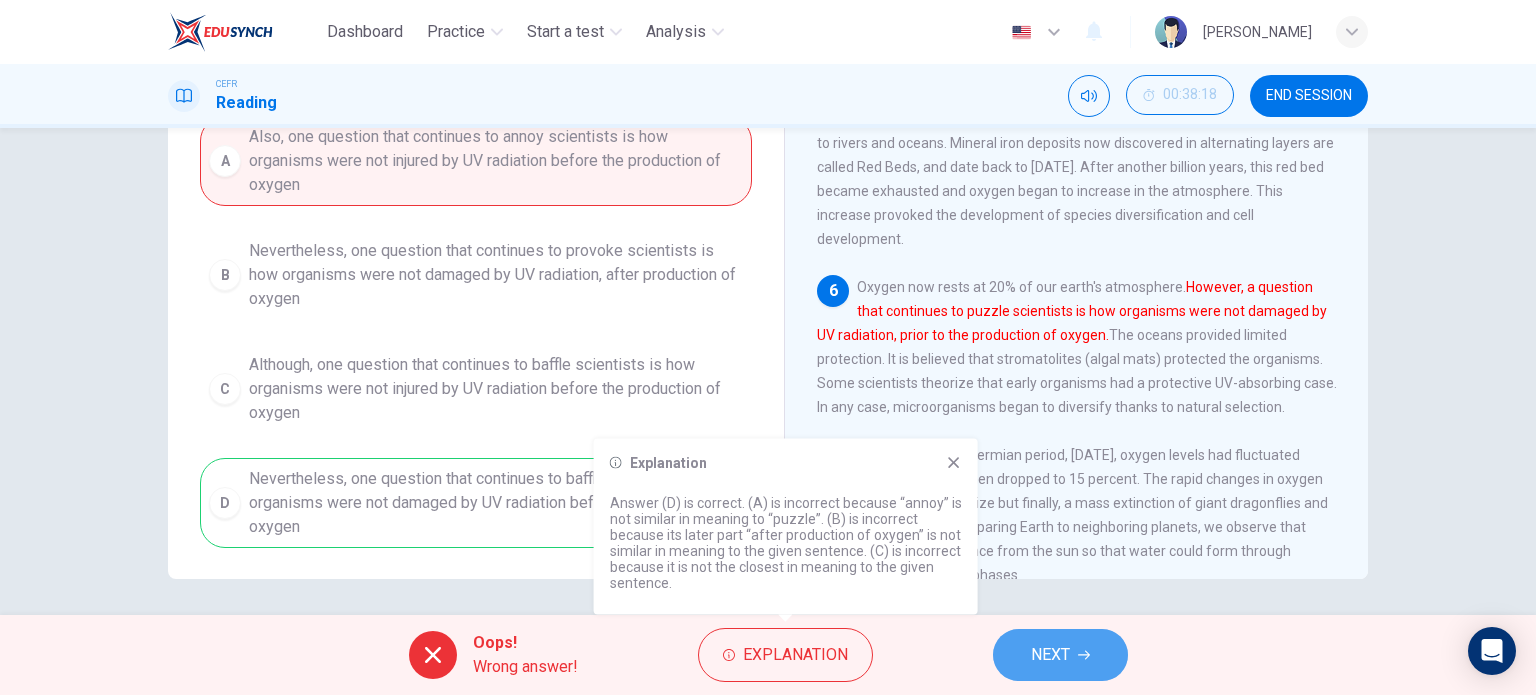 click on "NEXT" at bounding box center [1060, 655] 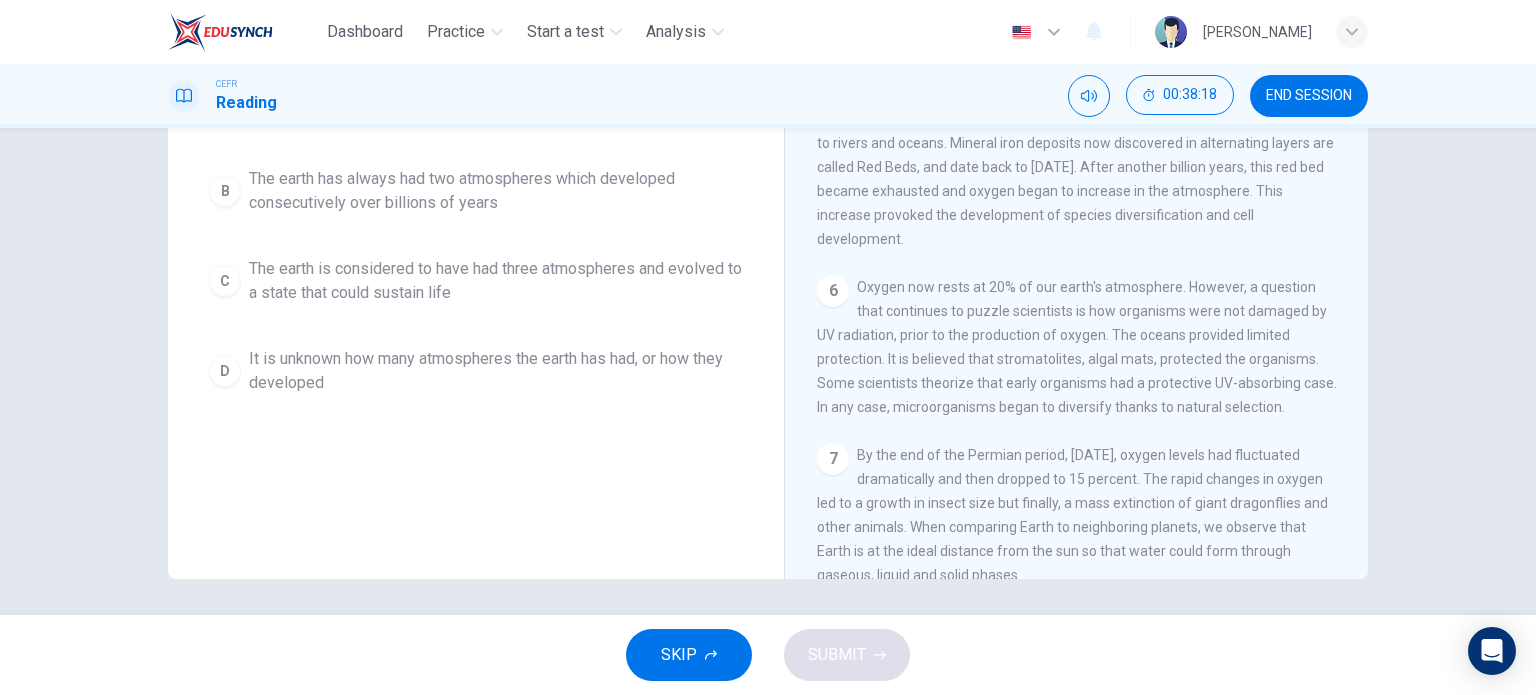scroll, scrollTop: 236, scrollLeft: 0, axis: vertical 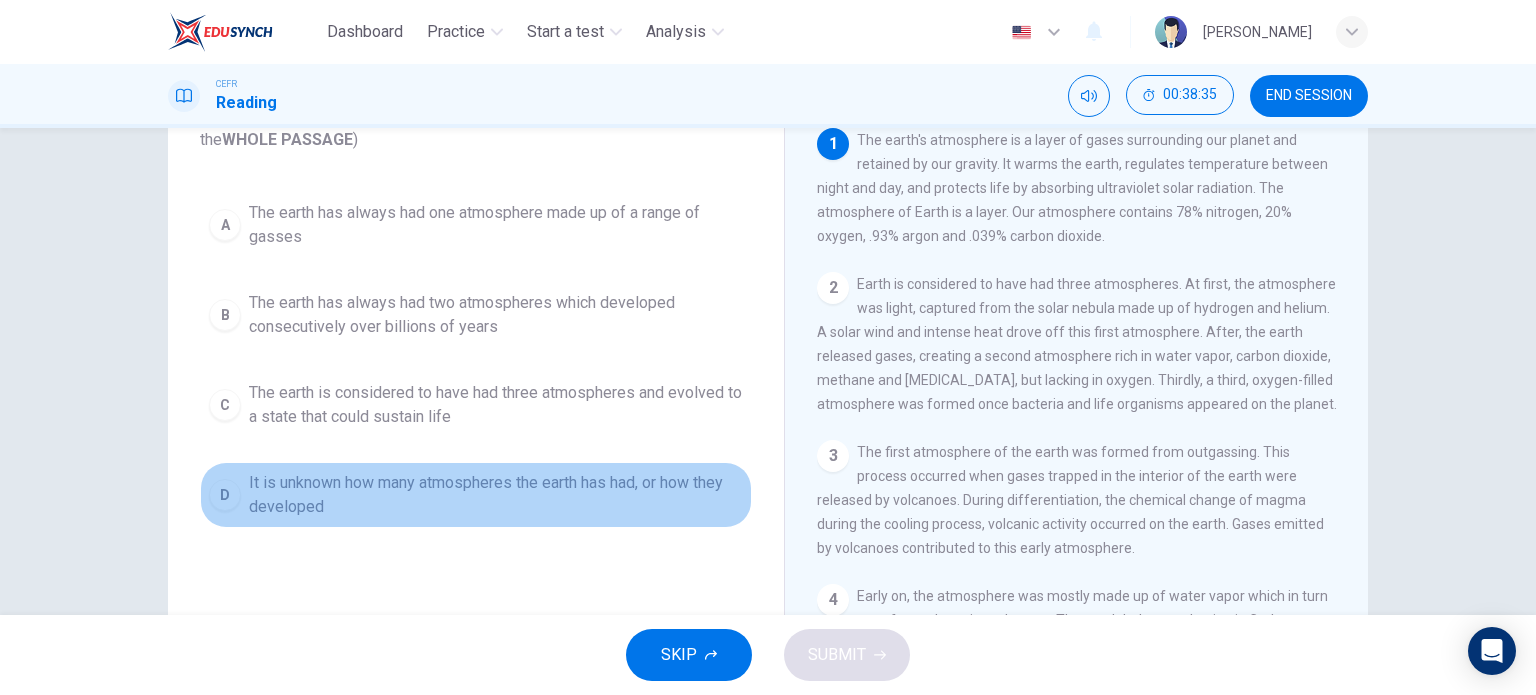 click on "It is unknown how many atmospheres the earth has had, or how they developed" at bounding box center [496, 495] 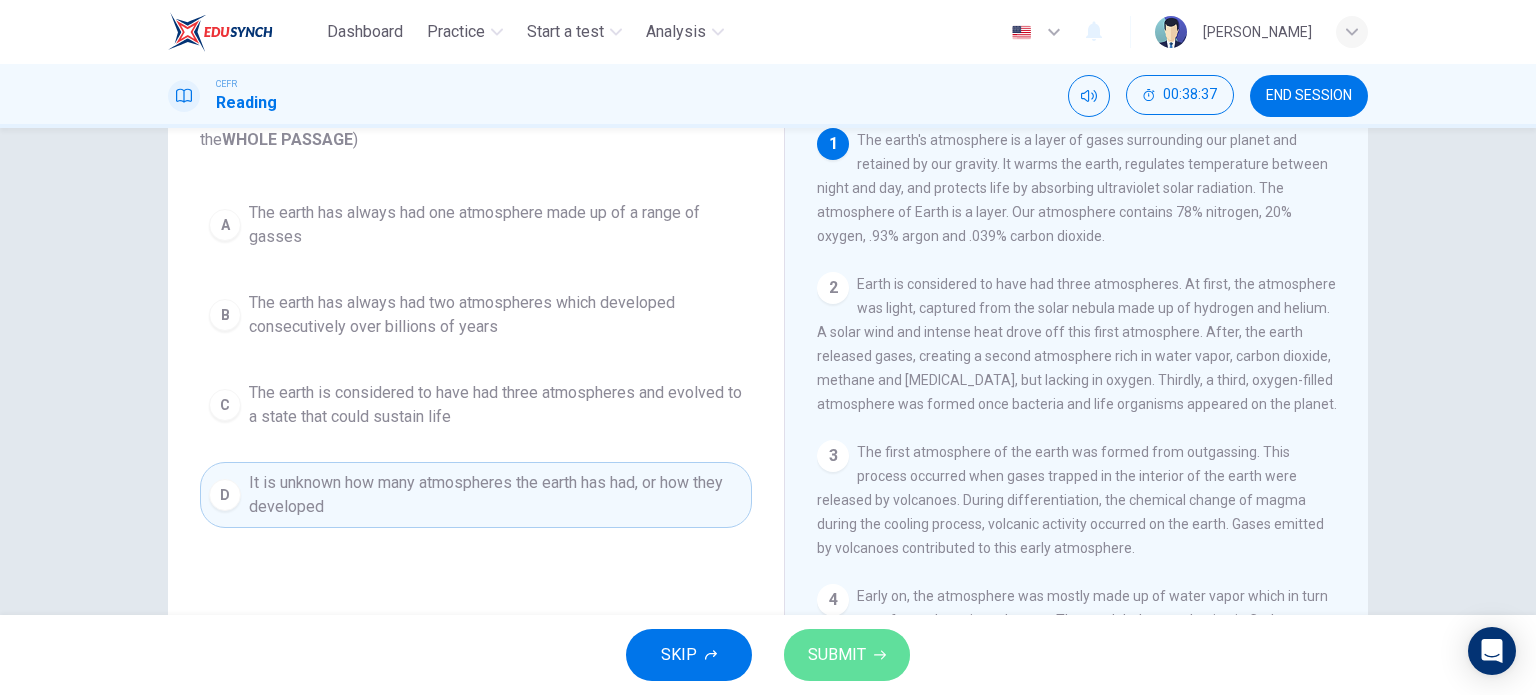 click on "SUBMIT" at bounding box center [847, 655] 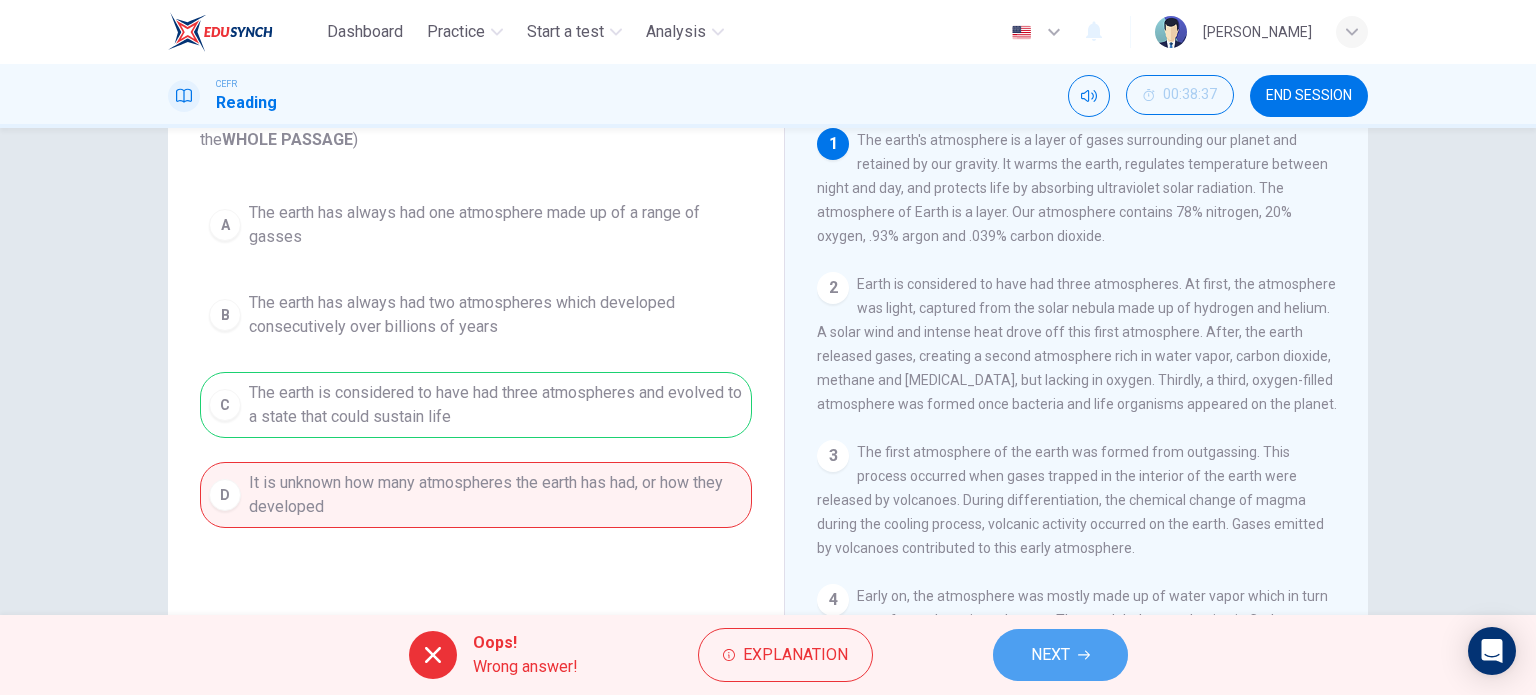 click on "NEXT" at bounding box center (1050, 655) 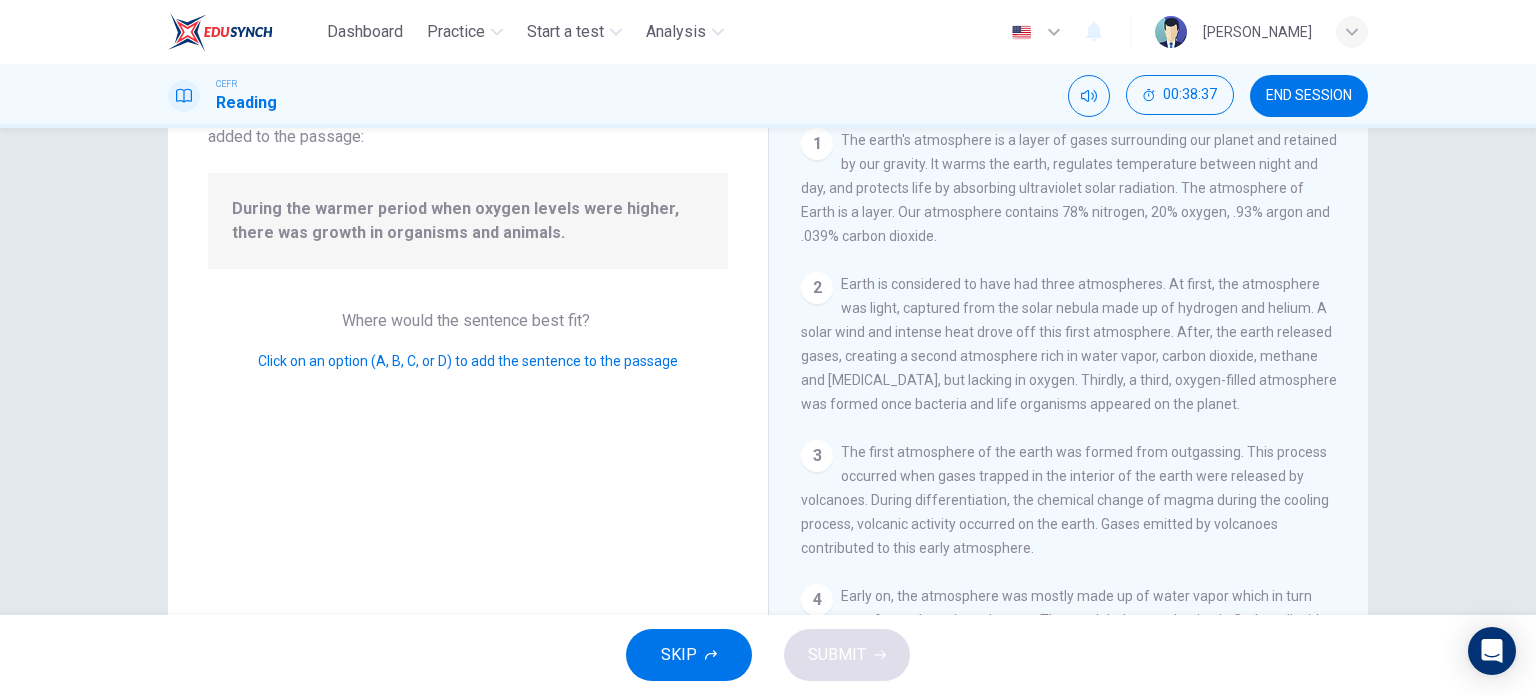 scroll, scrollTop: 752, scrollLeft: 0, axis: vertical 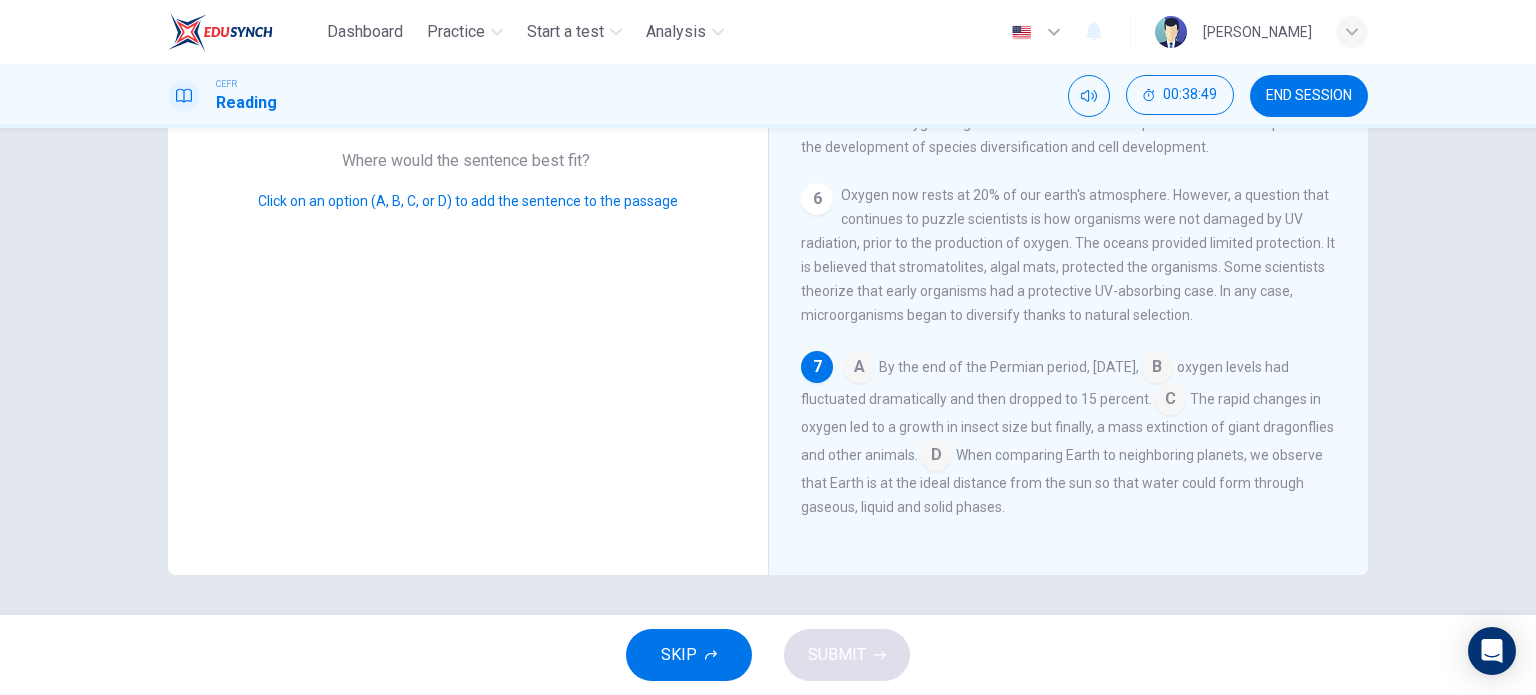 click at bounding box center (859, 369) 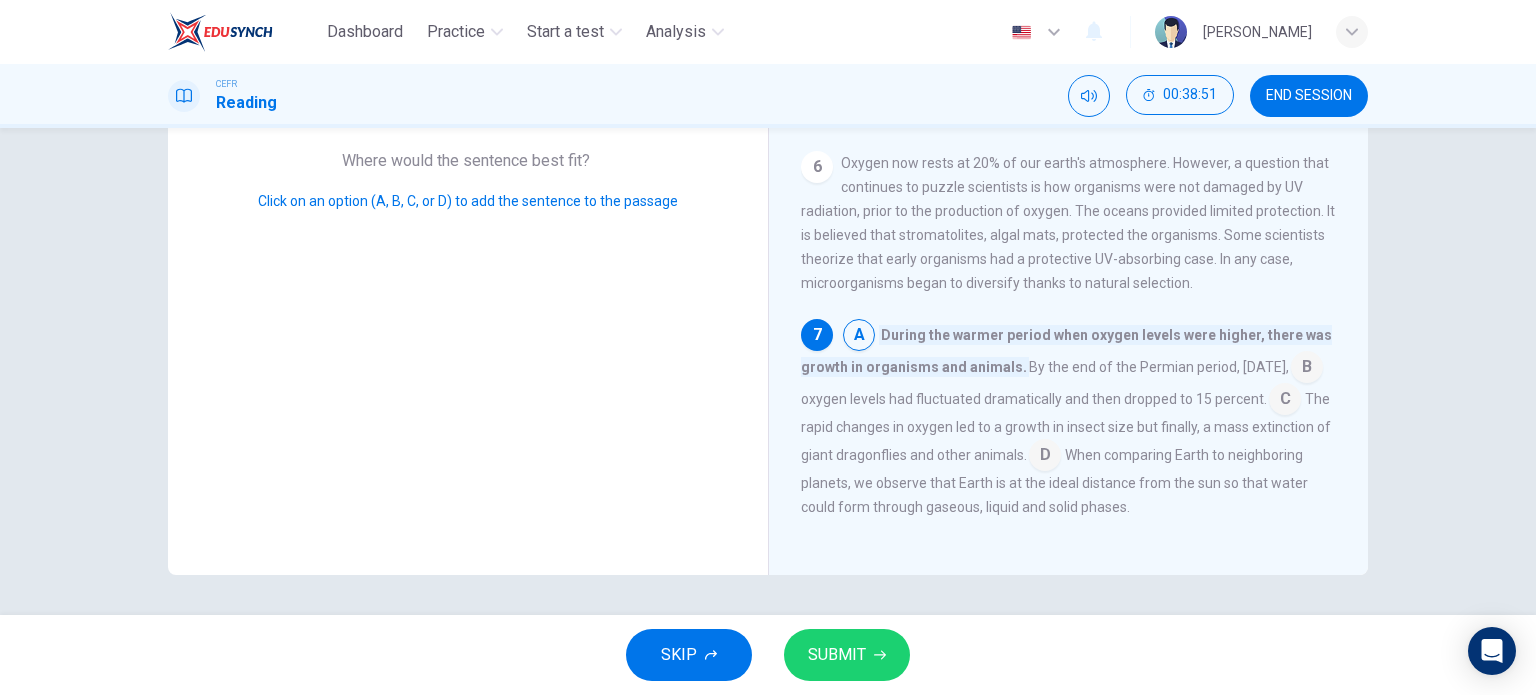 scroll, scrollTop: 808, scrollLeft: 0, axis: vertical 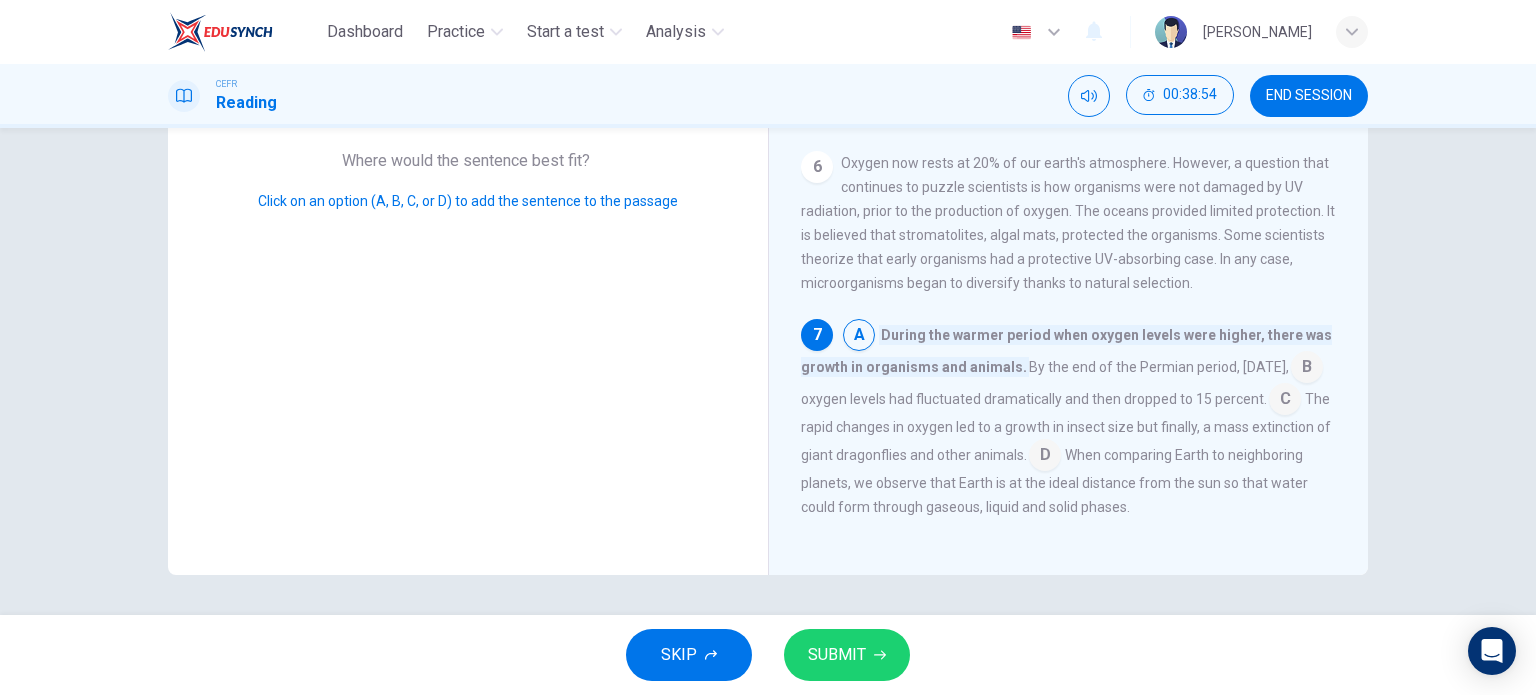 click at bounding box center (1307, 369) 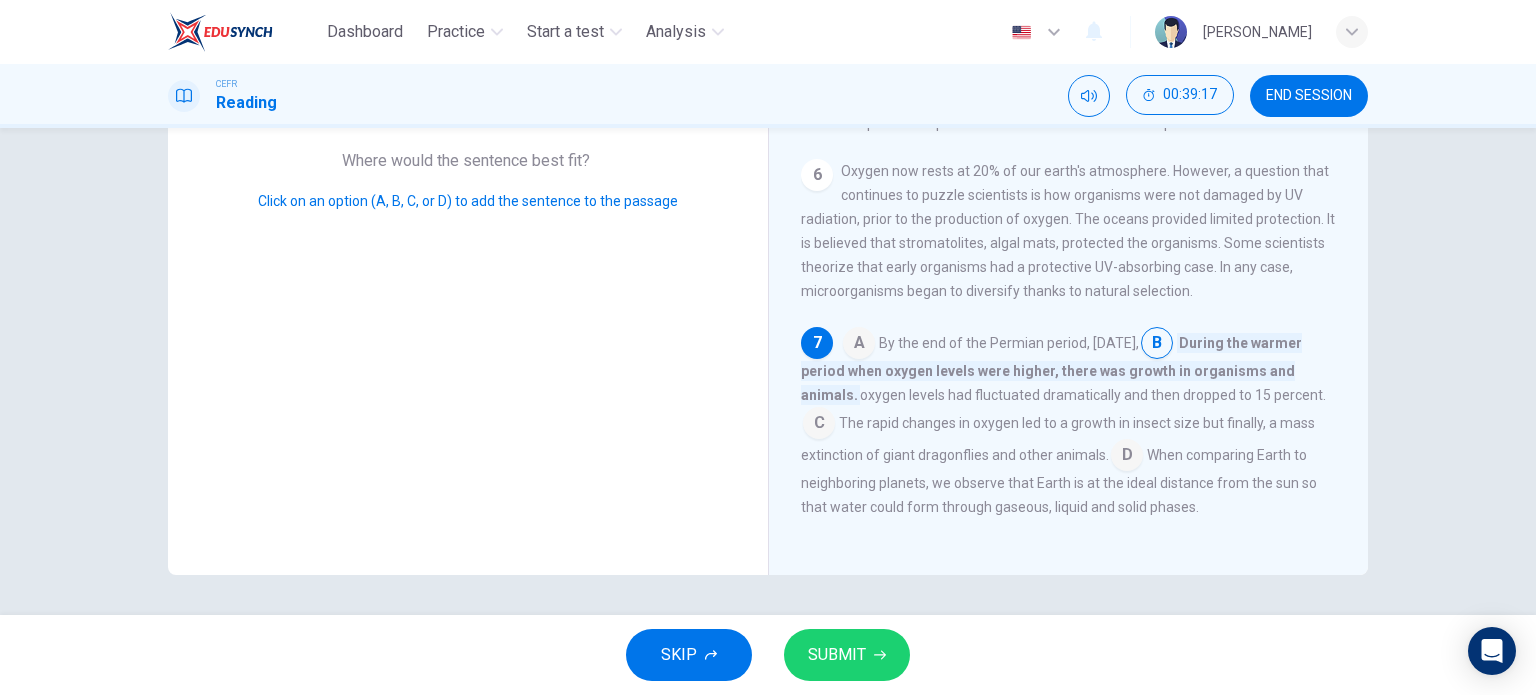 click at bounding box center (819, 425) 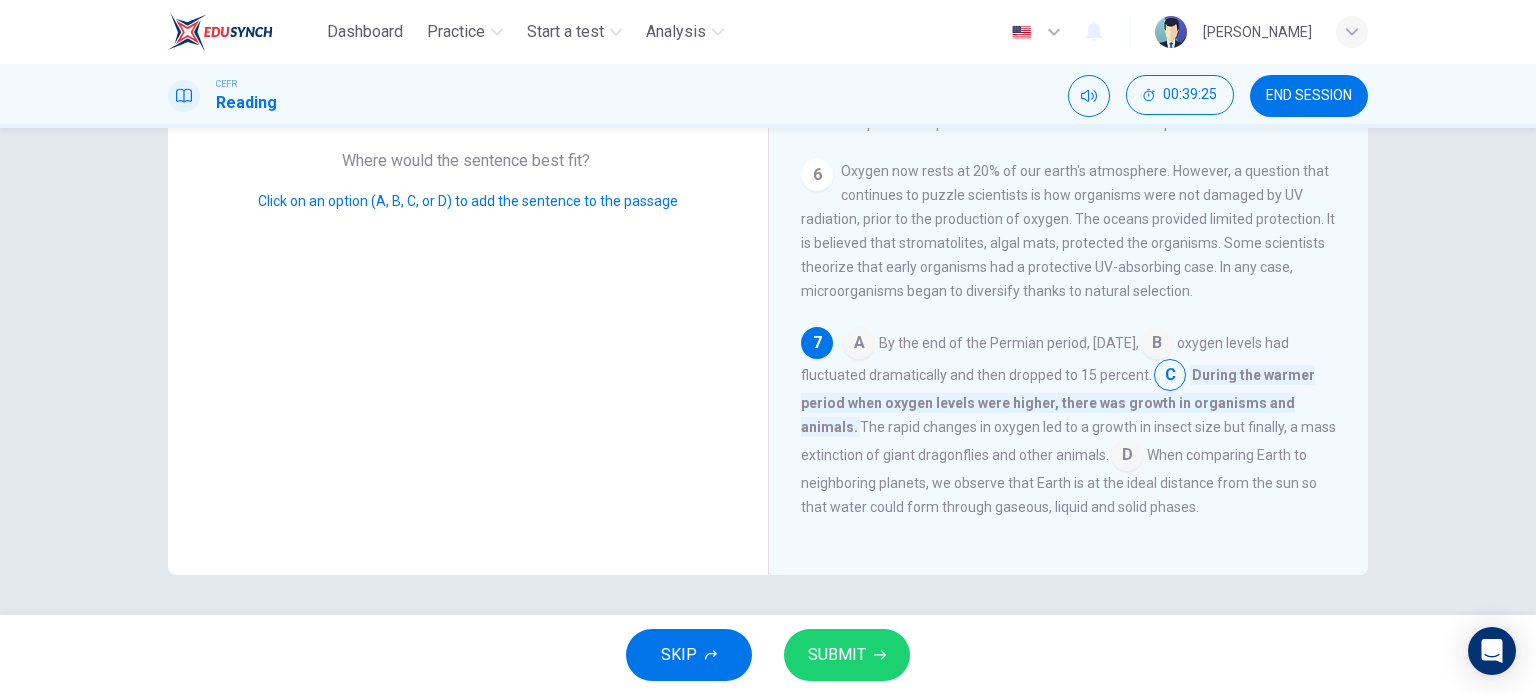 drag, startPoint x: 952, startPoint y: 535, endPoint x: 844, endPoint y: 635, distance: 147.18695 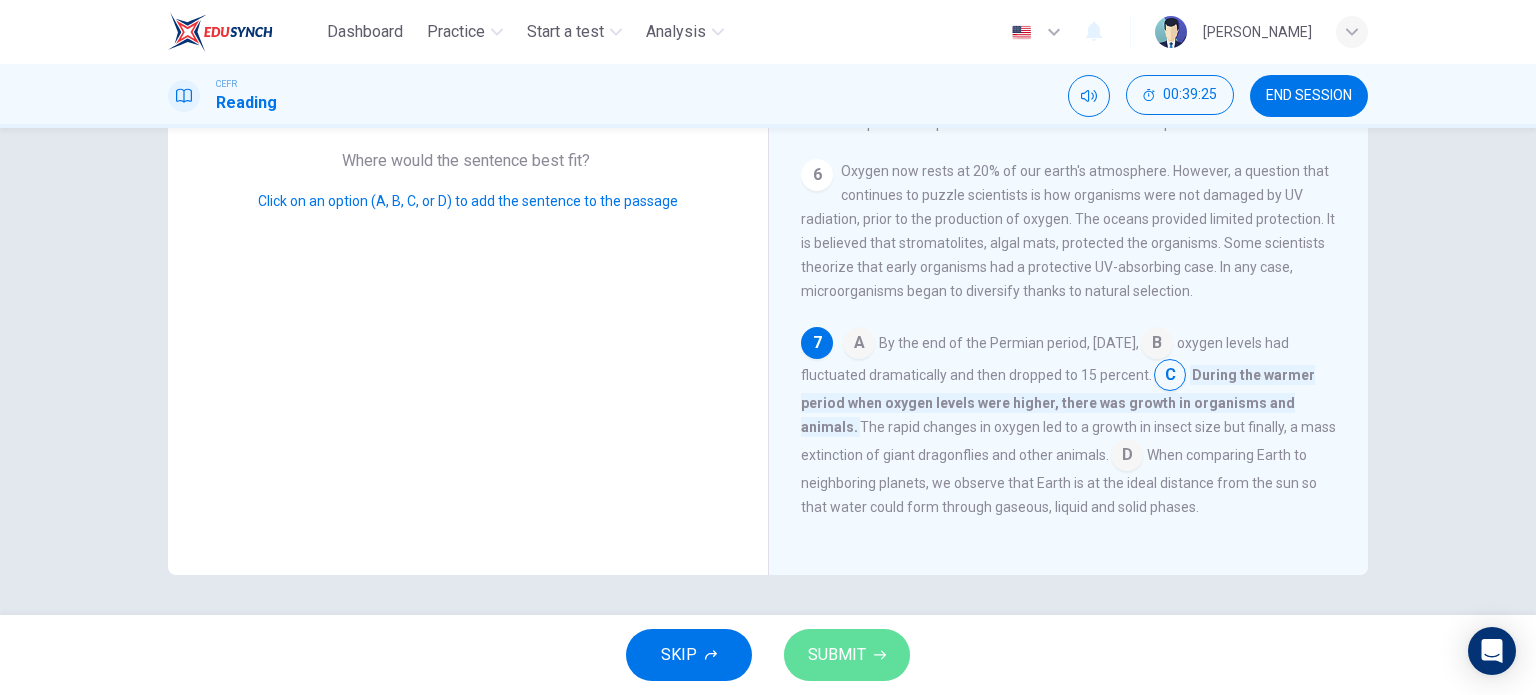 click on "SUBMIT" at bounding box center (847, 655) 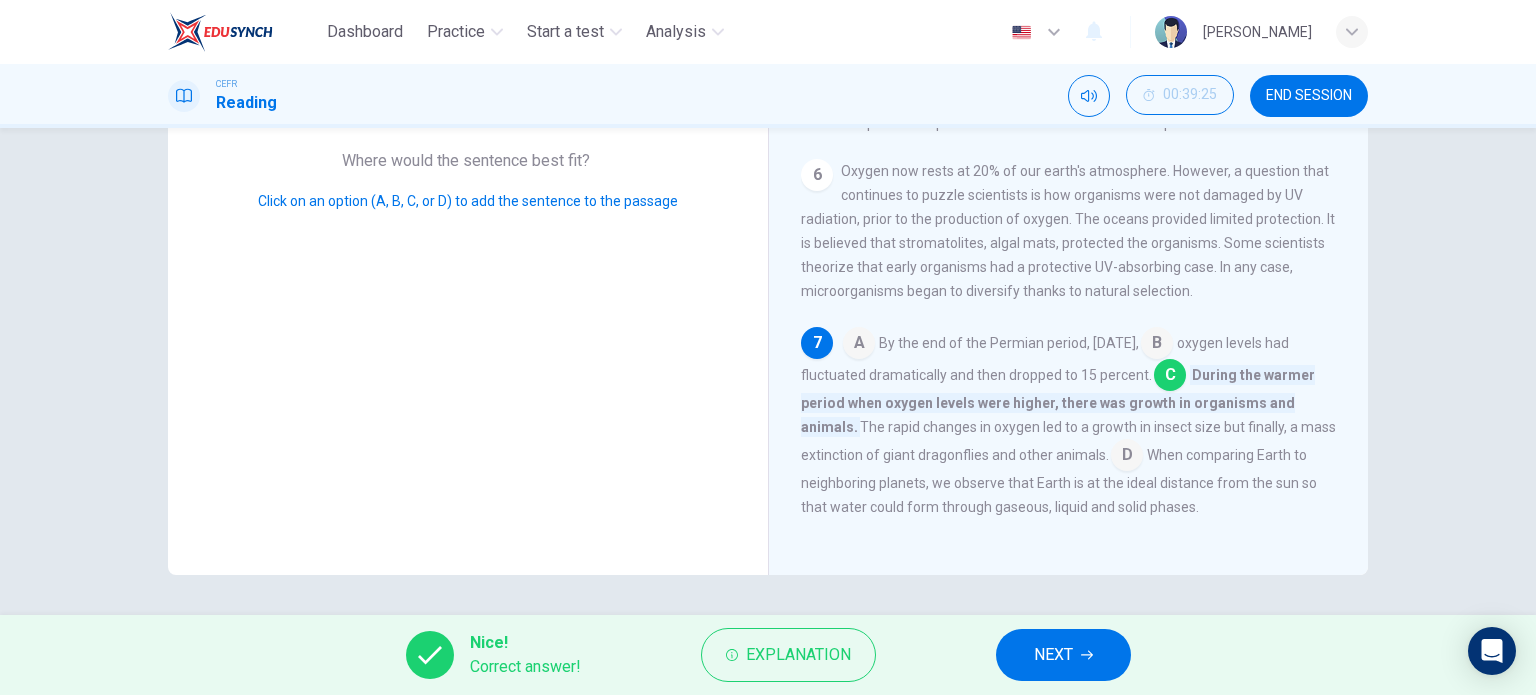 click on "NEXT" at bounding box center (1063, 655) 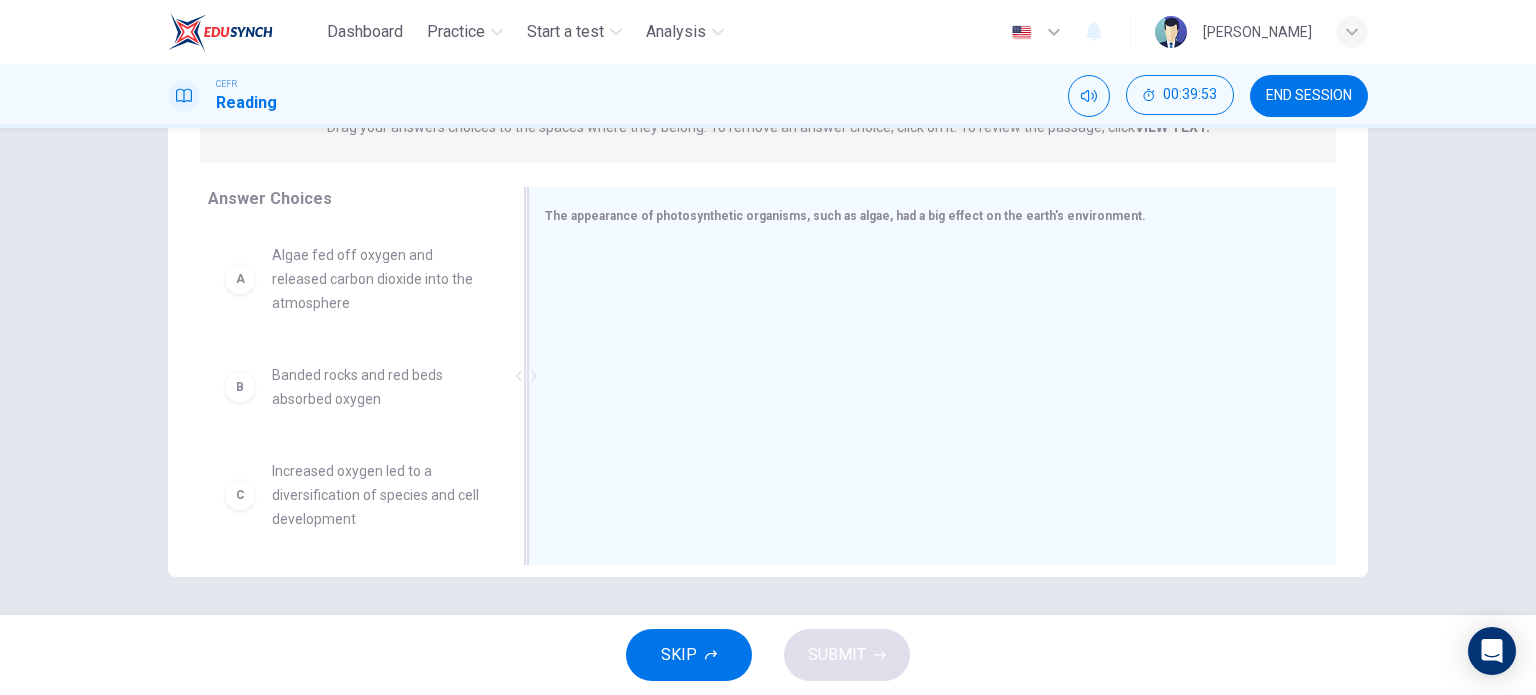scroll, scrollTop: 286, scrollLeft: 0, axis: vertical 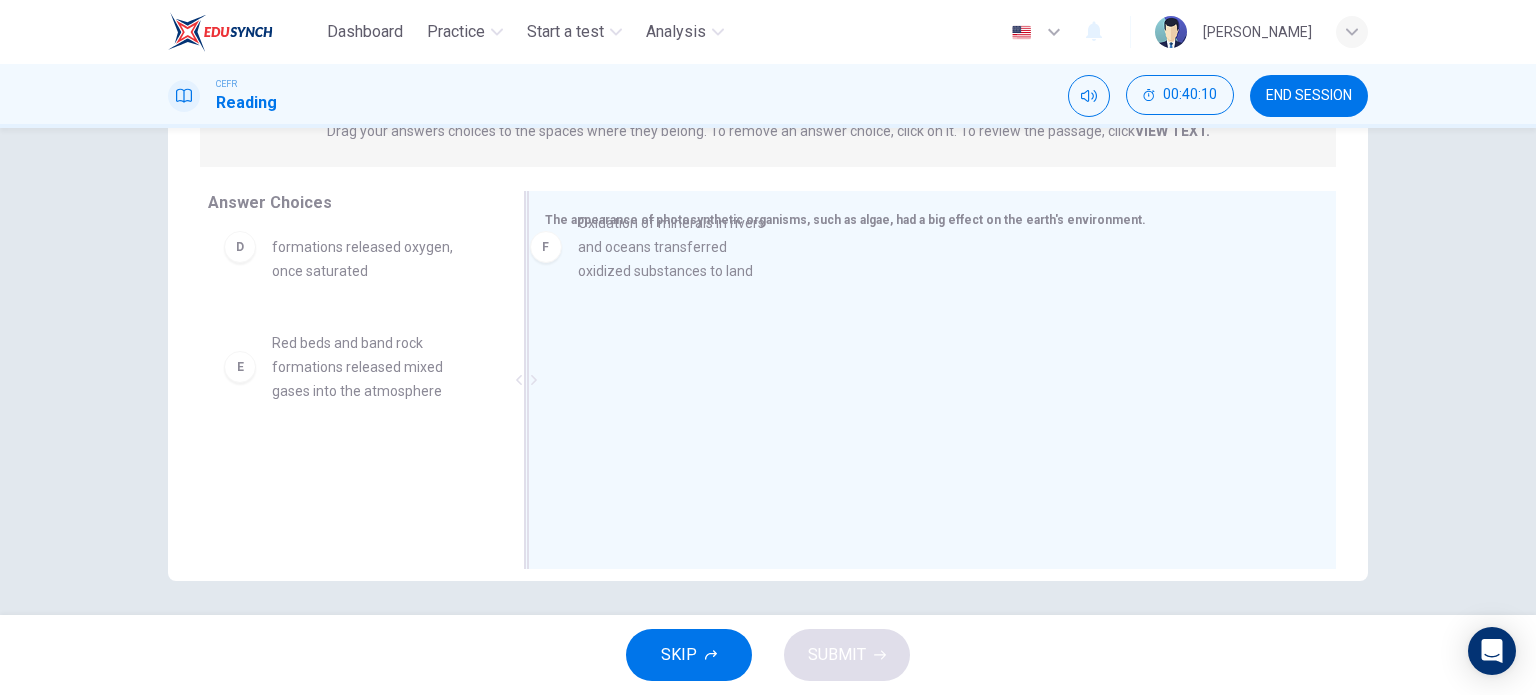 drag, startPoint x: 351, startPoint y: 476, endPoint x: 672, endPoint y: 236, distance: 400.80045 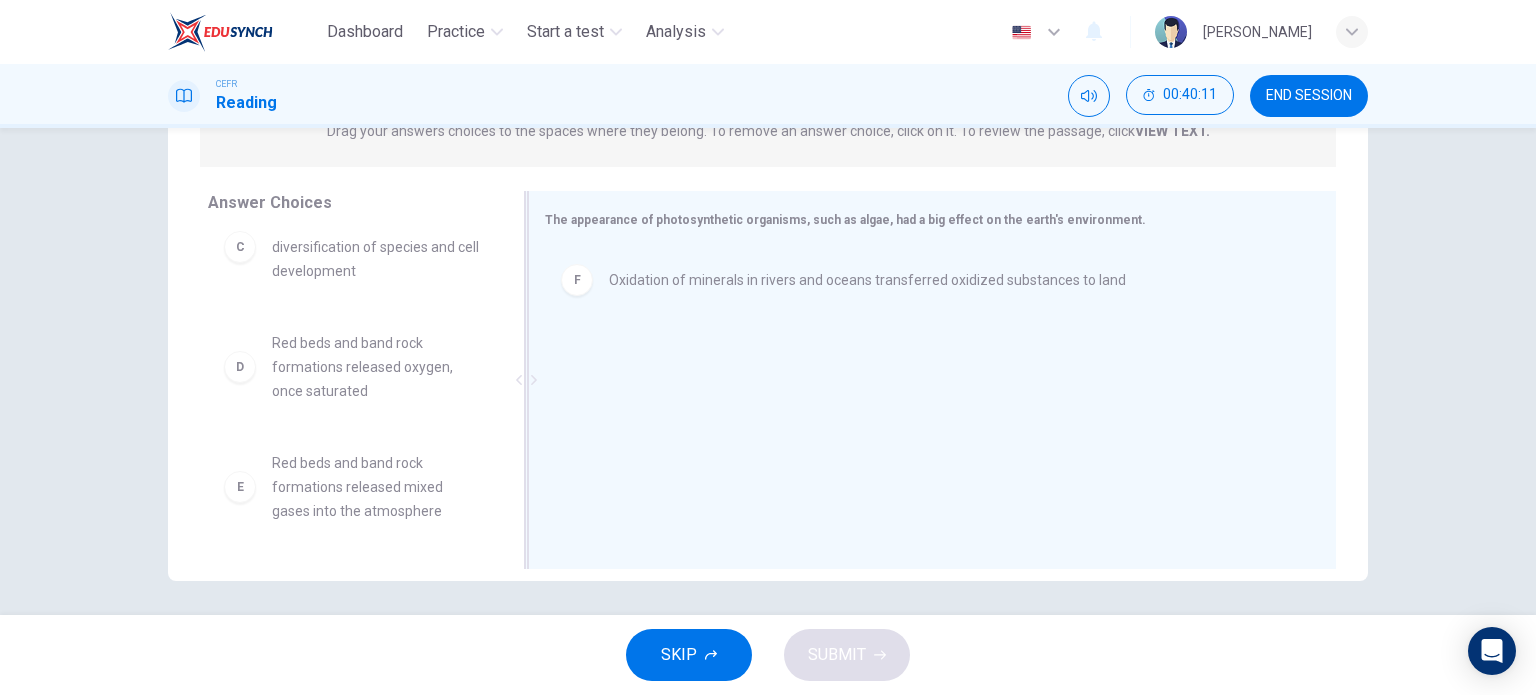 scroll, scrollTop: 252, scrollLeft: 0, axis: vertical 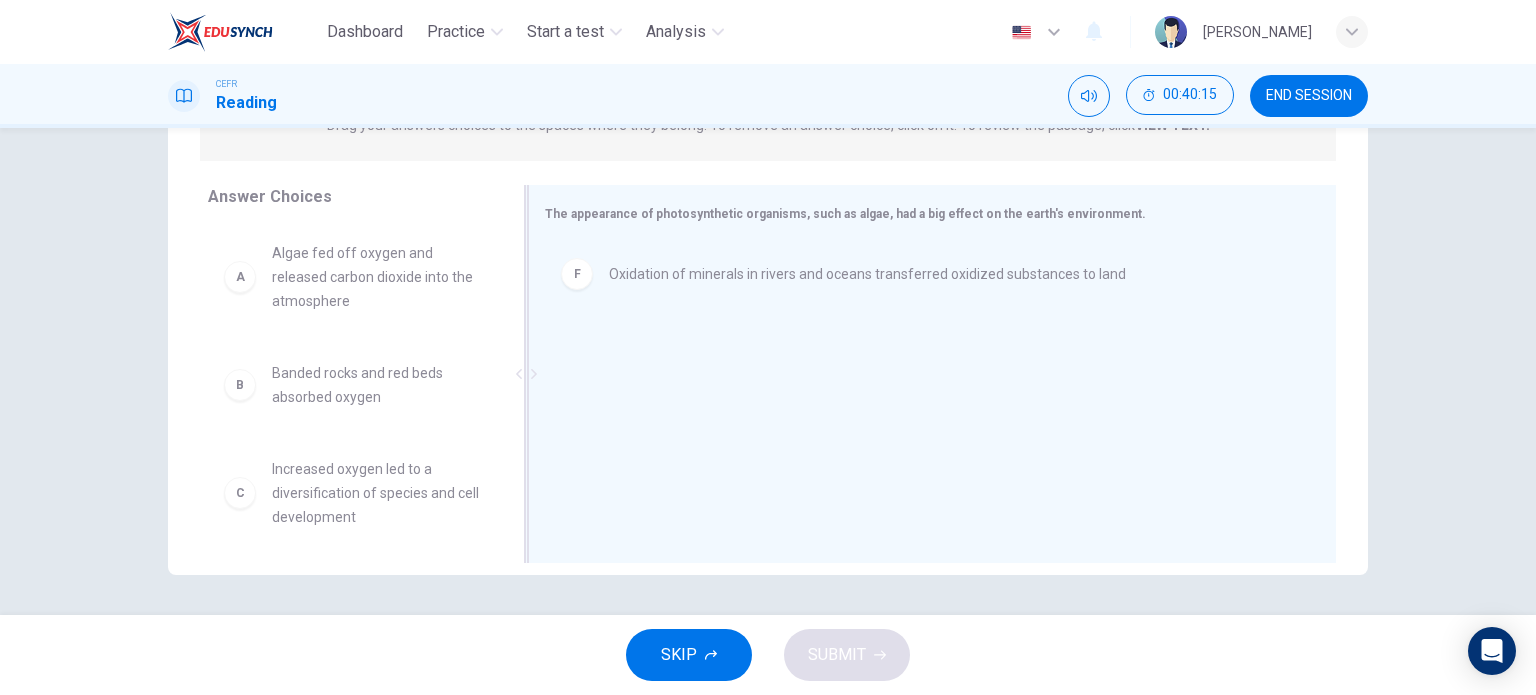 click on "F Oxidation of minerals in rivers and oceans transferred oxidized substances to land" at bounding box center [924, 274] 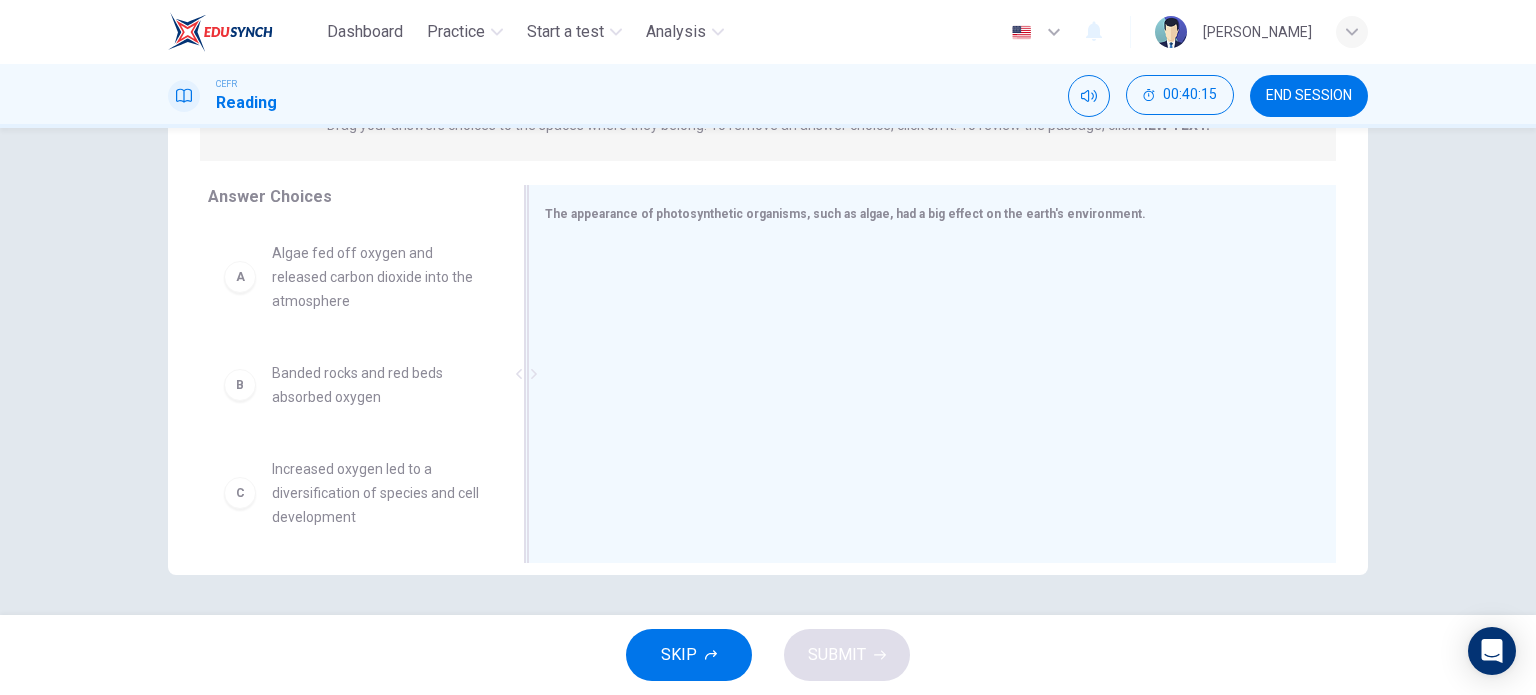 click at bounding box center (924, 376) 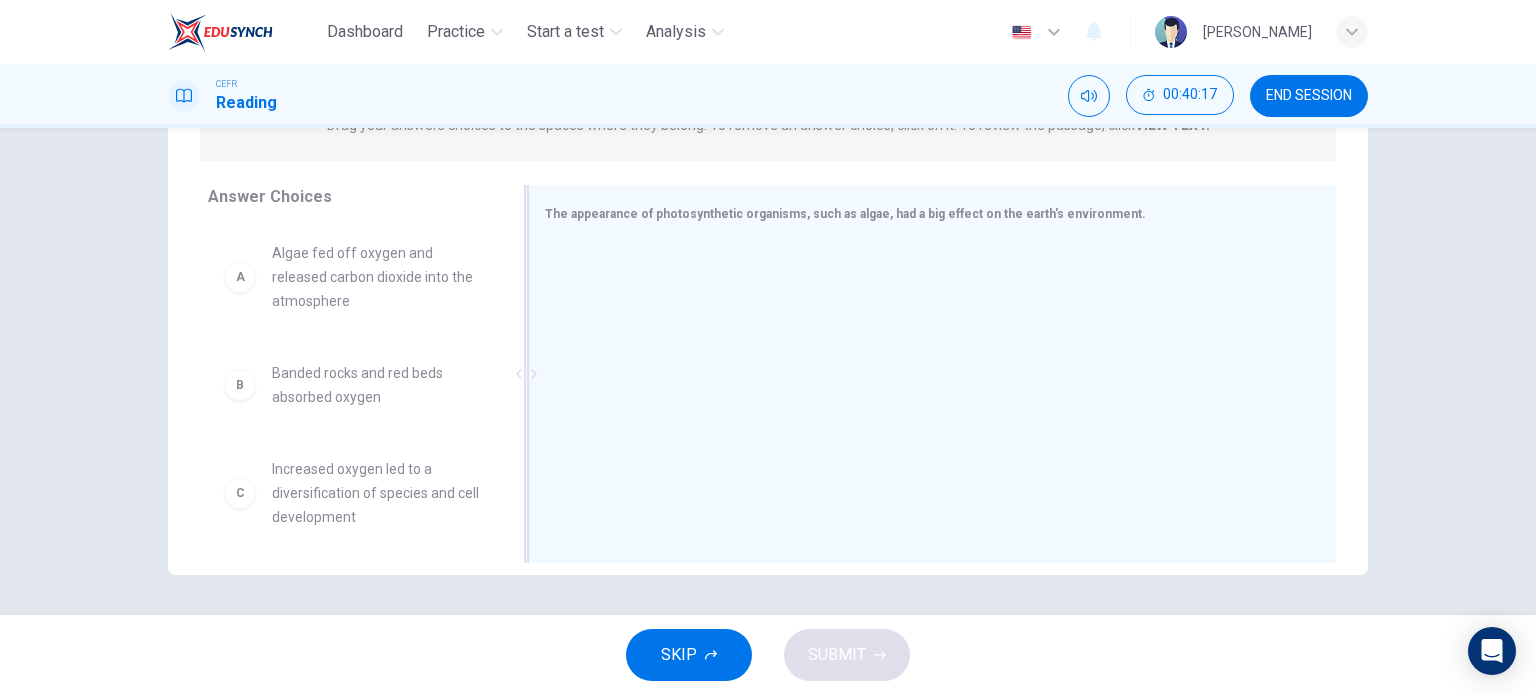 click on "Algae fed off oxygen and released carbon dioxide into the atmosphere" at bounding box center [376, 277] 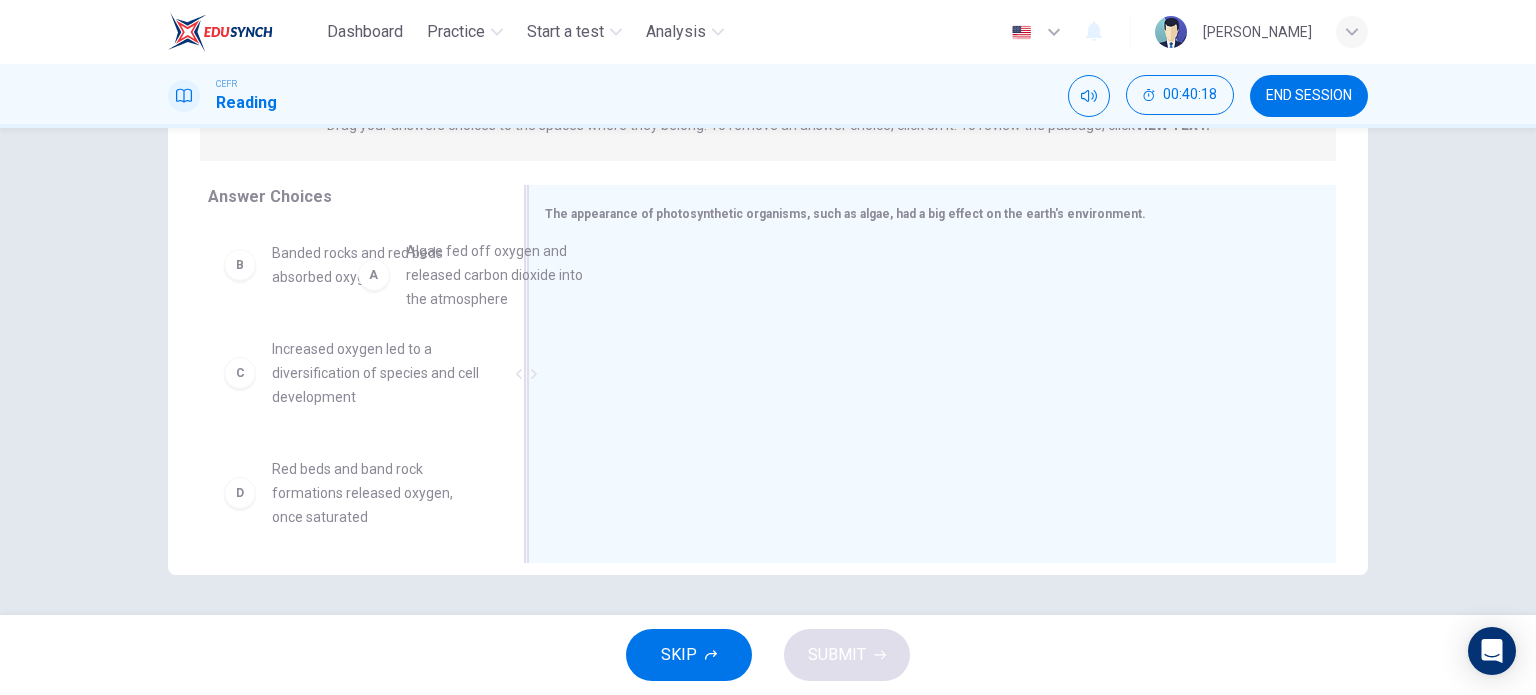 drag, startPoint x: 363, startPoint y: 249, endPoint x: 601, endPoint y: 246, distance: 238.0189 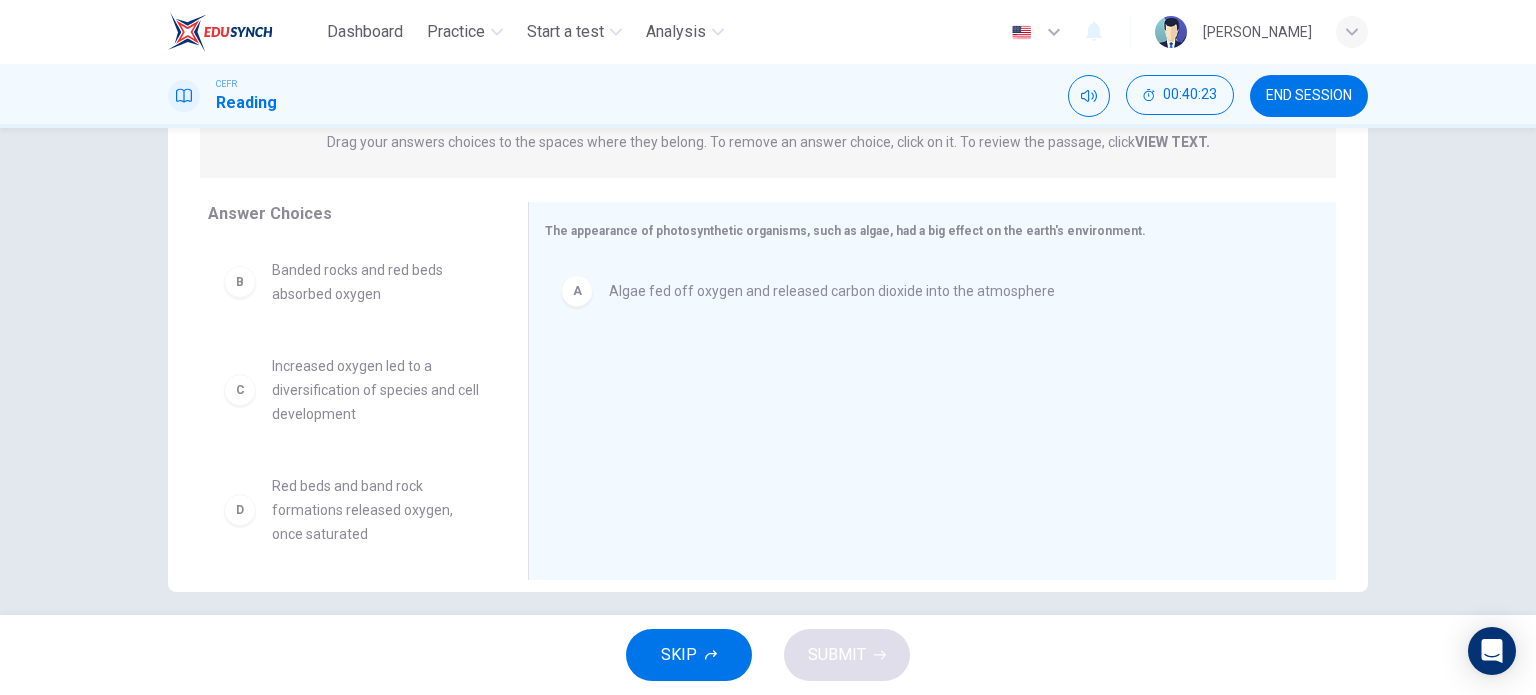 scroll, scrollTop: 268, scrollLeft: 0, axis: vertical 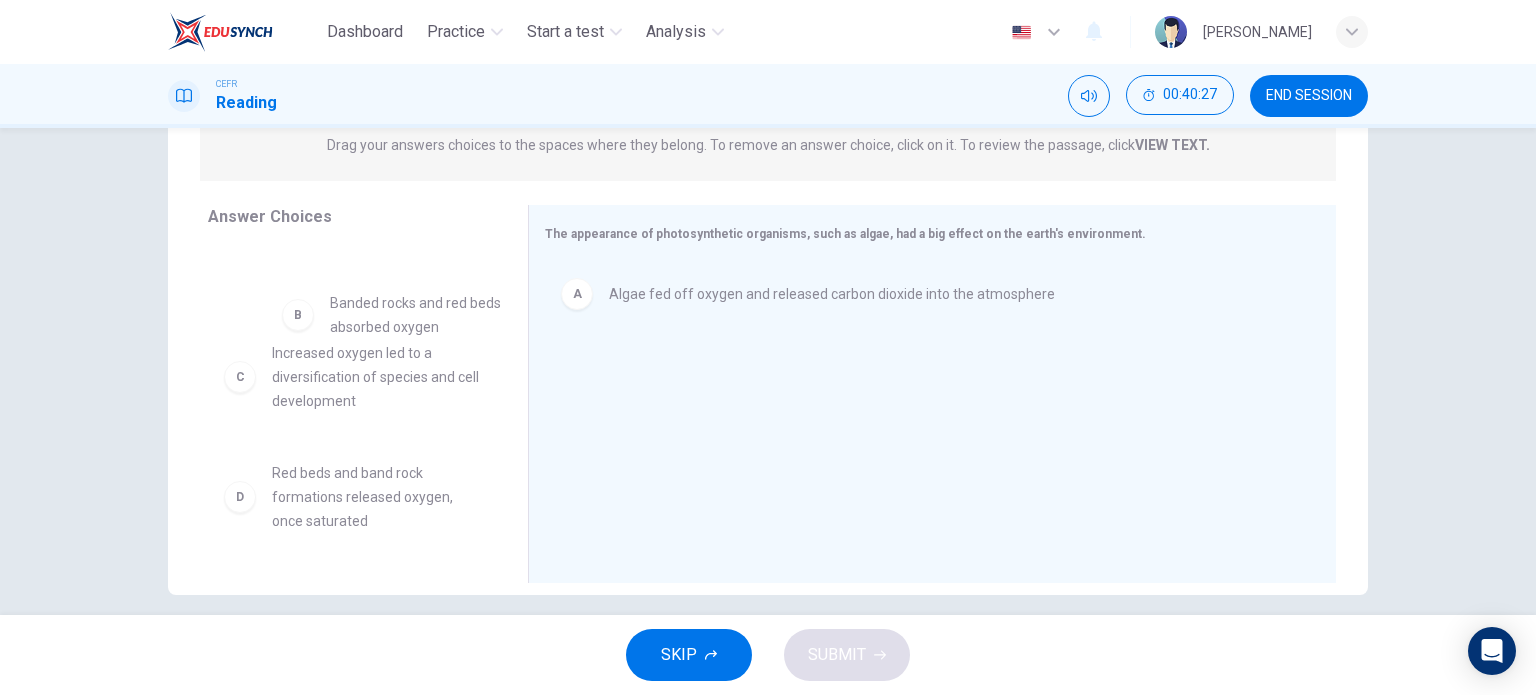 drag, startPoint x: 378, startPoint y: 295, endPoint x: 393, endPoint y: 327, distance: 35.341194 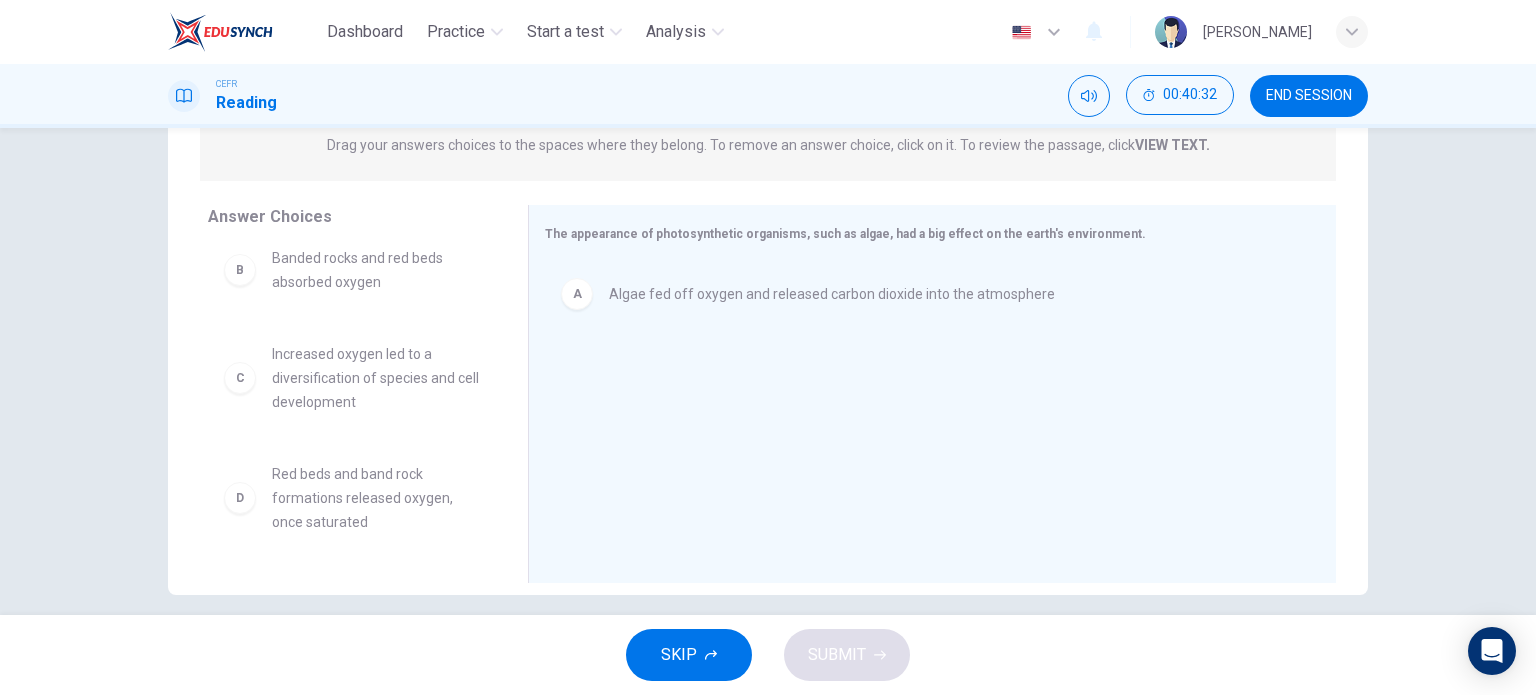scroll, scrollTop: 0, scrollLeft: 0, axis: both 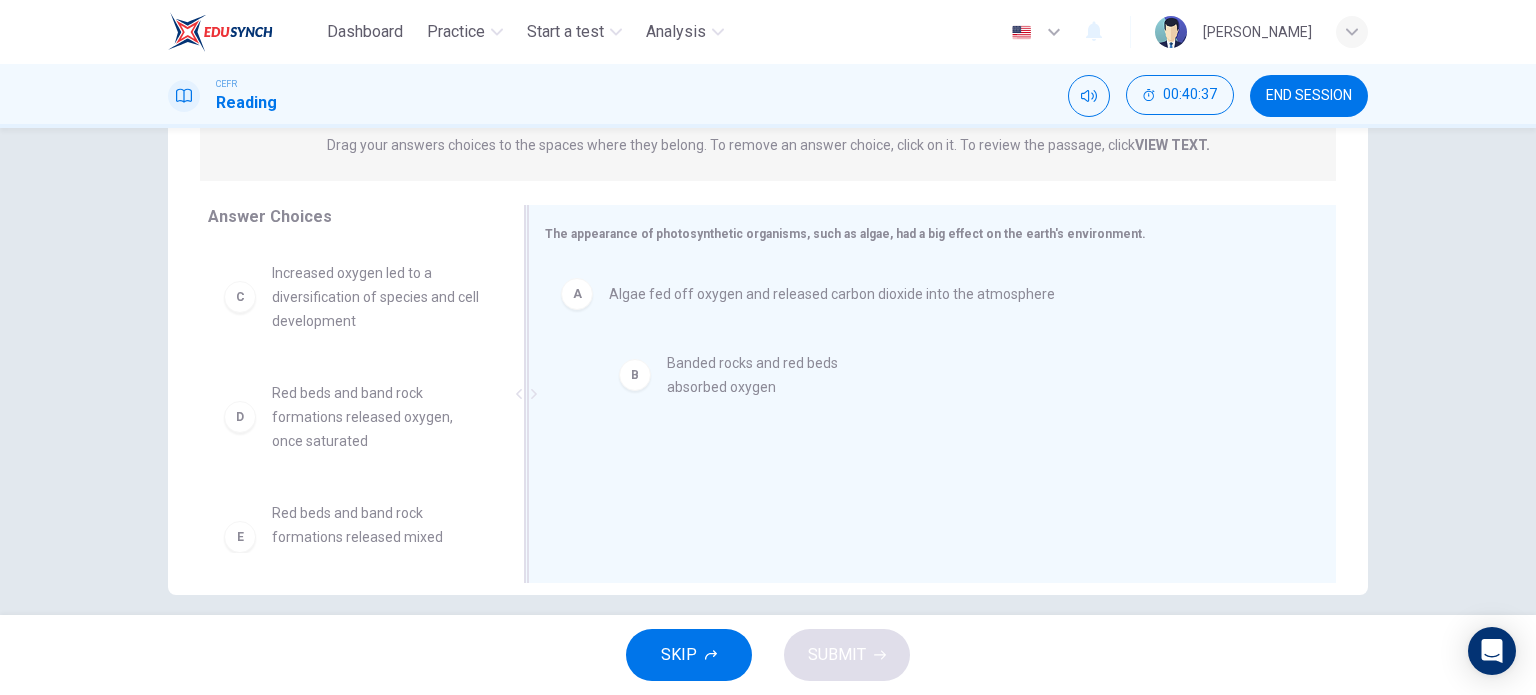 drag, startPoint x: 341, startPoint y: 303, endPoint x: 737, endPoint y: 372, distance: 401.96643 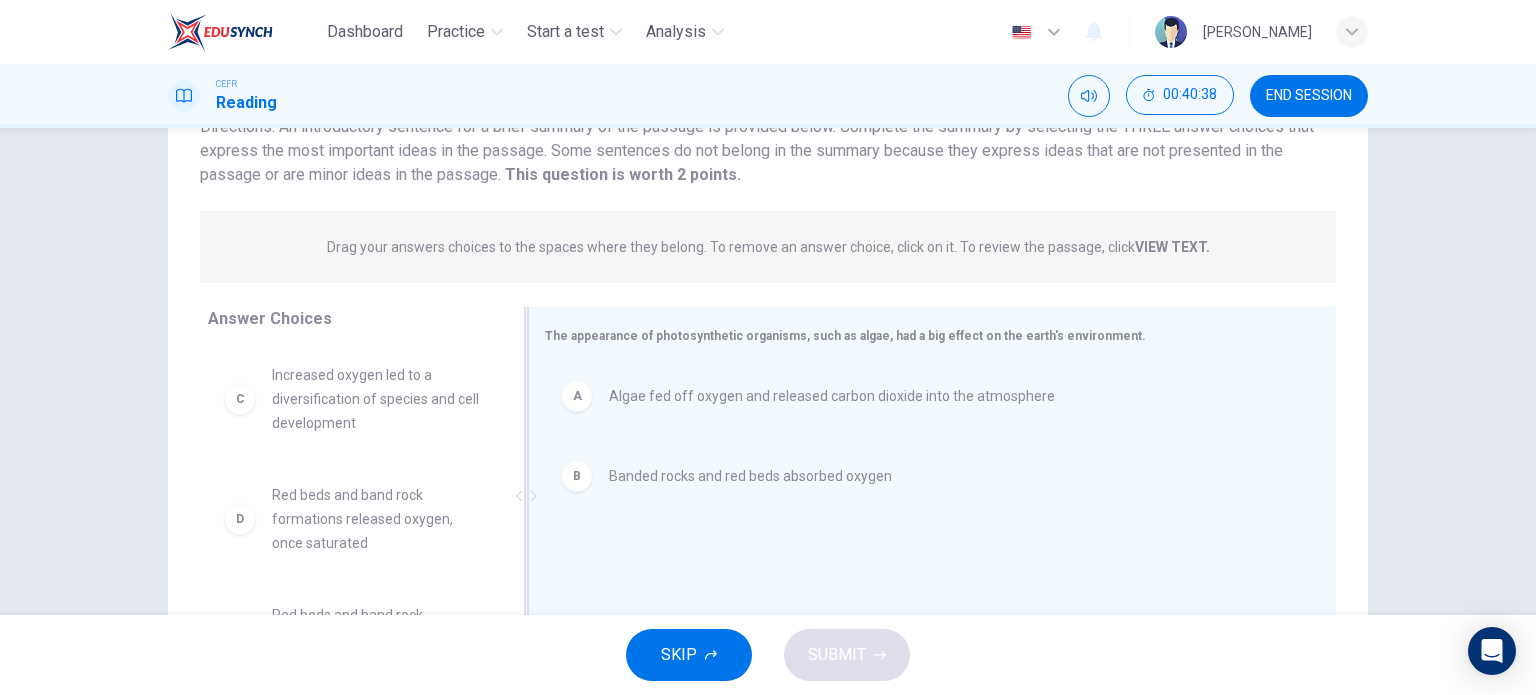 scroll, scrollTop: 158, scrollLeft: 0, axis: vertical 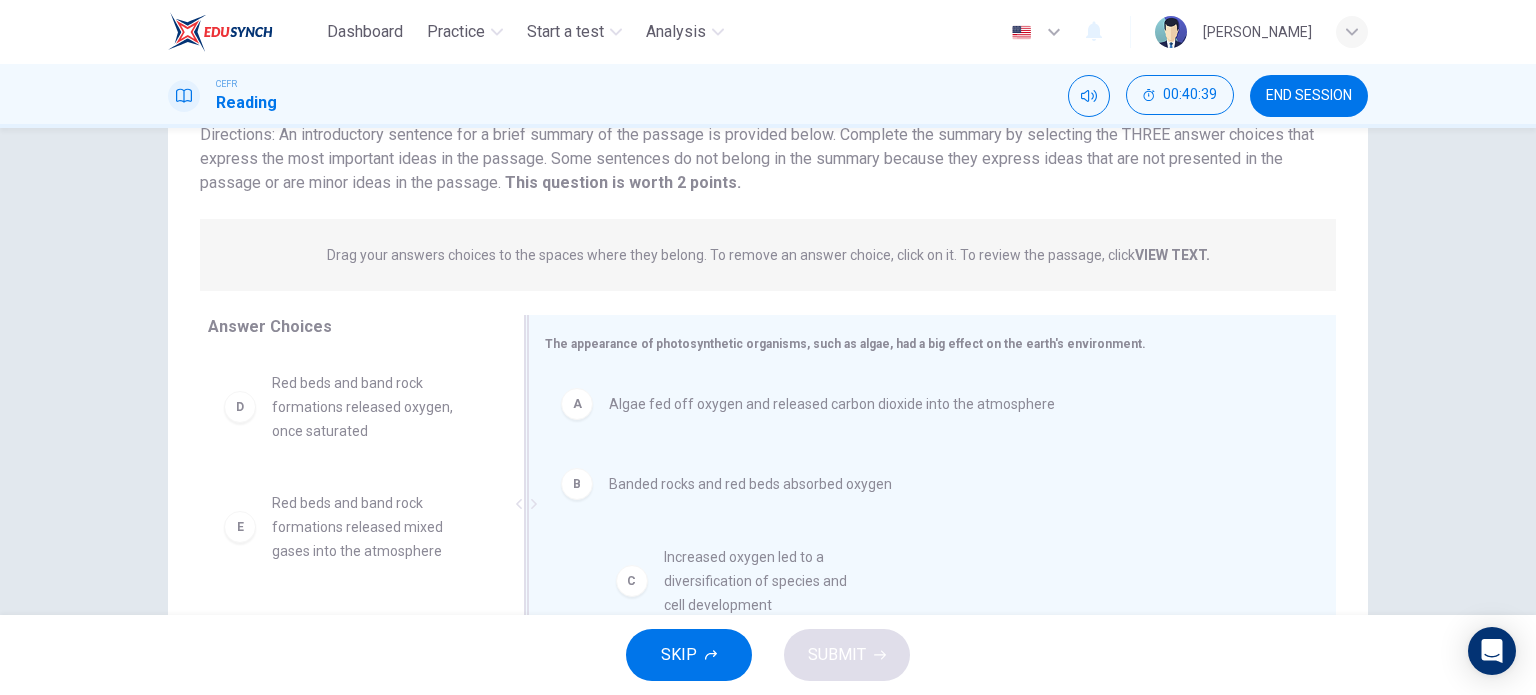 drag, startPoint x: 419, startPoint y: 419, endPoint x: 808, endPoint y: 575, distance: 419.11453 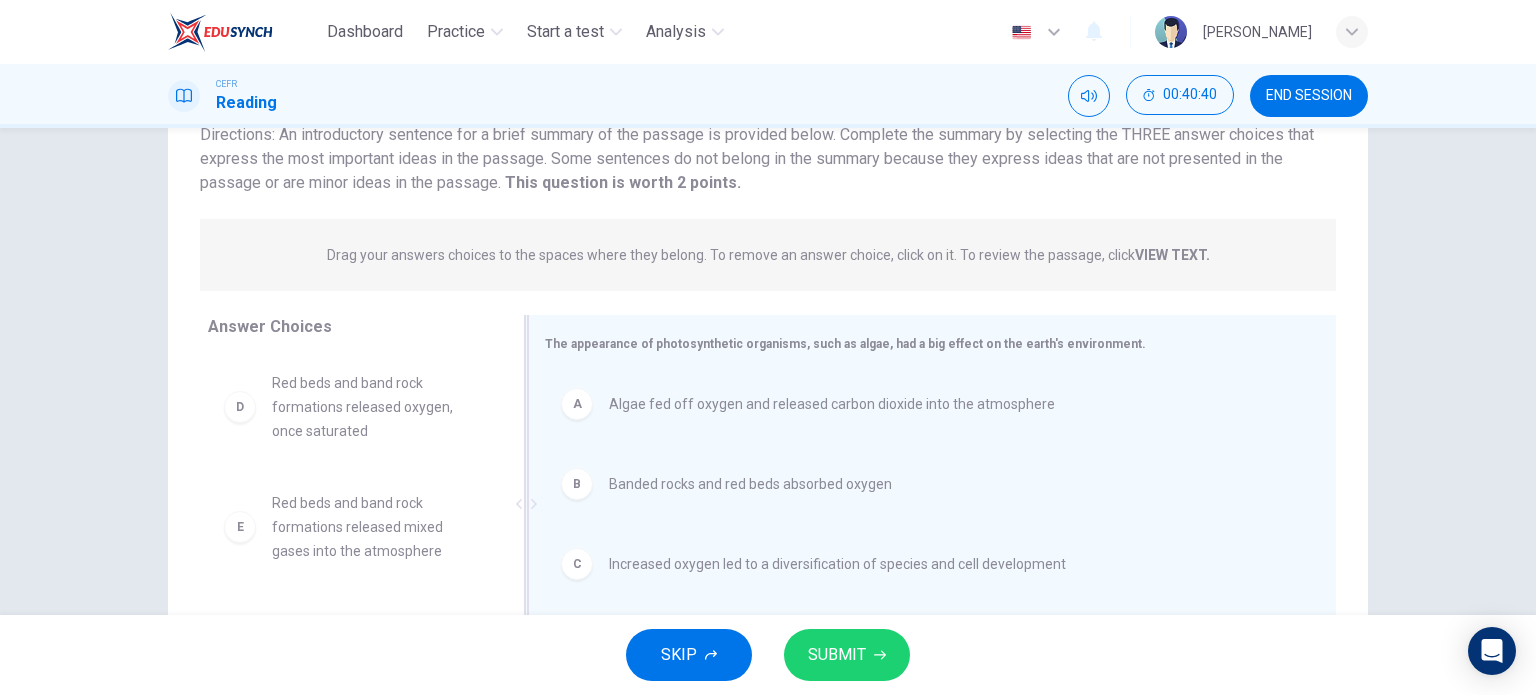 scroll, scrollTop: 288, scrollLeft: 0, axis: vertical 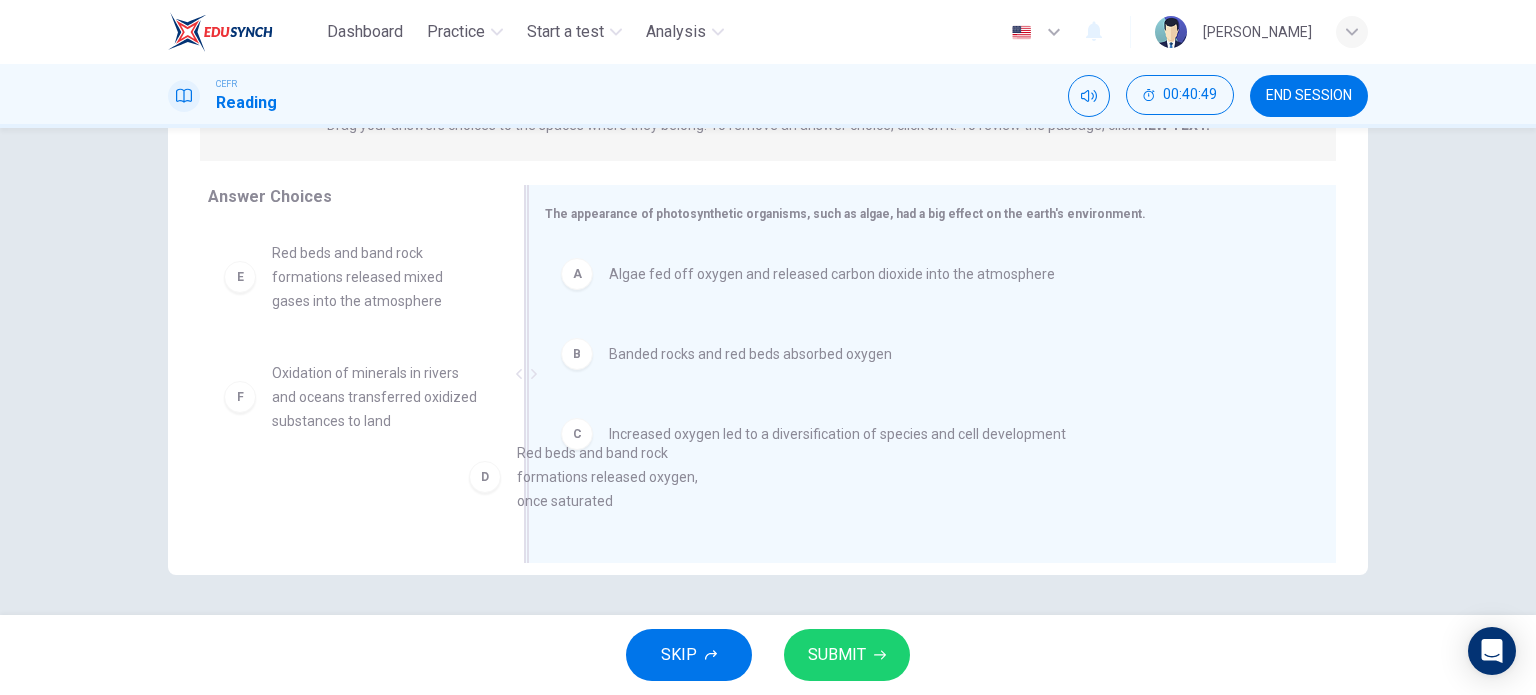 drag, startPoint x: 405, startPoint y: 271, endPoint x: 664, endPoint y: 484, distance: 335.33566 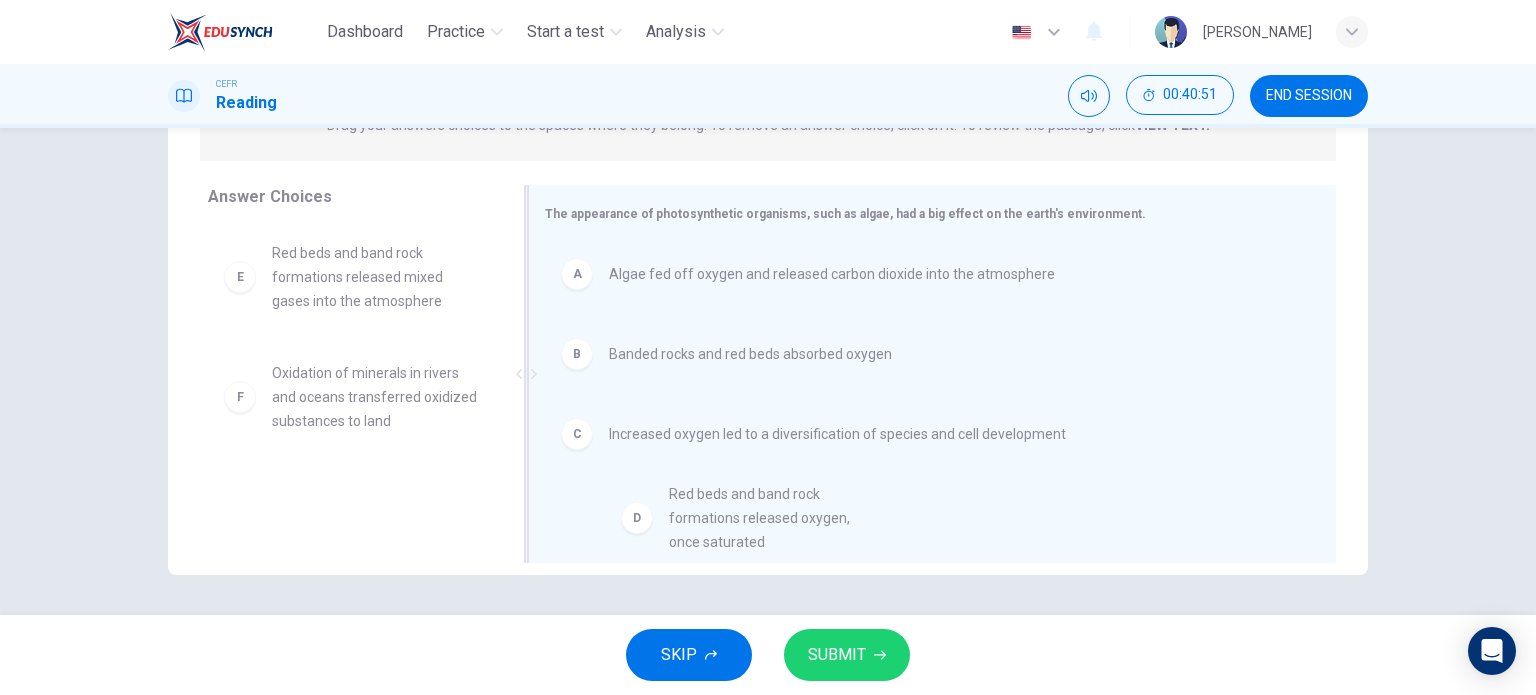 drag, startPoint x: 351, startPoint y: 276, endPoint x: 771, endPoint y: 527, distance: 489.28622 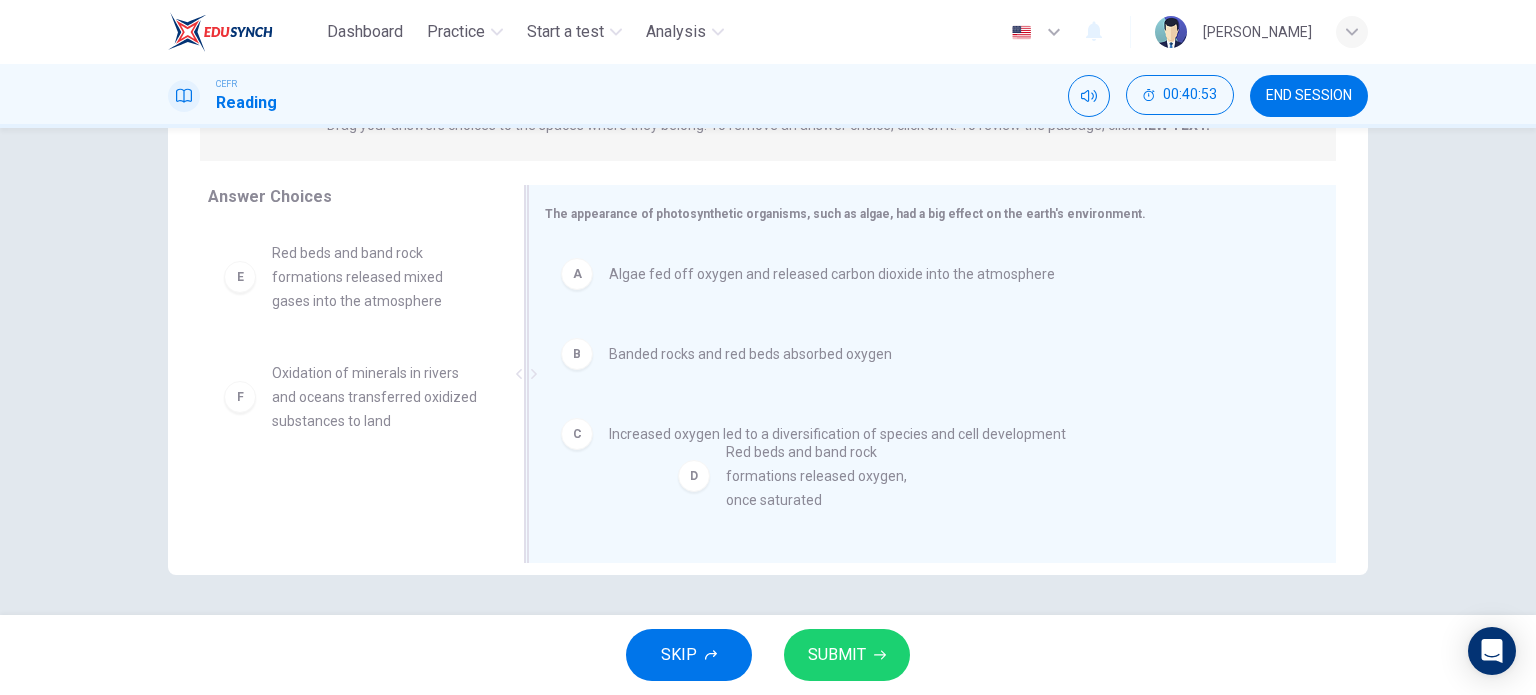 drag, startPoint x: 384, startPoint y: 279, endPoint x: 840, endPoint y: 468, distance: 493.61624 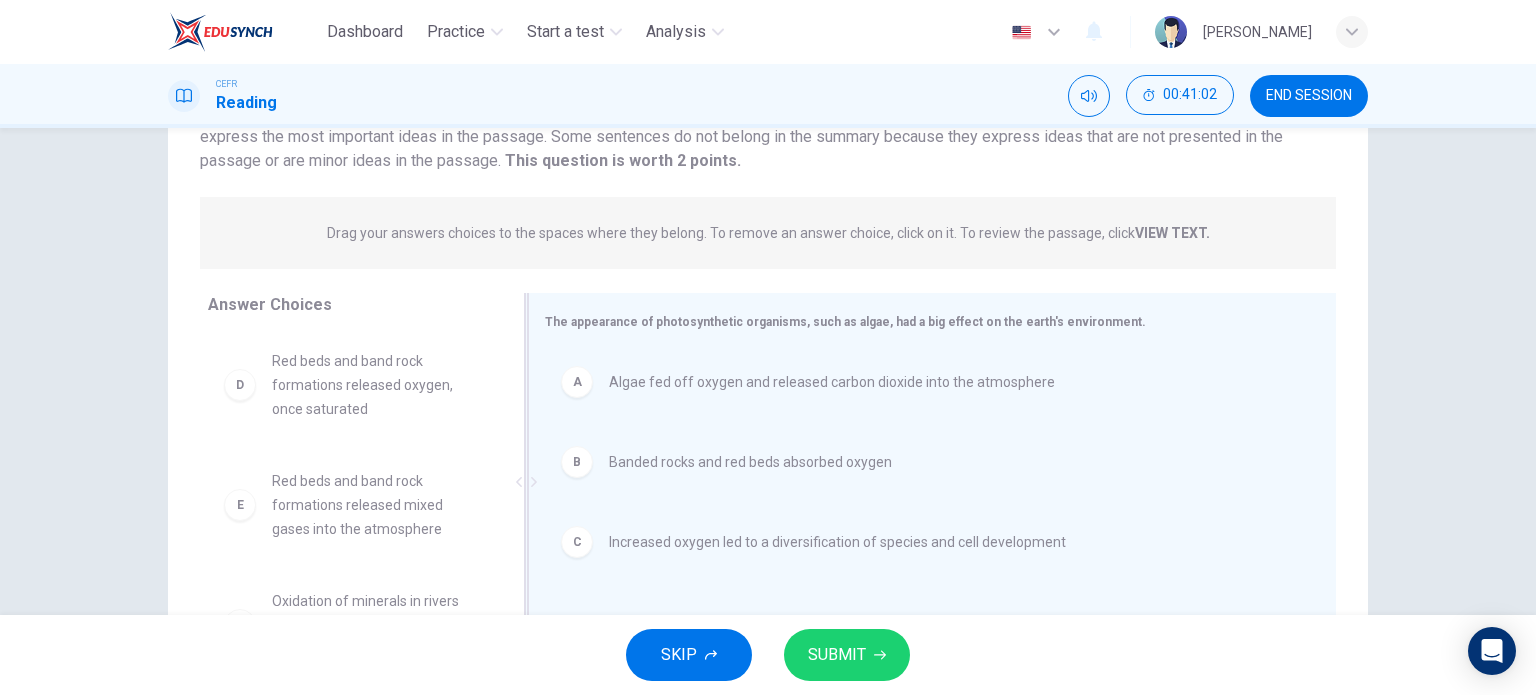 scroll, scrollTop: 180, scrollLeft: 0, axis: vertical 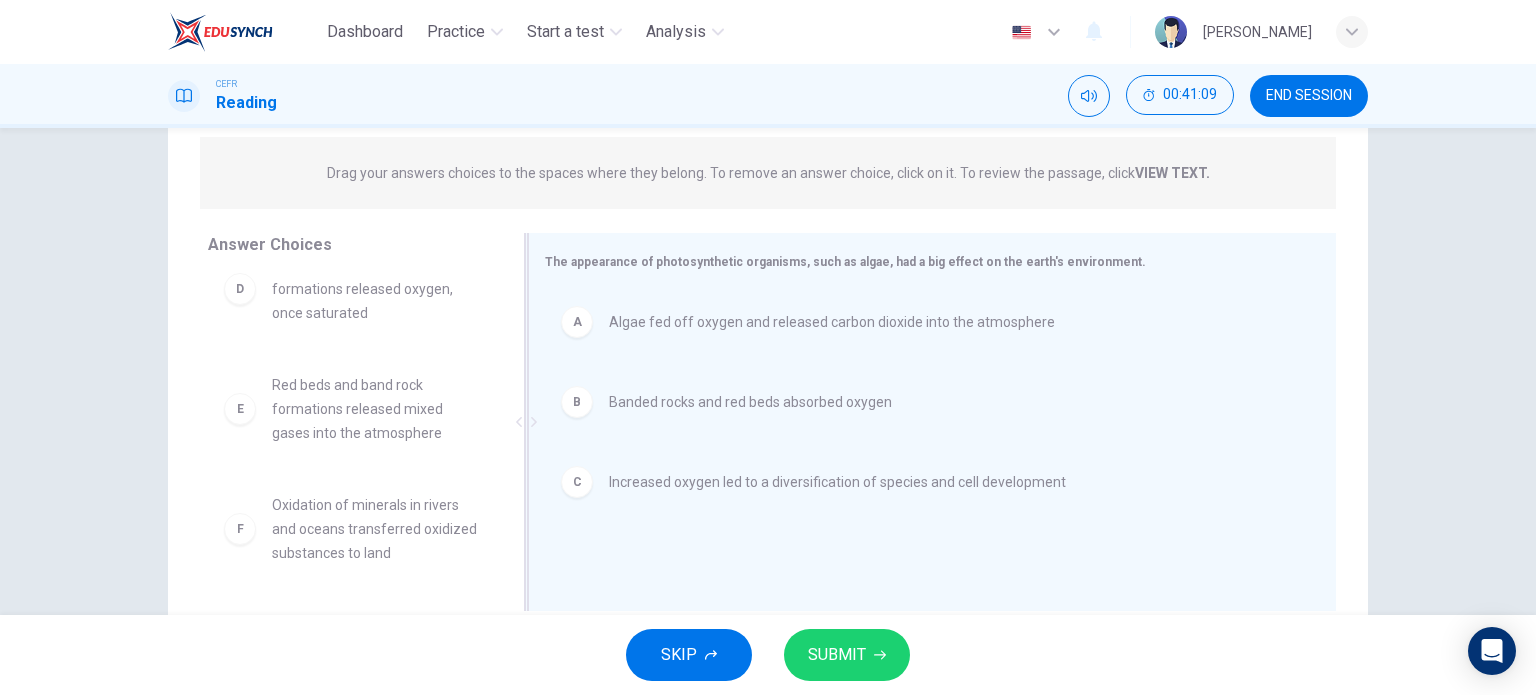 click on "Banded rocks and red beds absorbed oxygen" at bounding box center (750, 402) 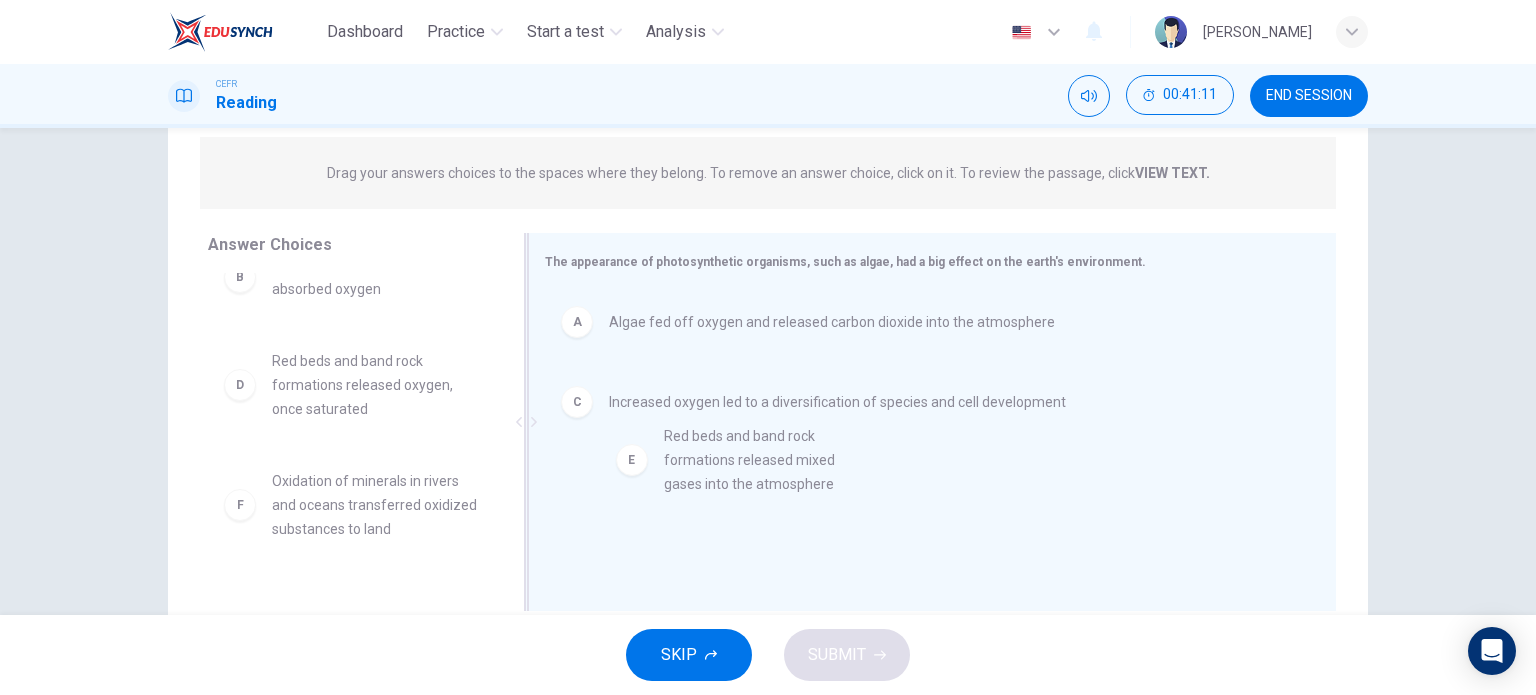 drag, startPoint x: 328, startPoint y: 510, endPoint x: 729, endPoint y: 463, distance: 403.74496 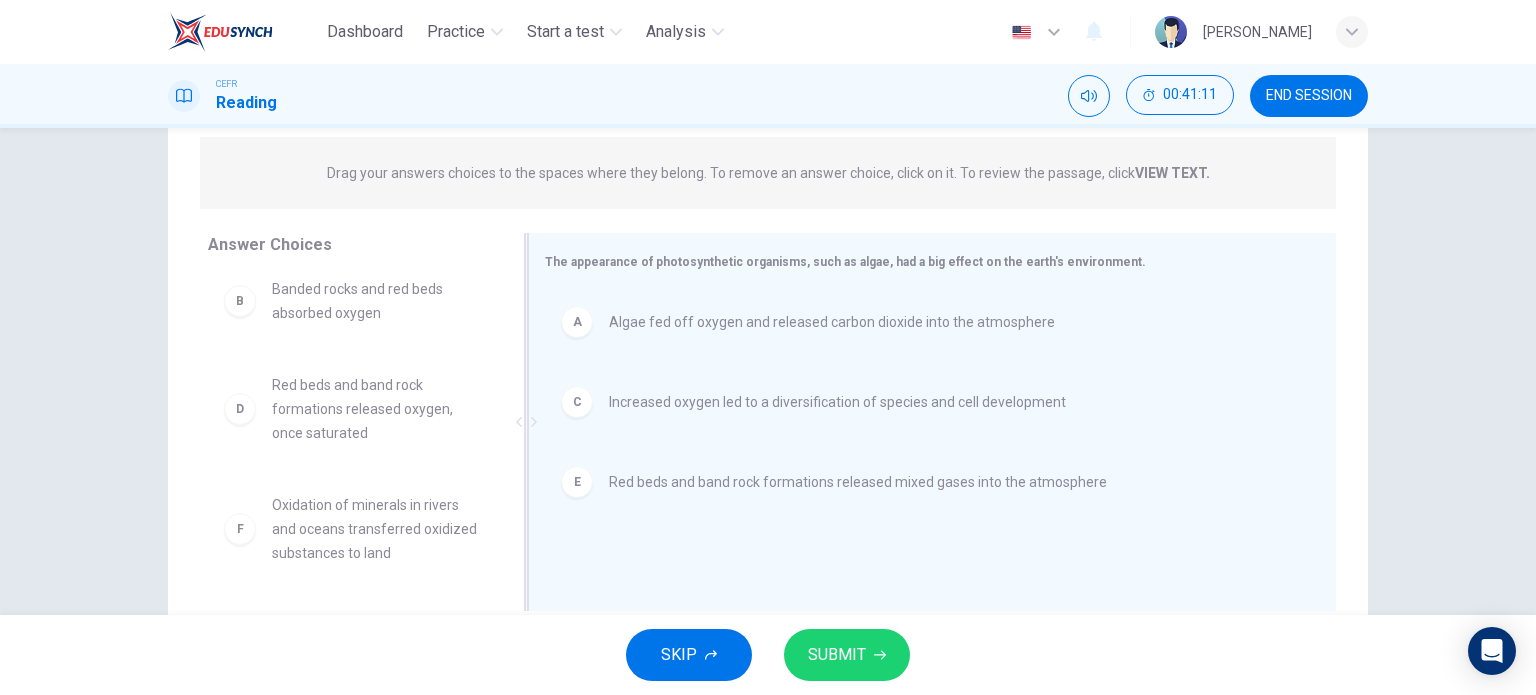 scroll, scrollTop: 12, scrollLeft: 0, axis: vertical 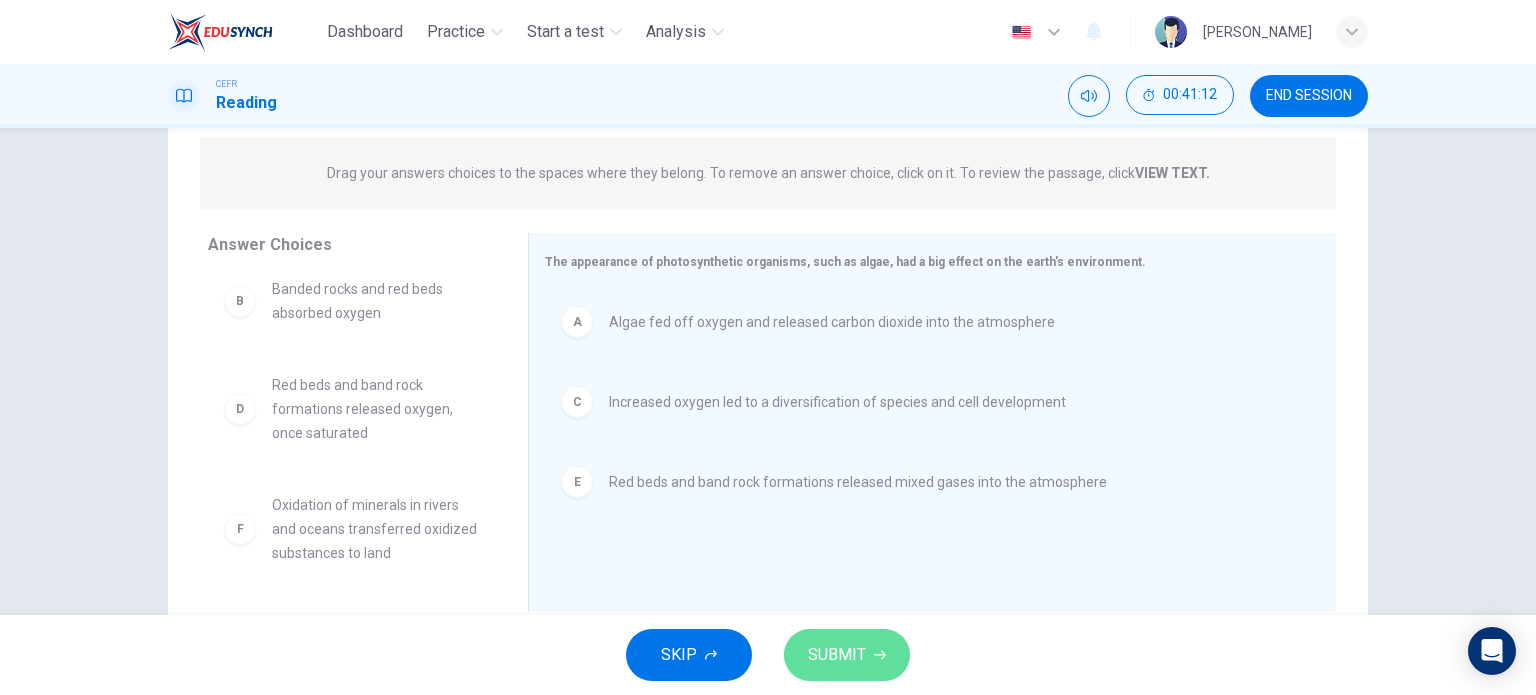 click on "SUBMIT" at bounding box center (847, 655) 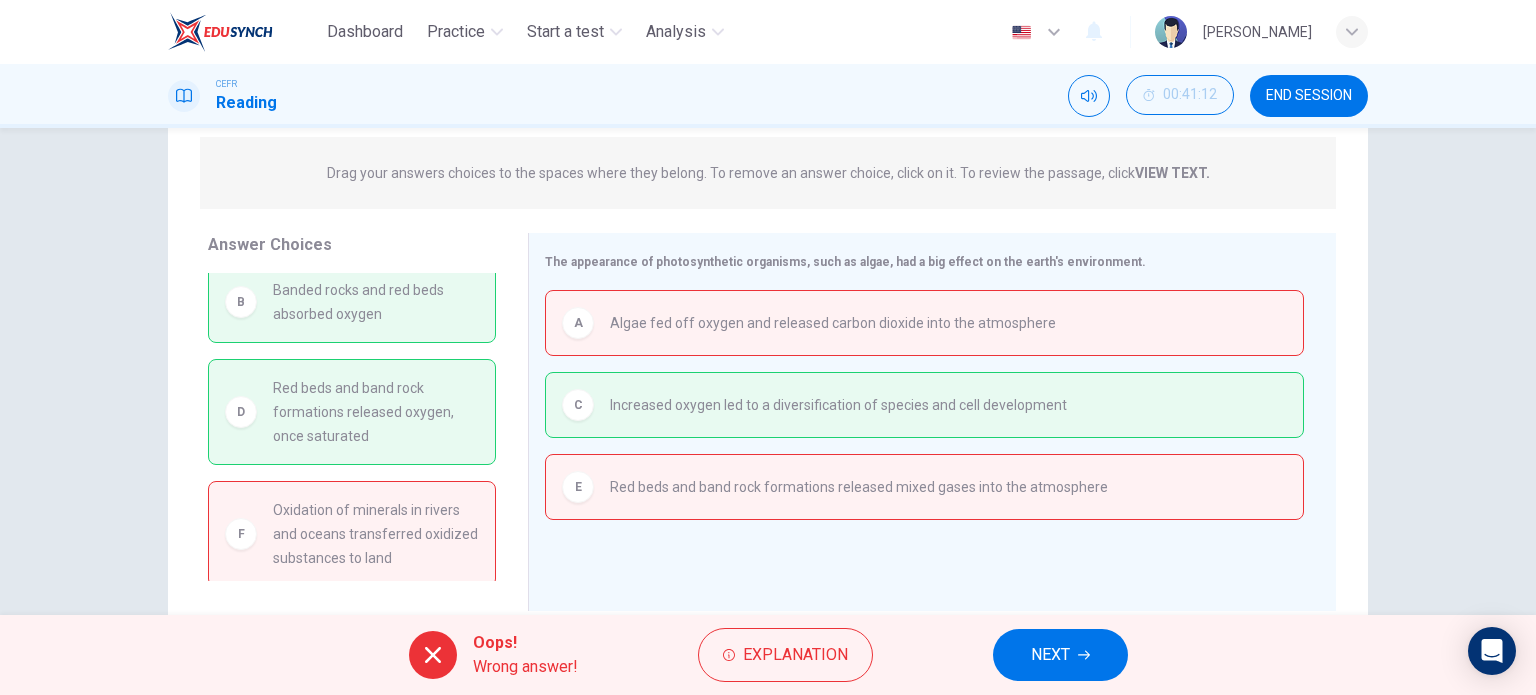 scroll, scrollTop: 288, scrollLeft: 0, axis: vertical 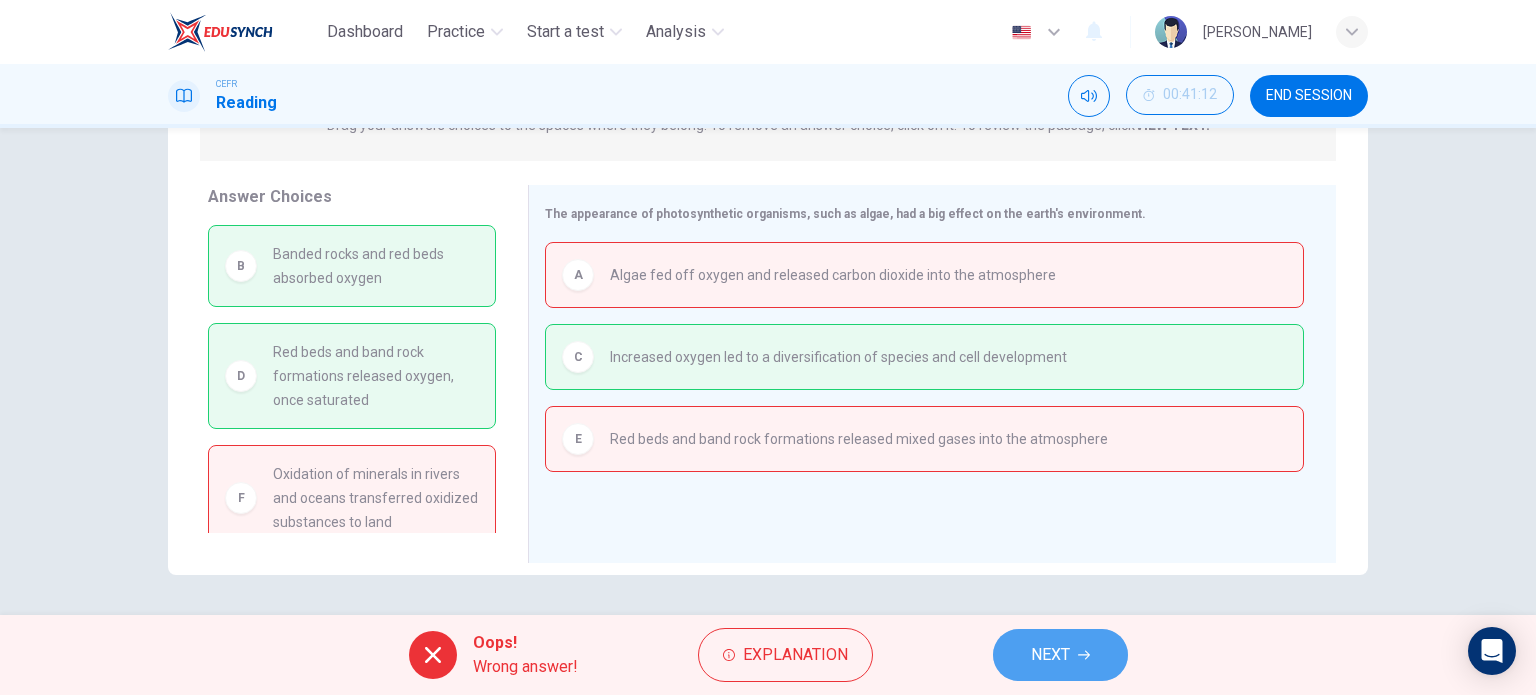 click on "NEXT" at bounding box center [1060, 655] 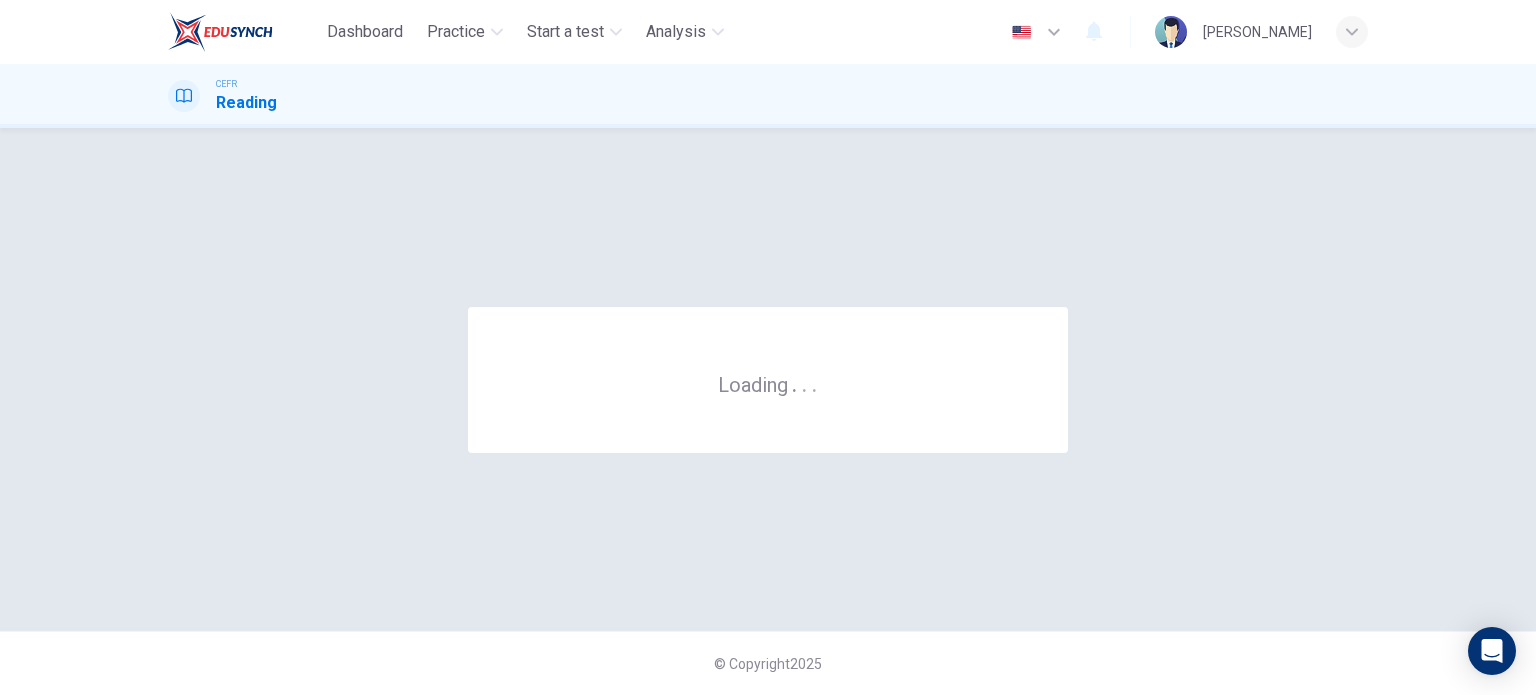 scroll, scrollTop: 0, scrollLeft: 0, axis: both 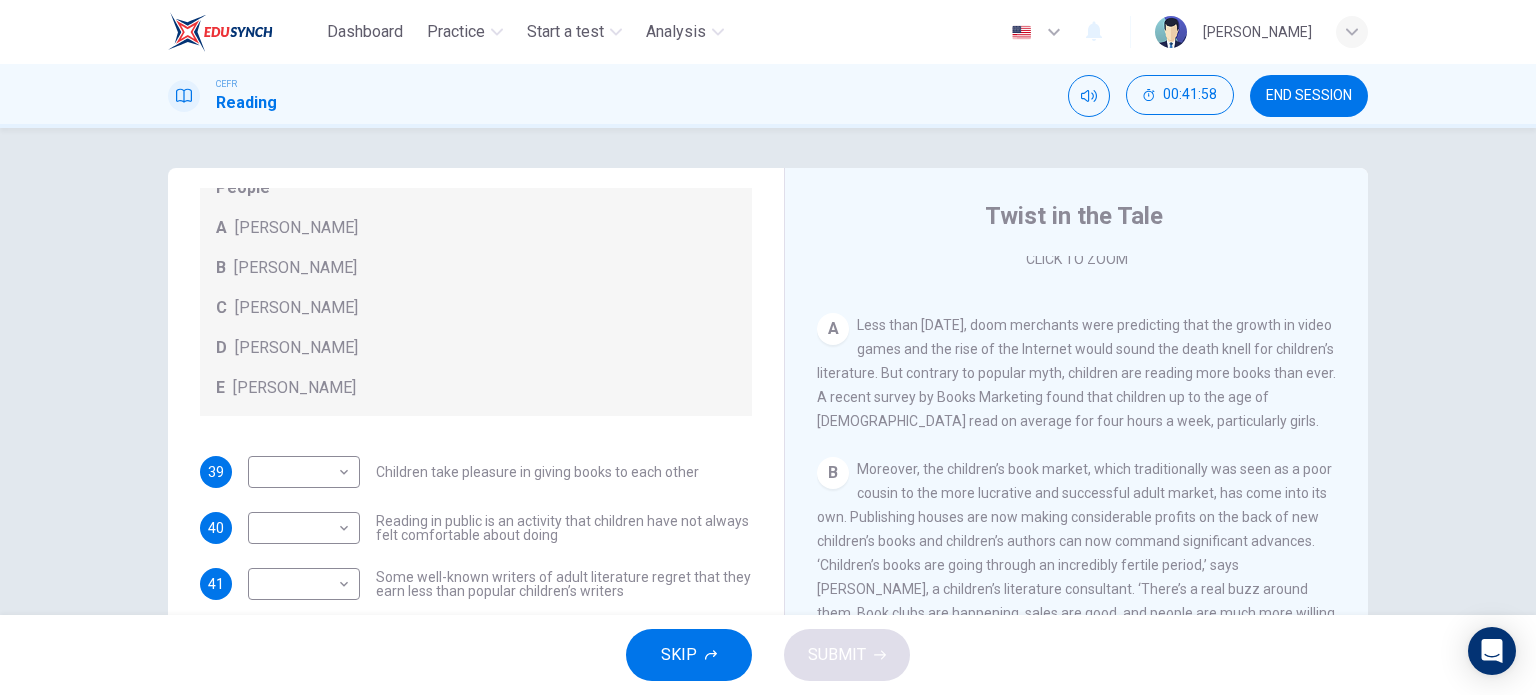 click on "Less than three years ago, doom merchants were predicting that the growth in video games and the rise of the Internet would sound the death knell for children’s literature. But contrary to popular myth, children are reading more books than ever. A recent survey by Books Marketing found that children up to the age of 11 read on average for four hours a week, particularly girls." at bounding box center (1076, 373) 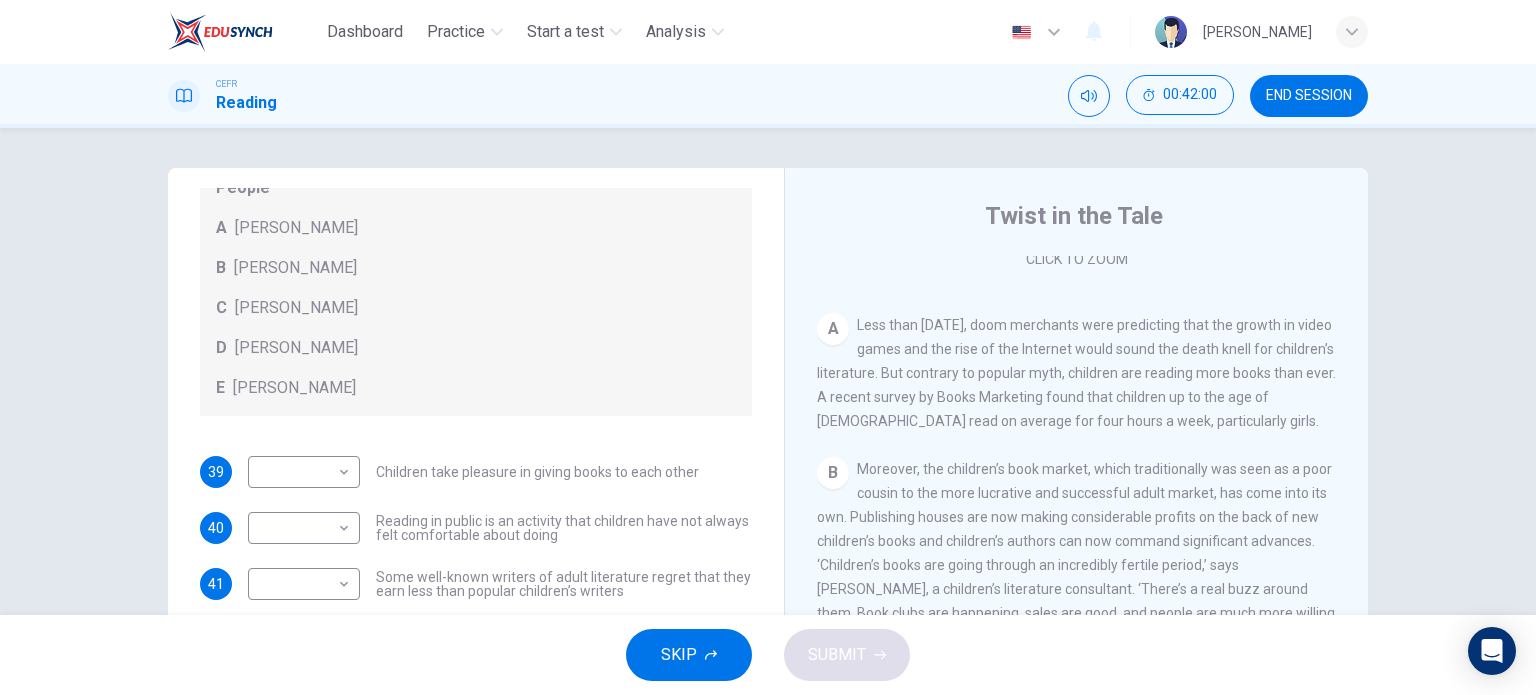 scroll, scrollTop: 371, scrollLeft: 0, axis: vertical 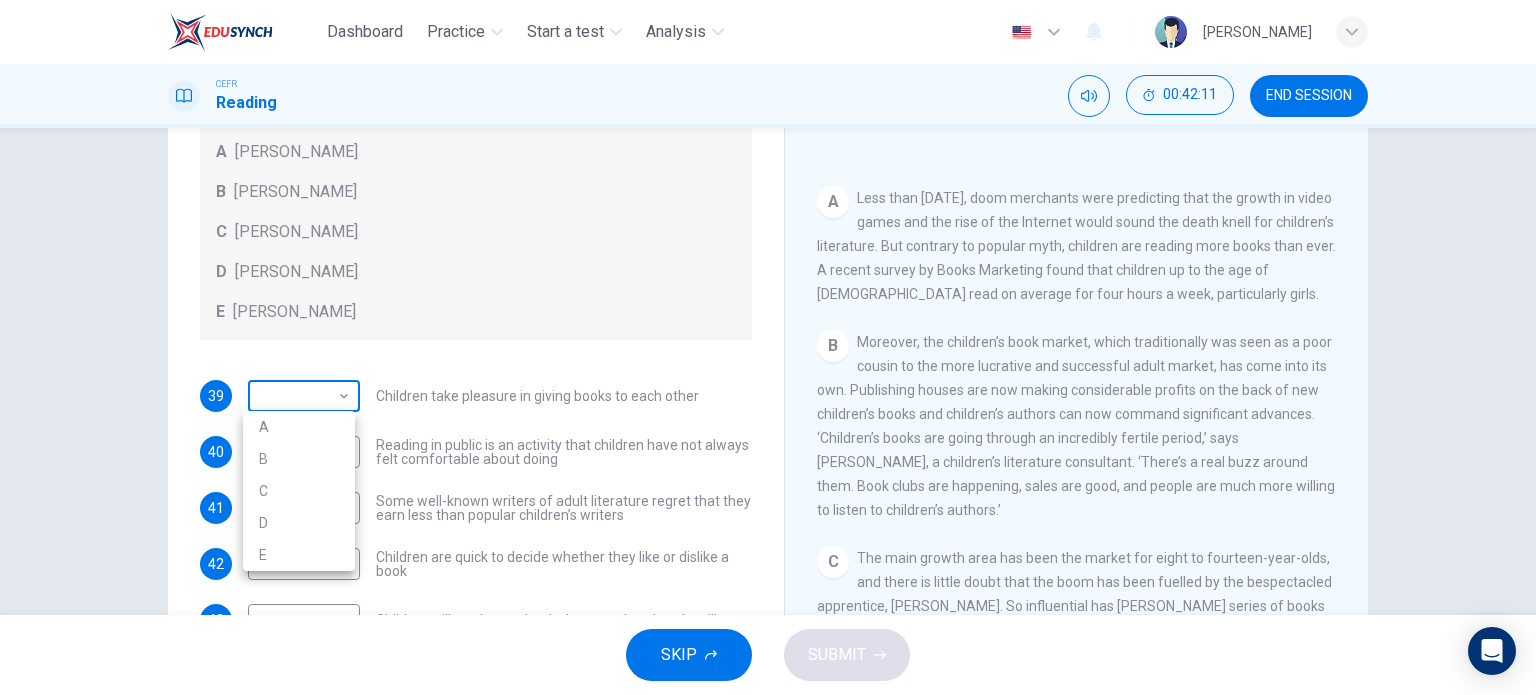 click on "Dashboard Practice Start a test Analysis English en ​ ERNAIZZATY BINTI ZAKARIA CEFR Reading 00:42:11 END SESSION Questions 39 - 45 Look at the following list of people A-E and the list of statements. Match each statement with one of the people listed. People A Wendy Cooling B David Almond C Julia Eccleshare D Jacqueline Wilson E Anne Fine 39 ​ ​ Children take pleasure in giving books to each other 40 ​ ​ Reading in public is an activity that children have not always felt comfortable about doing 41 ​ ​ Some well-known writers of adult literature regret that they earn less than popular children’s writers 42 ​ ​ Children are quick to decide whether they like or dislike a book 43 ​ ​ Children will read many books by an author that they like 44 ​ ​ The public do not realise how much children read today 45 ​ ​ We are experiencing a rise in the popularity of children’s literature Twist in the Tale CLICK TO ZOOM Click to Zoom A B C D E F G H I J SKIP SUBMIT
Dashboard Practice" at bounding box center (768, 347) 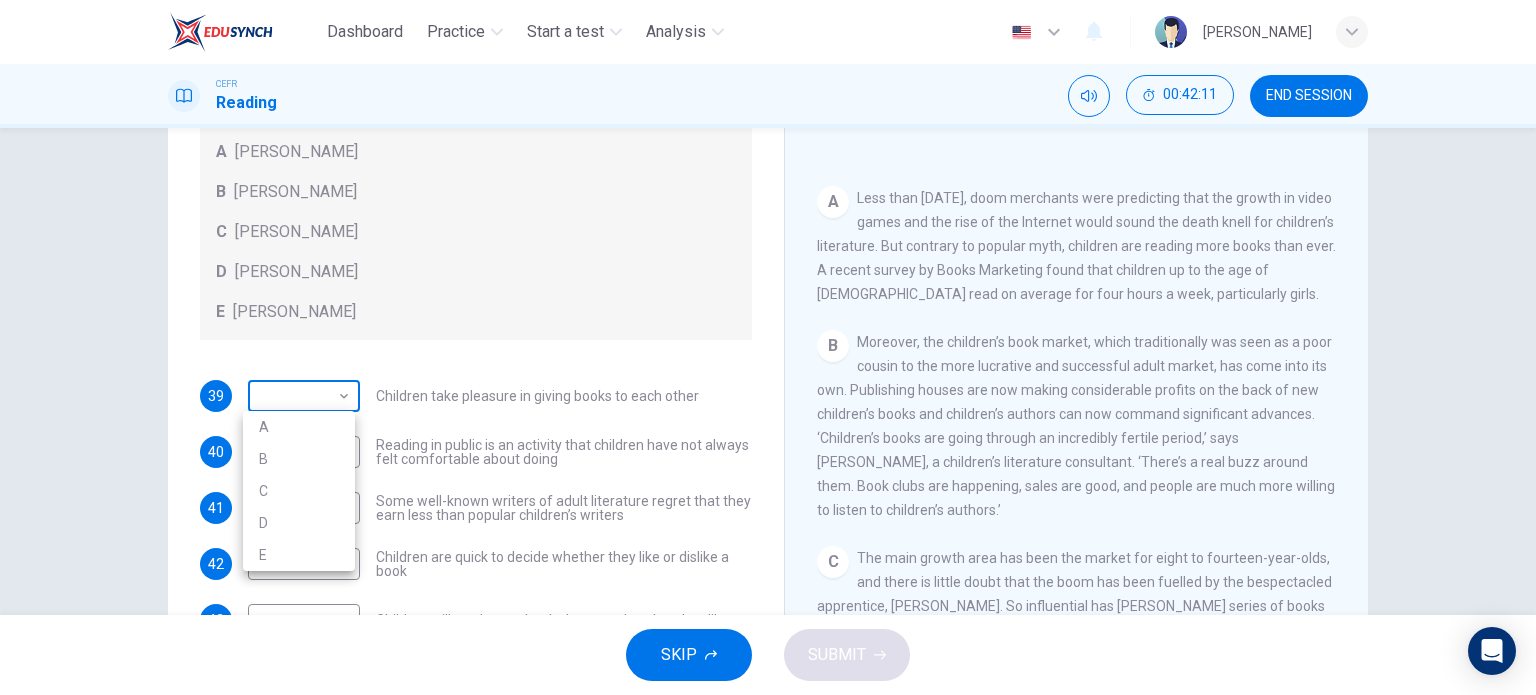 click at bounding box center (768, 347) 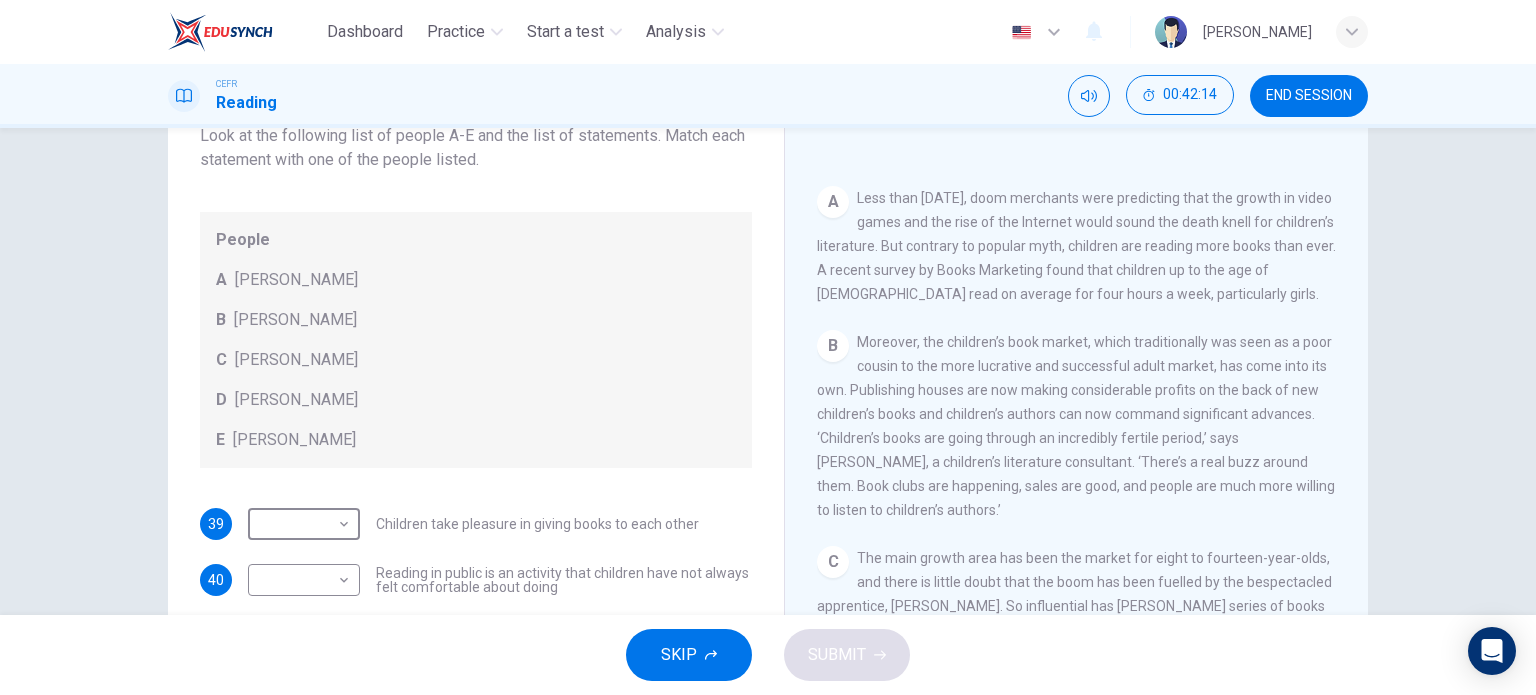 scroll, scrollTop: 25, scrollLeft: 0, axis: vertical 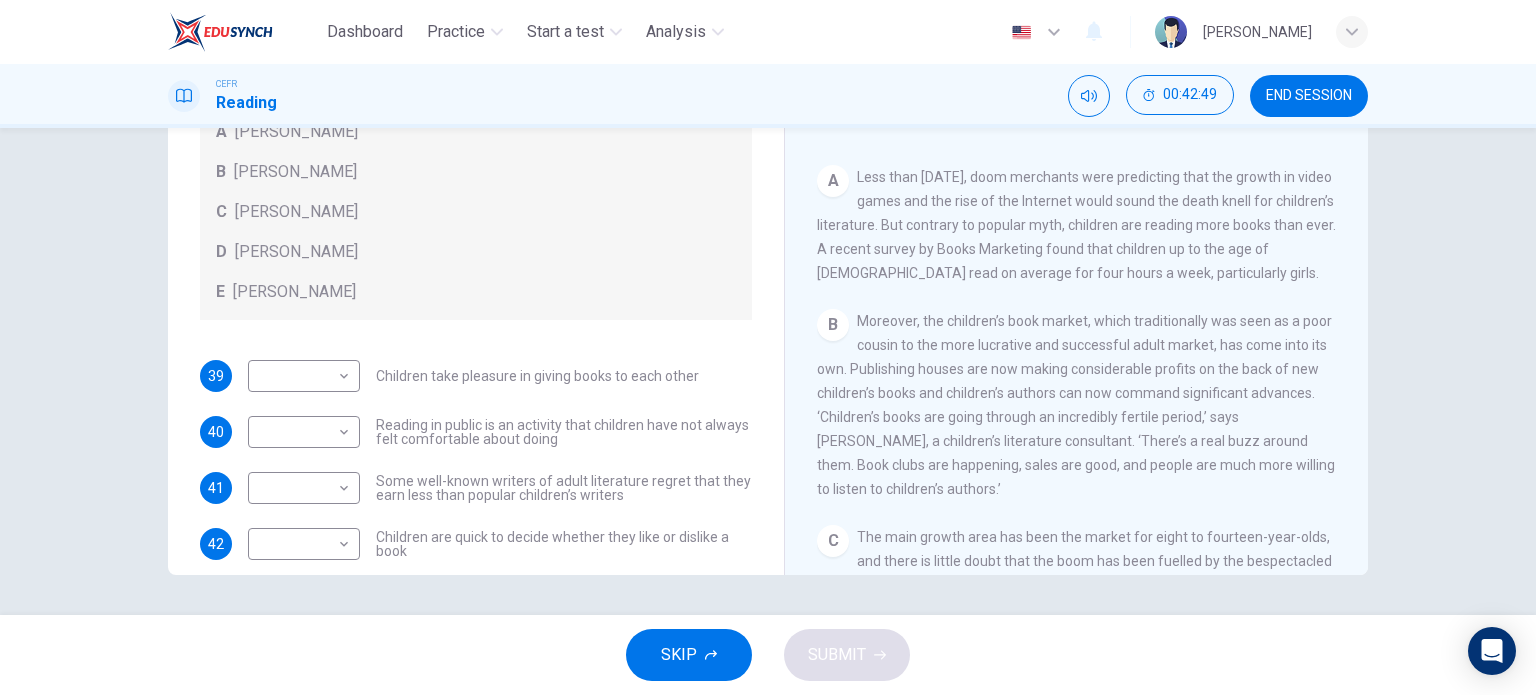 click on "Moreover, the children’s book market, which traditionally was seen as a poor cousin to the more lucrative and successful adult market, has come into its own. Publishing houses are now making considerable profits on the back of new children’s books and children’s authors can now command significant advances. ‘Children’s books are going through an incredibly fertile period,’ says Wendy Cooling, a children’s literature consultant. ‘There’s a real buzz around them. Book clubs are happening, sales are good, and people are much more willing to listen to children’s authors.’" at bounding box center [1076, 405] 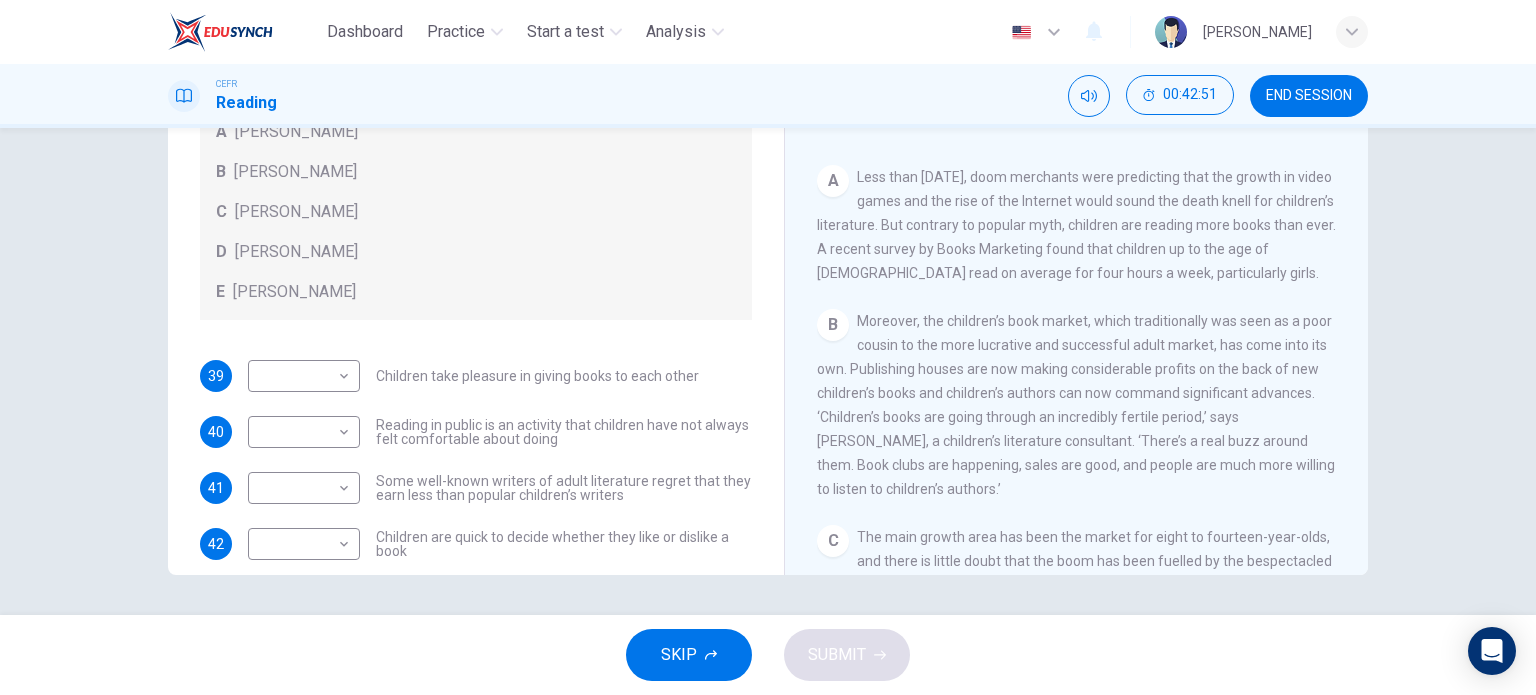 scroll, scrollTop: 282, scrollLeft: 0, axis: vertical 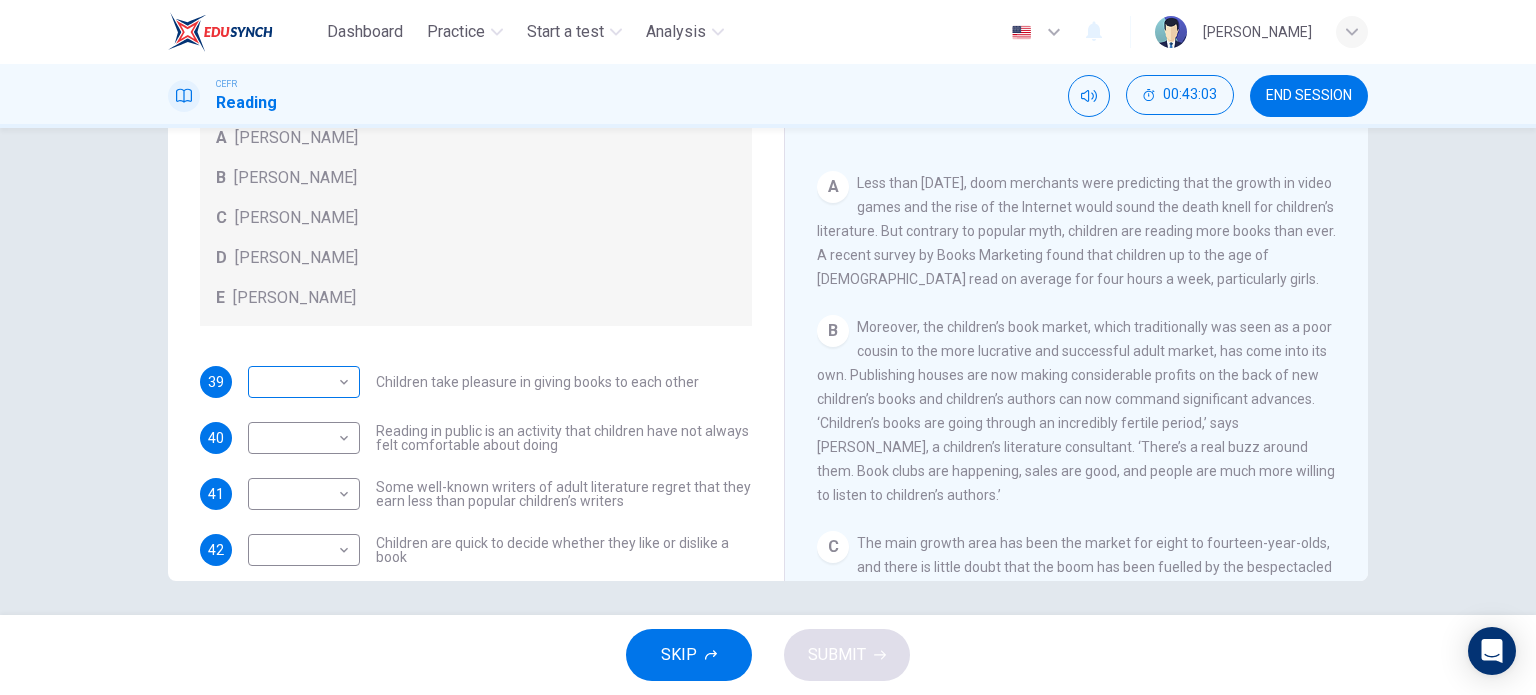 click on "Dashboard Practice Start a test Analysis English en ​ ERNAIZZATY BINTI ZAKARIA CEFR Reading 00:43:03 END SESSION Questions 39 - 45 Look at the following list of people A-E and the list of statements. Match each statement with one of the people listed. People A Wendy Cooling B David Almond C Julia Eccleshare D Jacqueline Wilson E Anne Fine 39 ​ ​ Children take pleasure in giving books to each other 40 ​ ​ Reading in public is an activity that children have not always felt comfortable about doing 41 ​ ​ Some well-known writers of adult literature regret that they earn less than popular children’s writers 42 ​ ​ Children are quick to decide whether they like or dislike a book 43 ​ ​ Children will read many books by an author that they like 44 ​ ​ The public do not realise how much children read today 45 ​ ​ We are experiencing a rise in the popularity of children’s literature Twist in the Tale CLICK TO ZOOM Click to Zoom A B C D E F G H I J SKIP SUBMIT
Dashboard Practice" at bounding box center [768, 347] 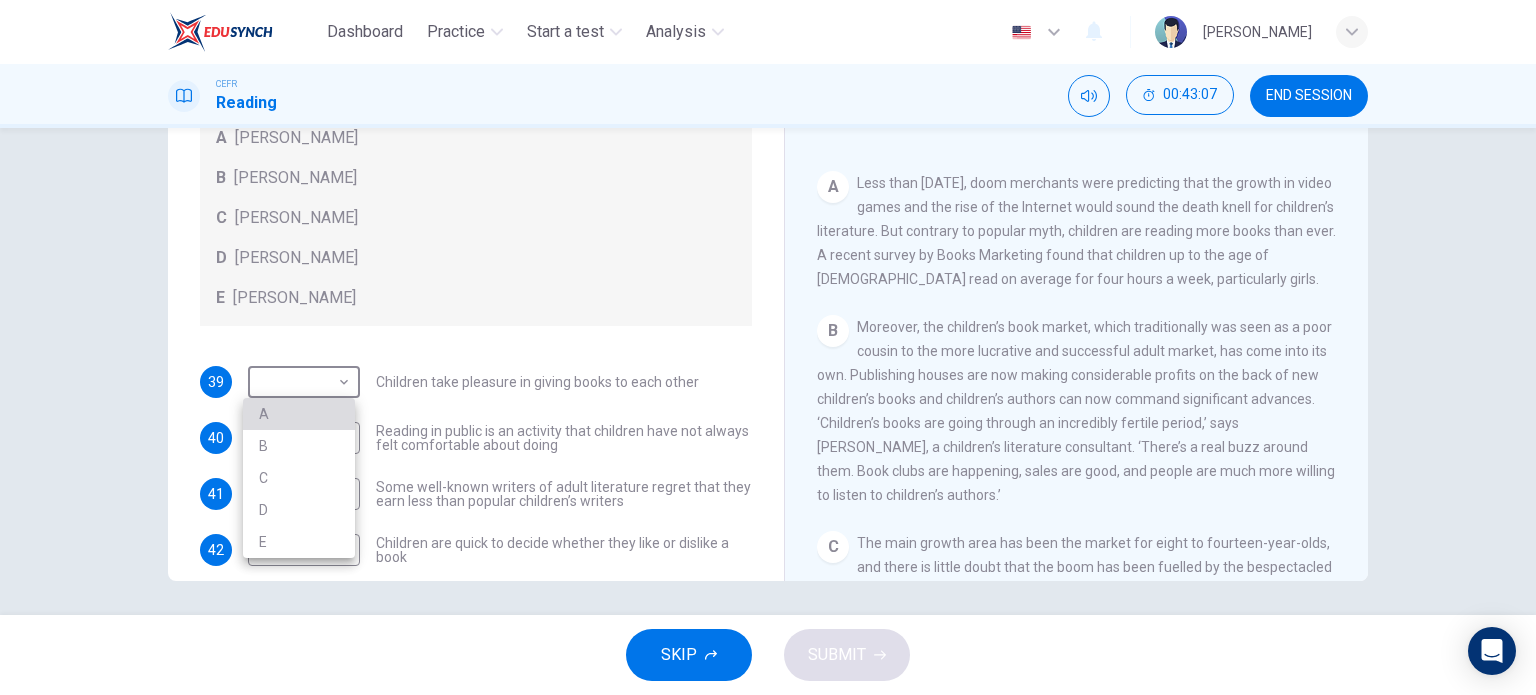 click on "A" at bounding box center [299, 414] 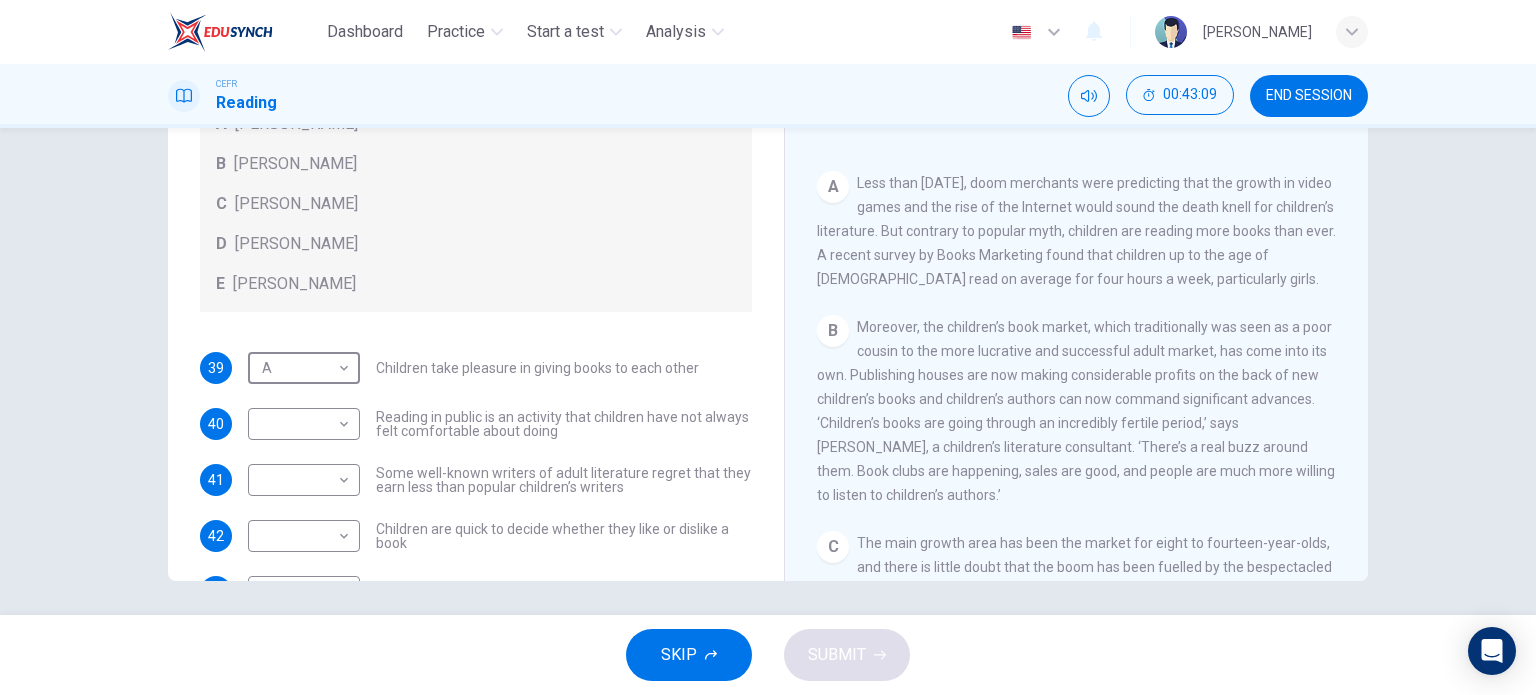 scroll, scrollTop: 15, scrollLeft: 0, axis: vertical 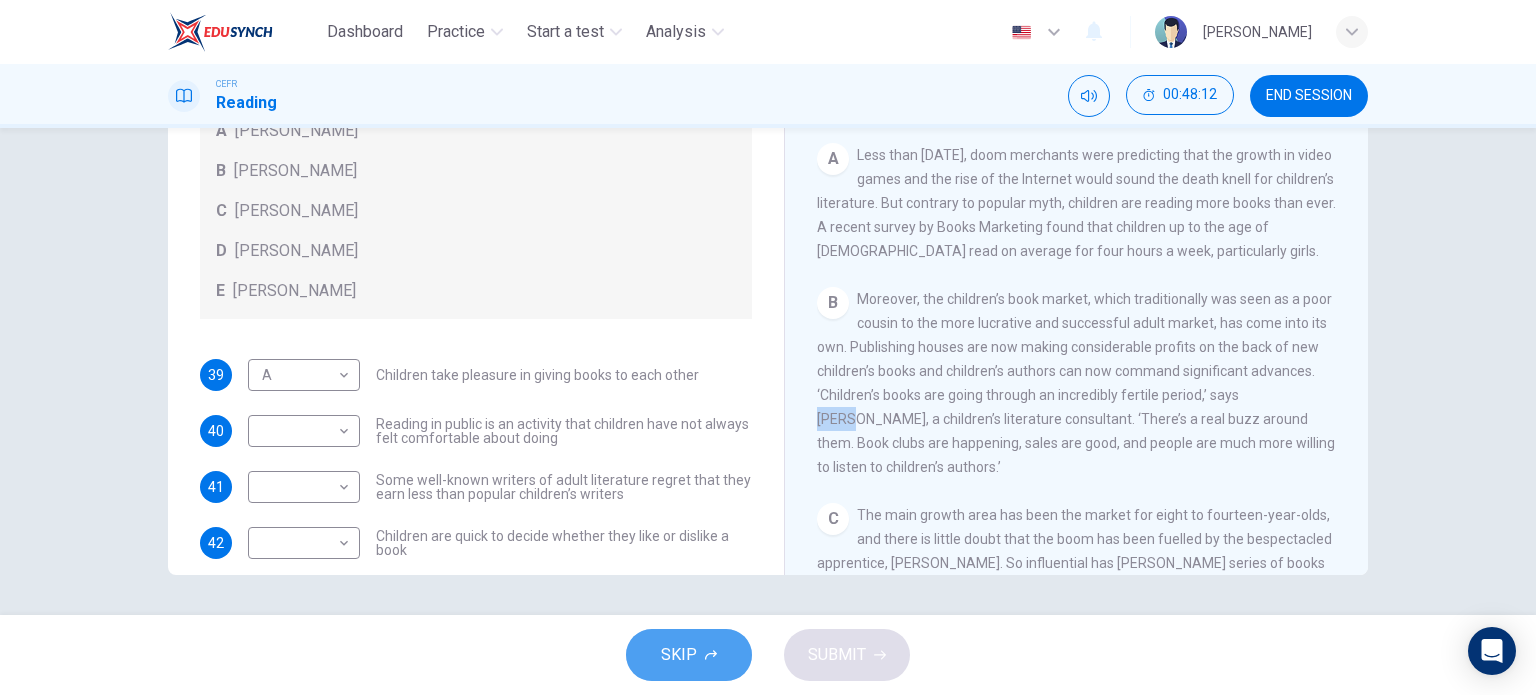 click on "SKIP" at bounding box center (679, 655) 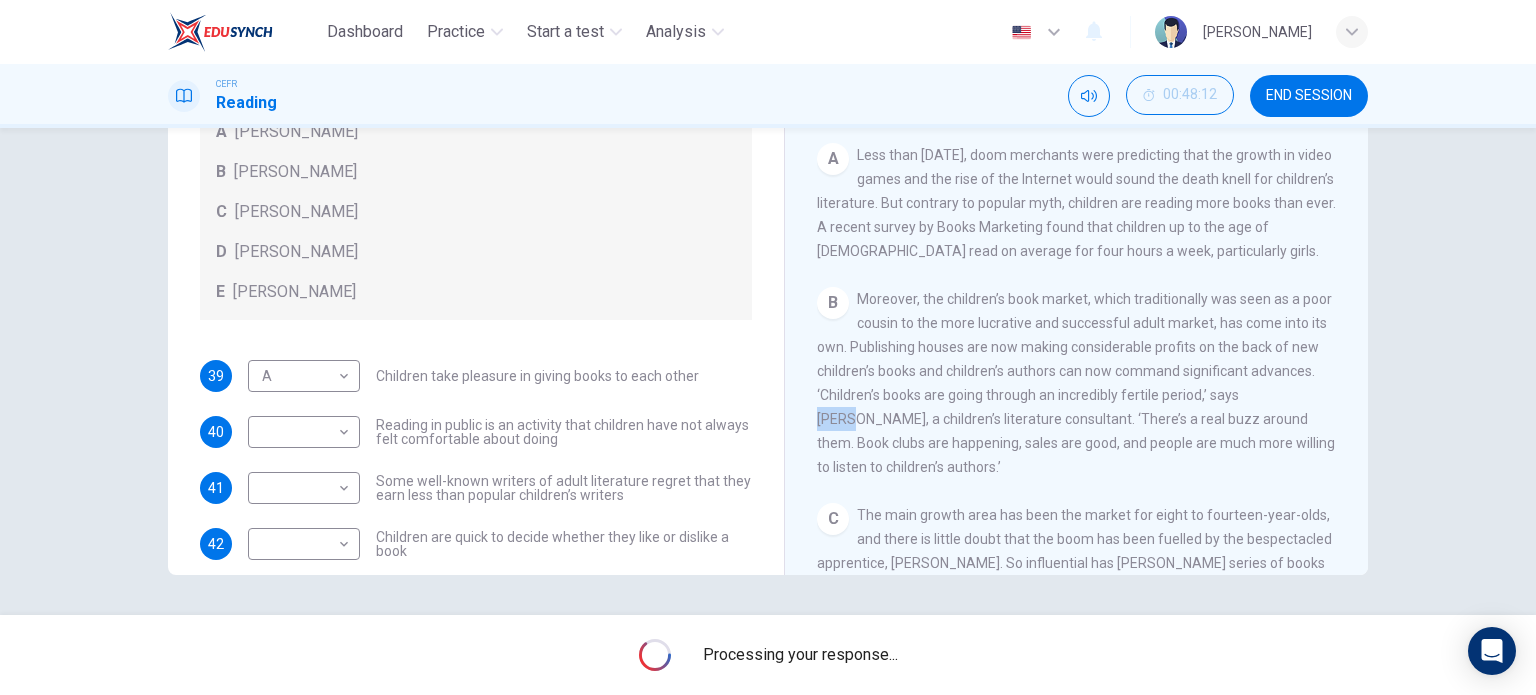 scroll, scrollTop: 84, scrollLeft: 0, axis: vertical 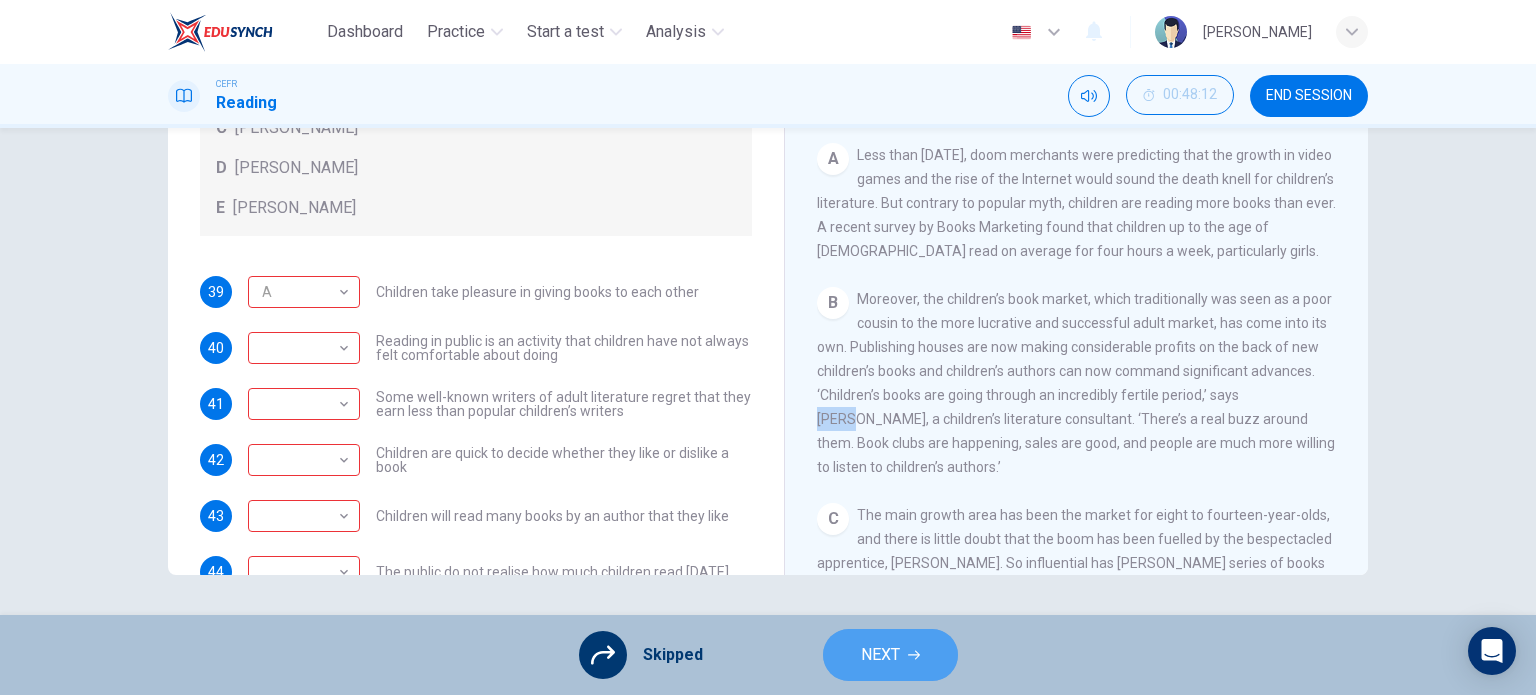 click on "NEXT" at bounding box center [890, 655] 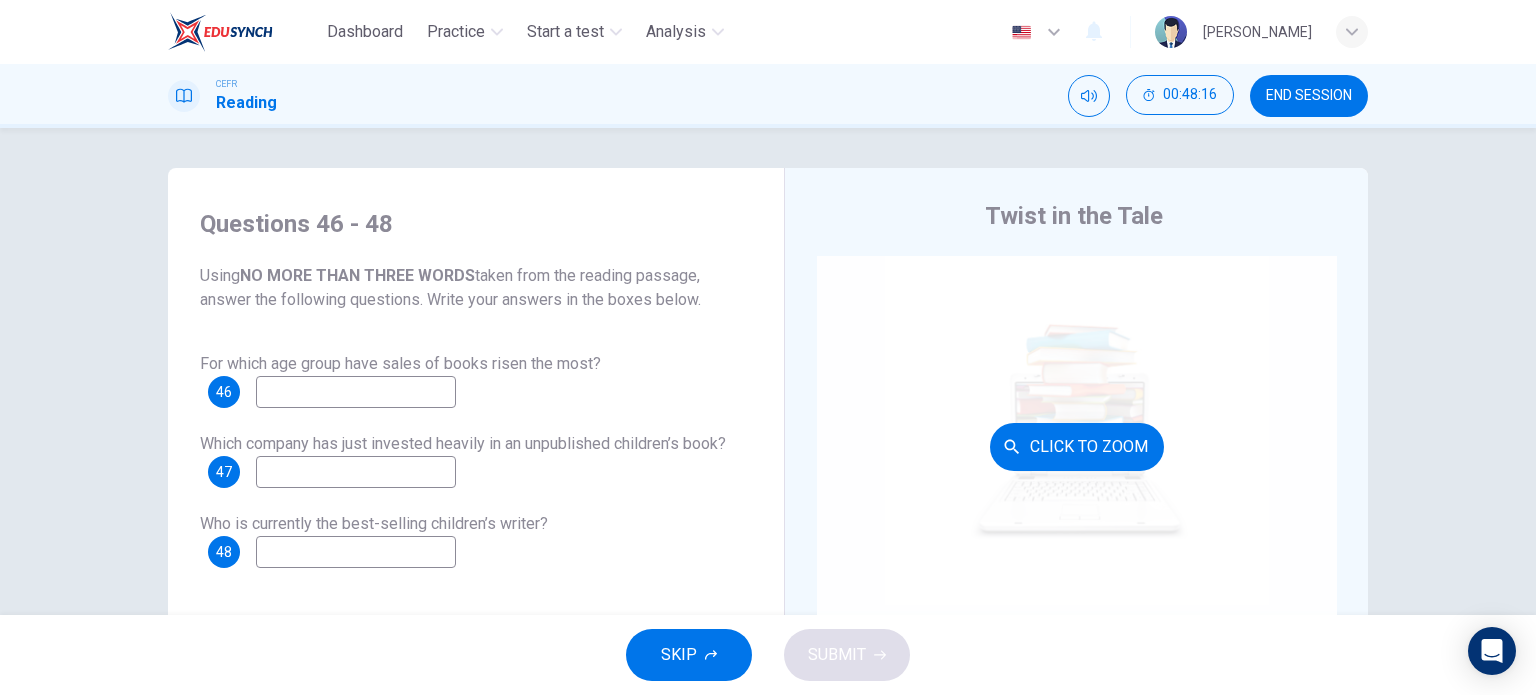 scroll, scrollTop: 0, scrollLeft: 0, axis: both 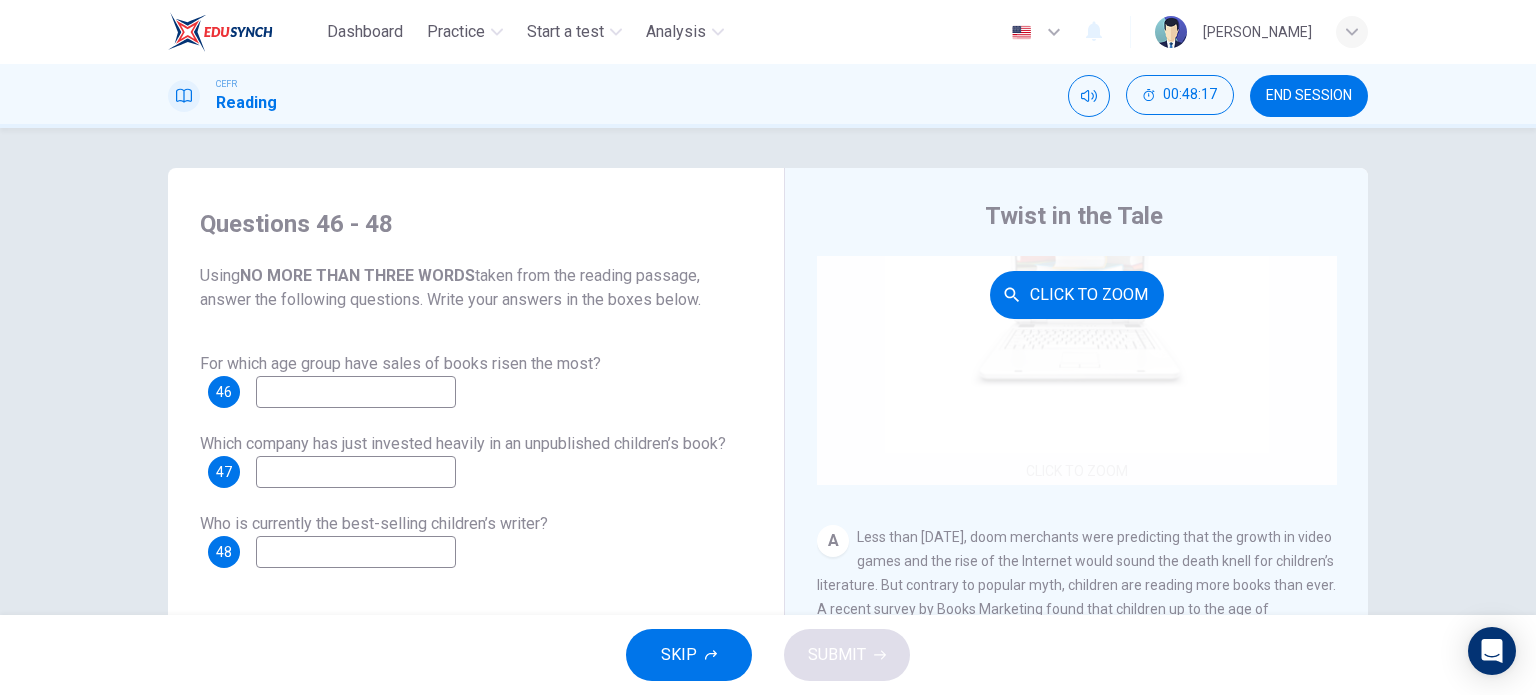 click on "Click to Zoom" at bounding box center (1077, 294) 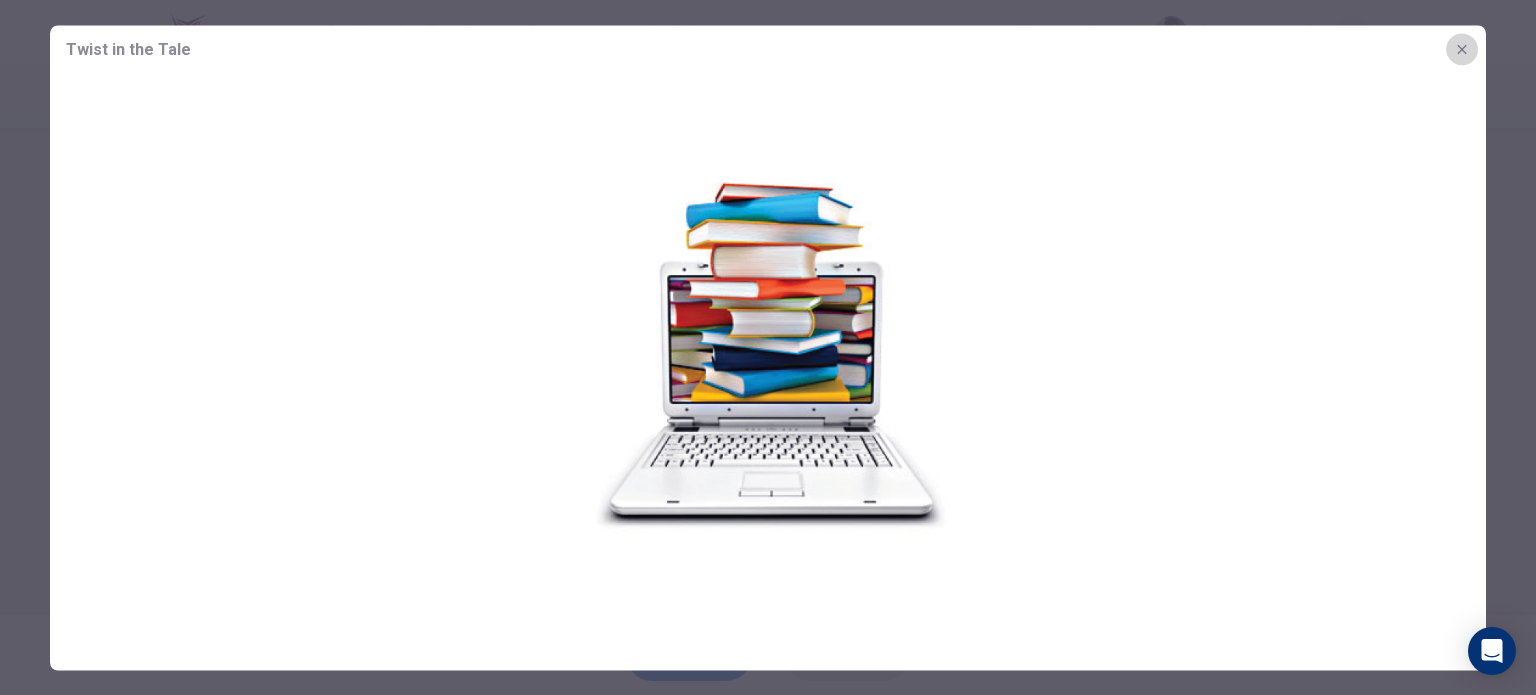 click 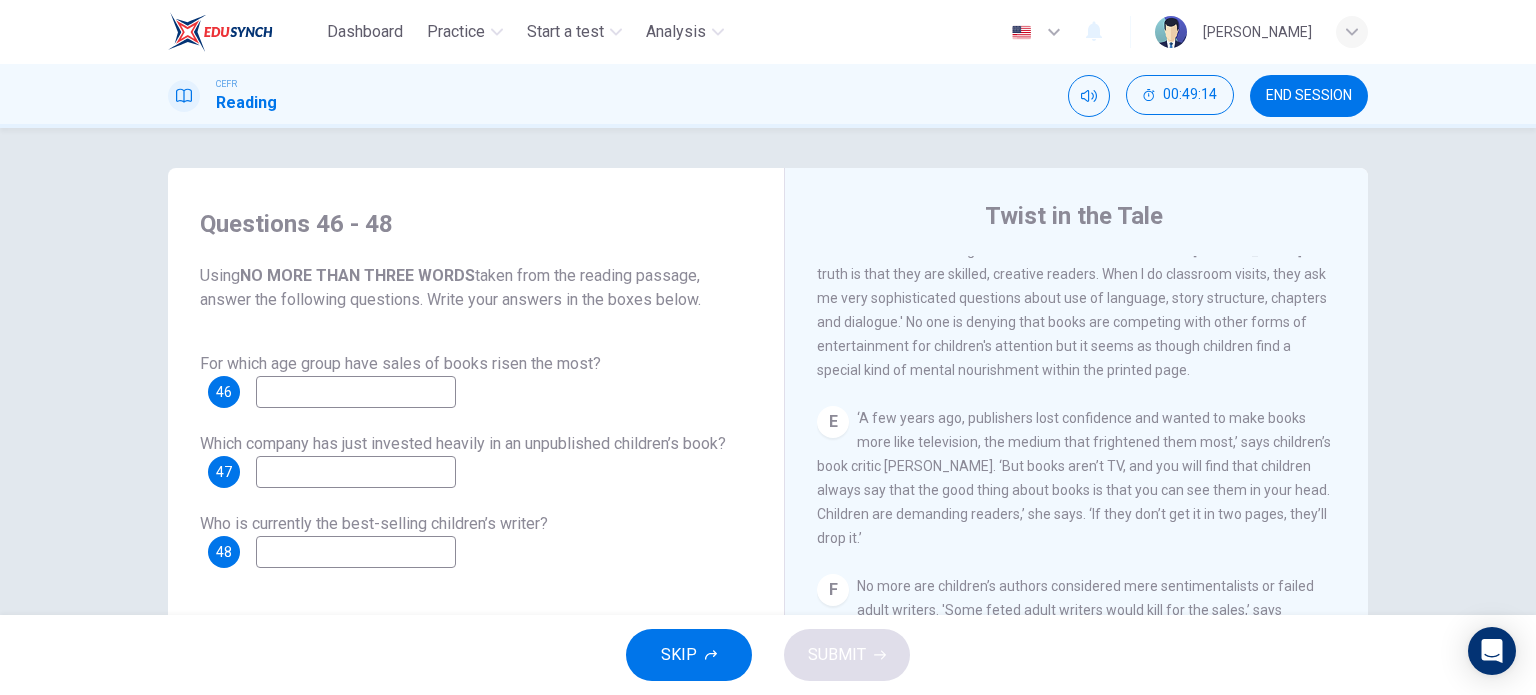 scroll, scrollTop: 1023, scrollLeft: 0, axis: vertical 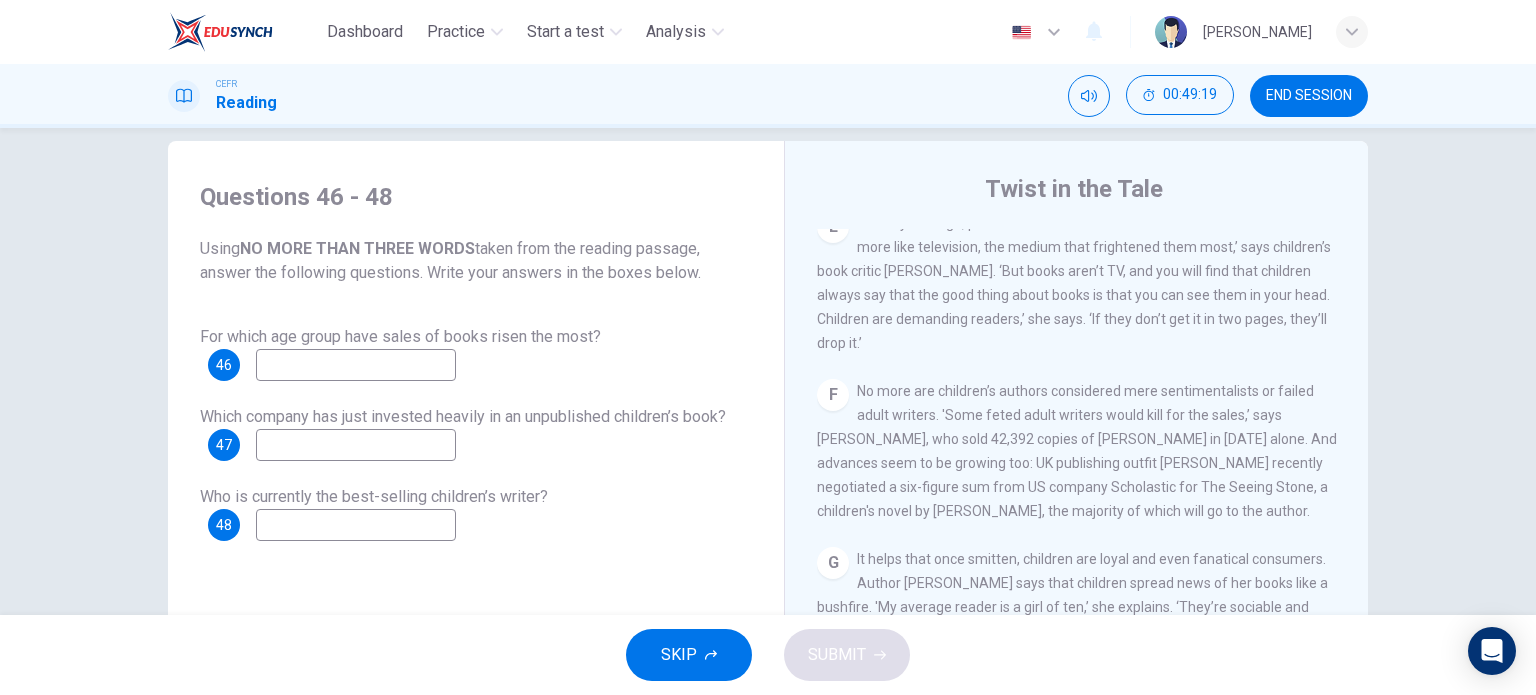 click on "SKIP SUBMIT" at bounding box center [768, 655] 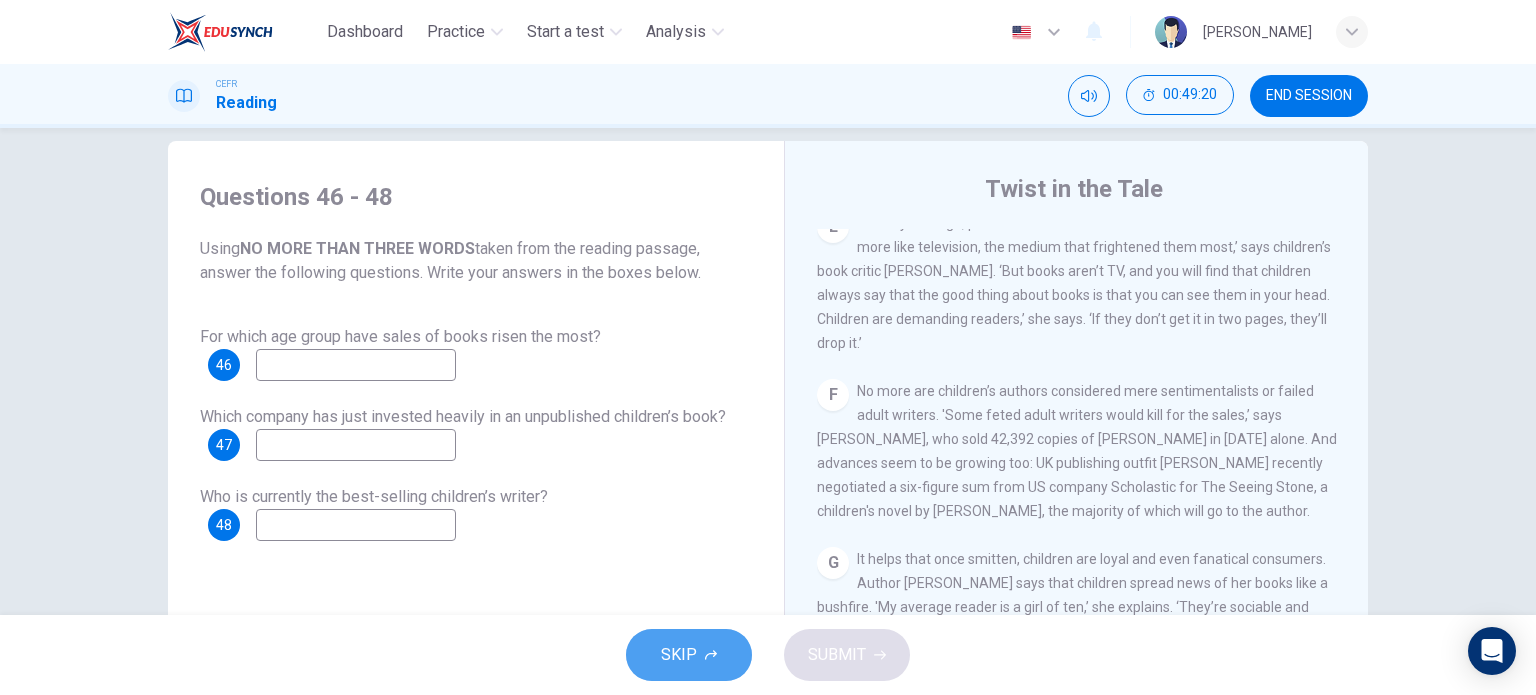 click on "SKIP" at bounding box center [679, 655] 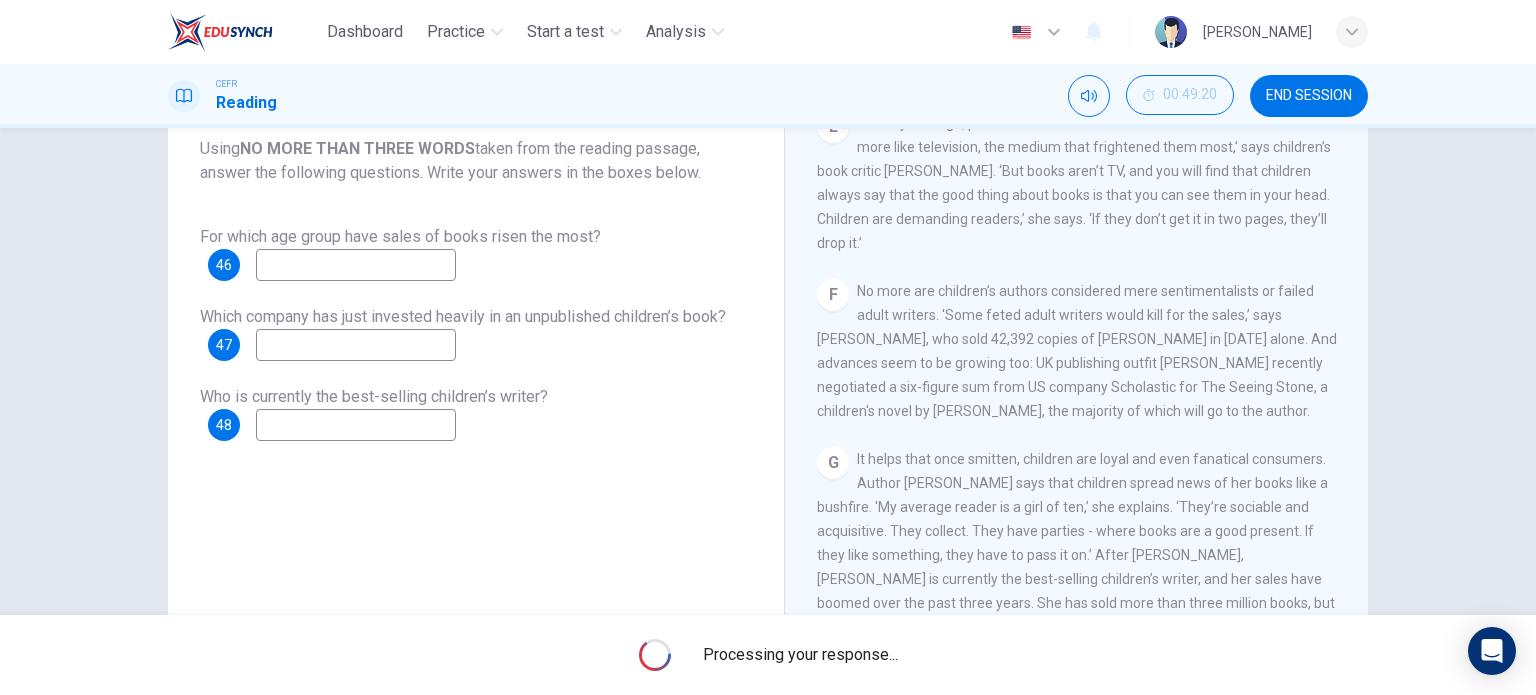 scroll, scrollTop: 0, scrollLeft: 0, axis: both 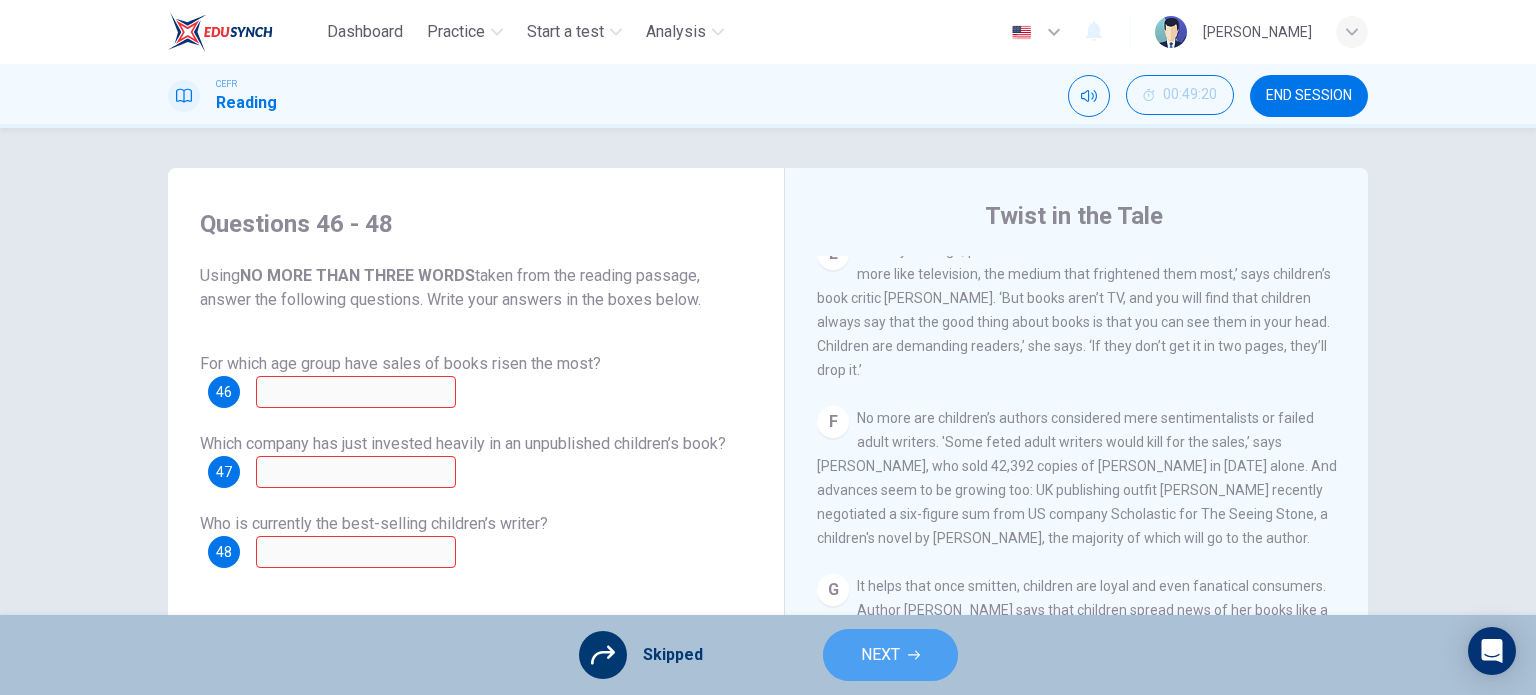 click on "NEXT" at bounding box center (890, 655) 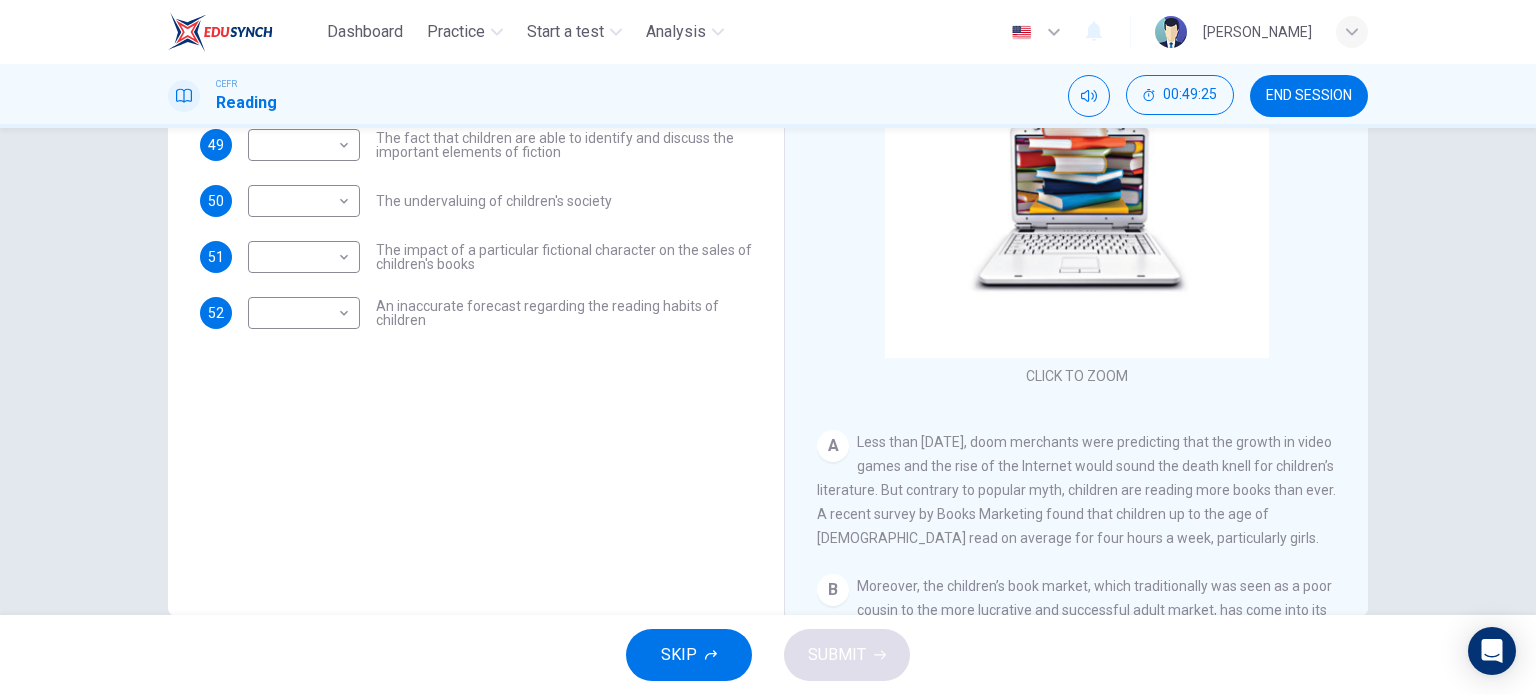scroll, scrollTop: 0, scrollLeft: 0, axis: both 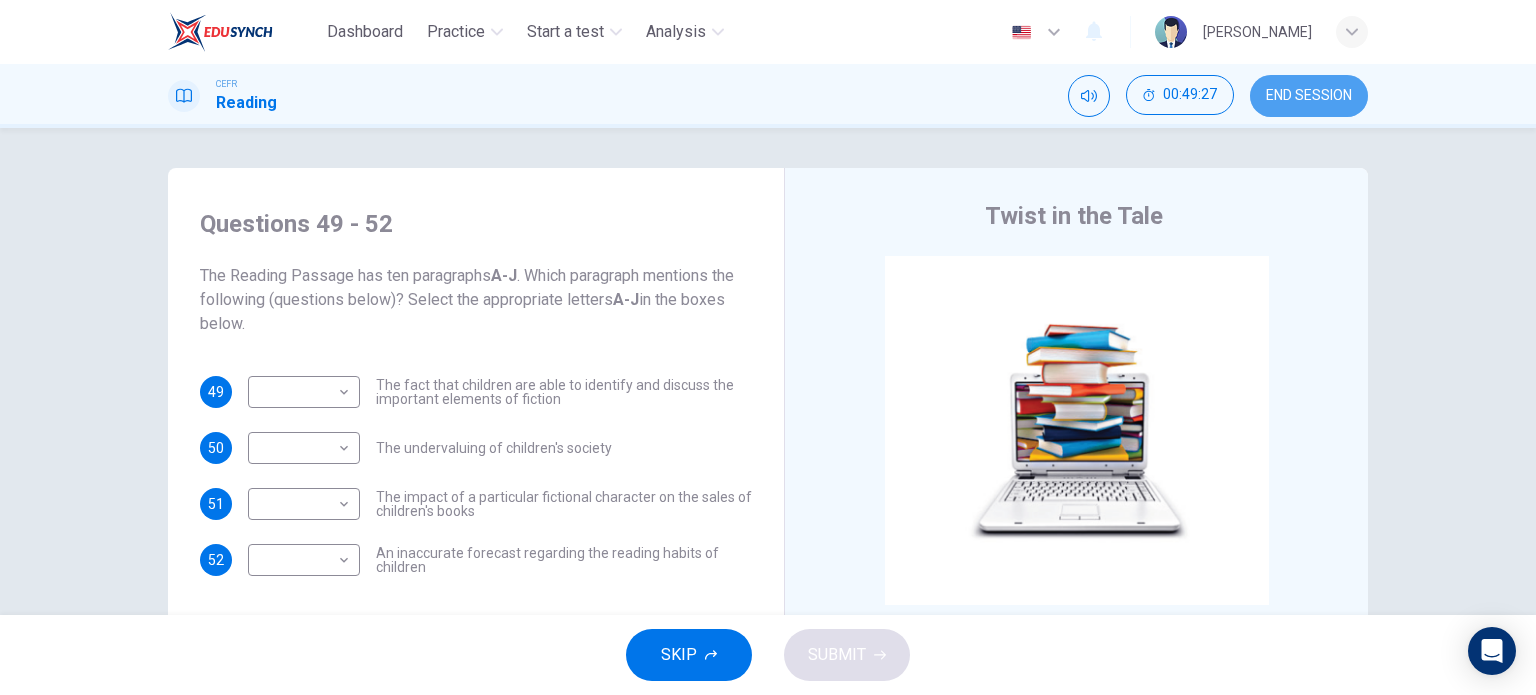click on "END SESSION" at bounding box center [1309, 96] 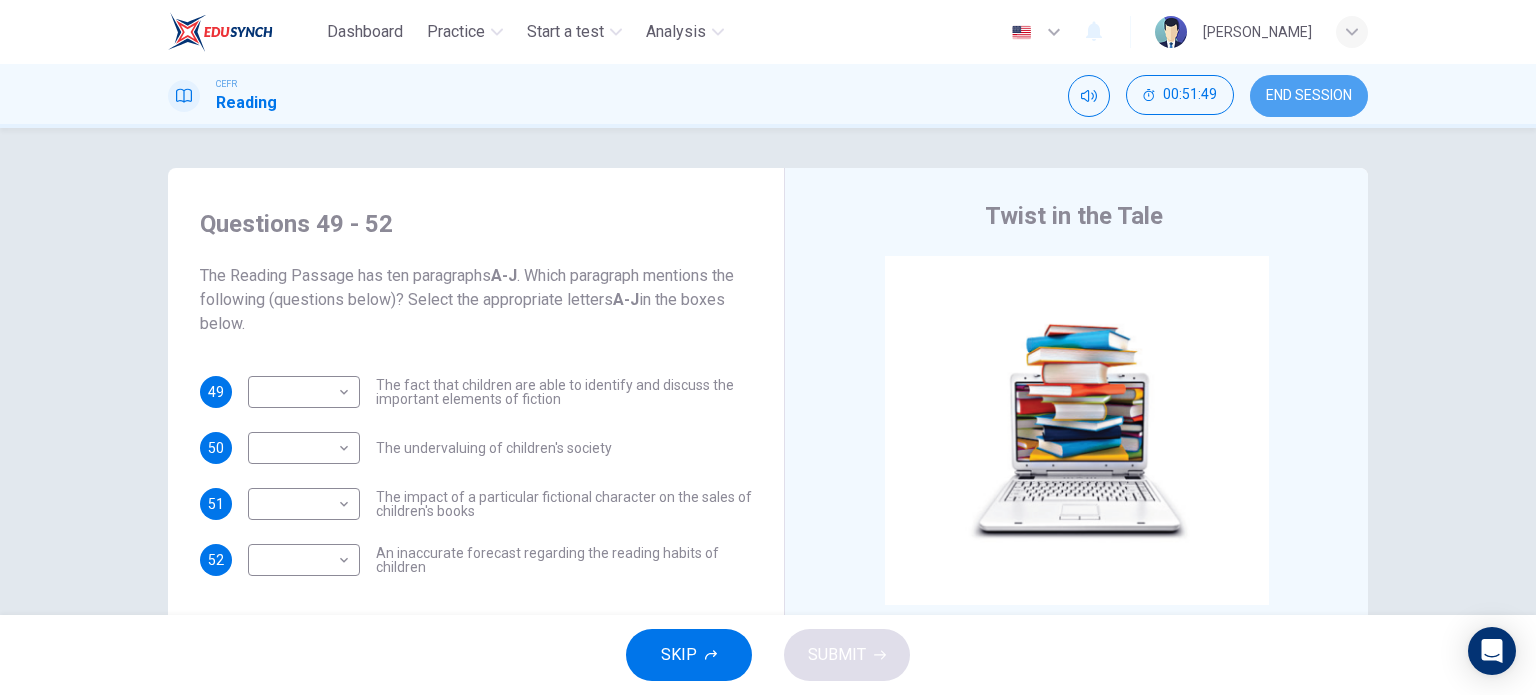click on "END SESSION" at bounding box center [1309, 96] 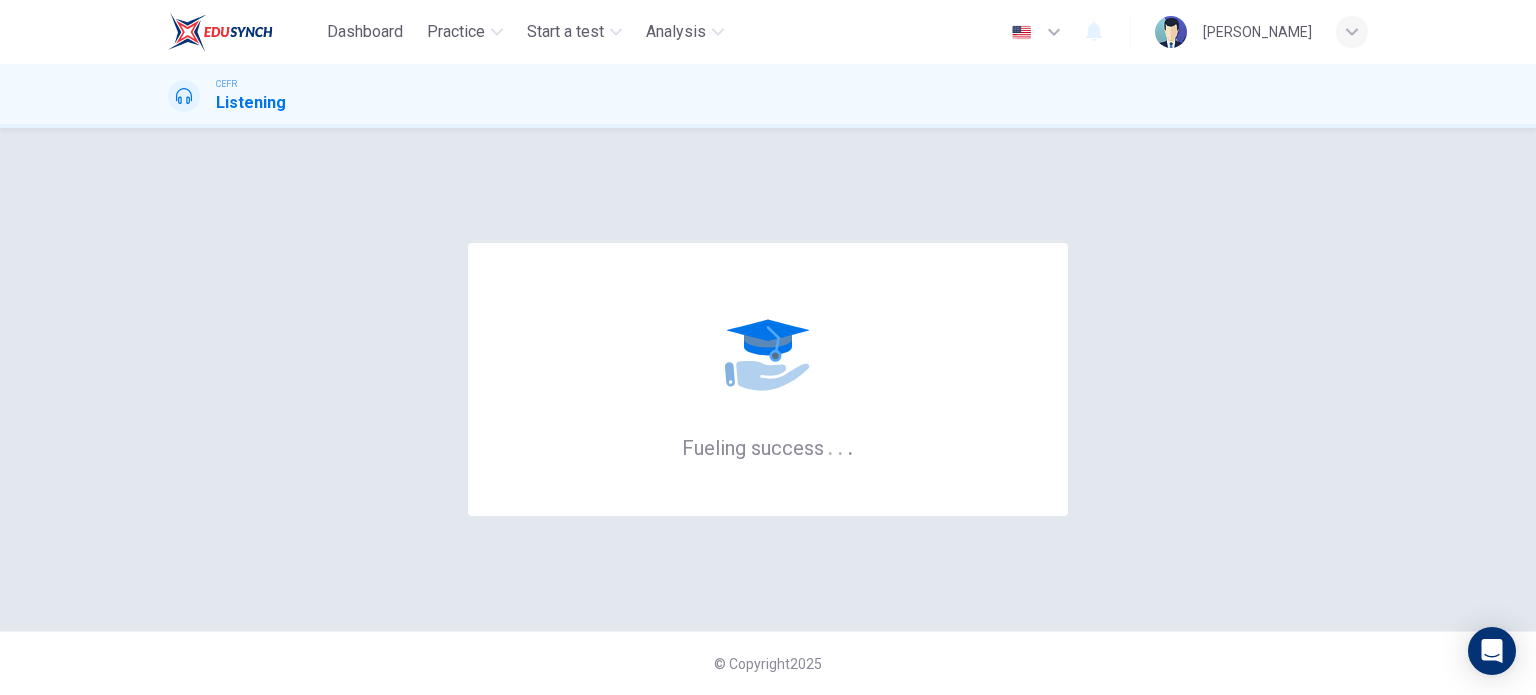 scroll, scrollTop: 0, scrollLeft: 0, axis: both 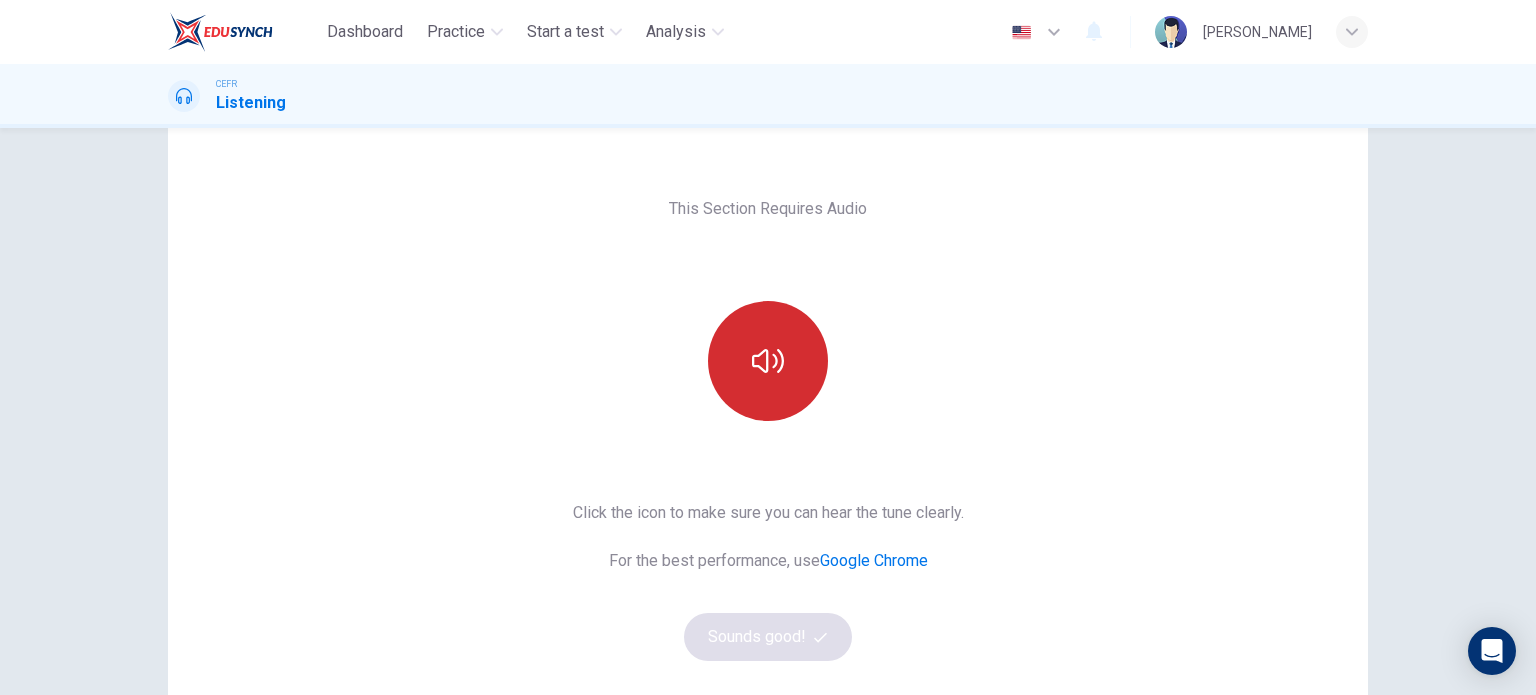 click at bounding box center [768, 361] 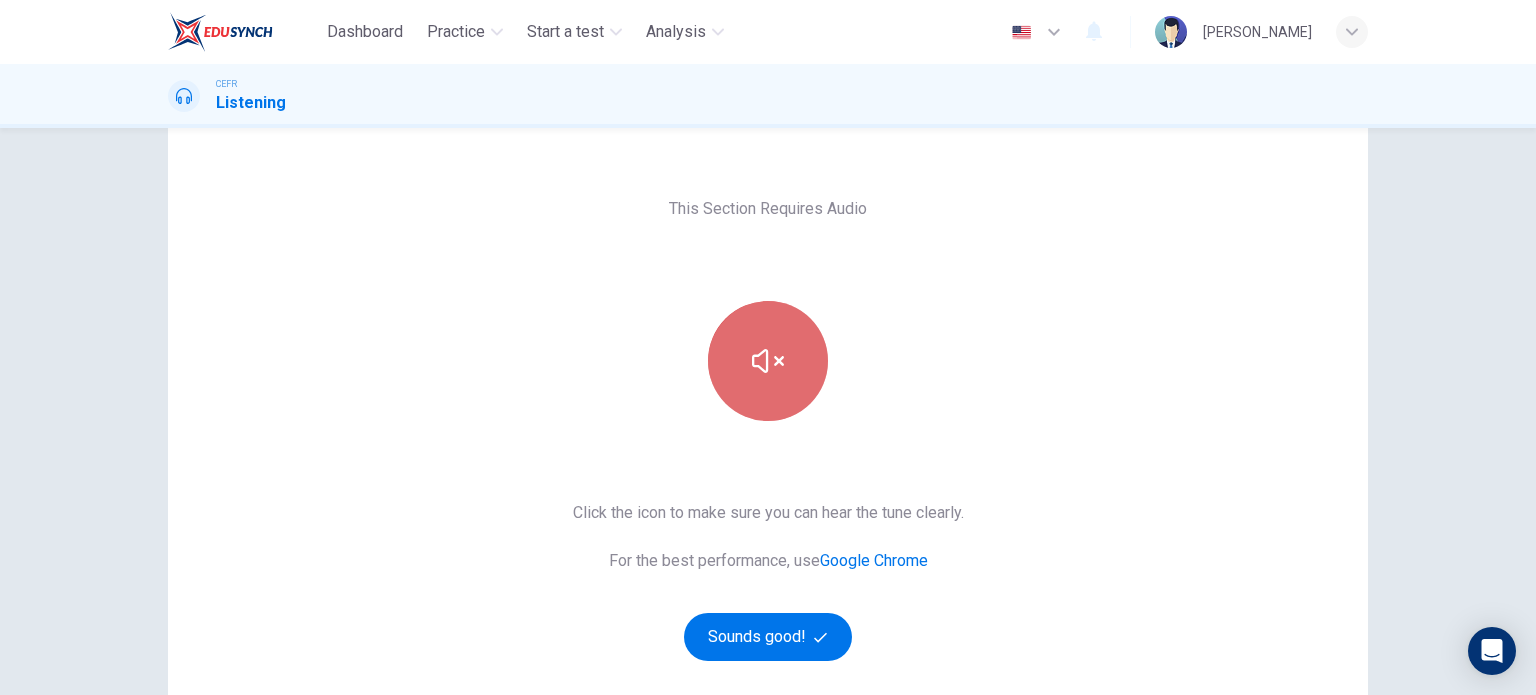 click at bounding box center (768, 361) 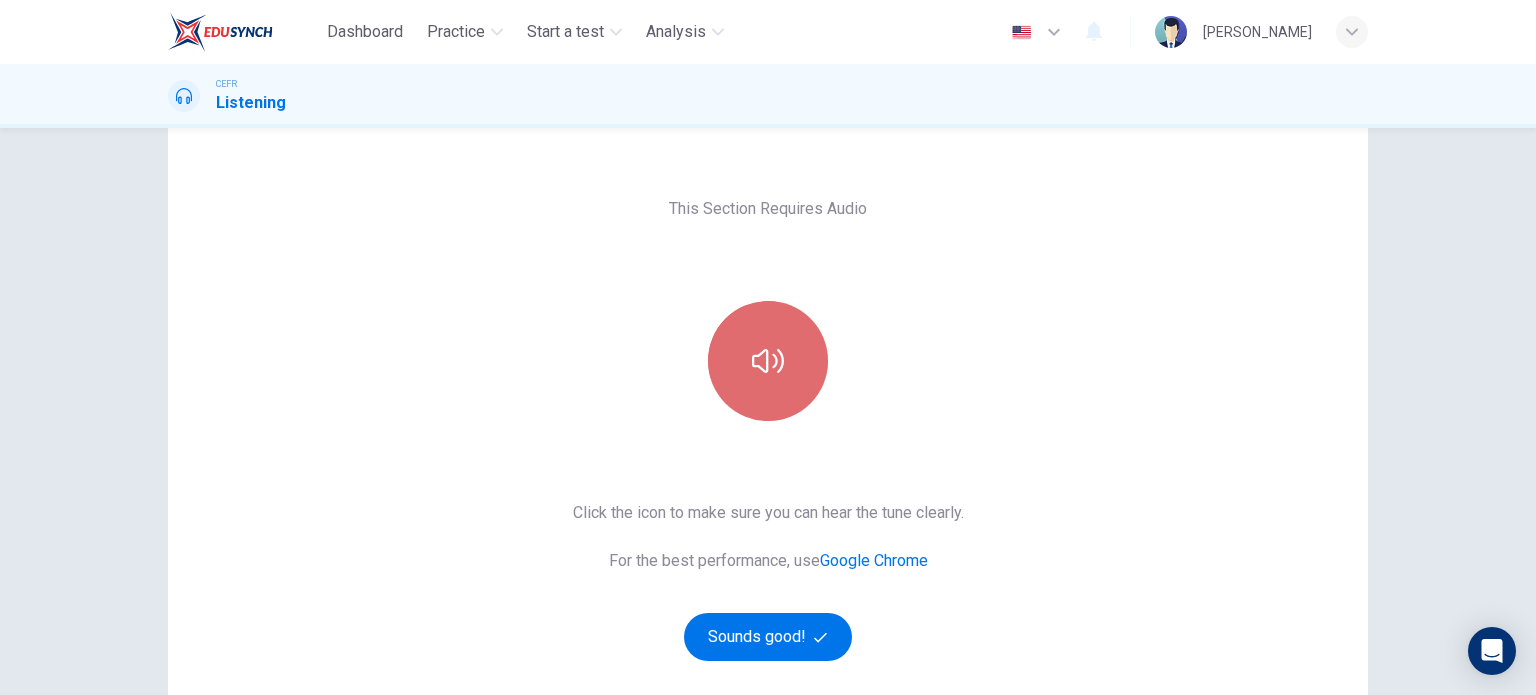 click at bounding box center [768, 361] 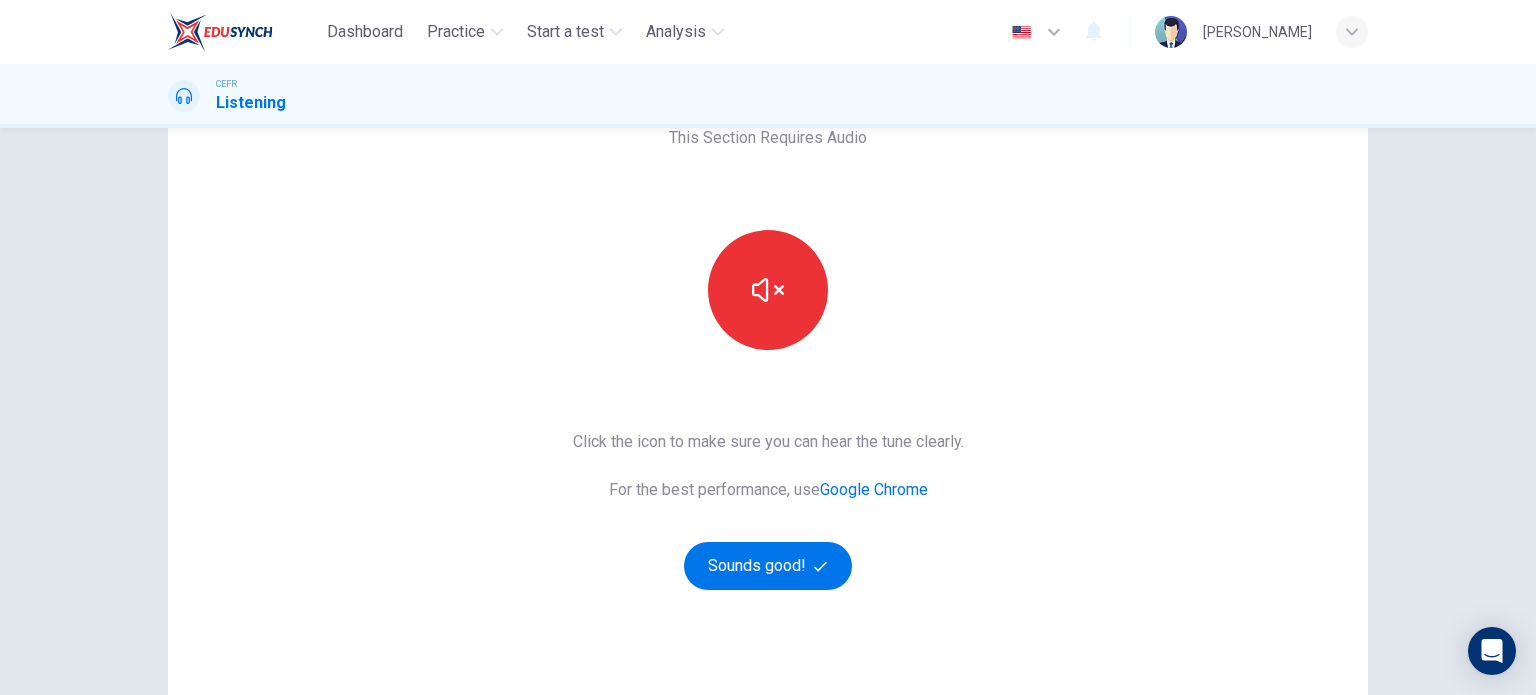 scroll, scrollTop: 139, scrollLeft: 0, axis: vertical 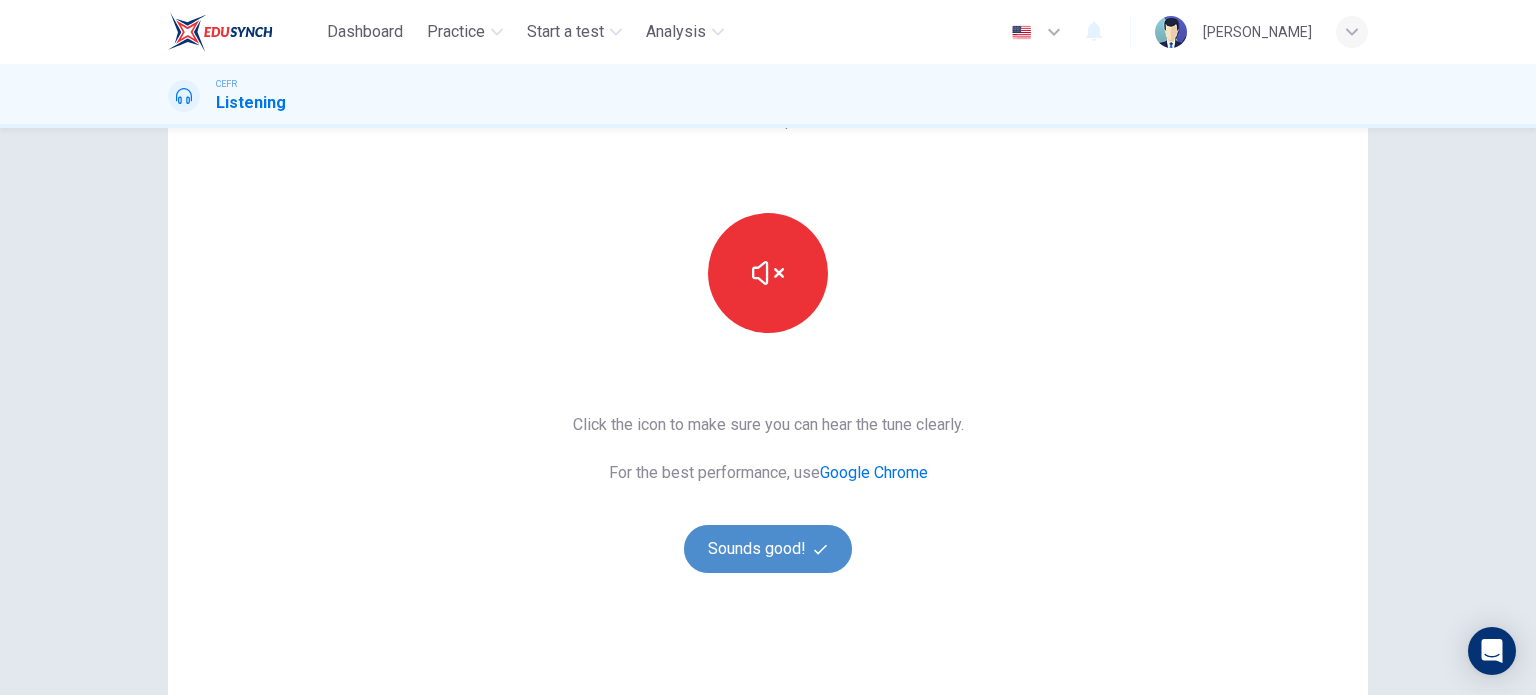 click on "Sounds good!" at bounding box center [768, 549] 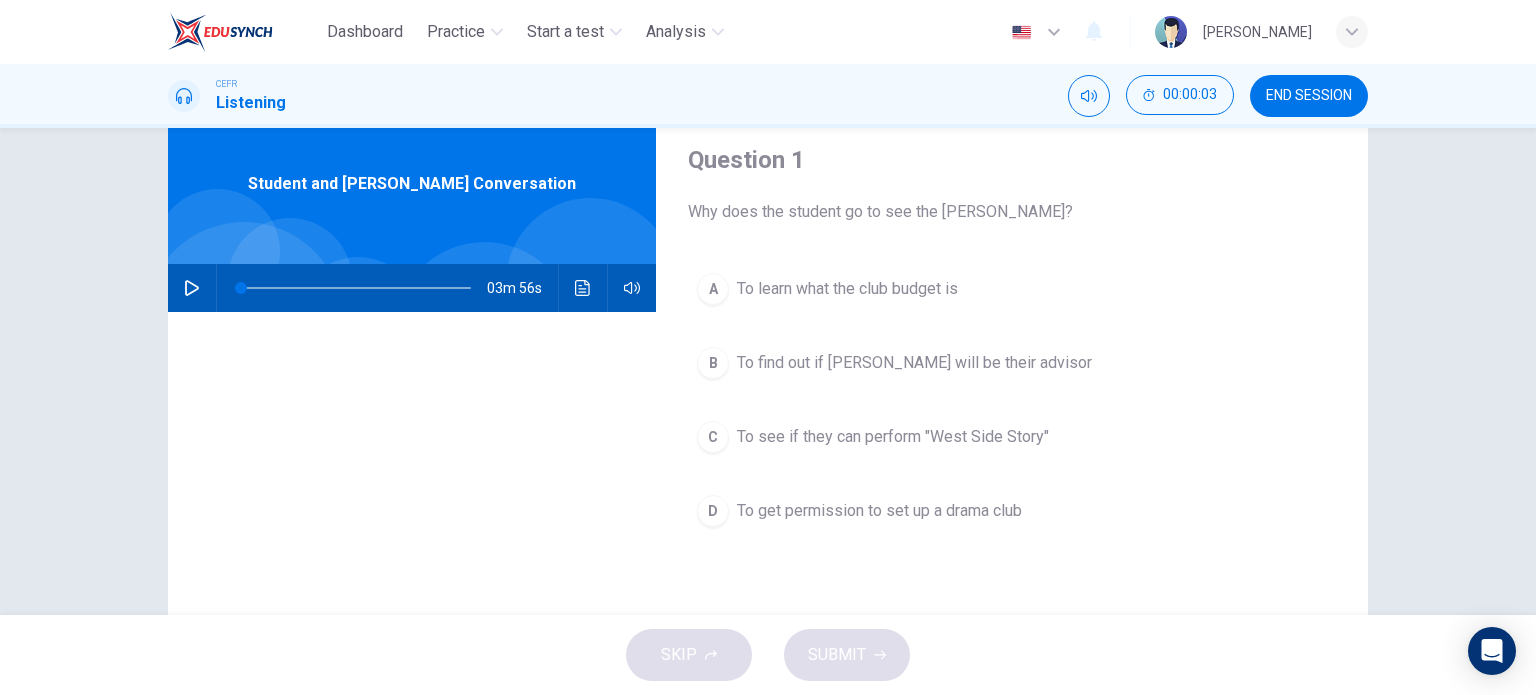 scroll, scrollTop: 71, scrollLeft: 0, axis: vertical 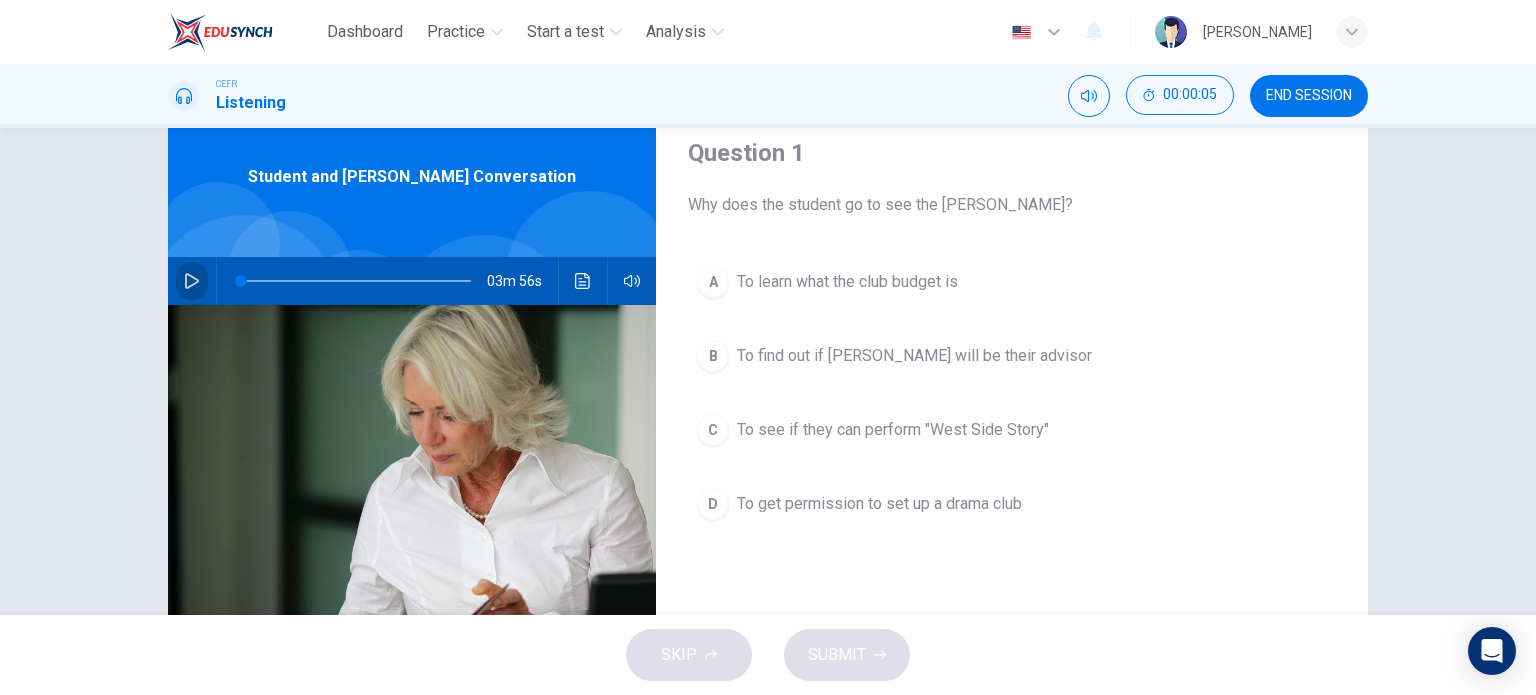 click 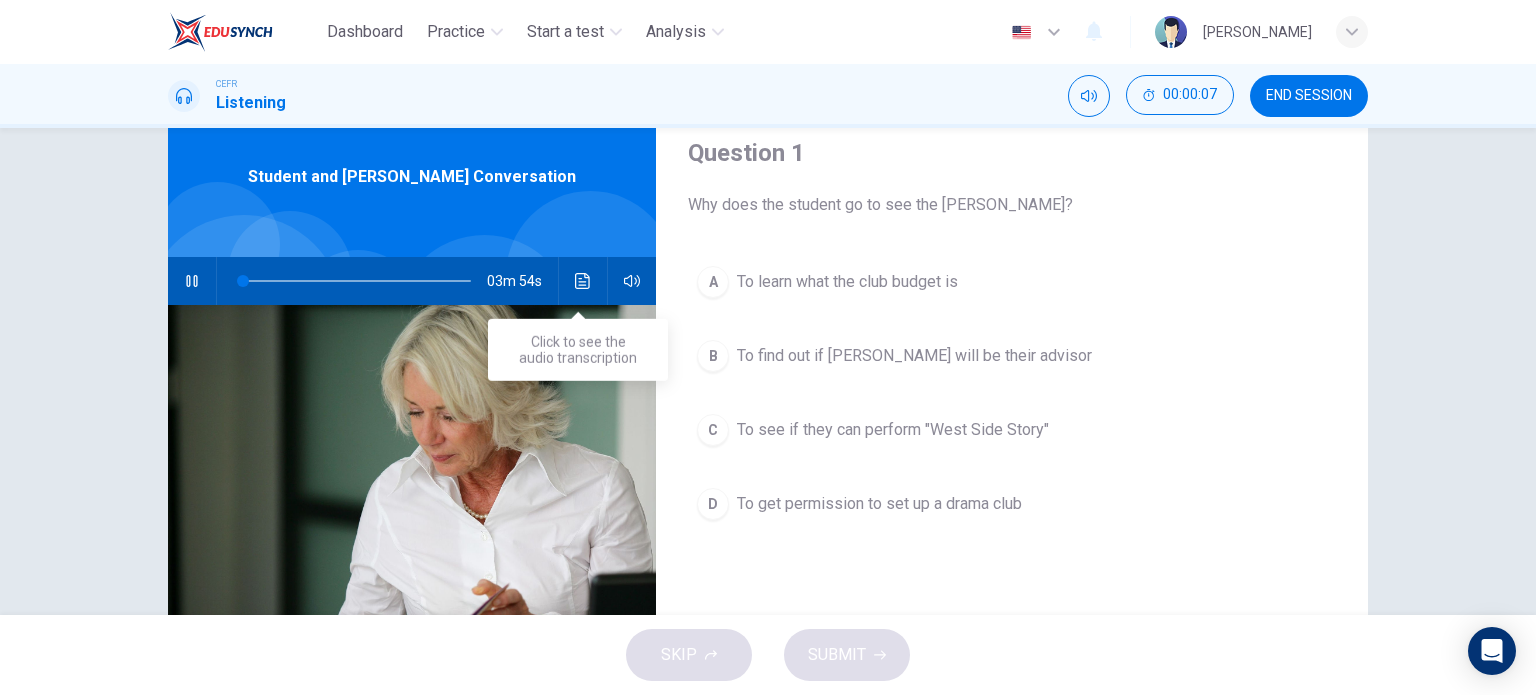 click 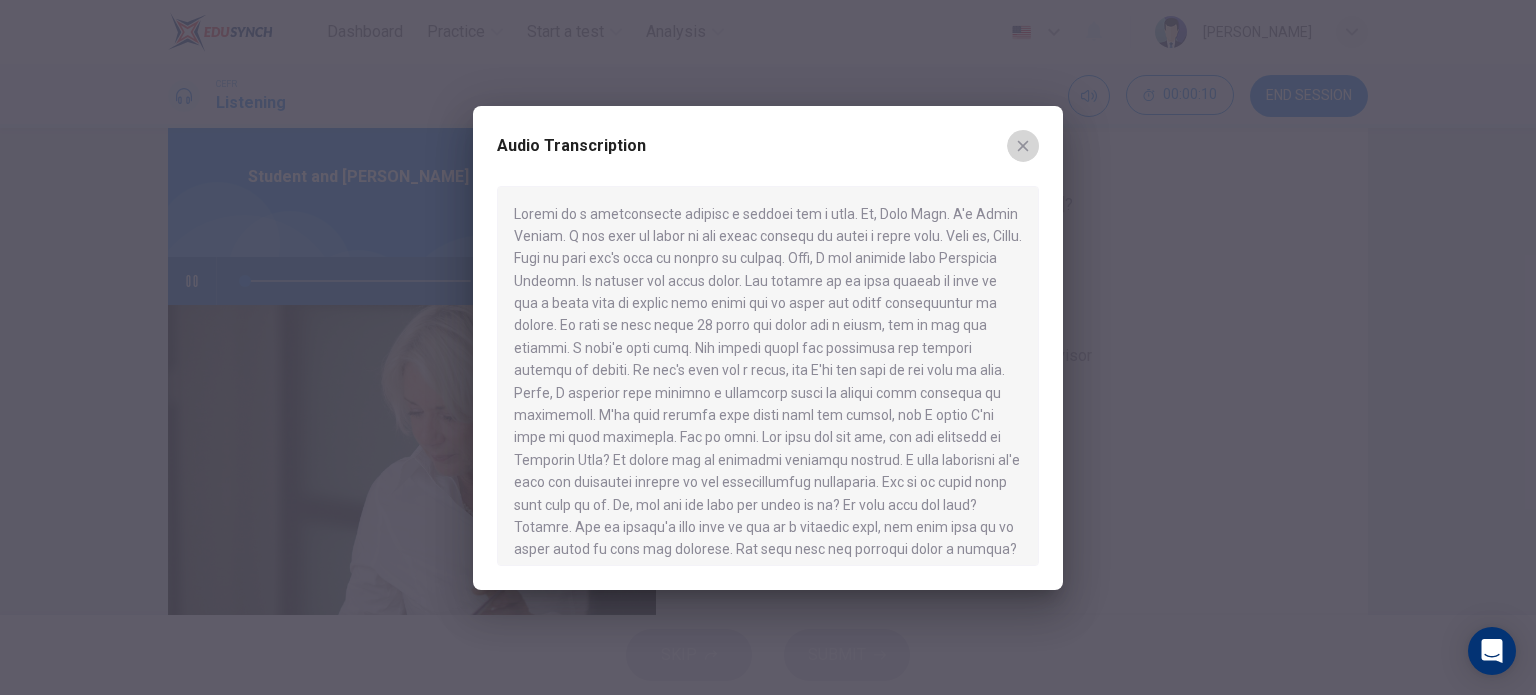 click 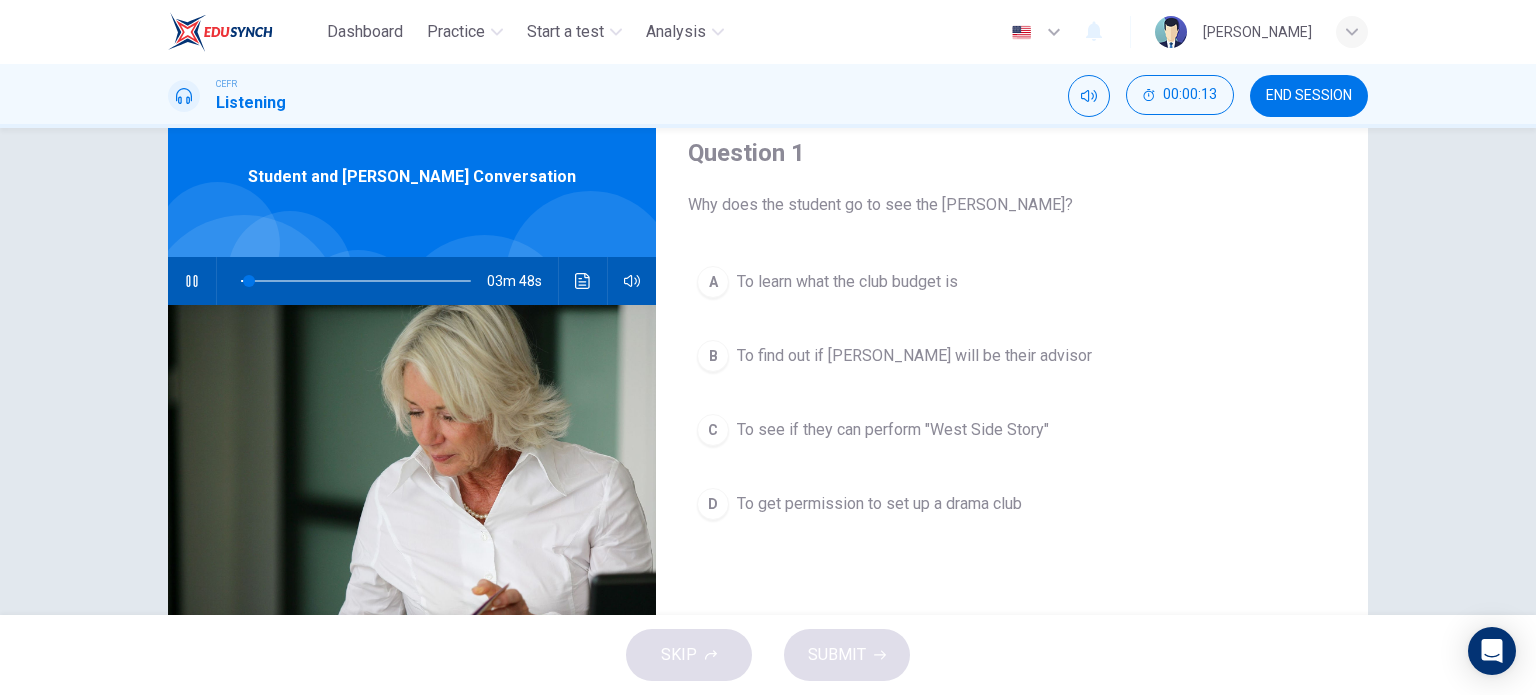 scroll, scrollTop: 64, scrollLeft: 0, axis: vertical 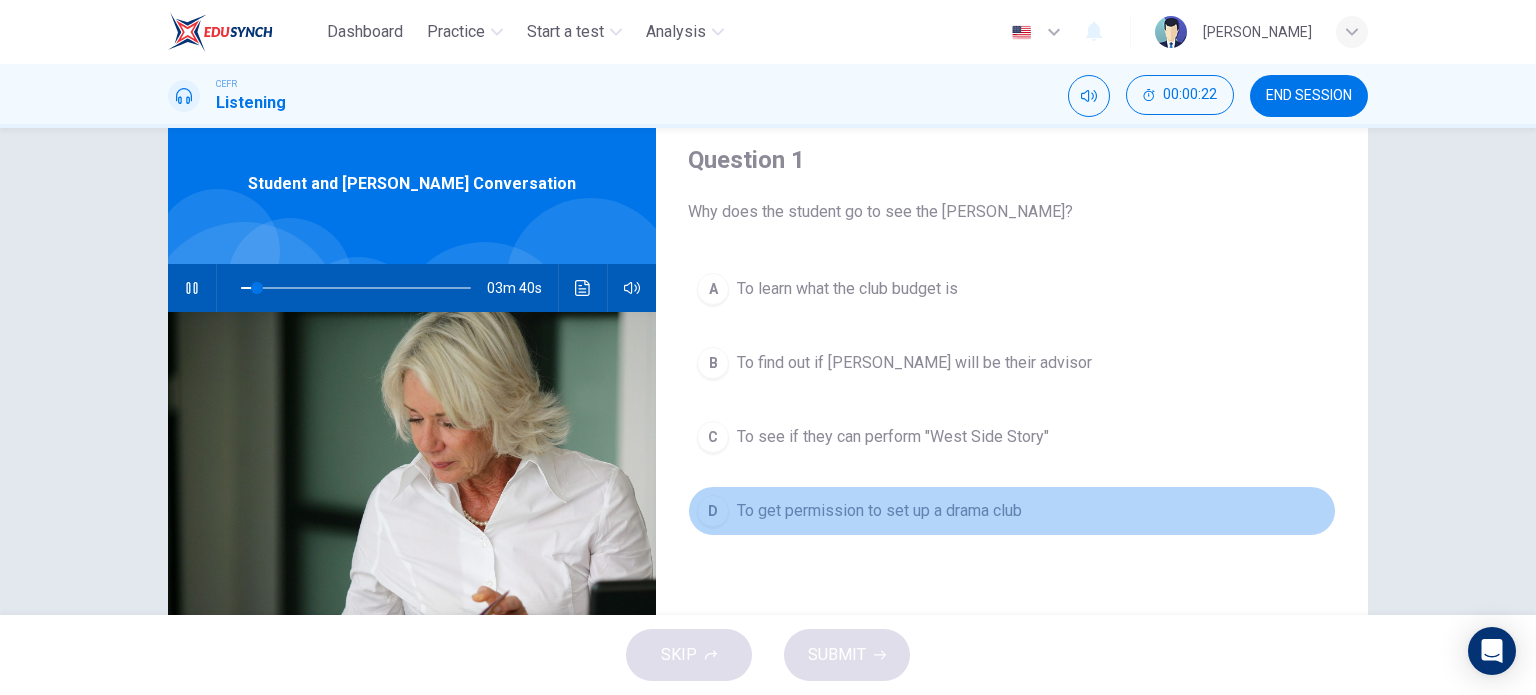 click on "To get permission to set up a drama club" at bounding box center (879, 511) 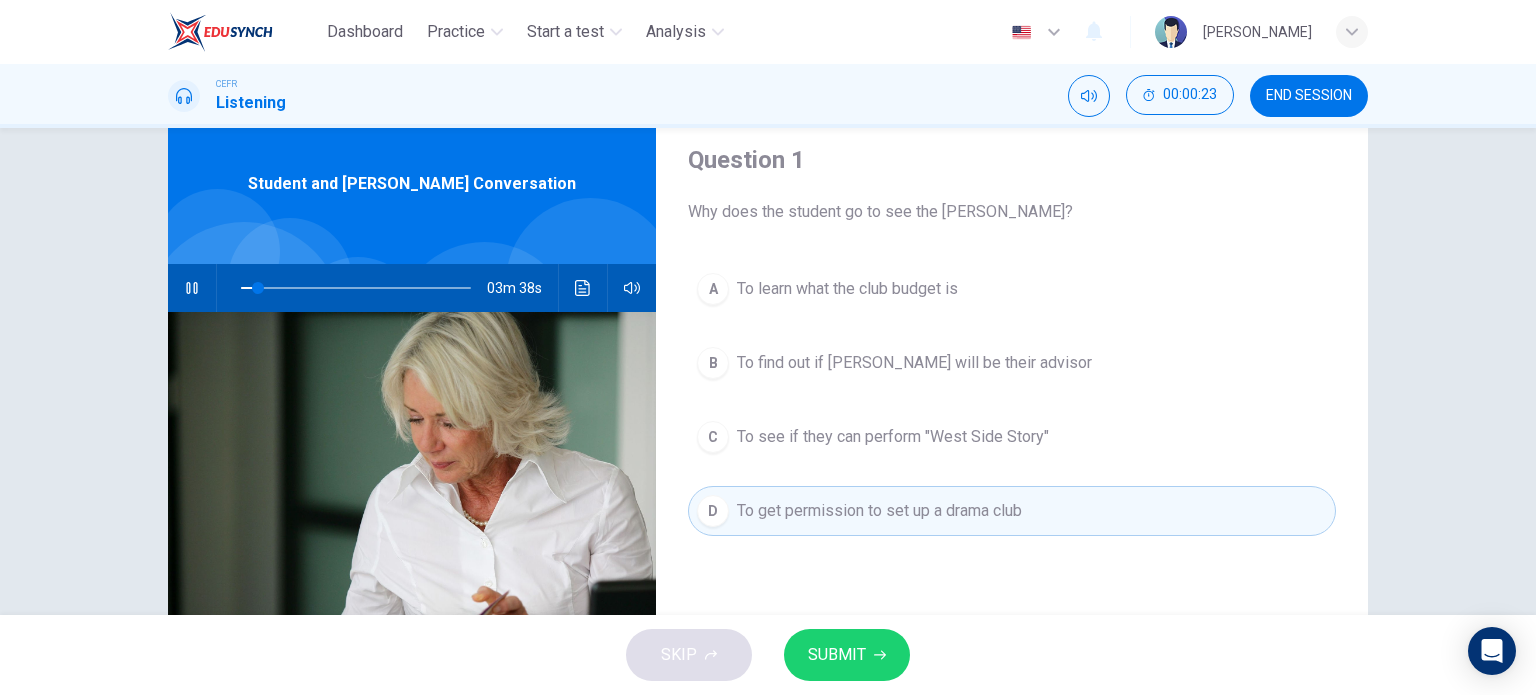 scroll, scrollTop: 287, scrollLeft: 0, axis: vertical 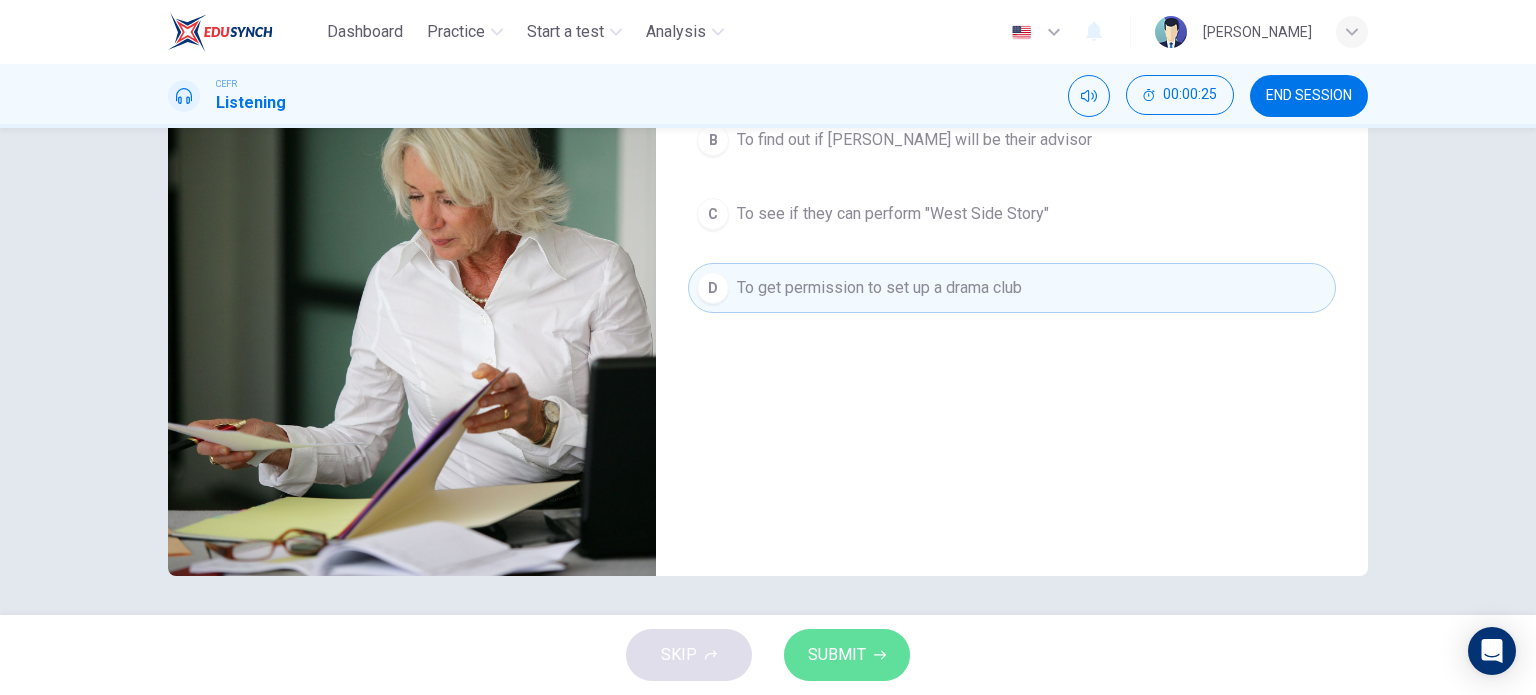 click on "SUBMIT" at bounding box center (847, 655) 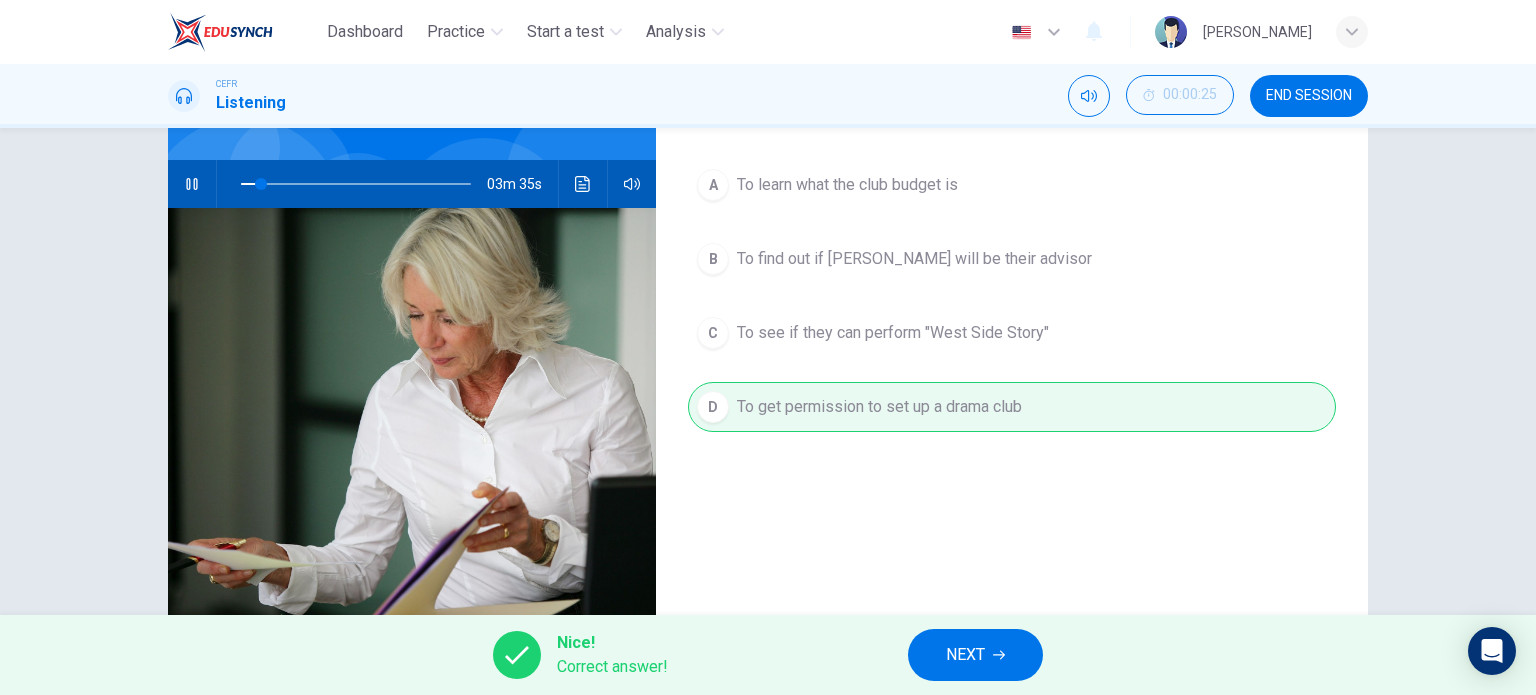 scroll, scrollTop: 167, scrollLeft: 0, axis: vertical 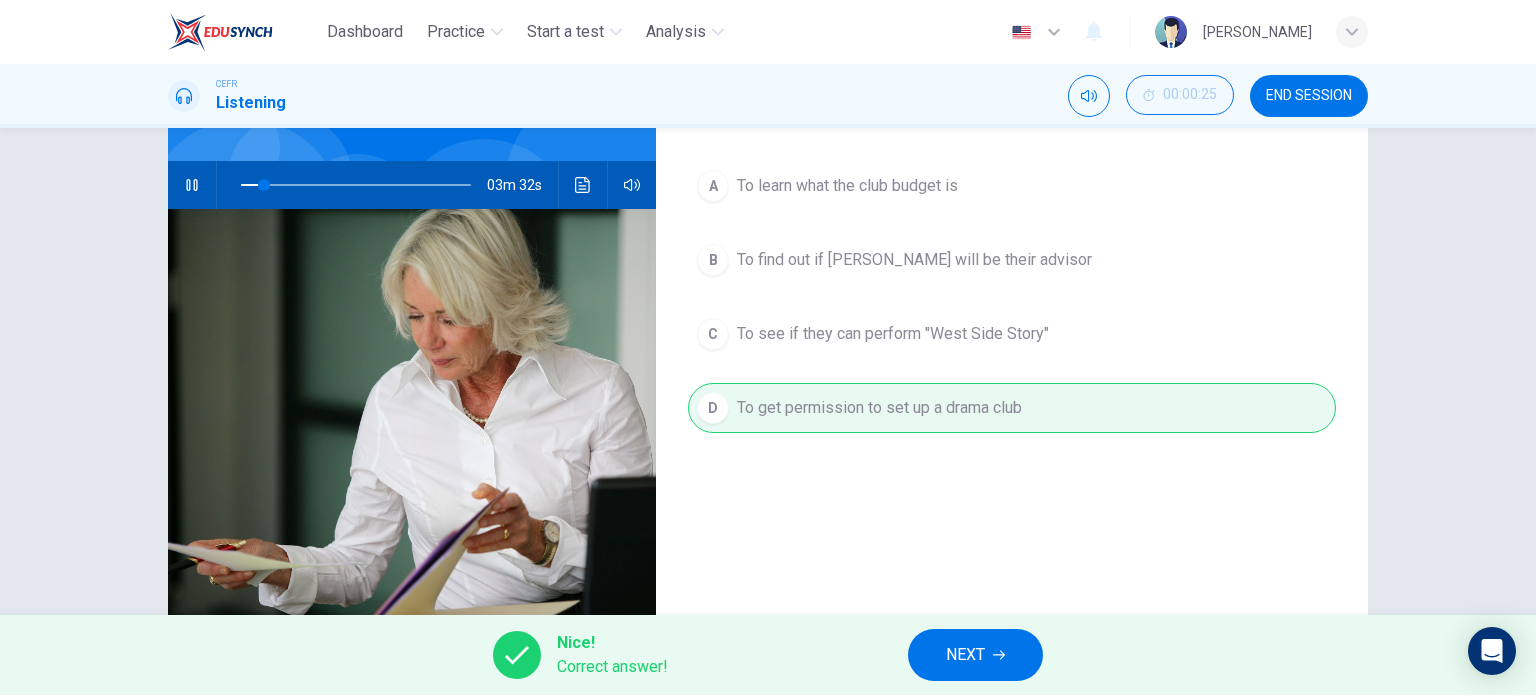 click on "NEXT" at bounding box center (965, 655) 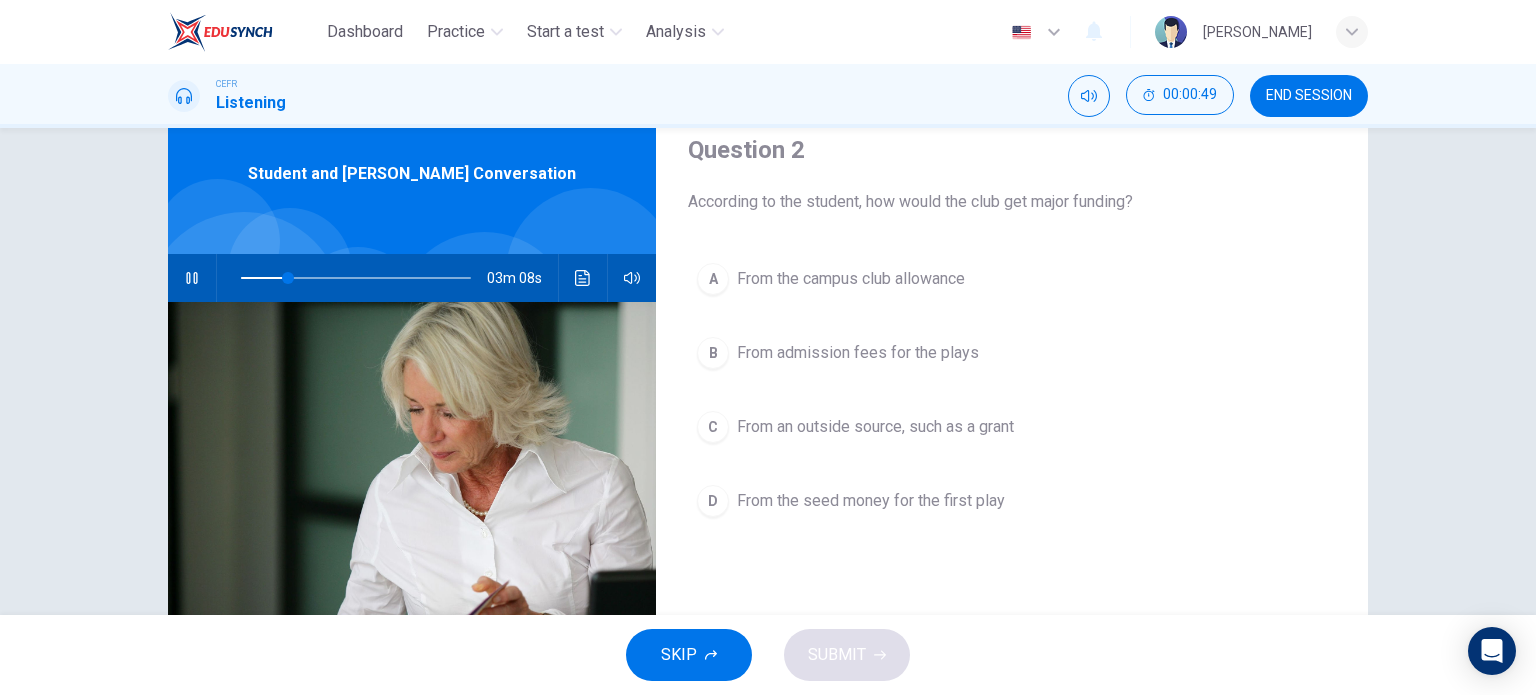 scroll, scrollTop: 71, scrollLeft: 0, axis: vertical 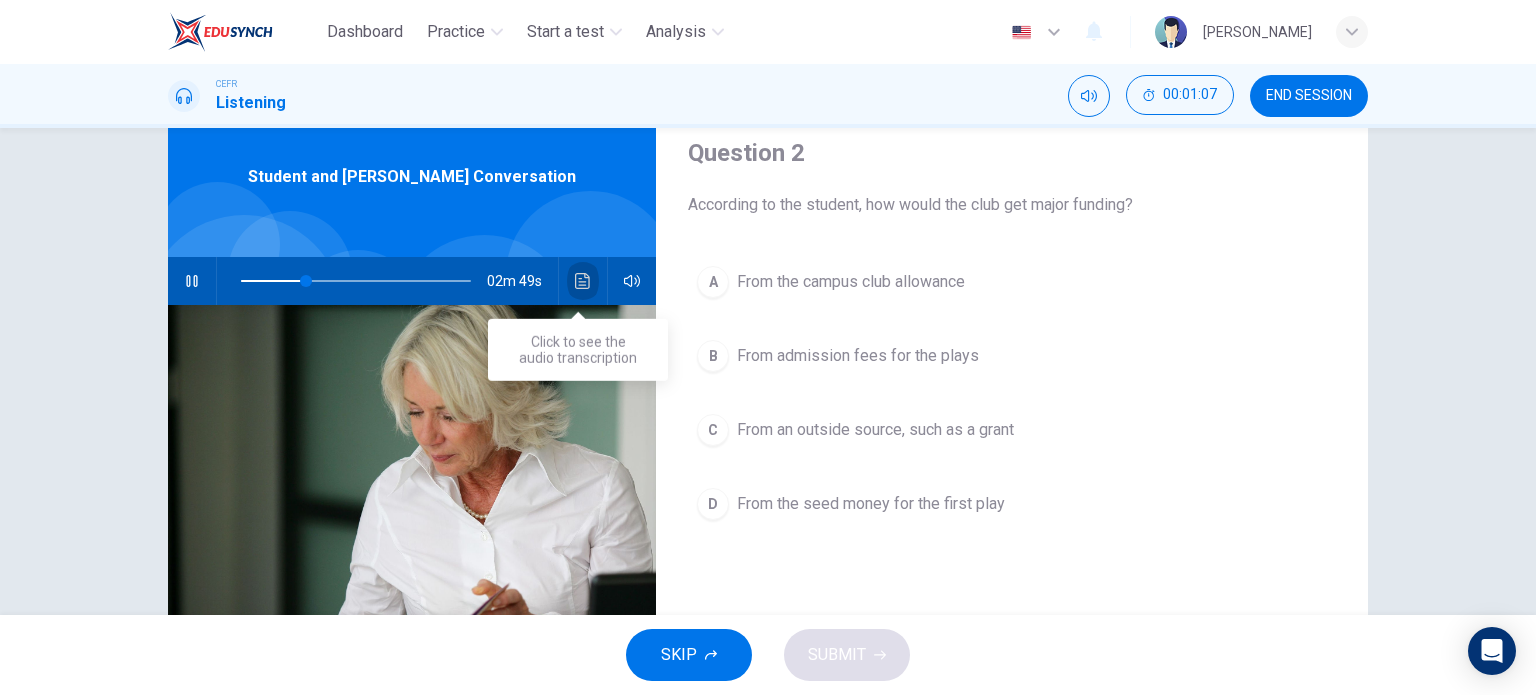 click at bounding box center (583, 281) 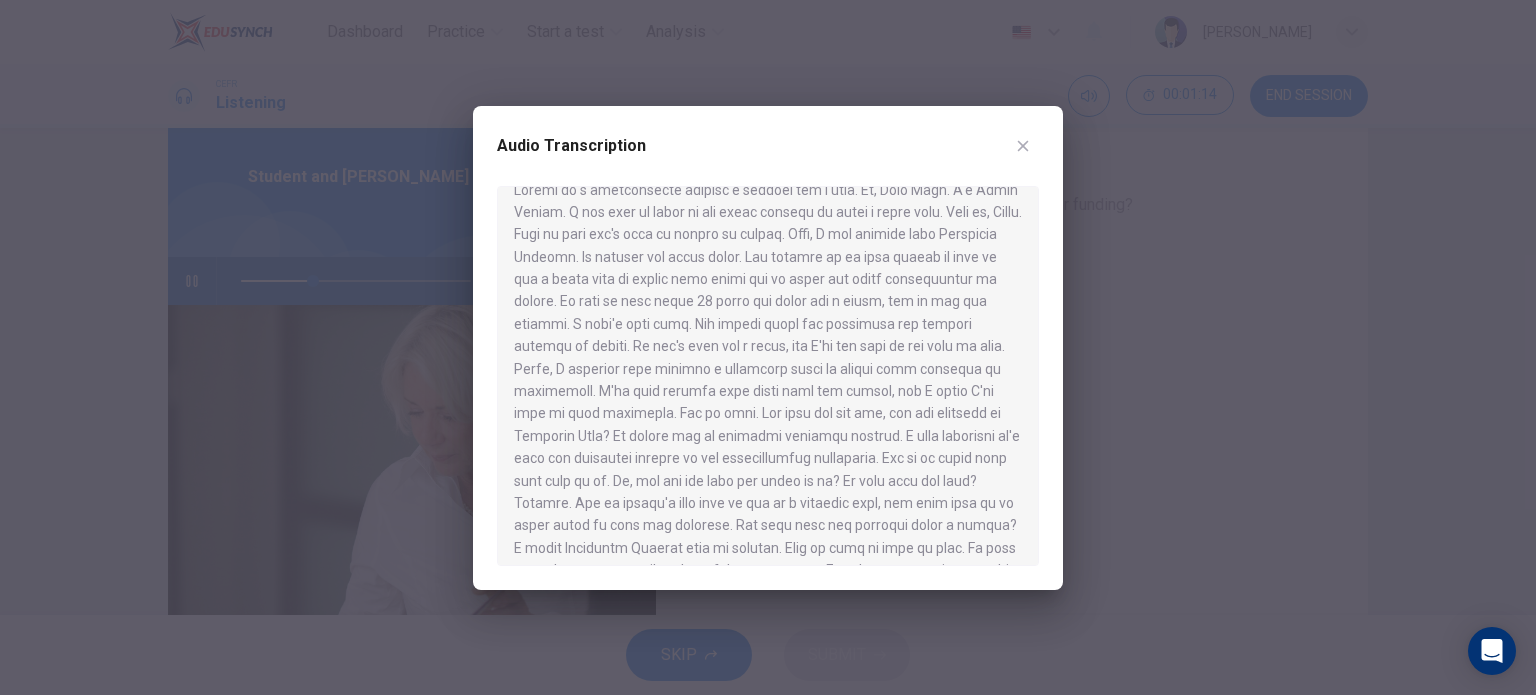 scroll, scrollTop: 22, scrollLeft: 0, axis: vertical 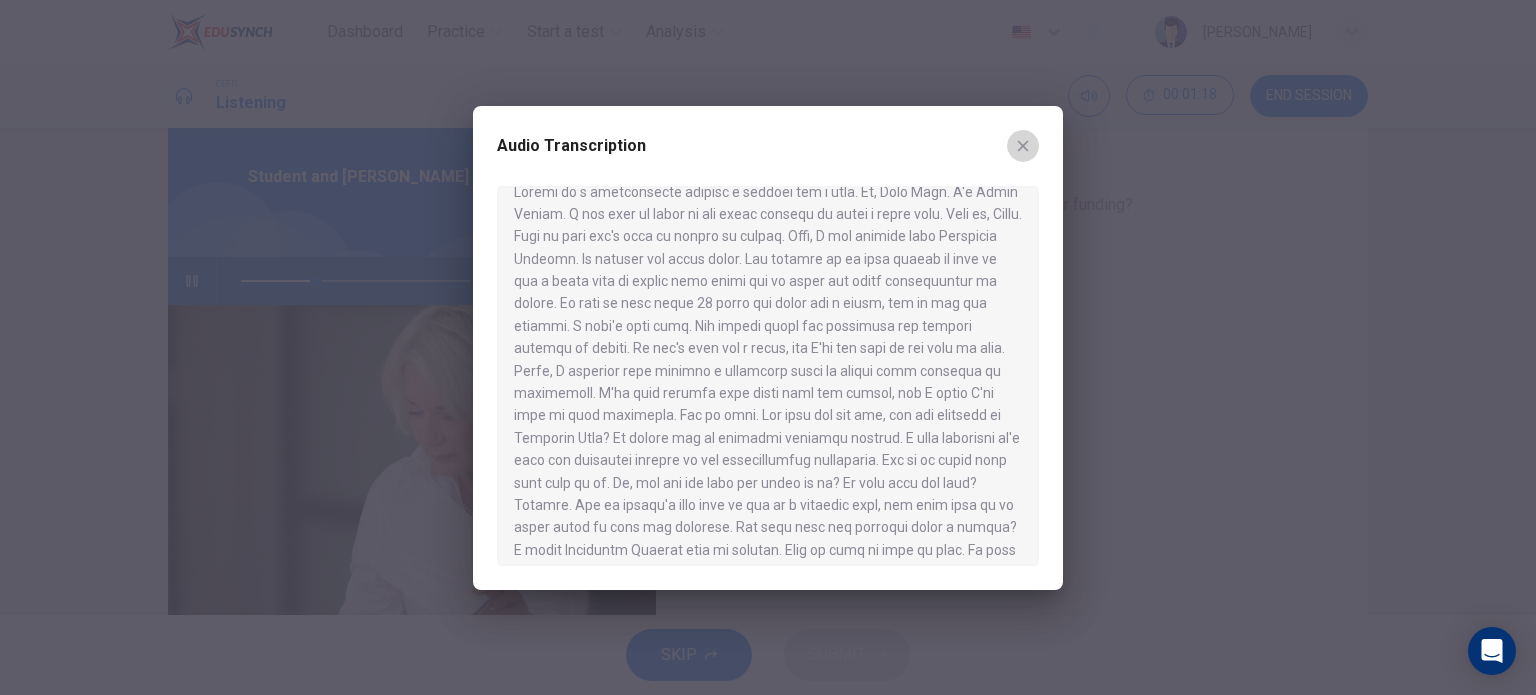 click 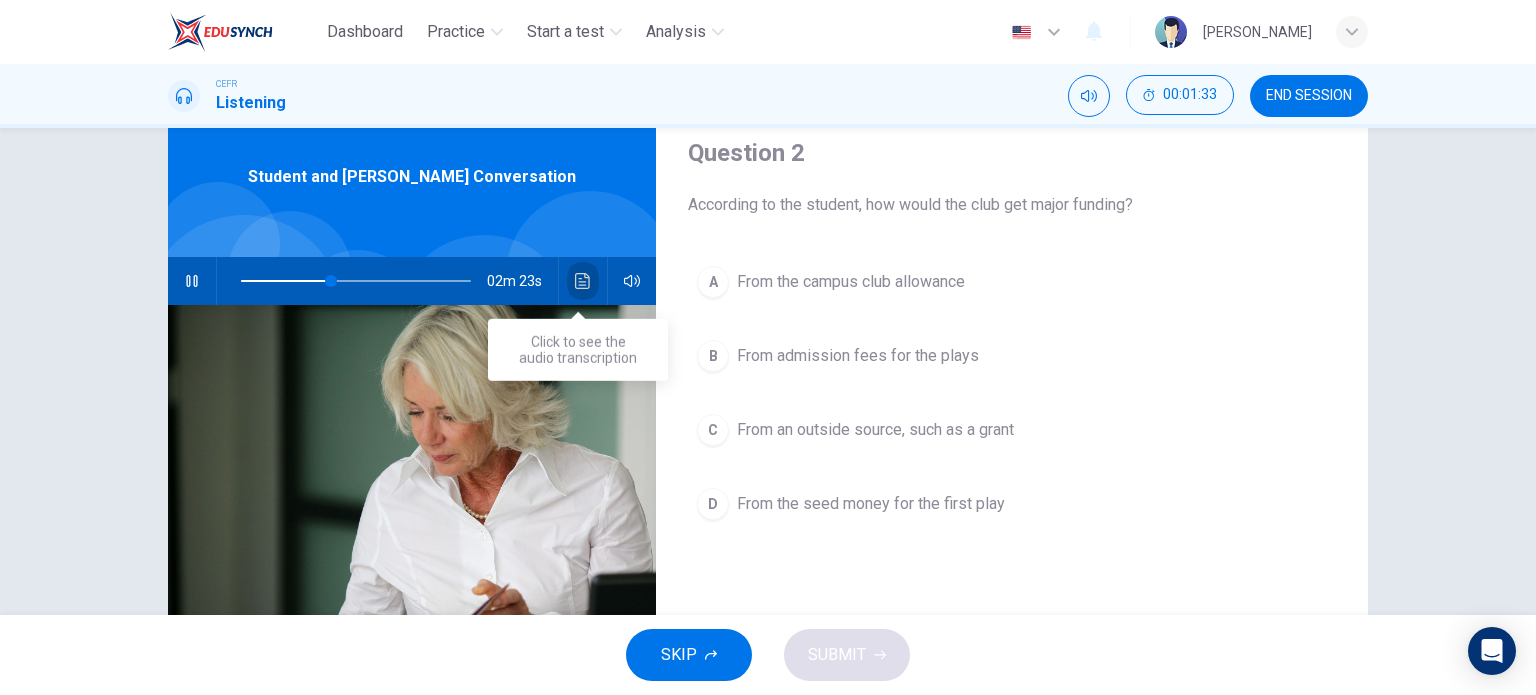 click 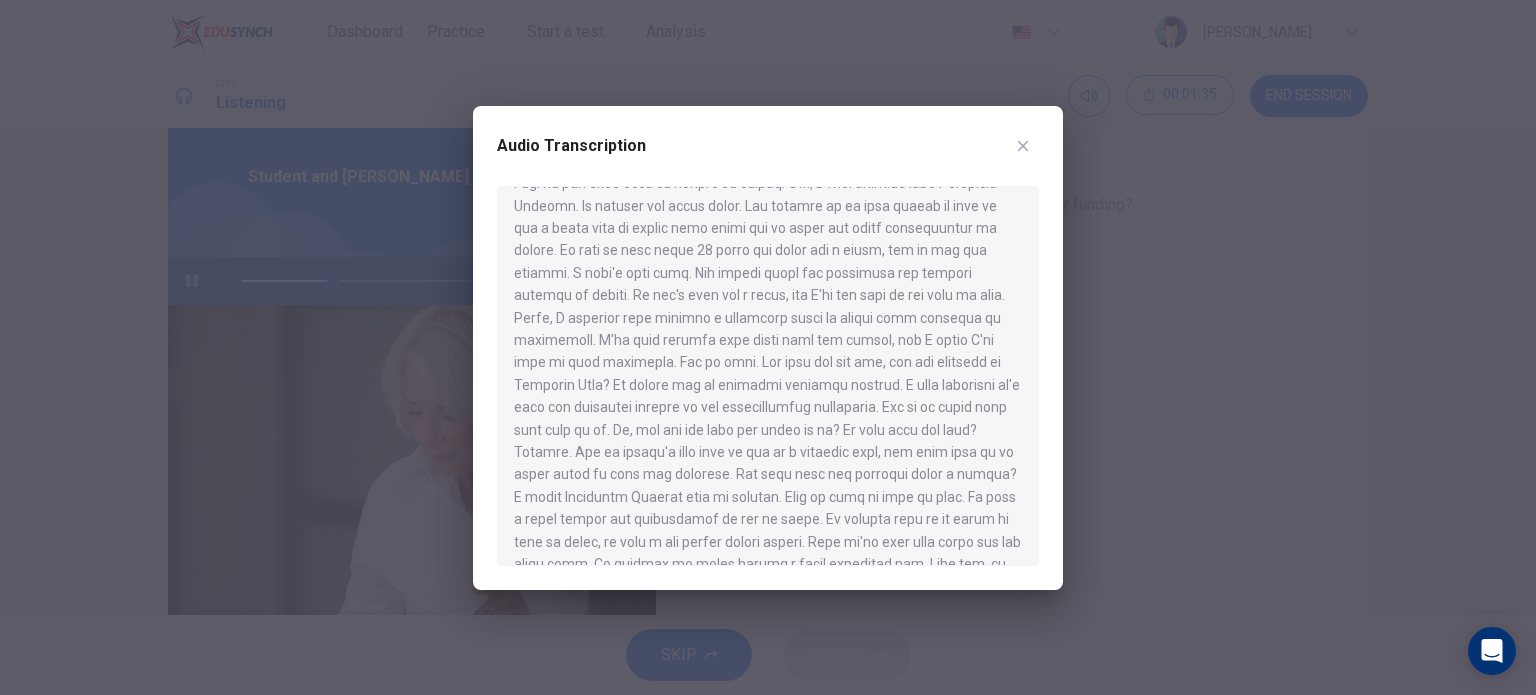 scroll, scrollTop: 91, scrollLeft: 0, axis: vertical 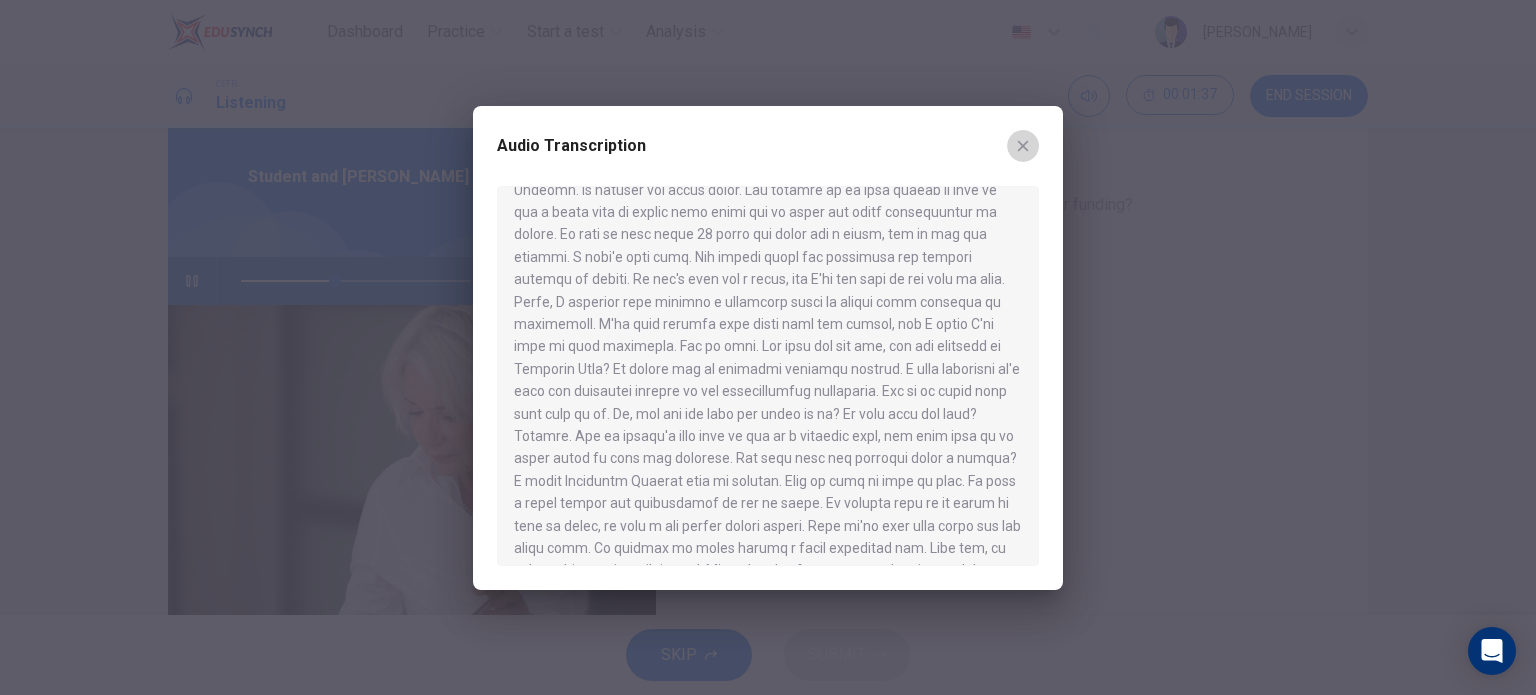 click 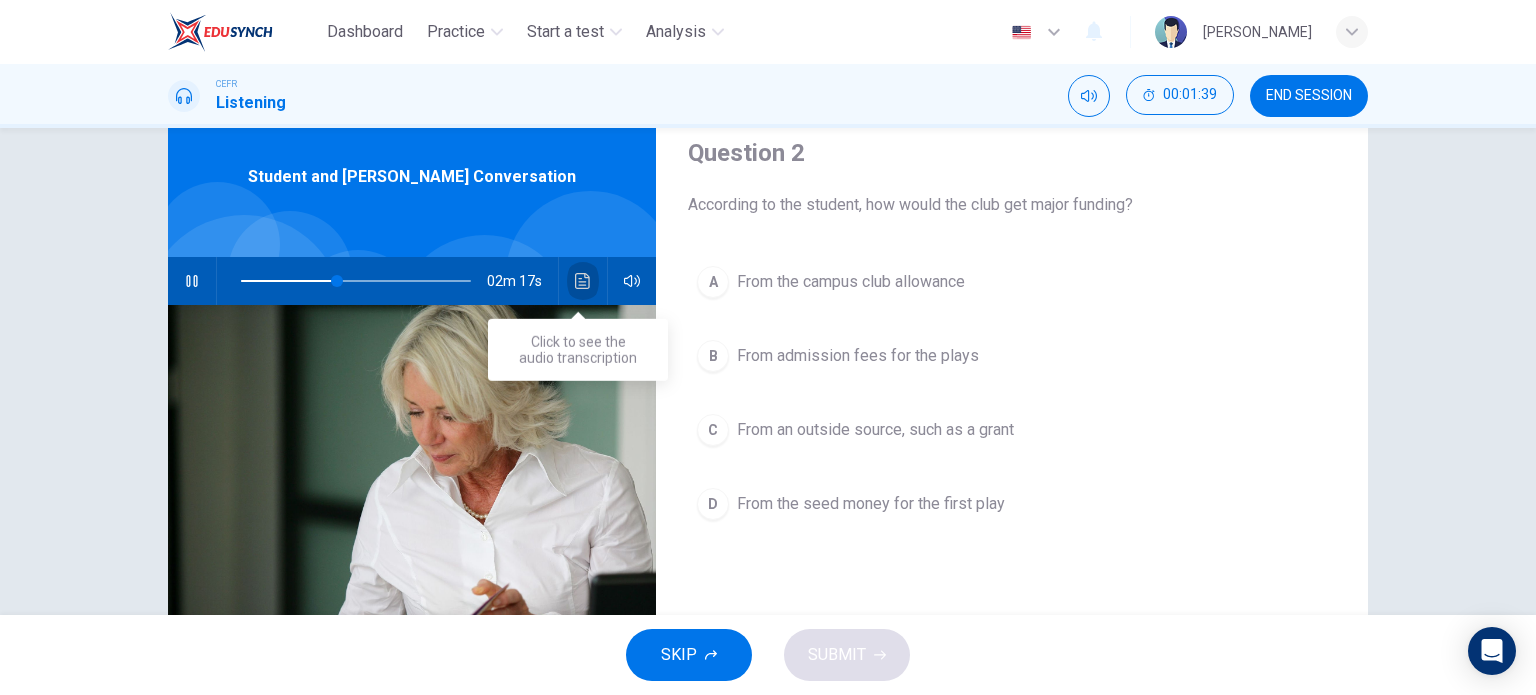 click 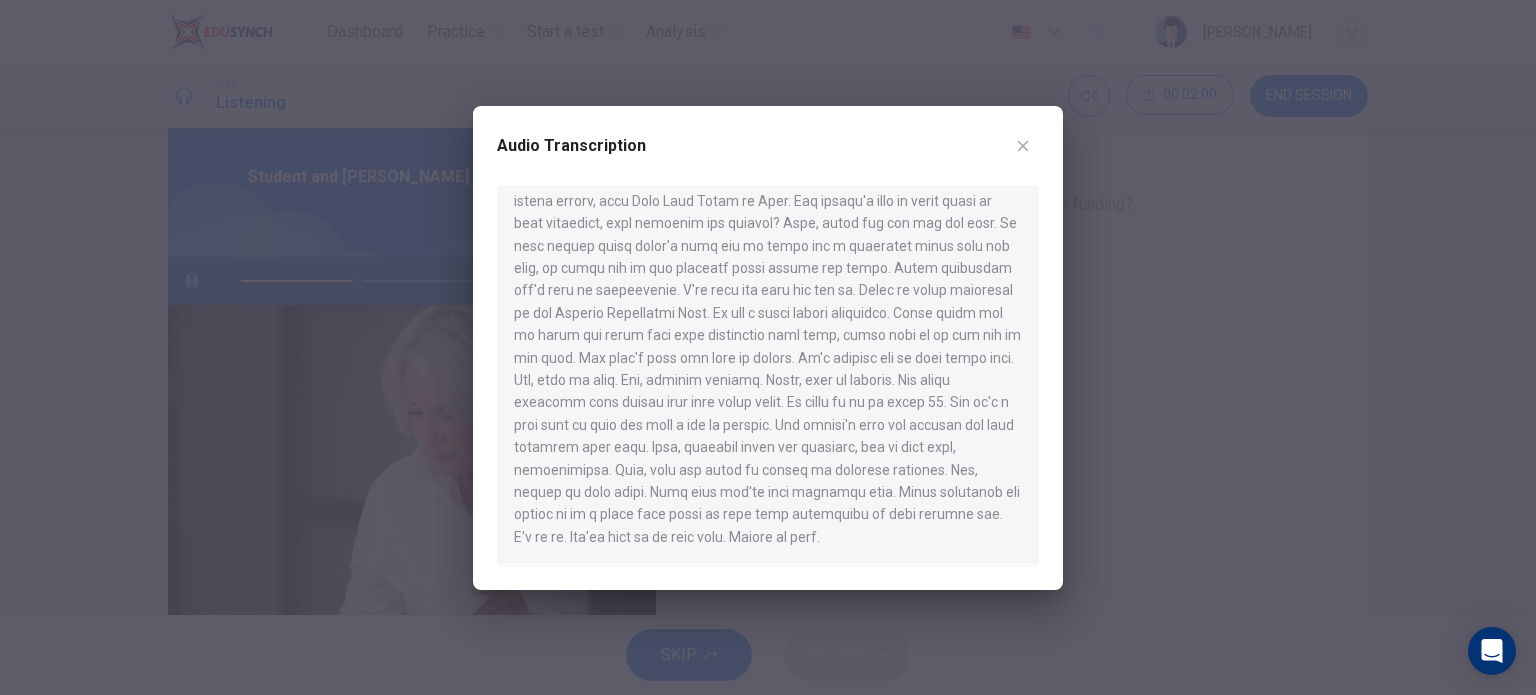 scroll, scrollTop: 590, scrollLeft: 0, axis: vertical 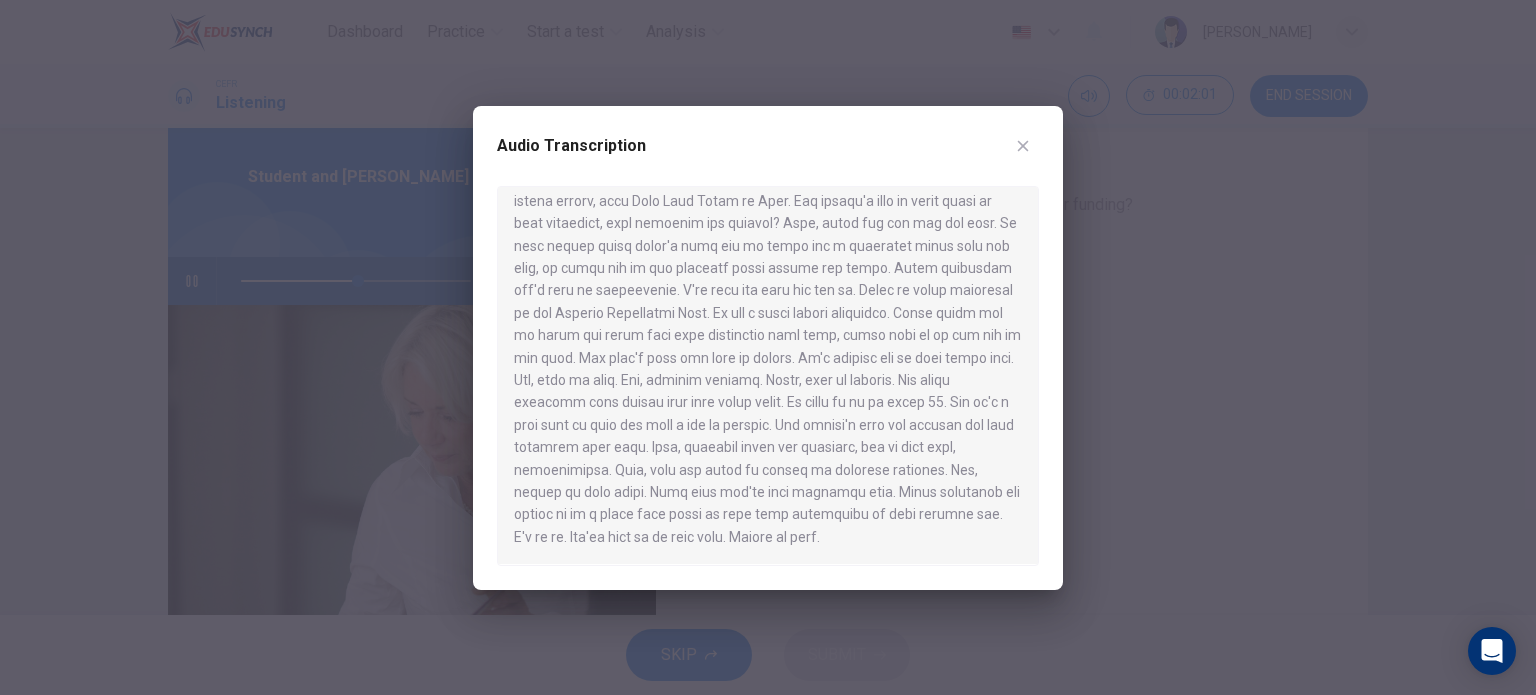 type 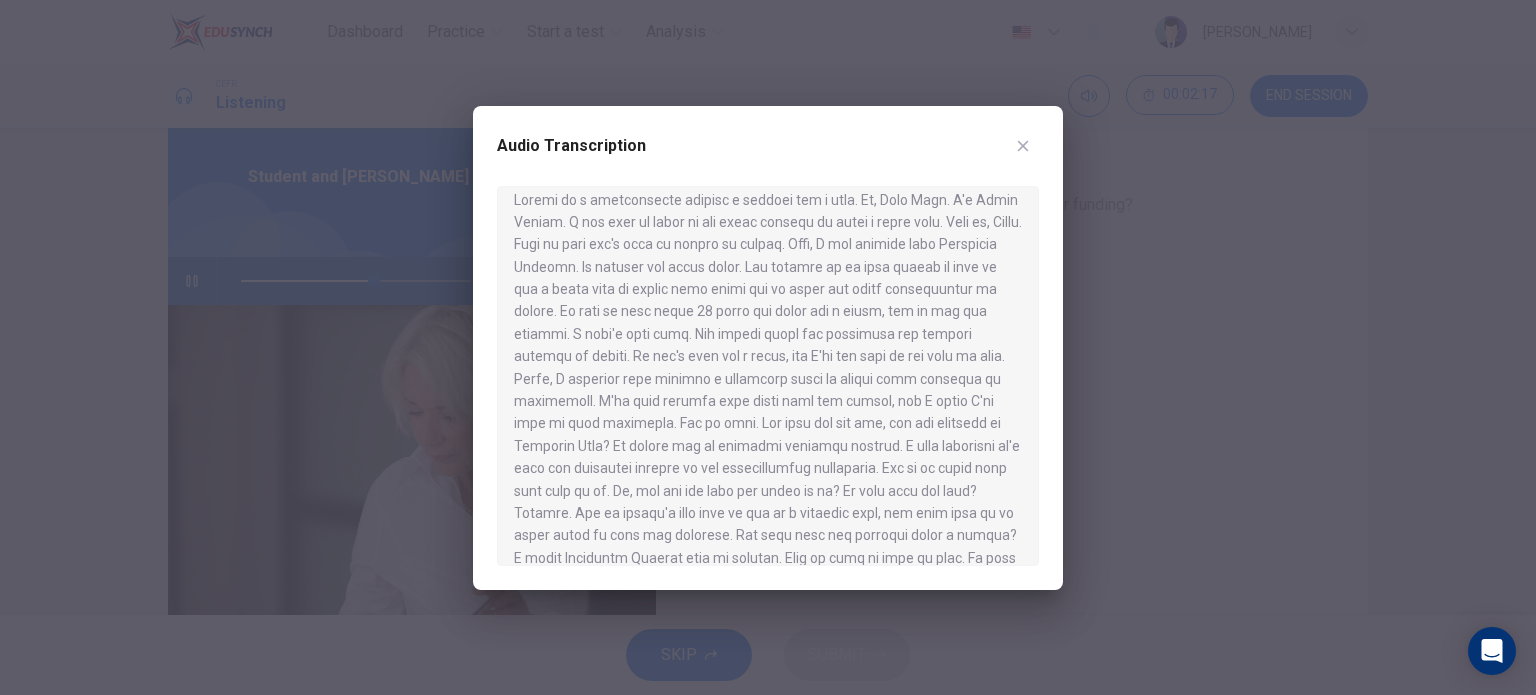 scroll, scrollTop: 0, scrollLeft: 0, axis: both 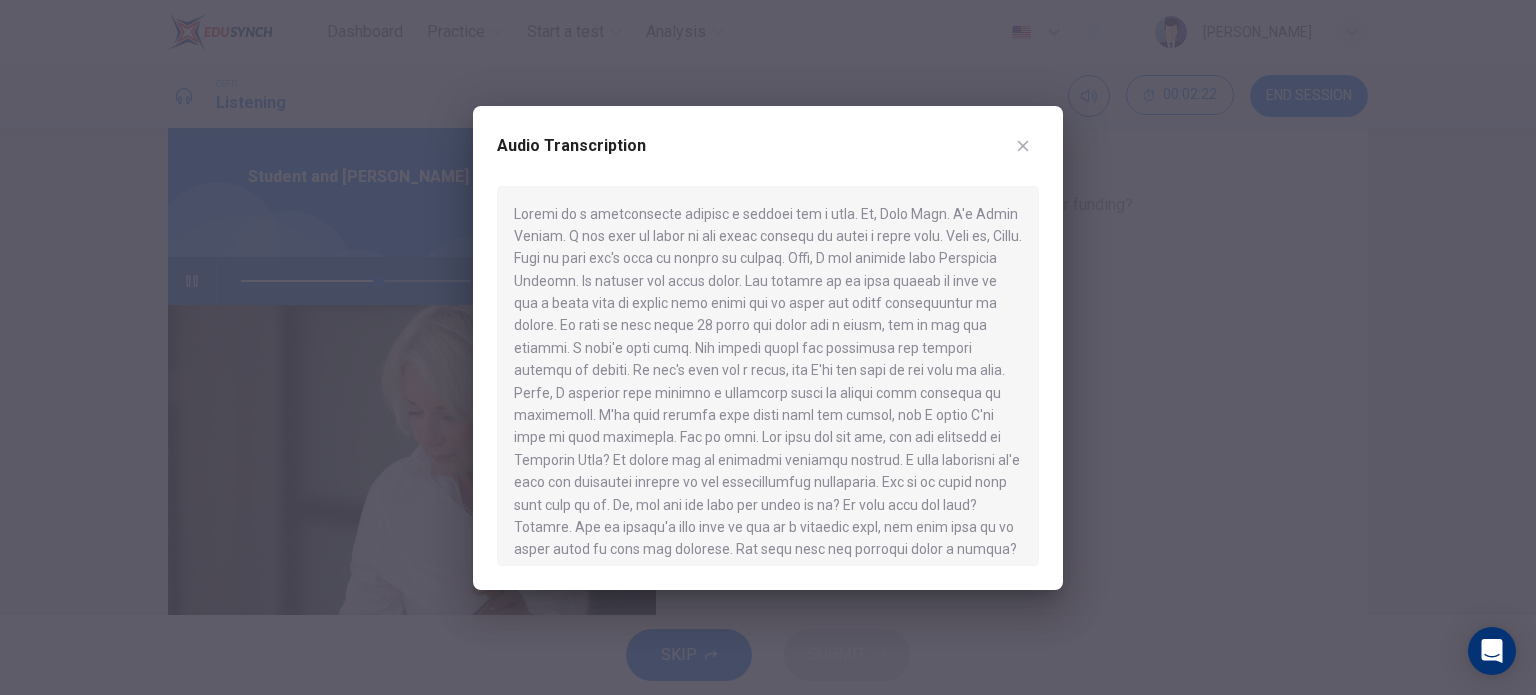 click 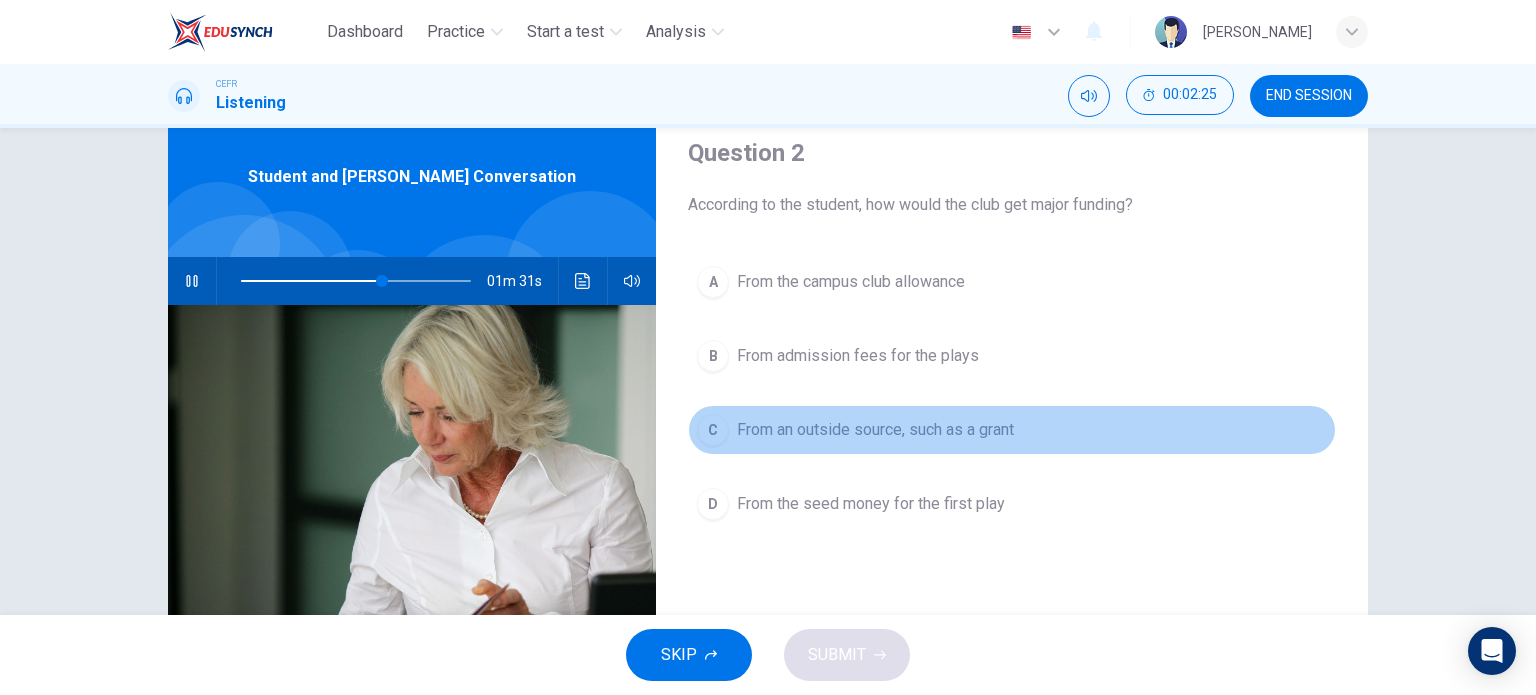 click on "From an outside source, such as a grant" at bounding box center (875, 430) 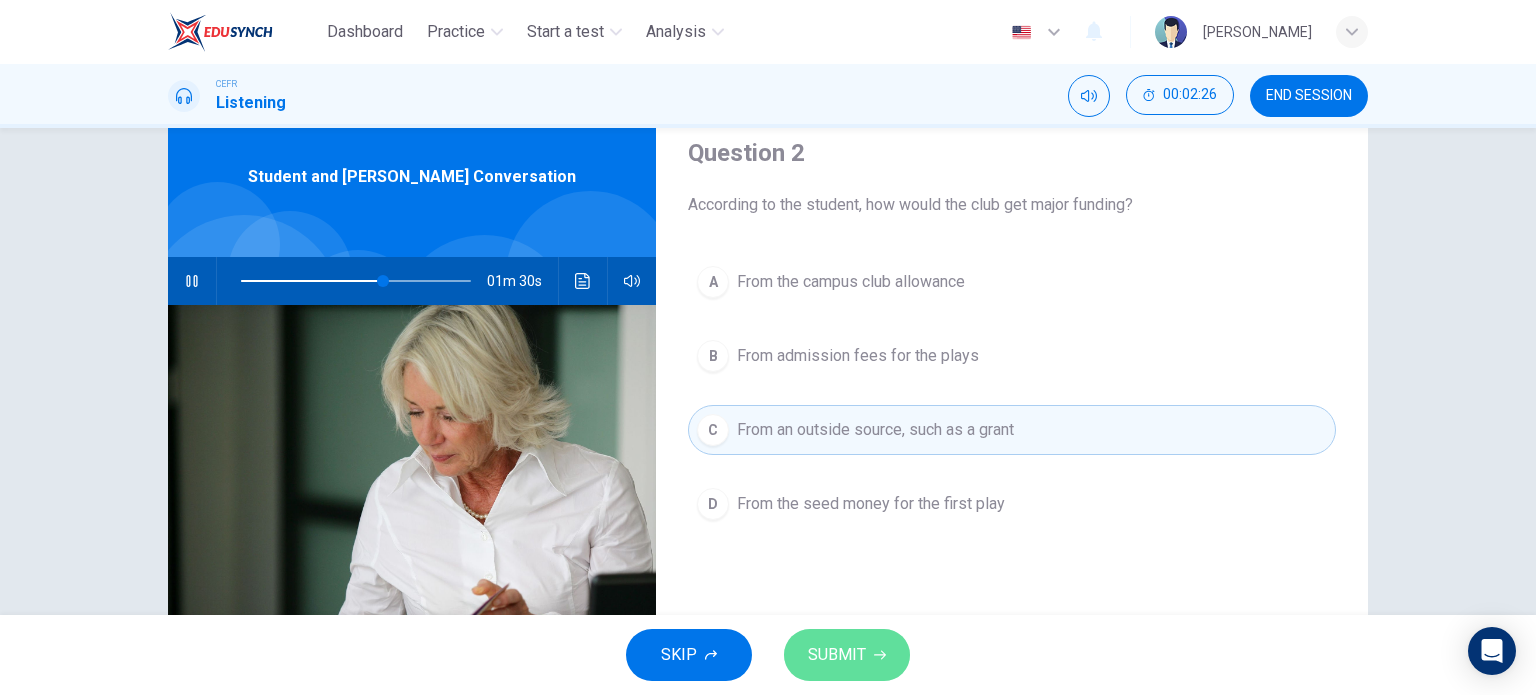 click on "SUBMIT" at bounding box center (847, 655) 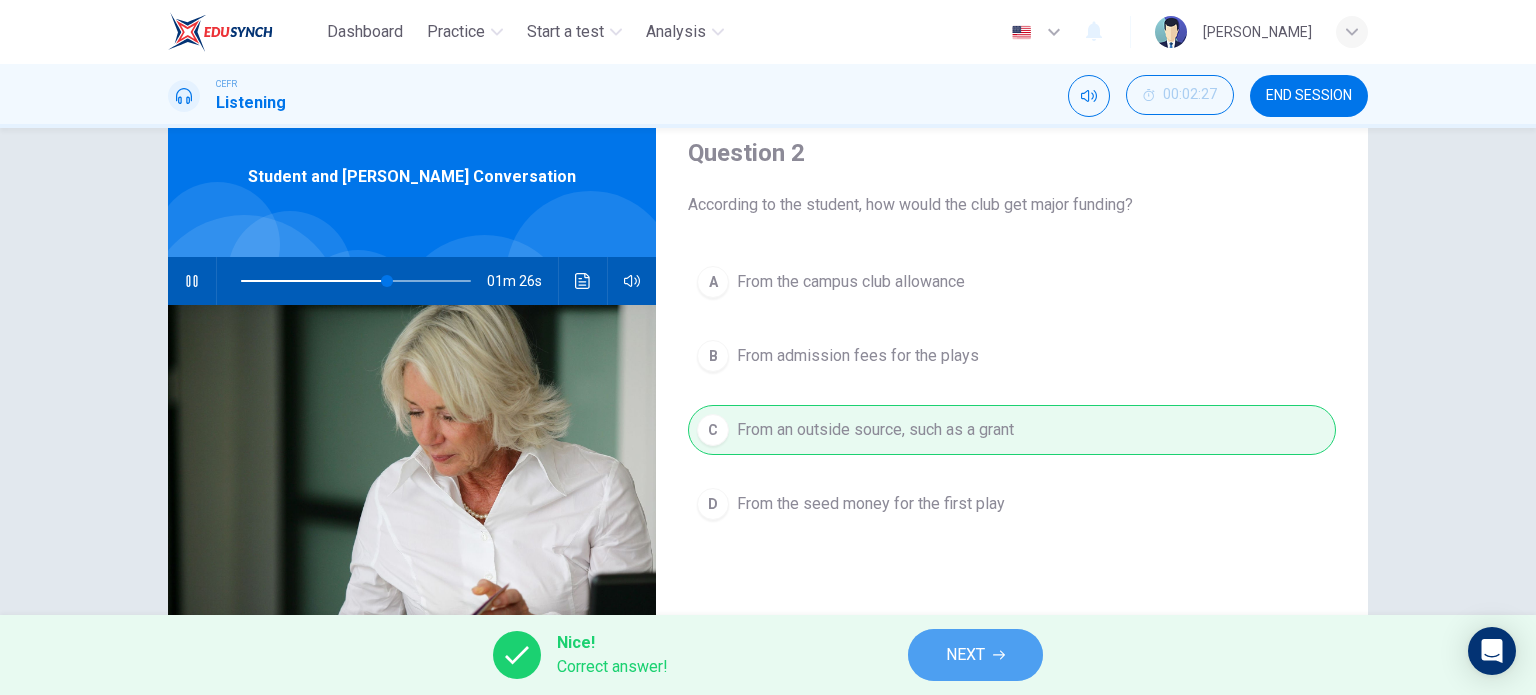 click on "NEXT" at bounding box center [965, 655] 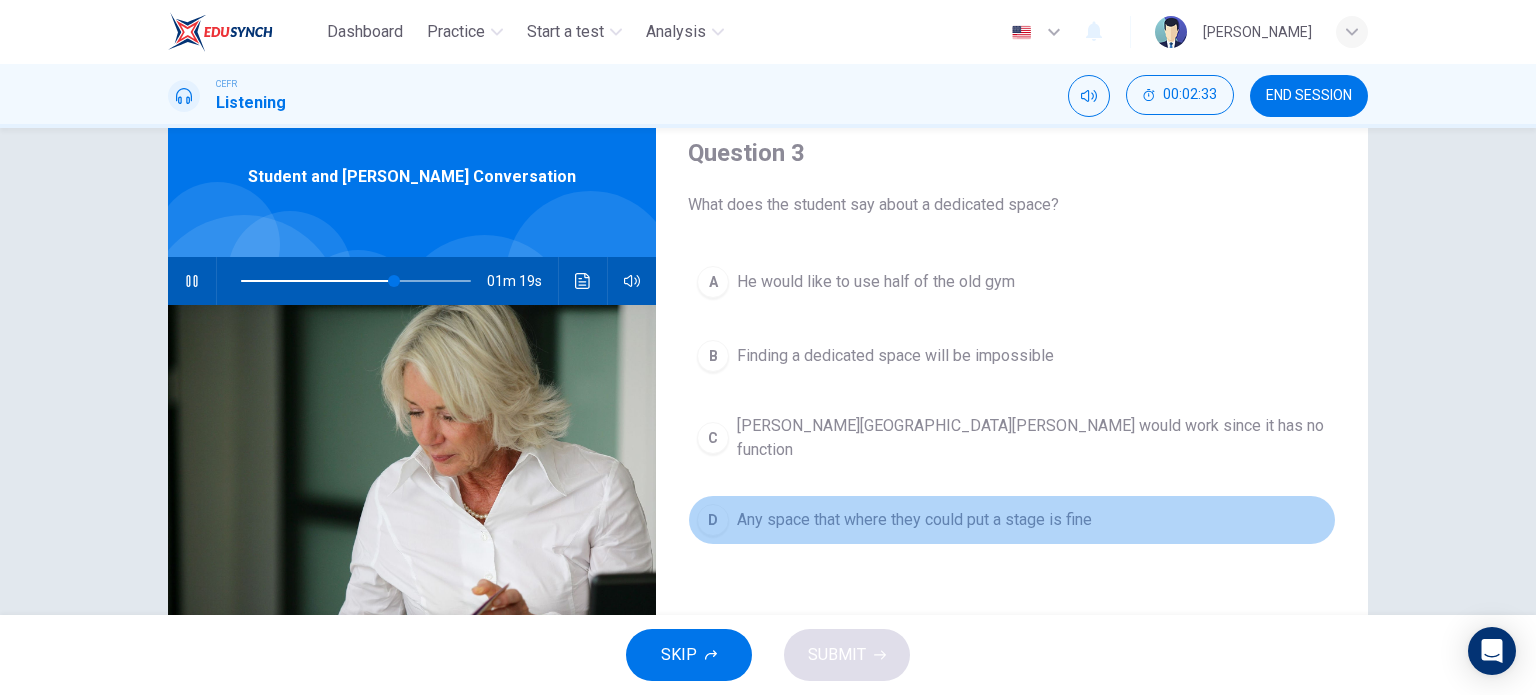 click on "Any space that where they could put a stage is fine" at bounding box center (914, 520) 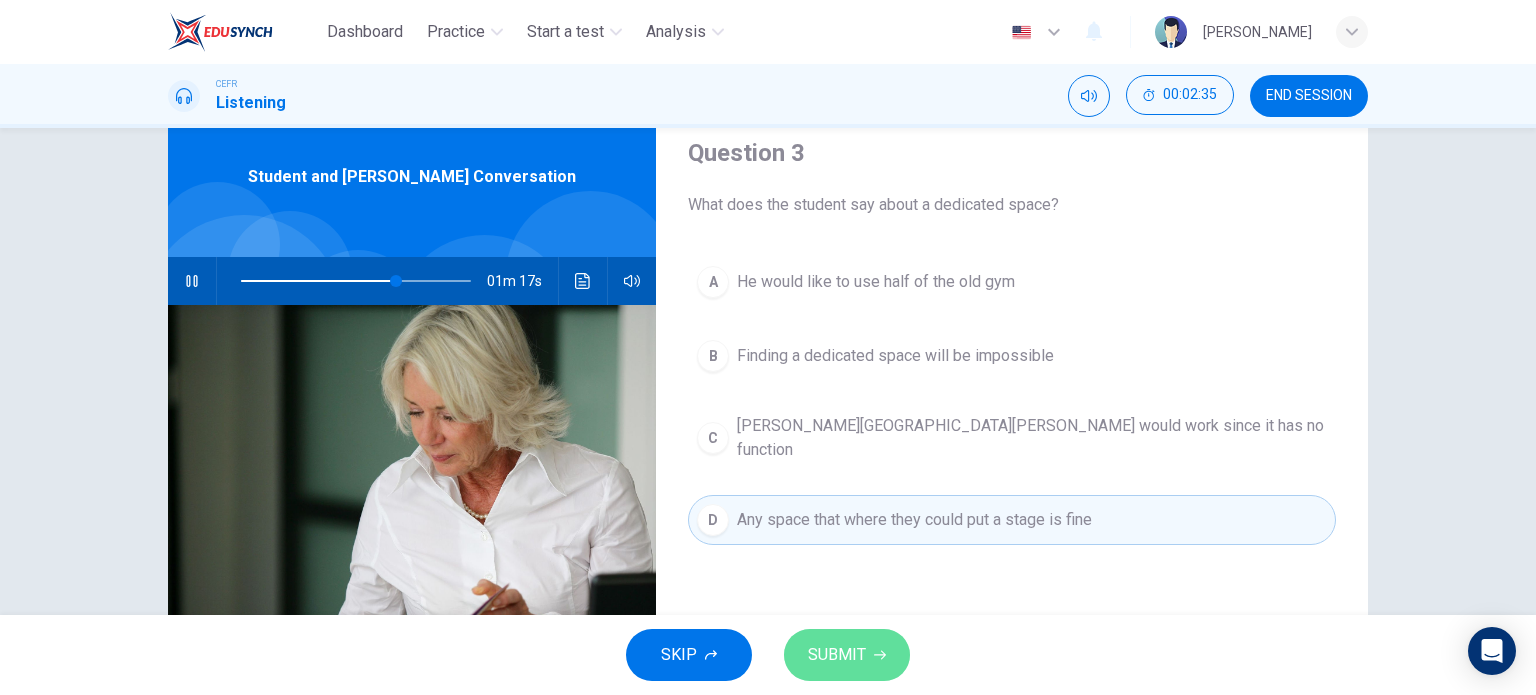 click on "SUBMIT" at bounding box center (837, 655) 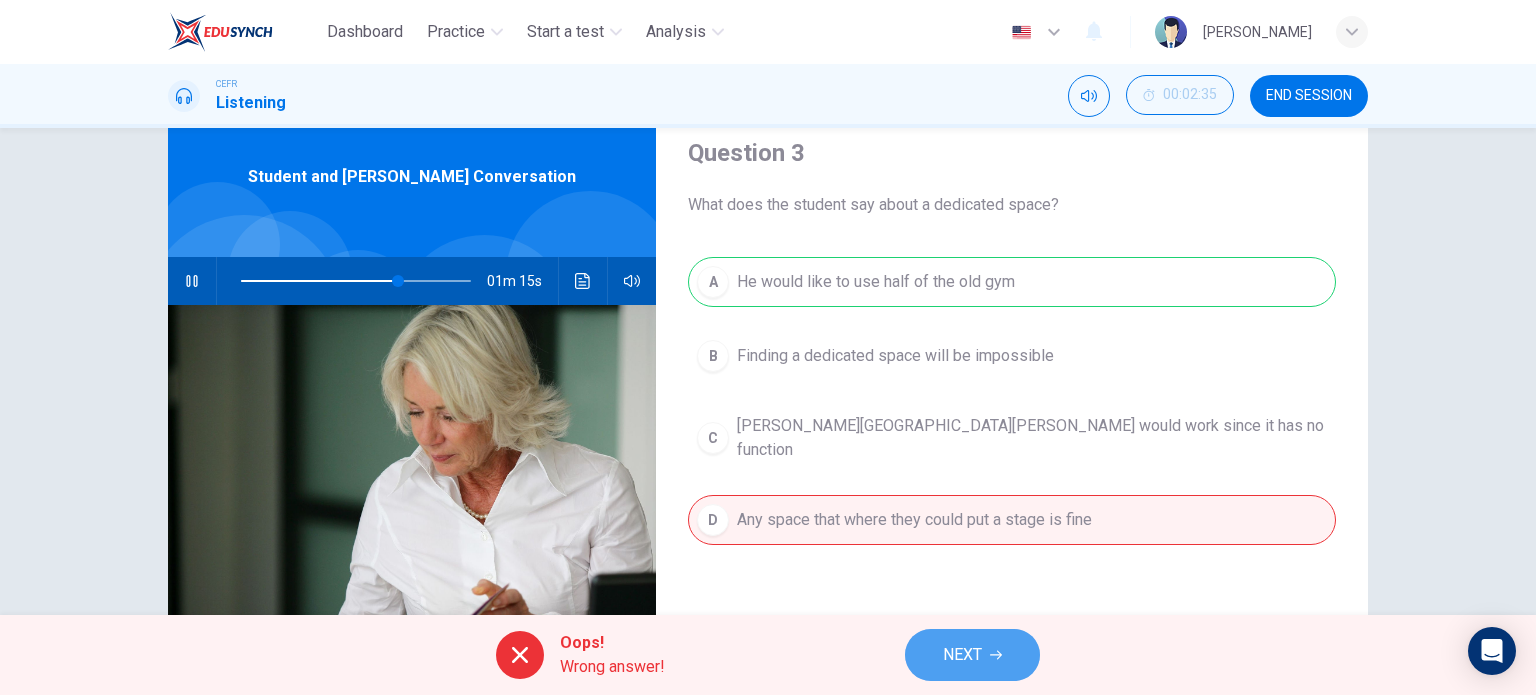 click on "NEXT" at bounding box center (962, 655) 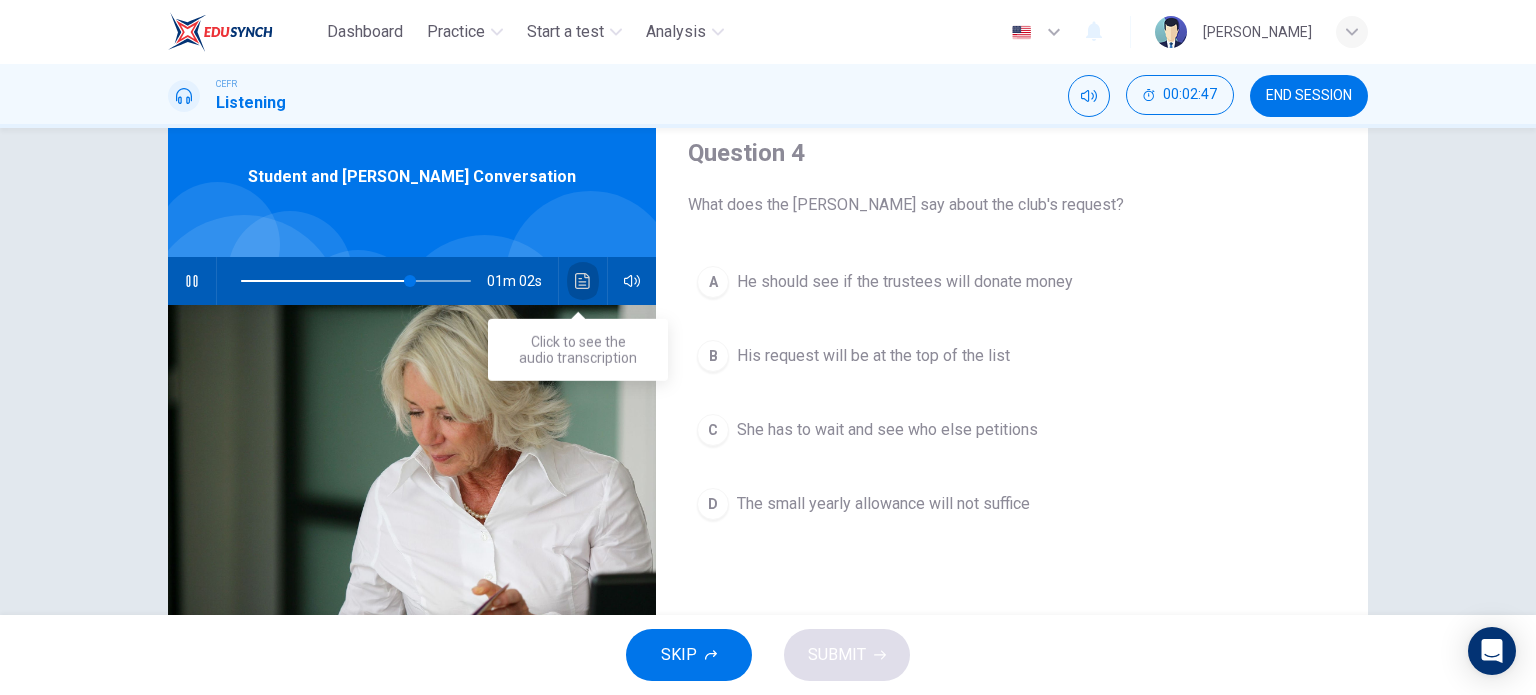 click at bounding box center (583, 281) 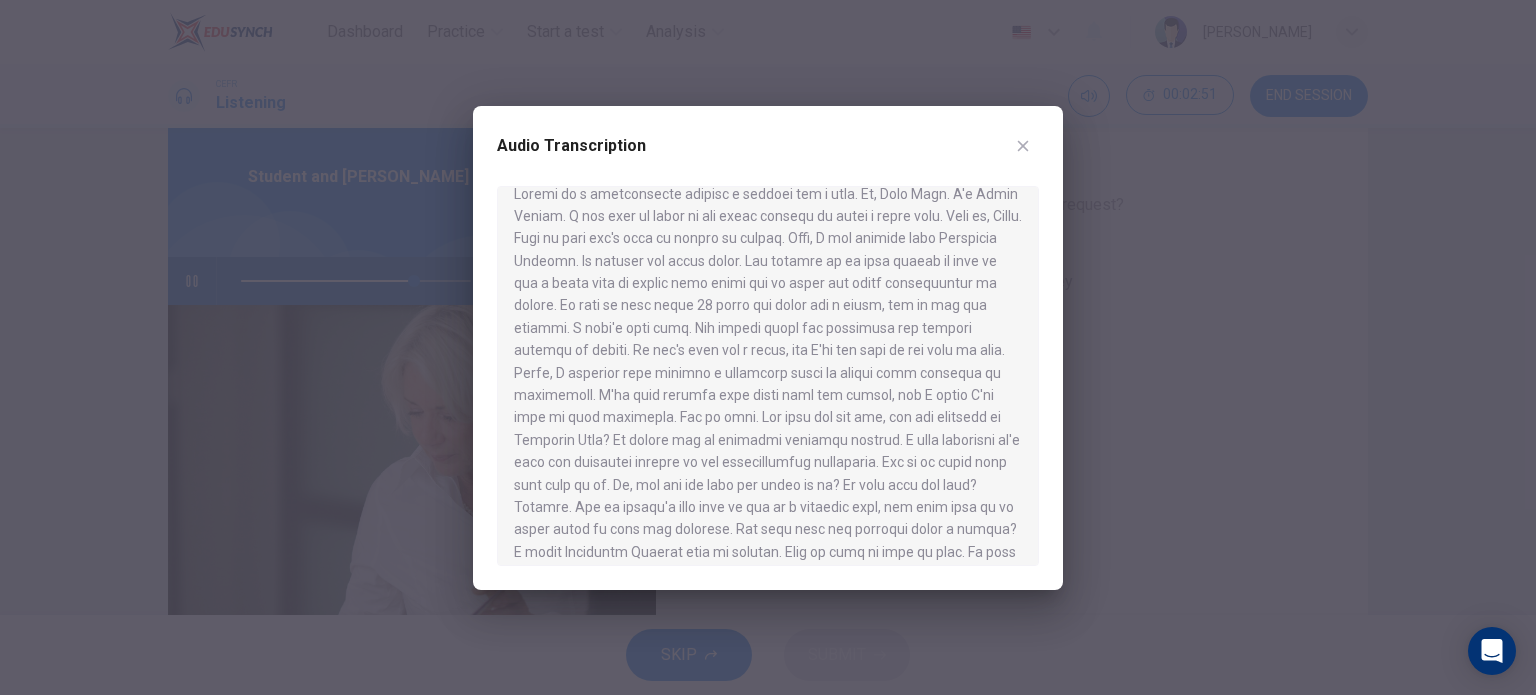 scroll, scrollTop: 20, scrollLeft: 0, axis: vertical 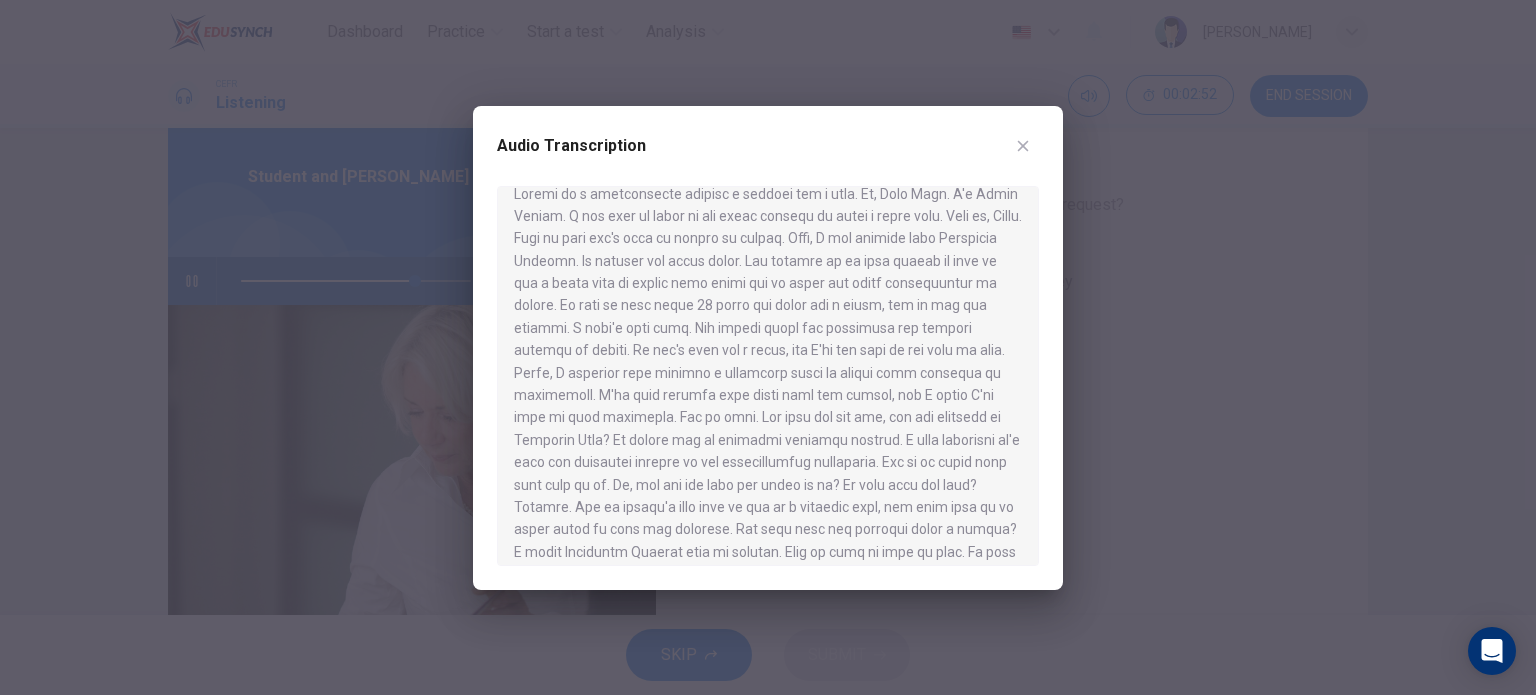 click at bounding box center (768, 347) 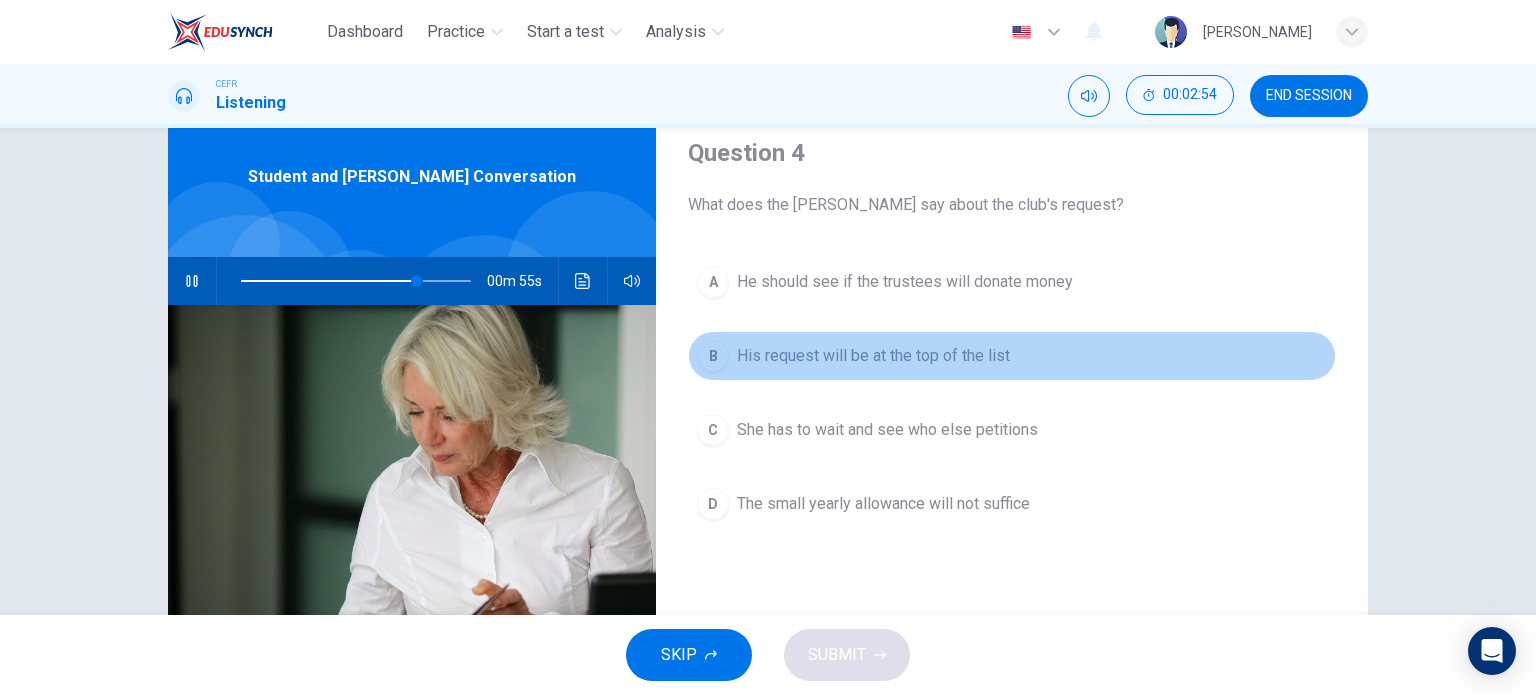 click on "B His request will be at the top of the list" at bounding box center [1012, 356] 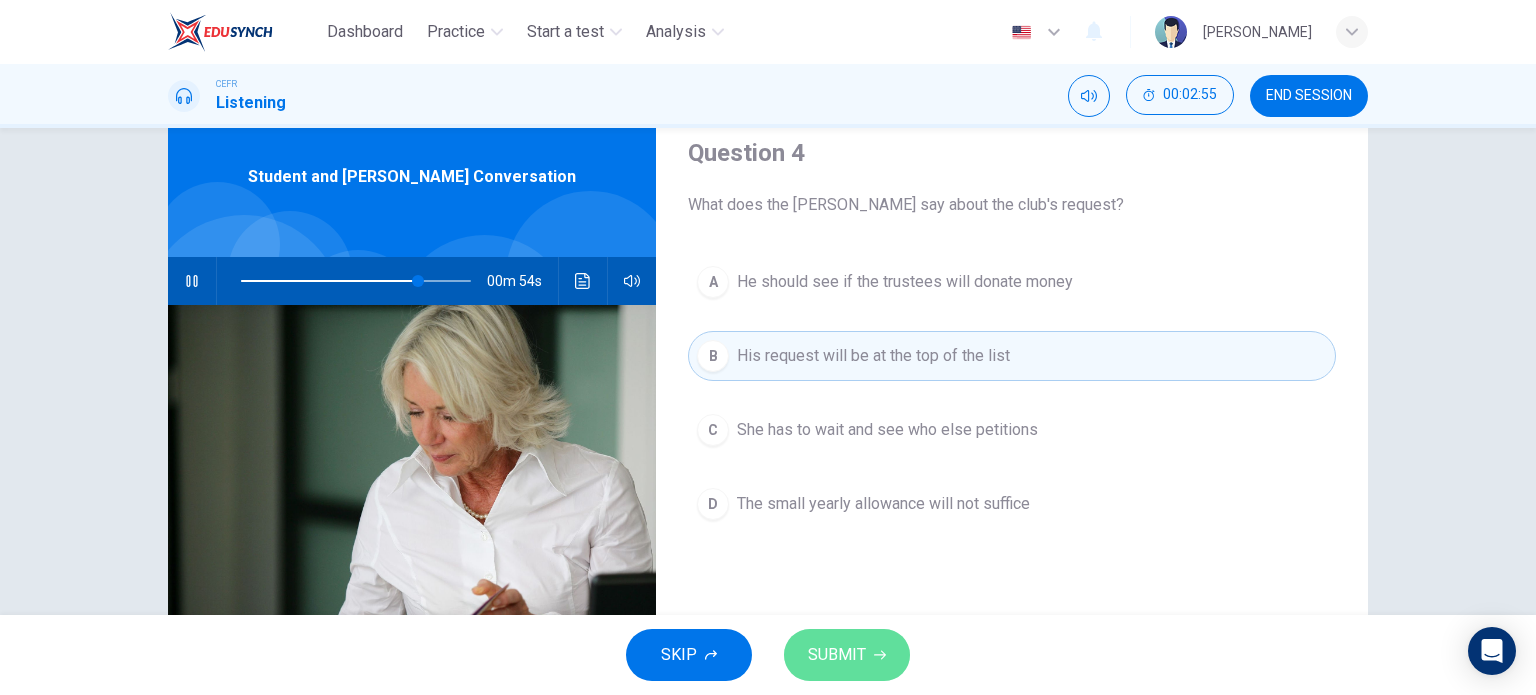 click on "SUBMIT" at bounding box center (847, 655) 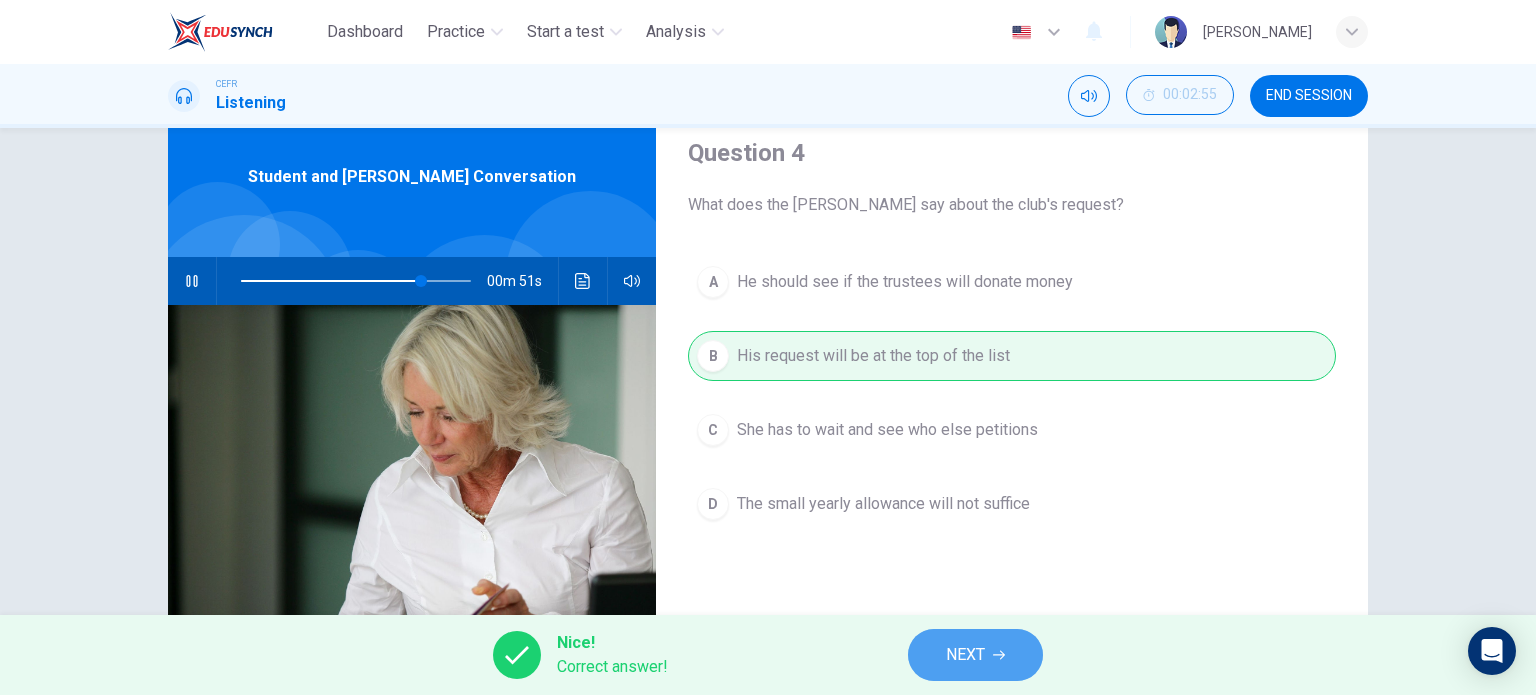 click on "NEXT" at bounding box center [965, 655] 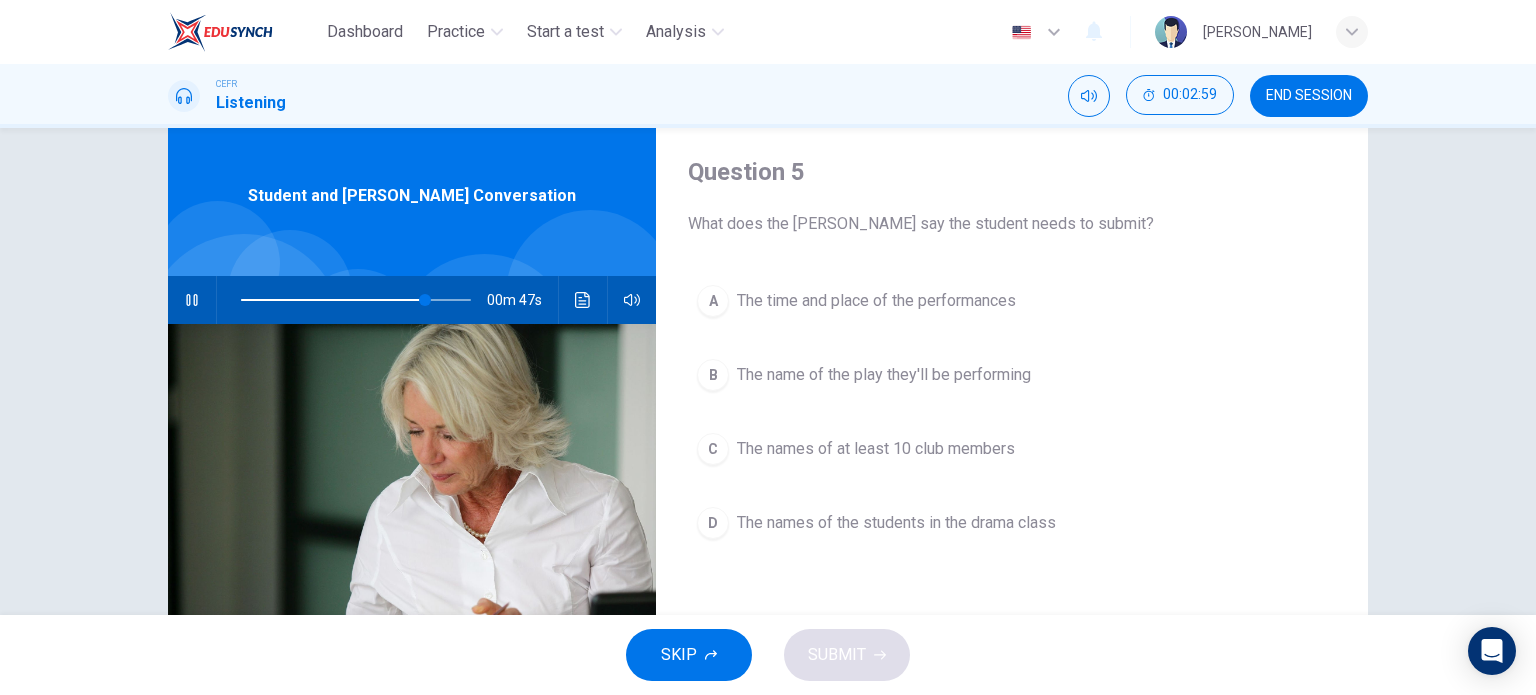scroll, scrollTop: 54, scrollLeft: 0, axis: vertical 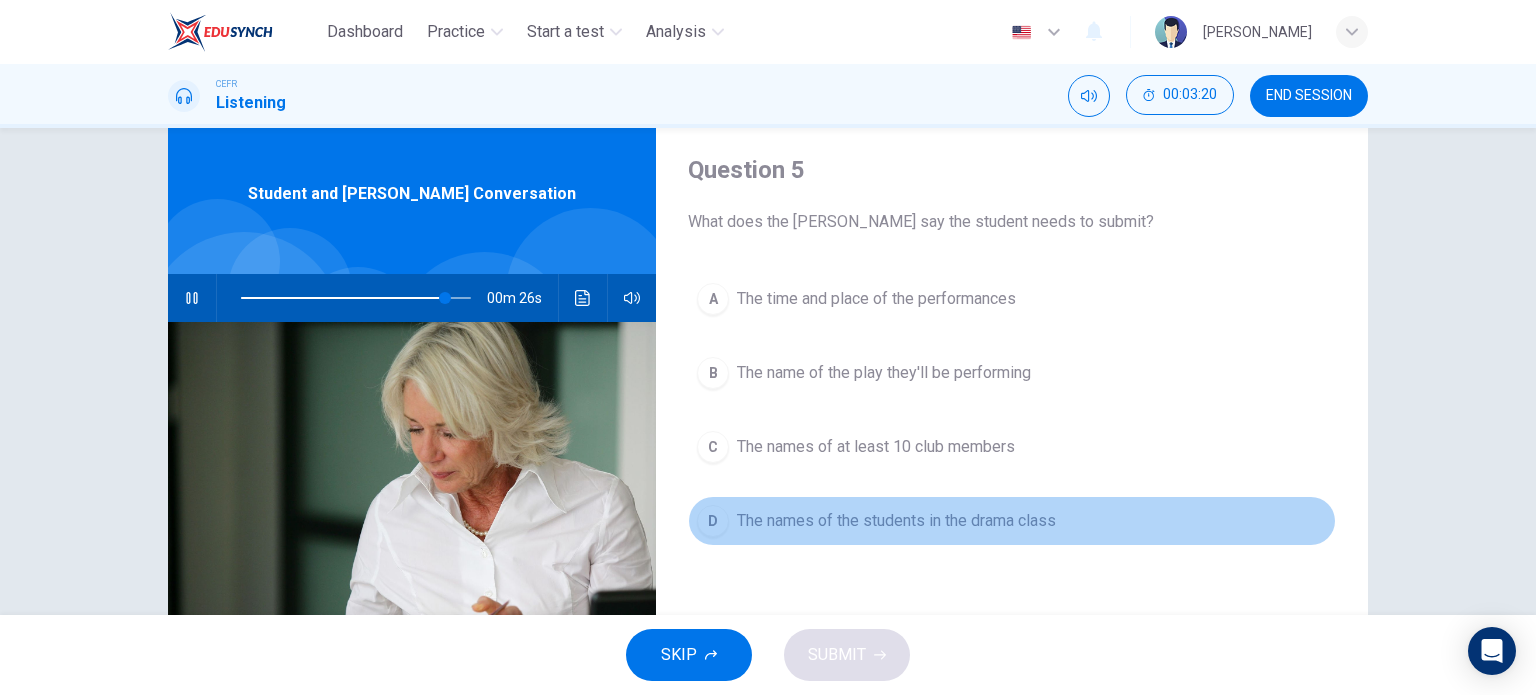 click on "The names of the students in the drama class" at bounding box center (896, 521) 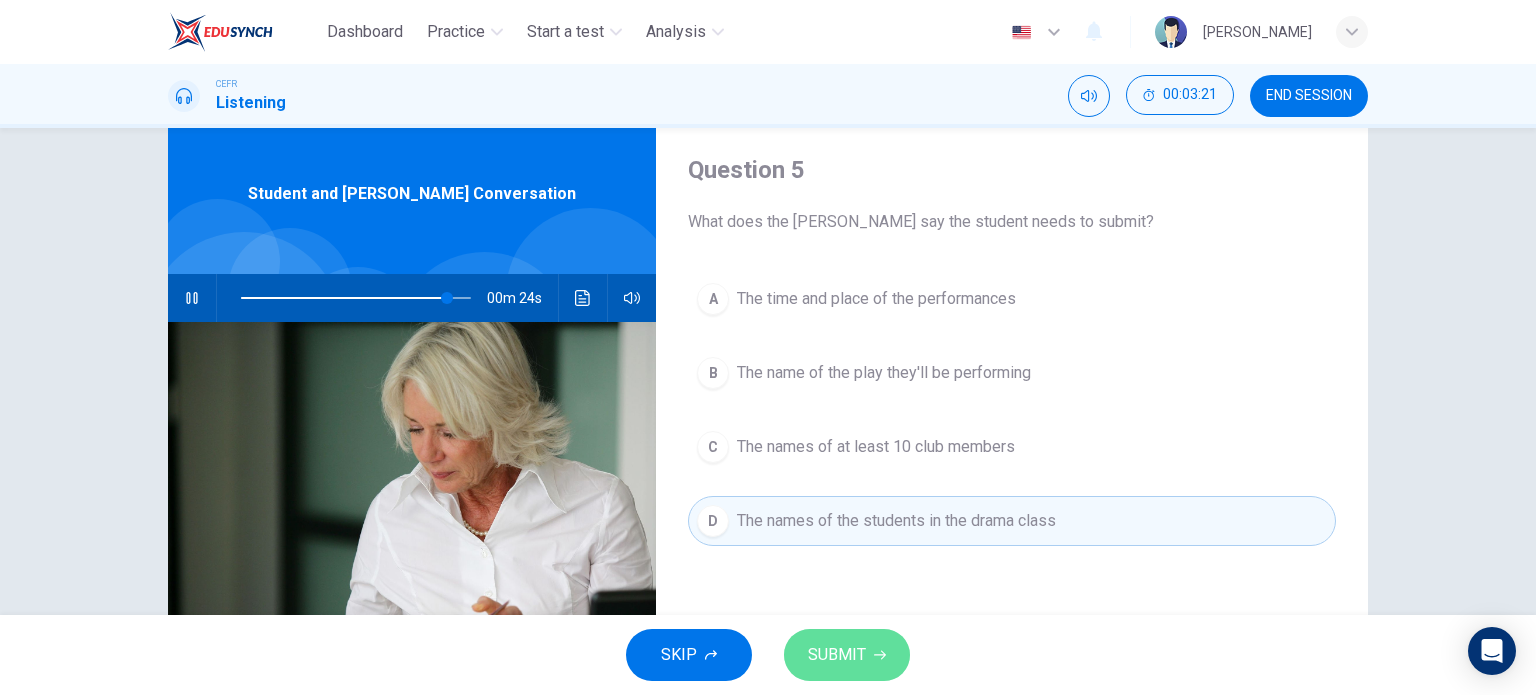 click on "SUBMIT" at bounding box center (837, 655) 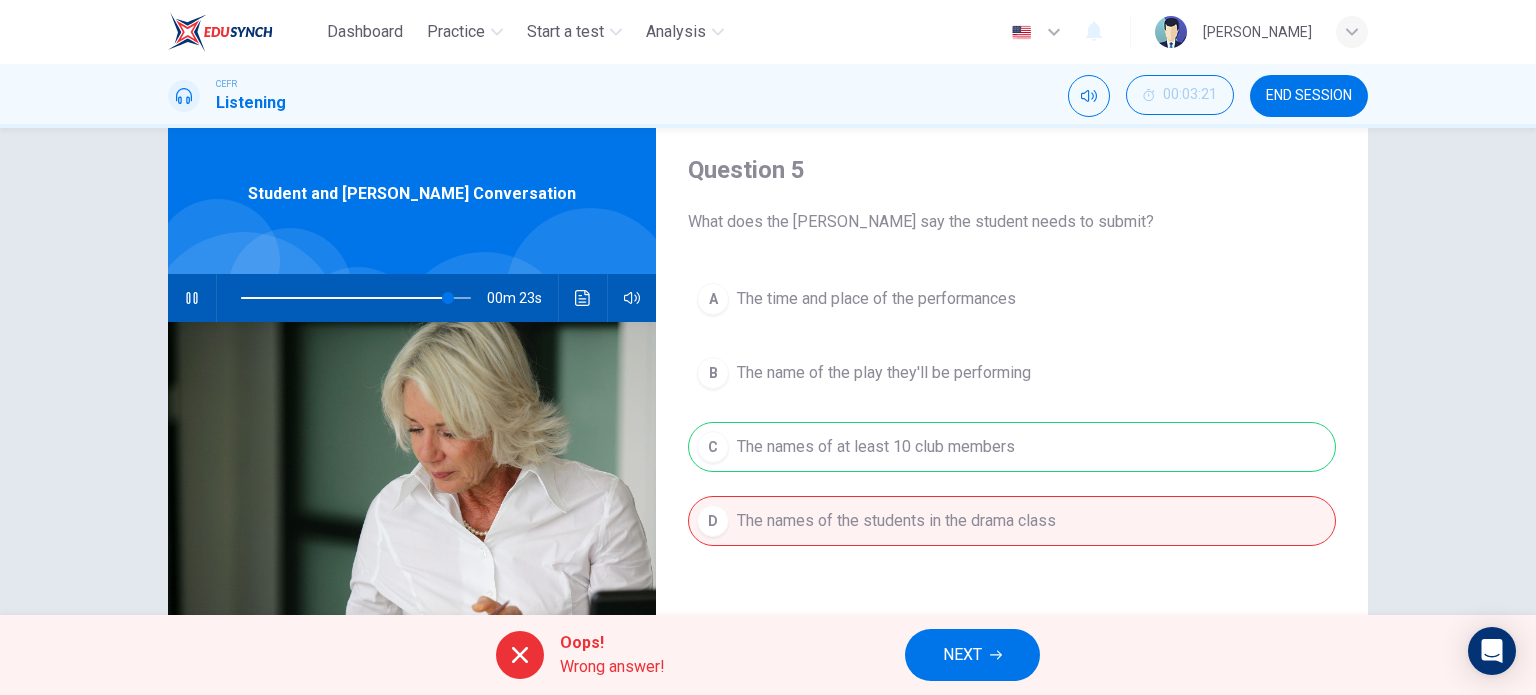 scroll, scrollTop: 154, scrollLeft: 0, axis: vertical 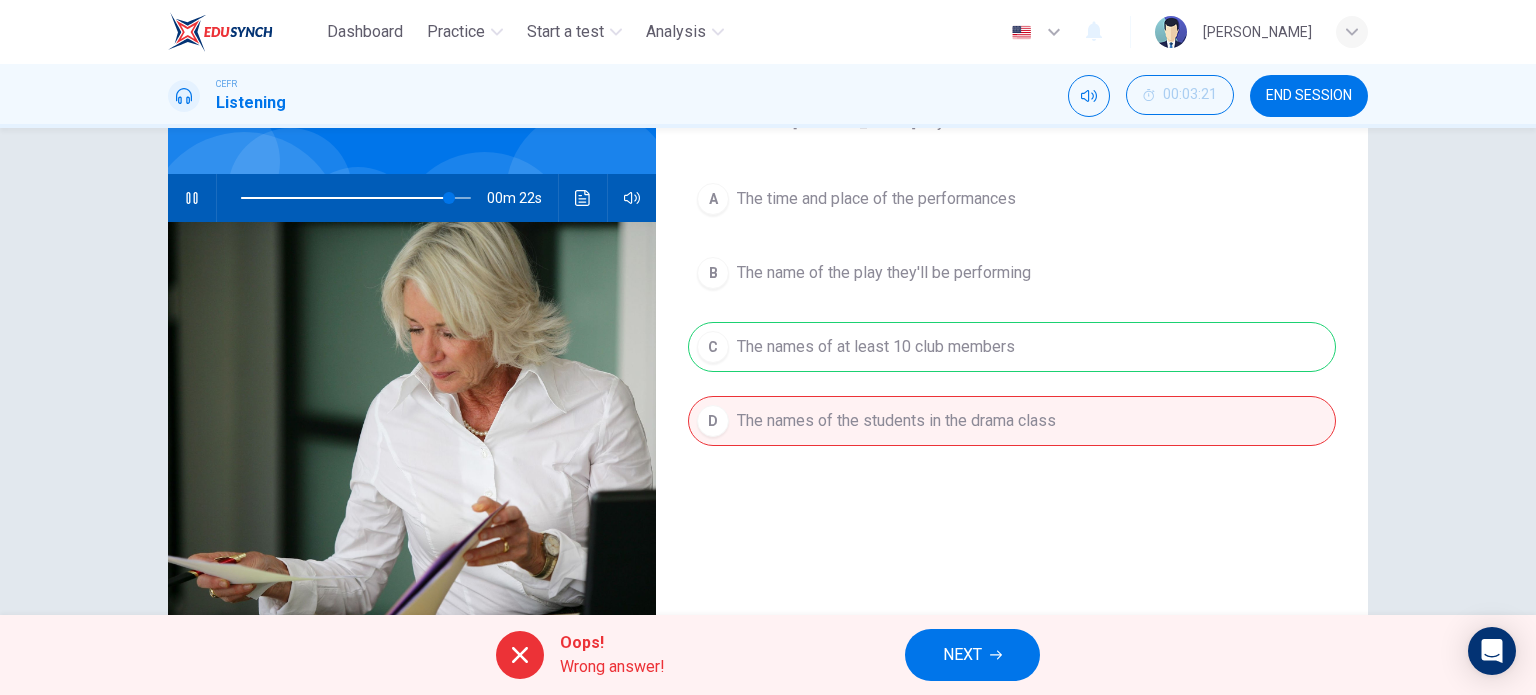 type on "91" 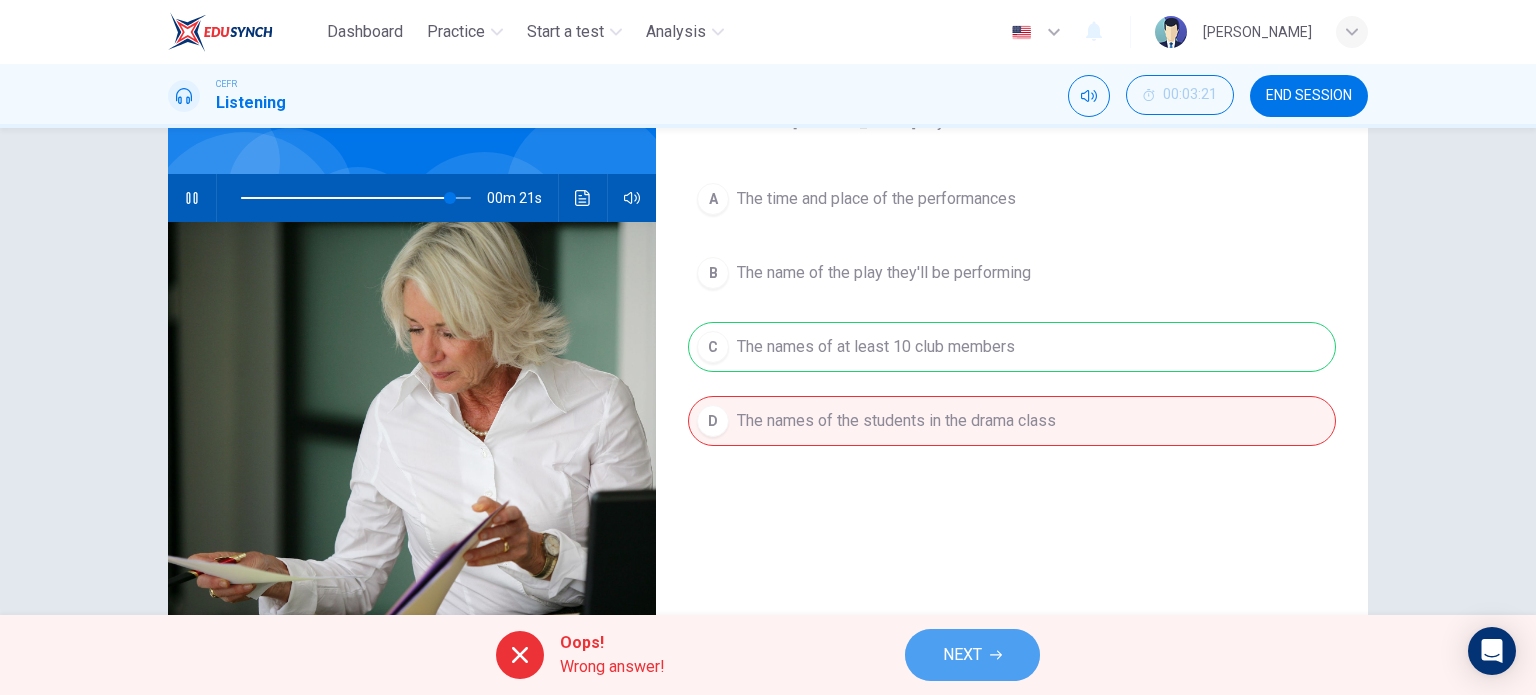 click on "NEXT" at bounding box center [962, 655] 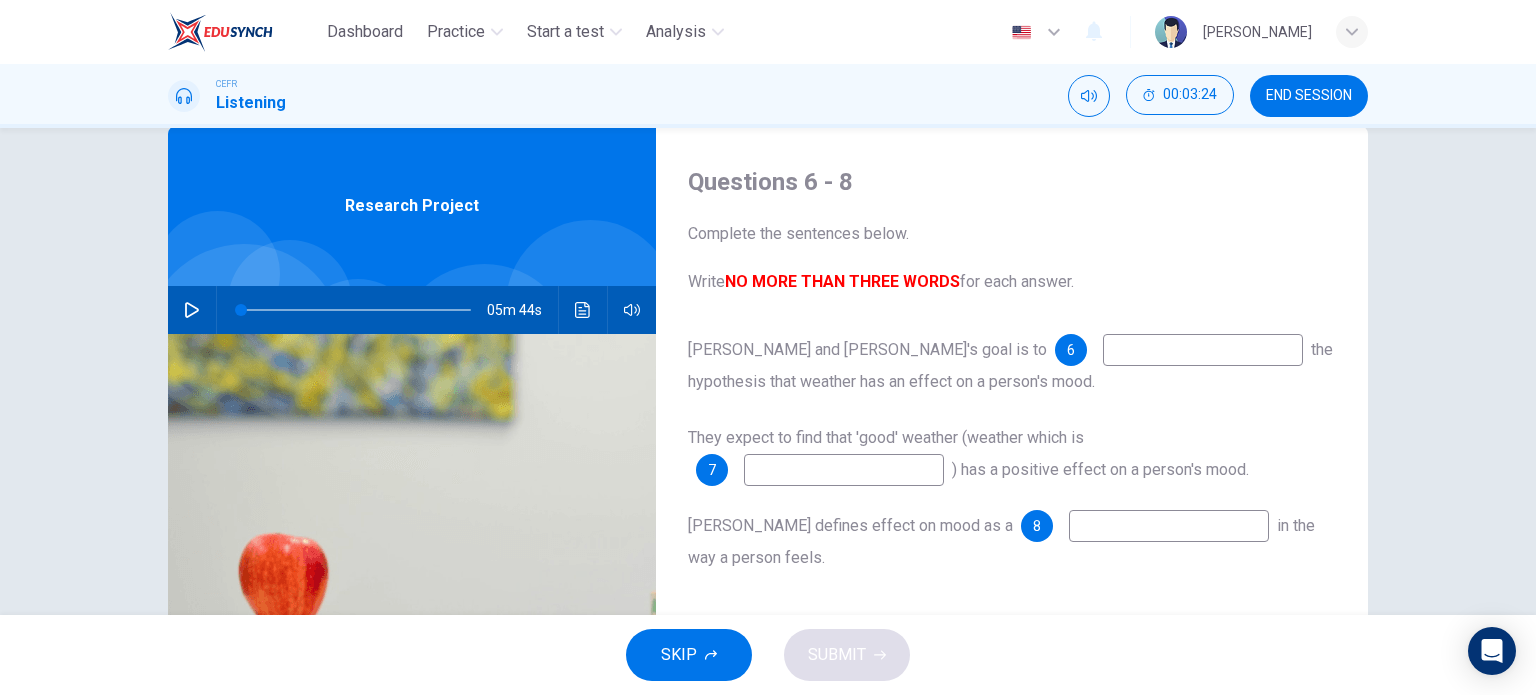 scroll, scrollTop: 16, scrollLeft: 0, axis: vertical 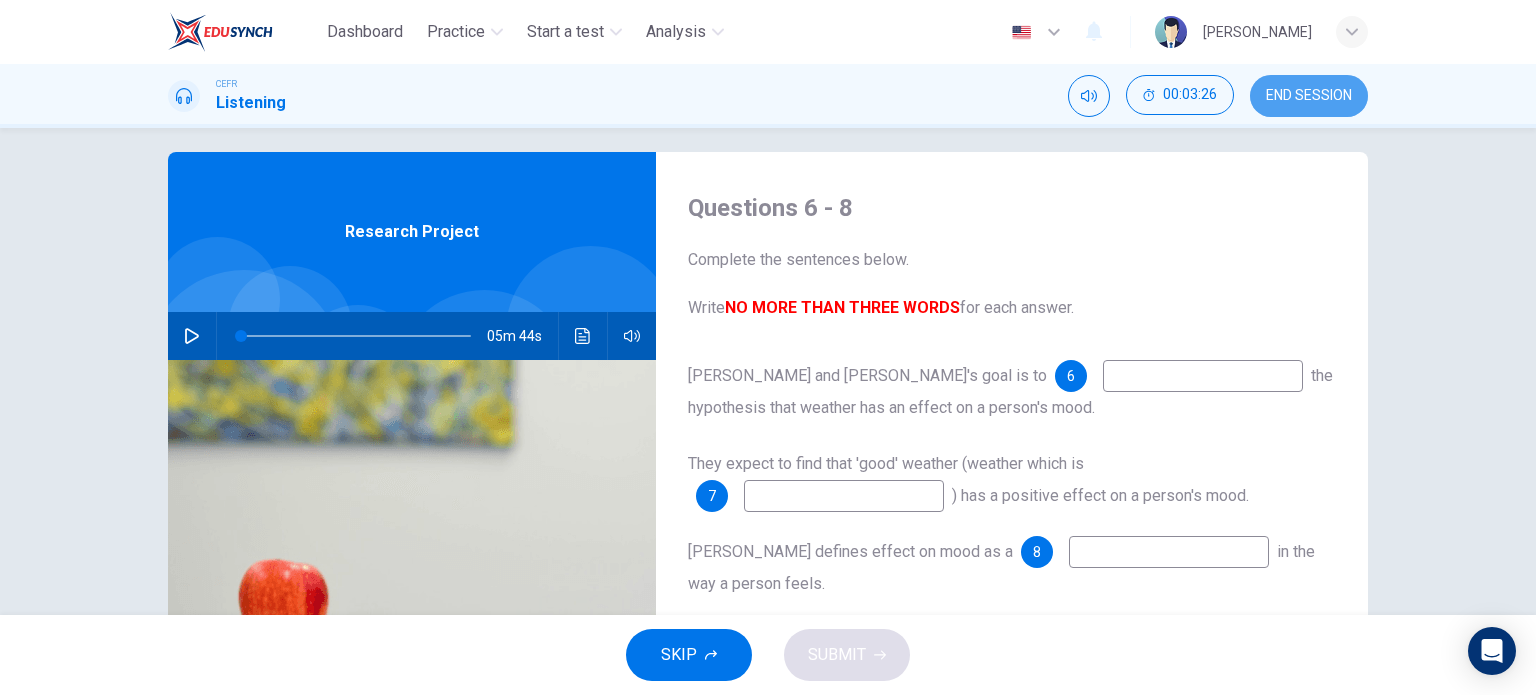 click on "END SESSION" at bounding box center (1309, 96) 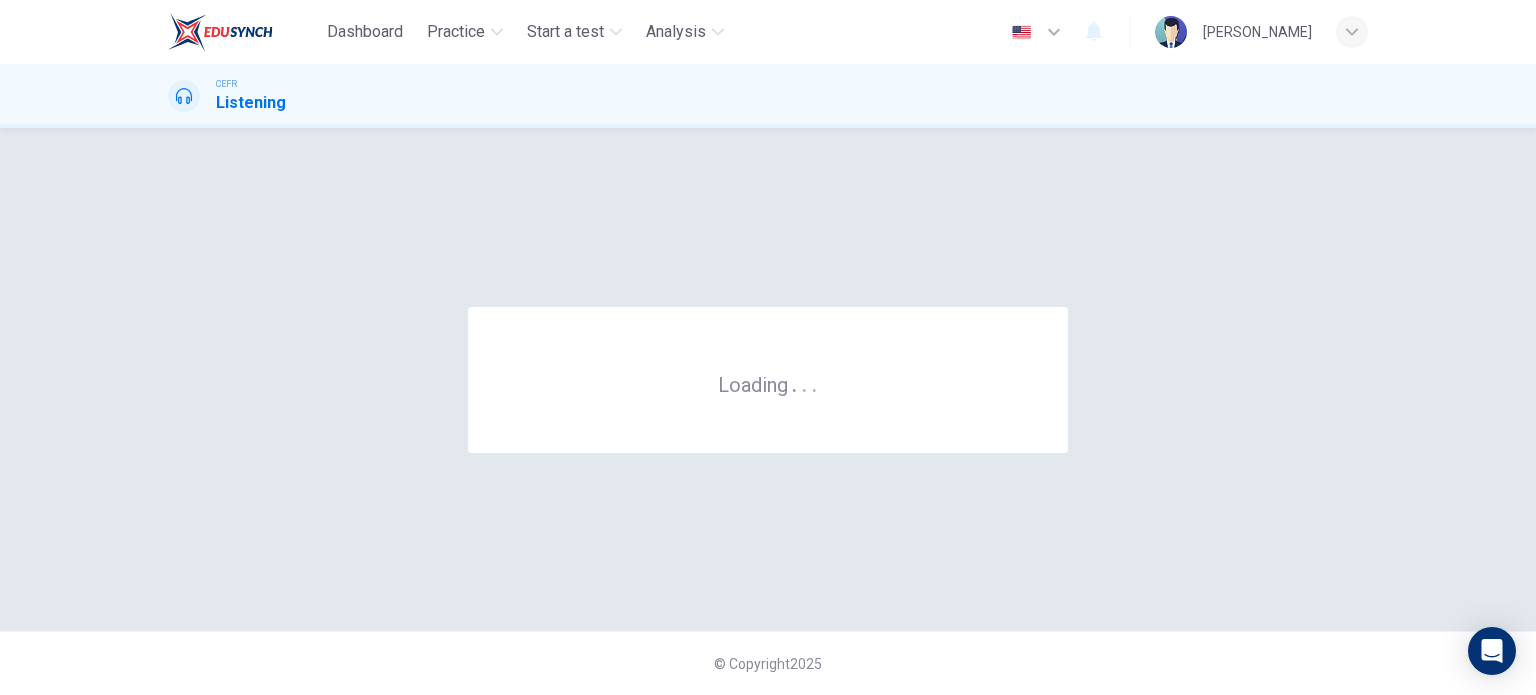 scroll, scrollTop: 0, scrollLeft: 0, axis: both 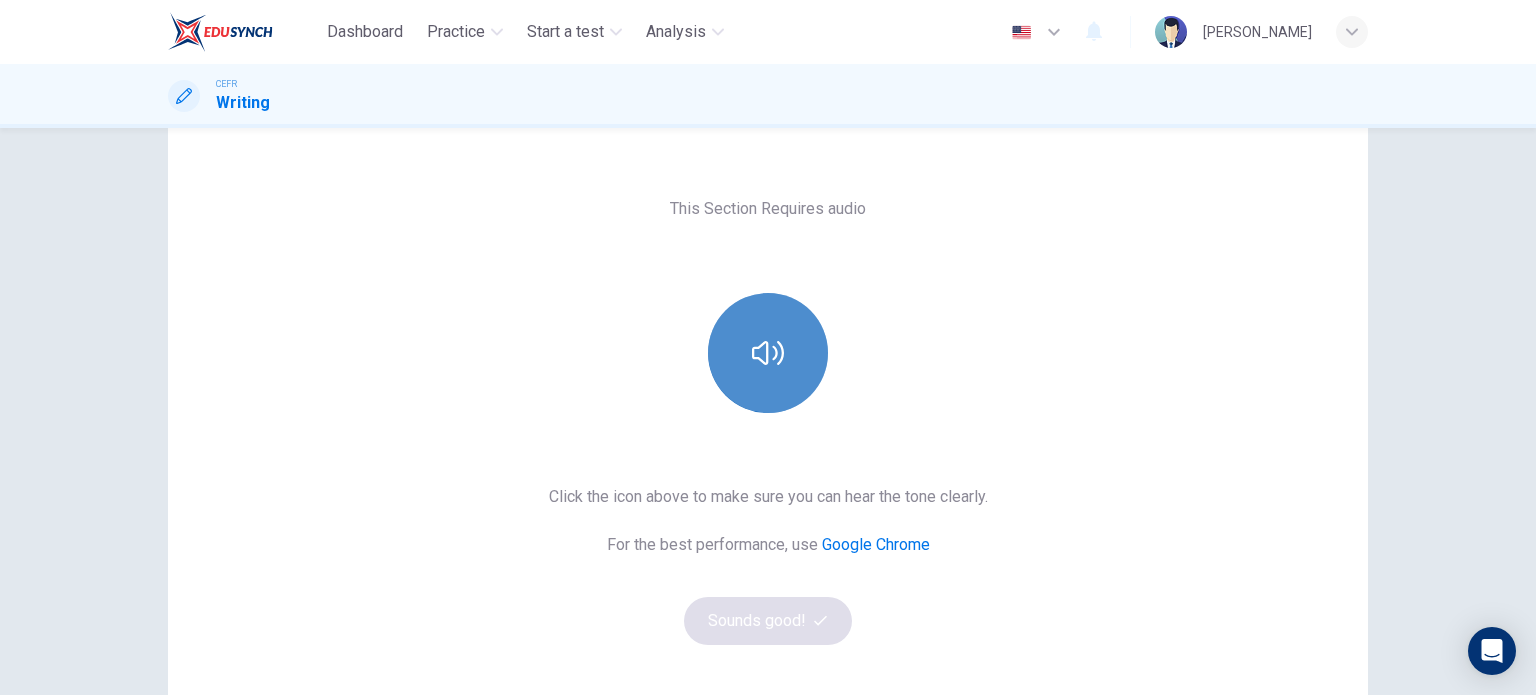 click at bounding box center [768, 353] 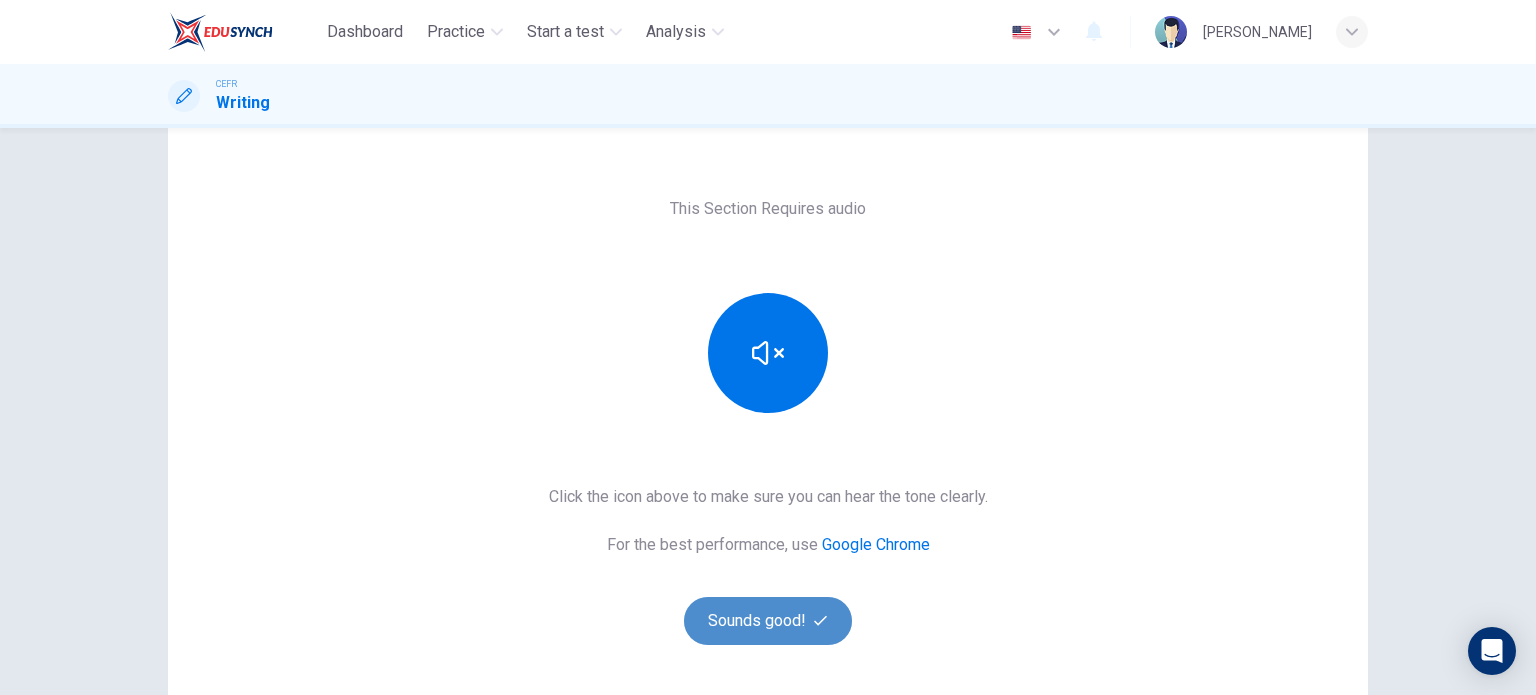 click on "Sounds good!" at bounding box center [768, 621] 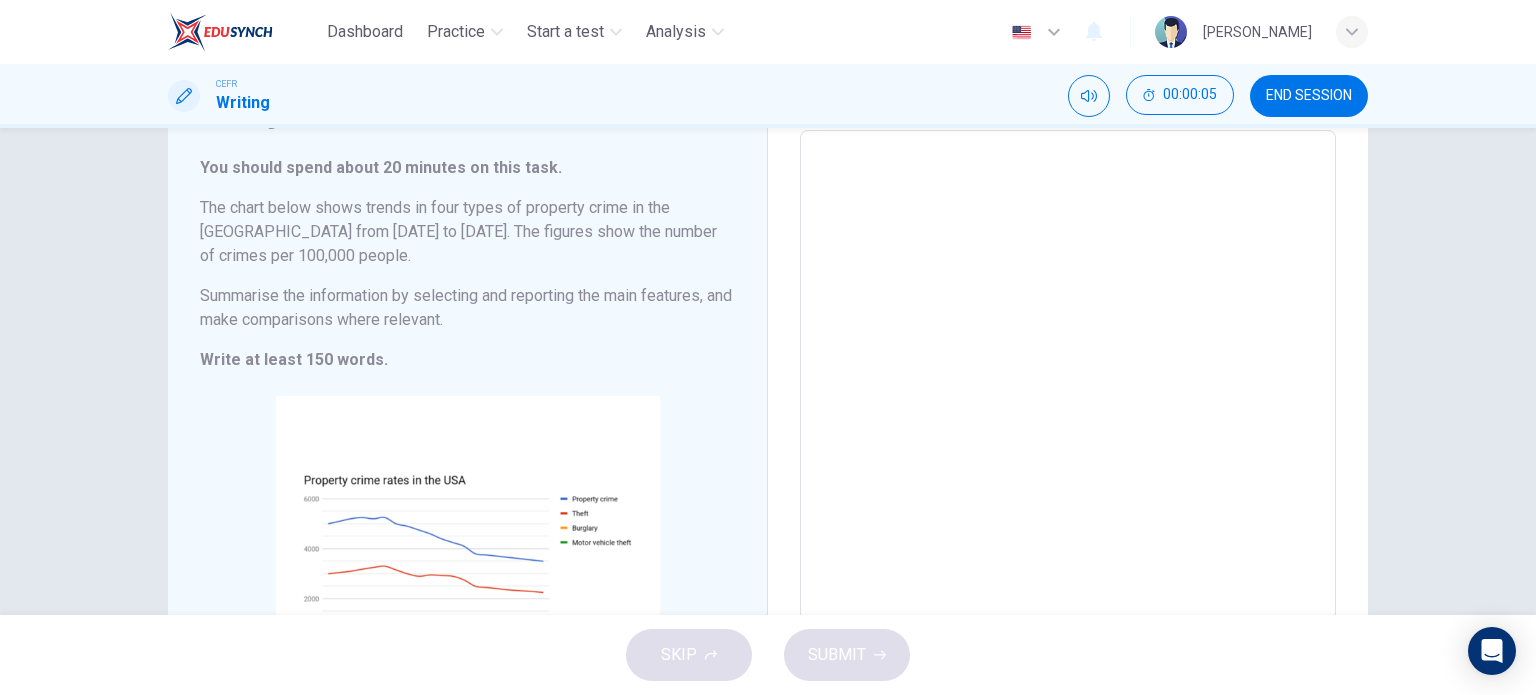 scroll, scrollTop: 0, scrollLeft: 0, axis: both 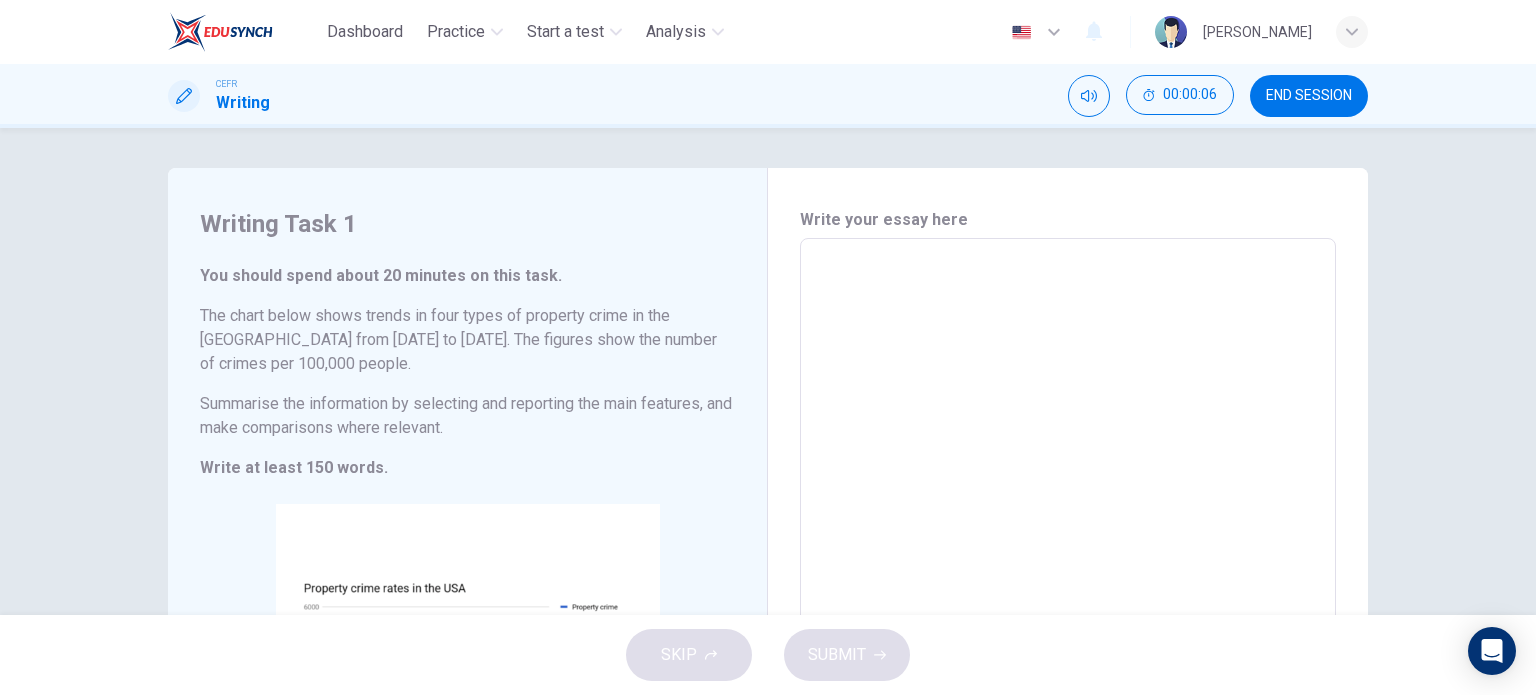 click at bounding box center (1068, 546) 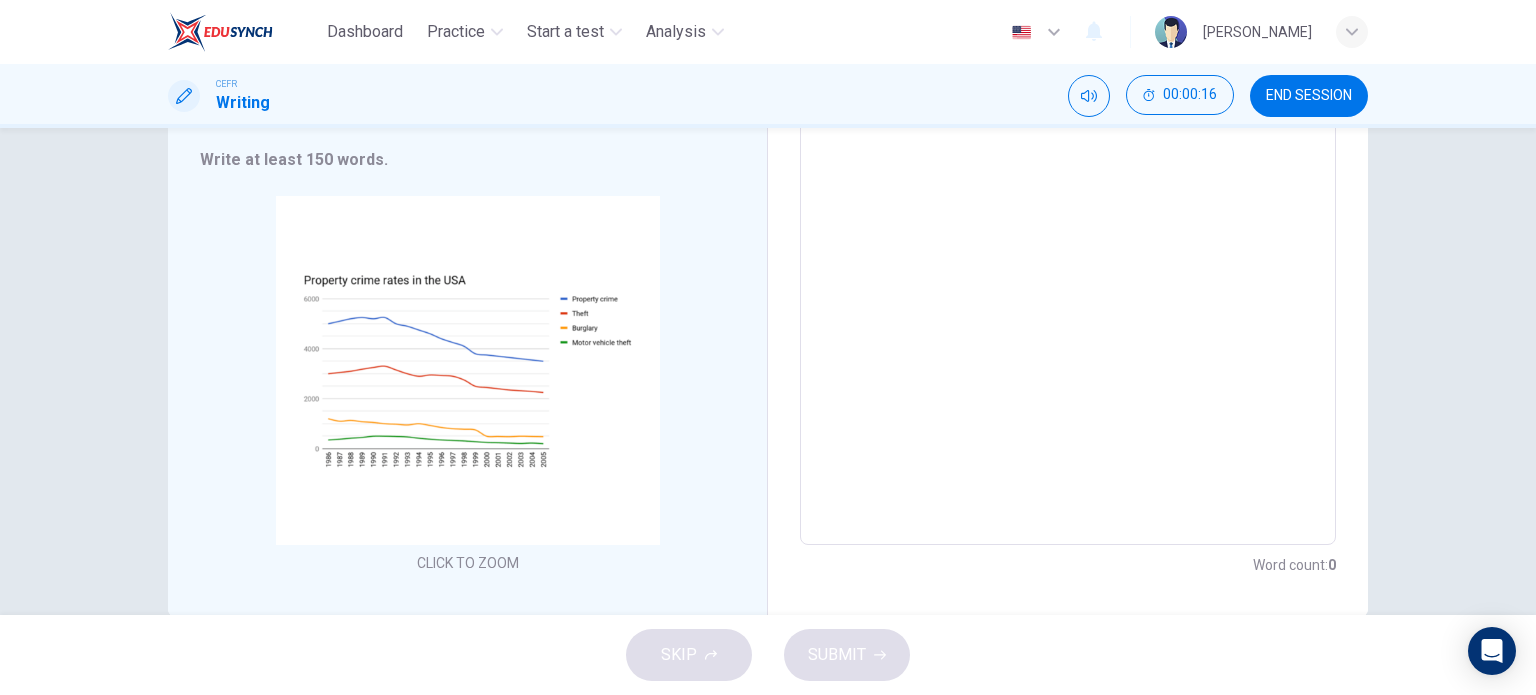 scroll, scrollTop: 312, scrollLeft: 0, axis: vertical 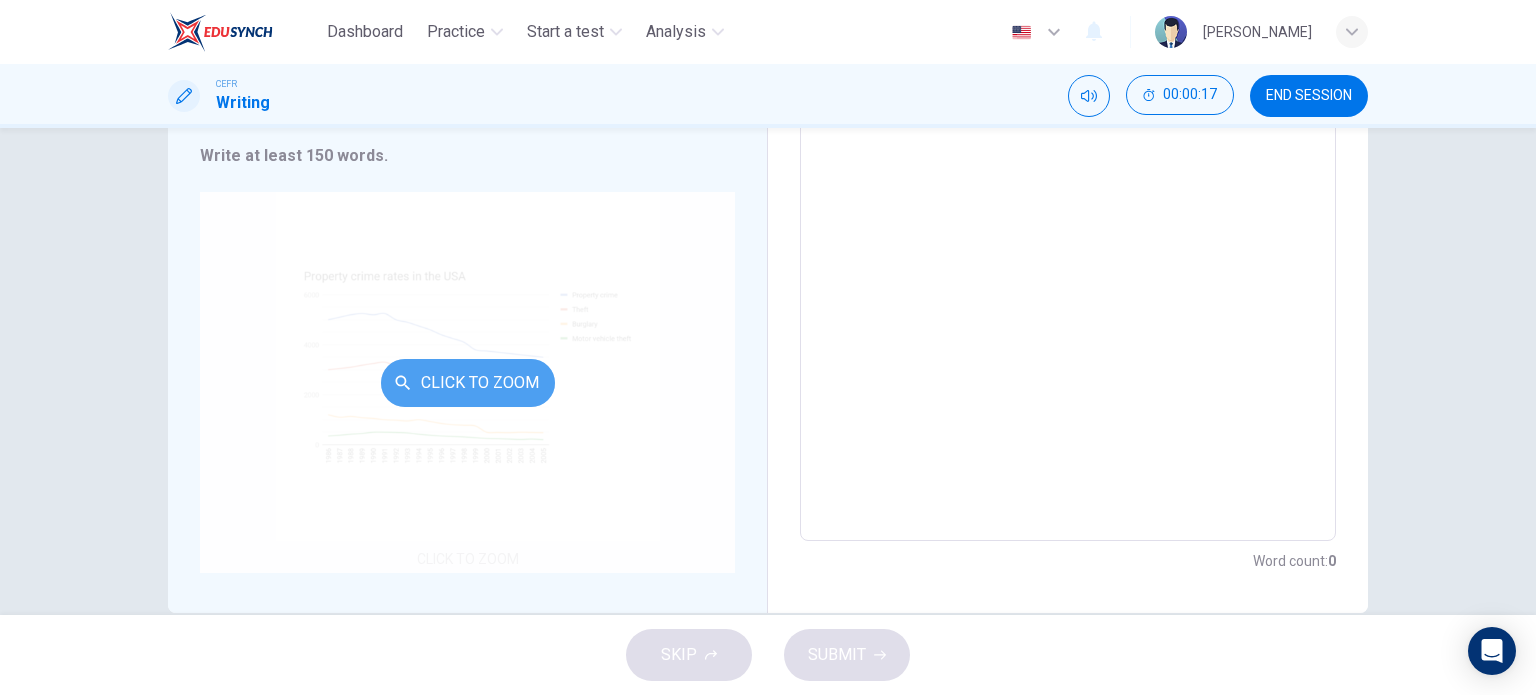 click on "Click to Zoom" at bounding box center [468, 383] 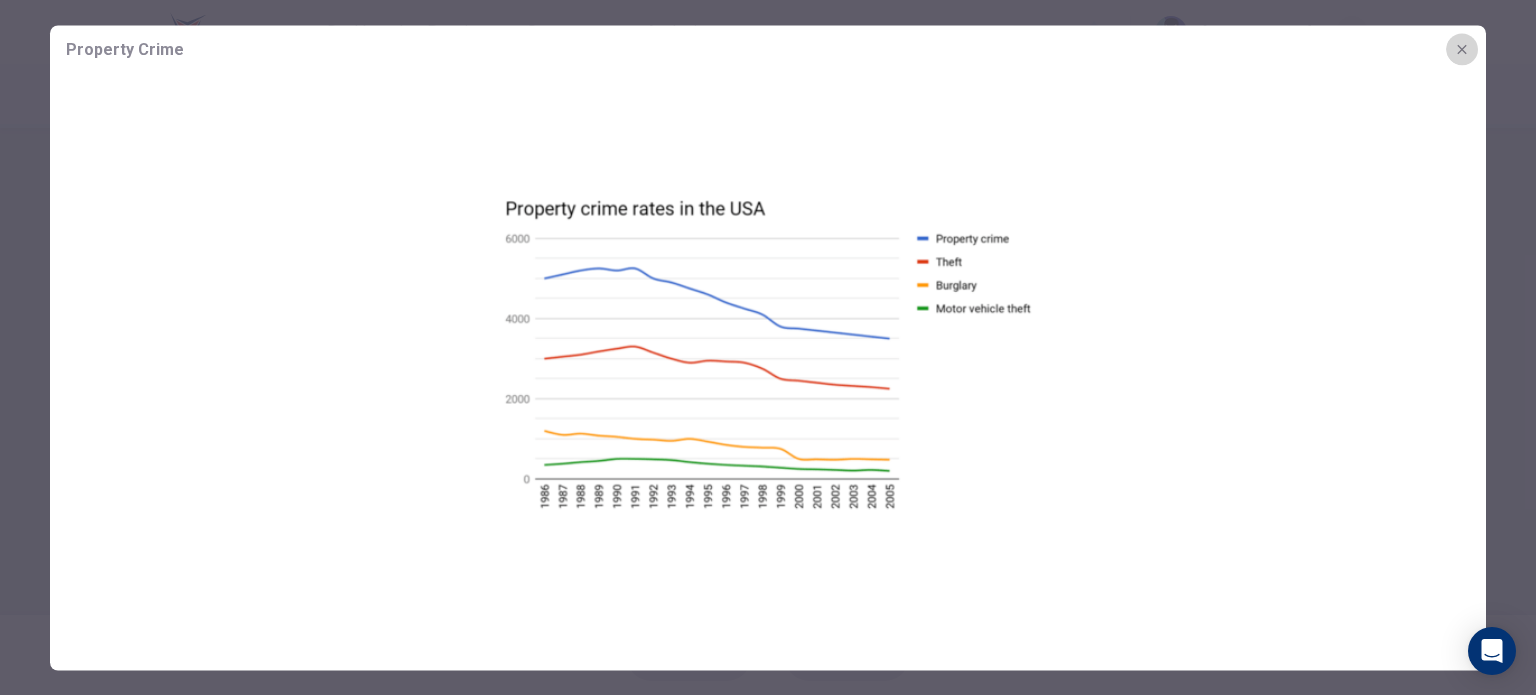 click 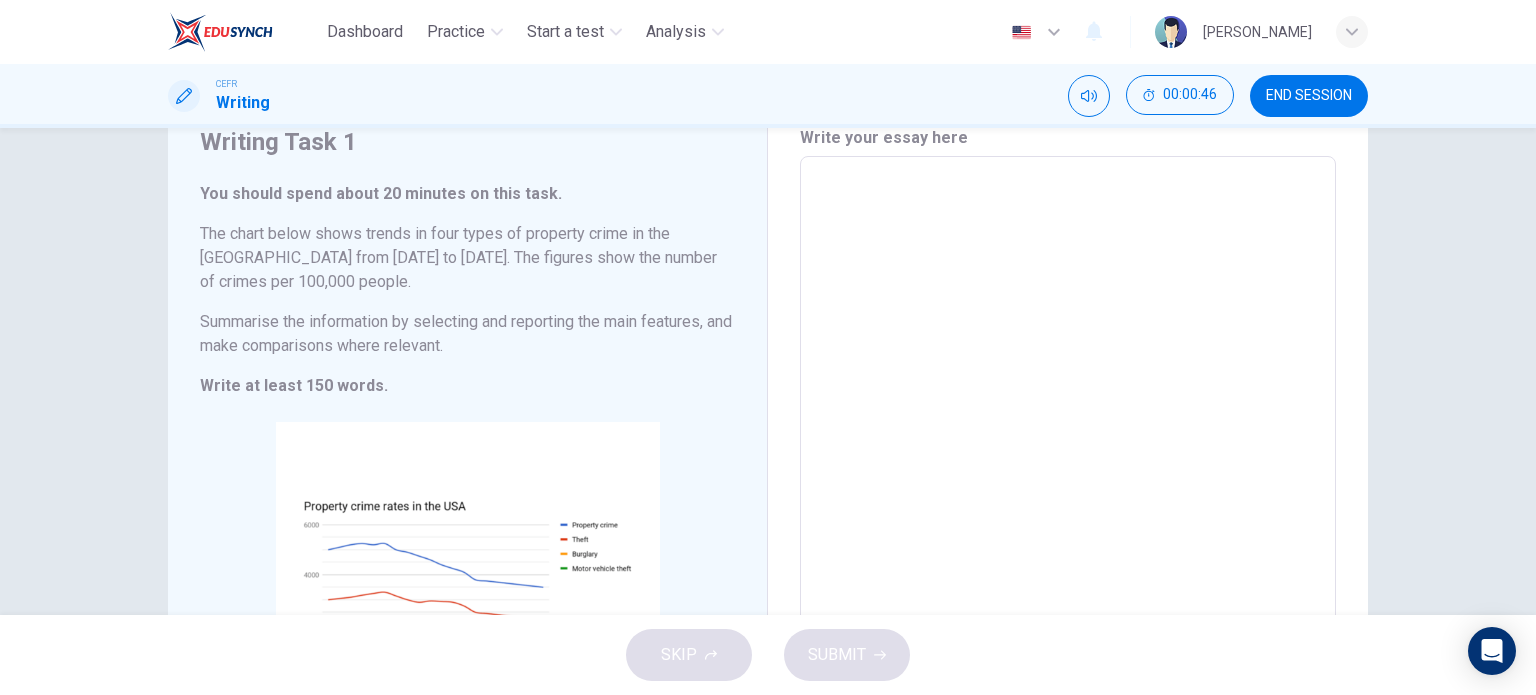 scroll, scrollTop: 81, scrollLeft: 0, axis: vertical 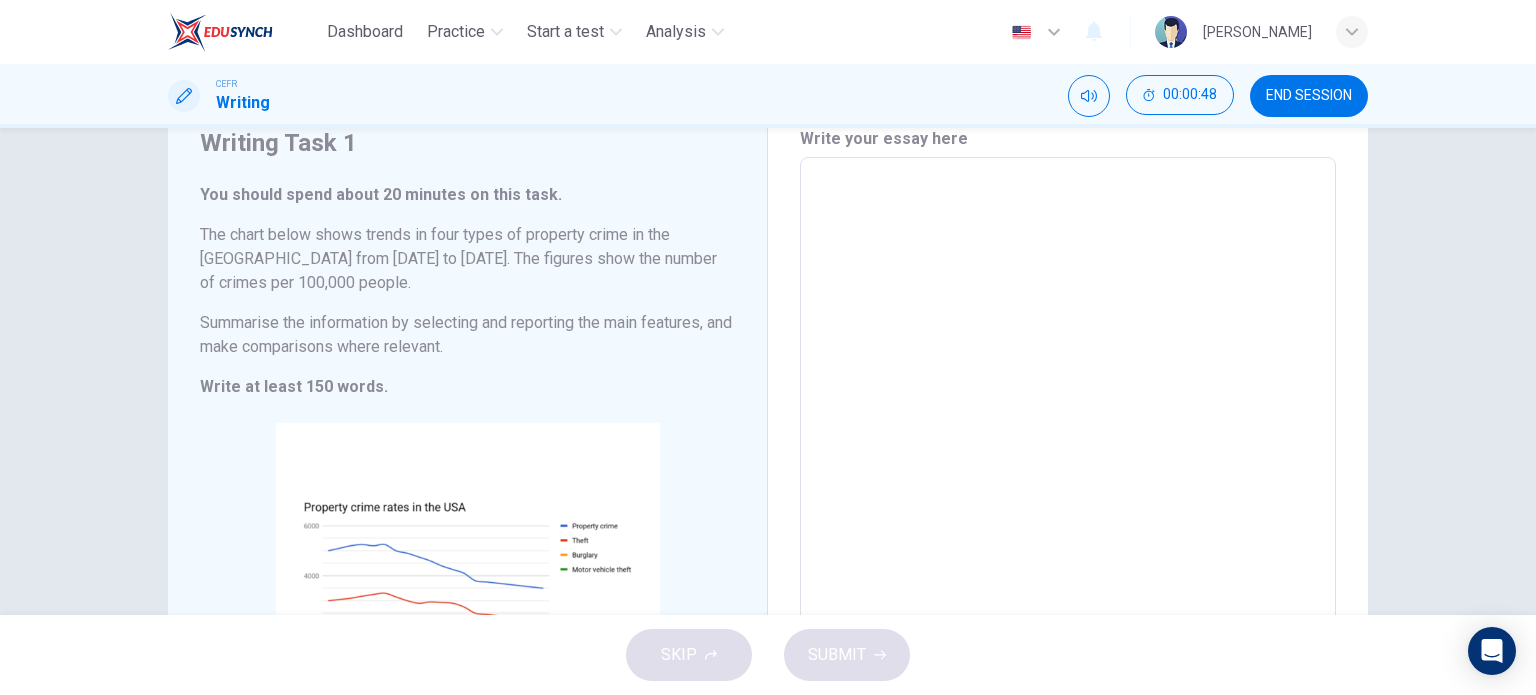 drag, startPoint x: 194, startPoint y: 141, endPoint x: 352, endPoint y: 384, distance: 289.84998 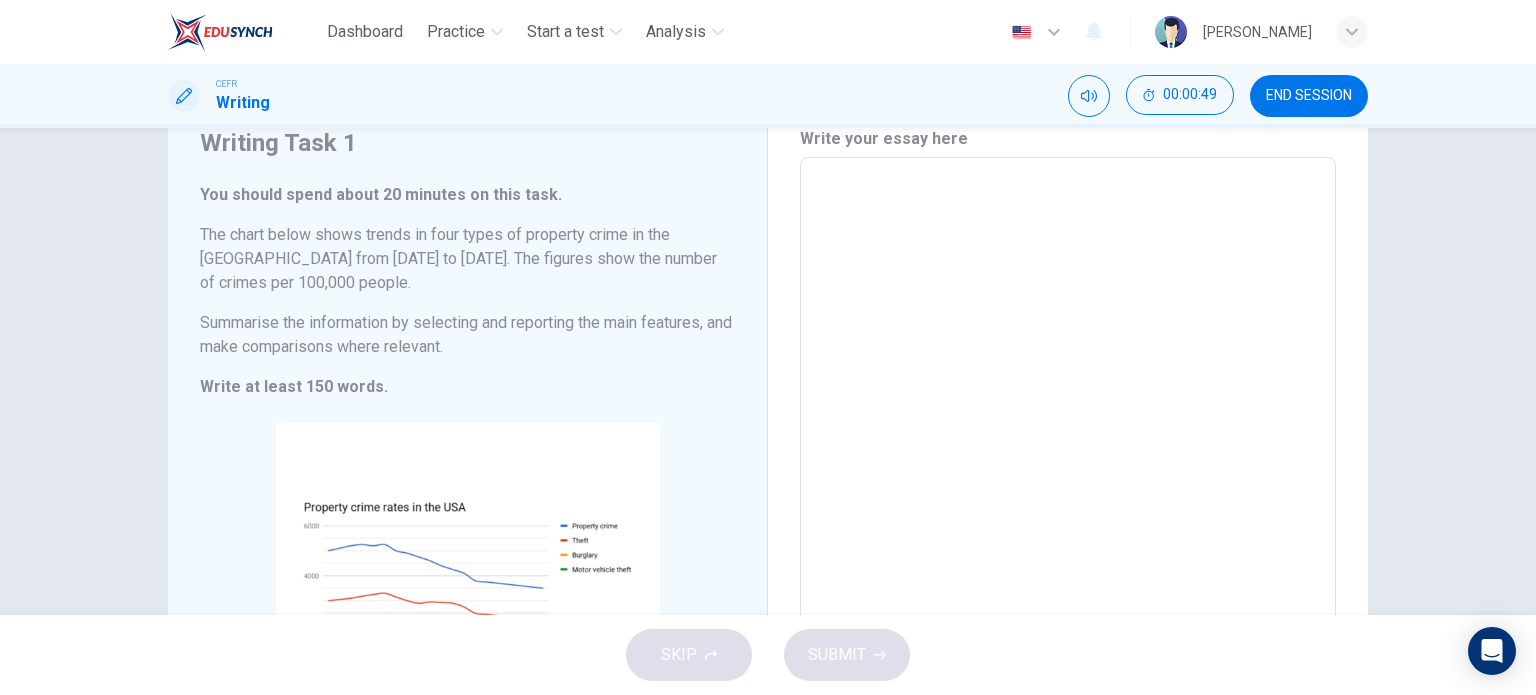 drag, startPoint x: 352, startPoint y: 384, endPoint x: 199, endPoint y: 309, distance: 170.39366 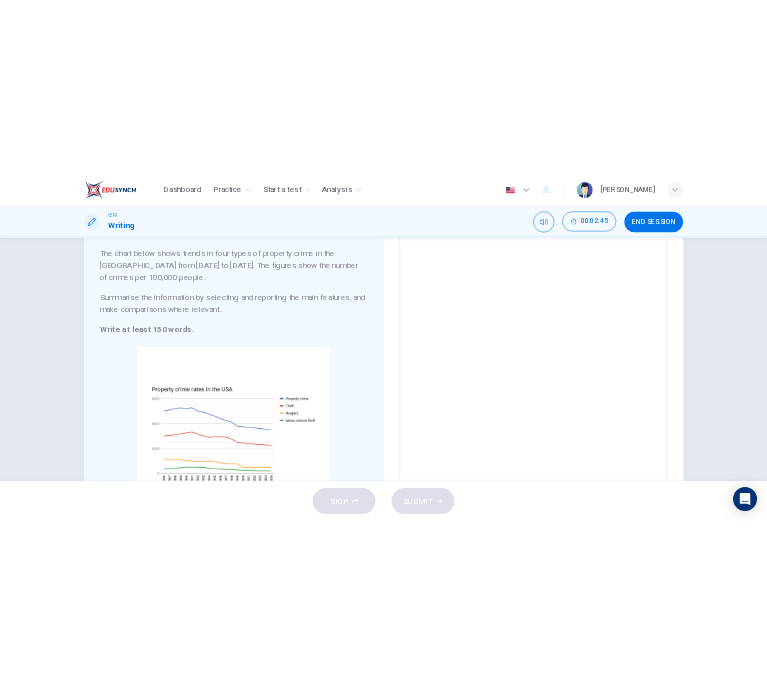 scroll, scrollTop: 96, scrollLeft: 0, axis: vertical 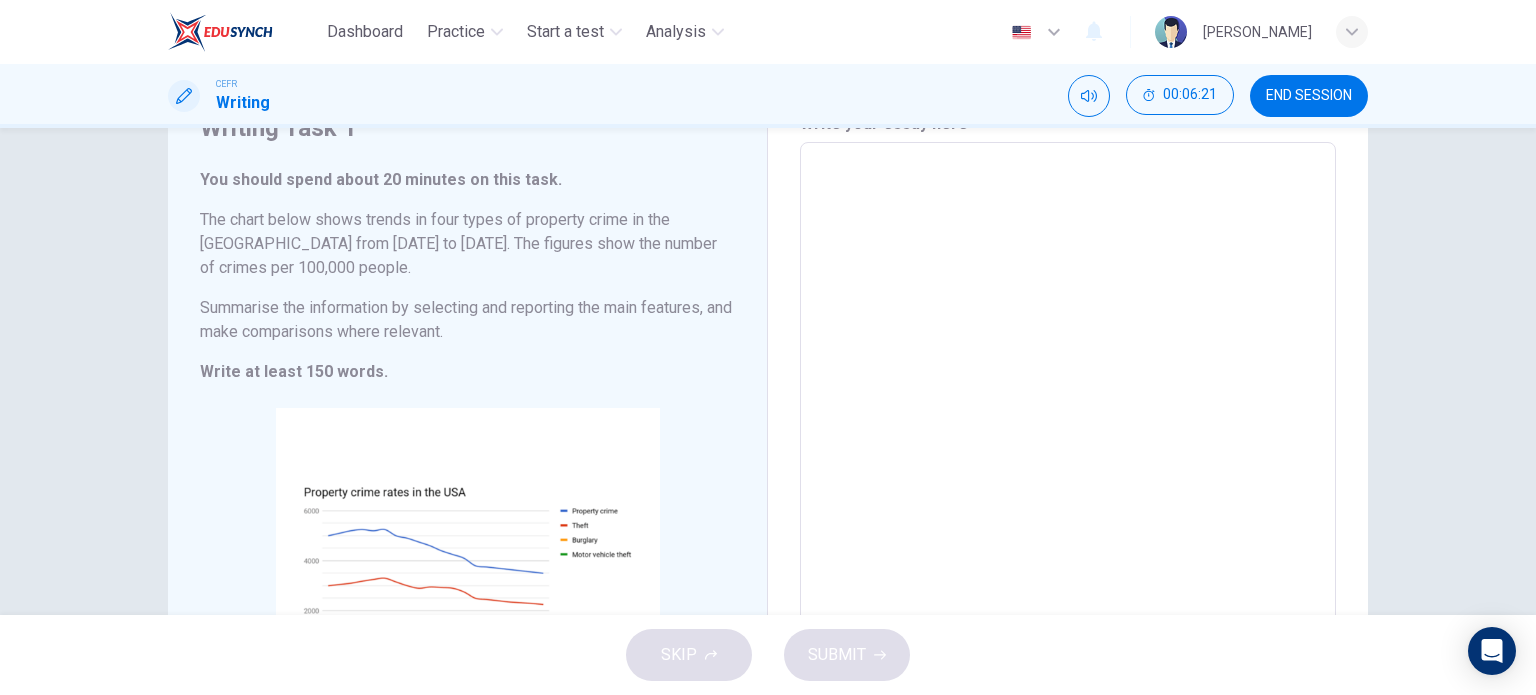 click at bounding box center (1068, 450) 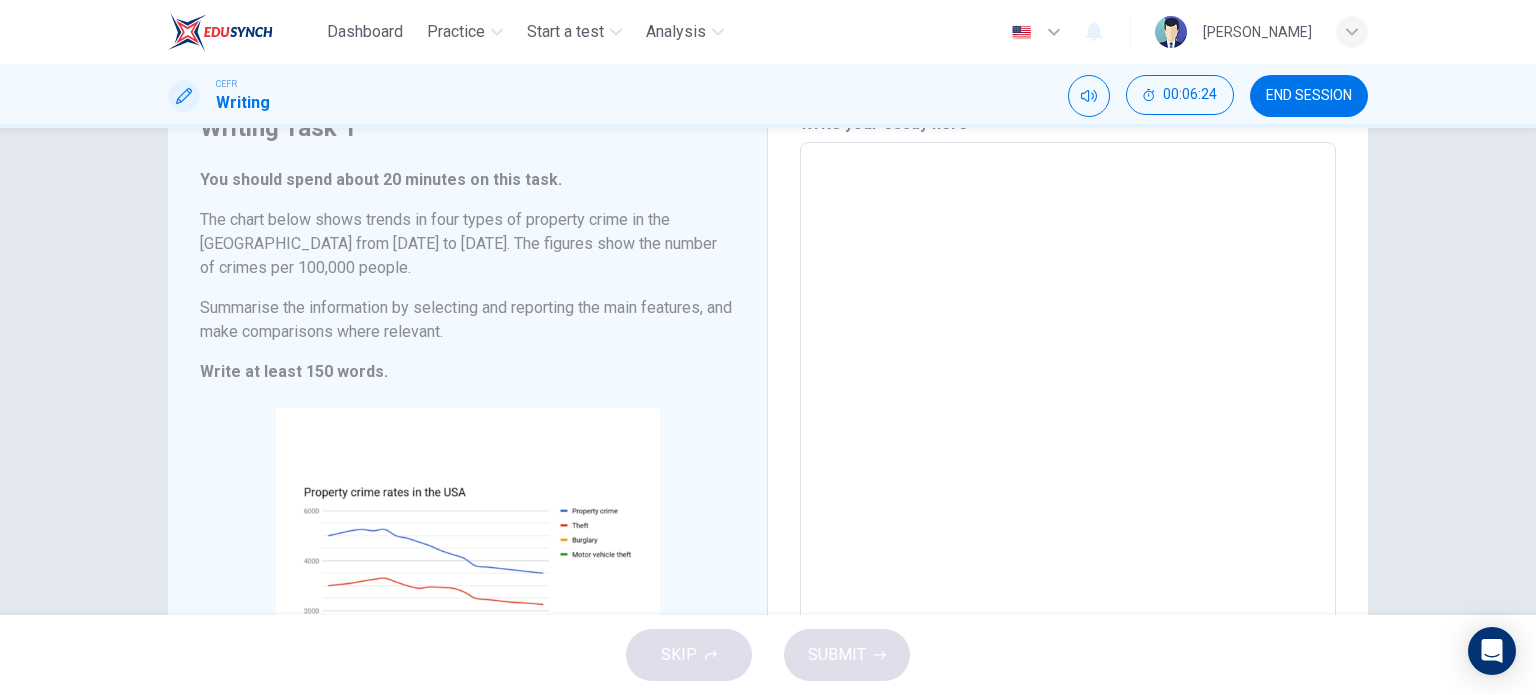 click at bounding box center [1068, 450] 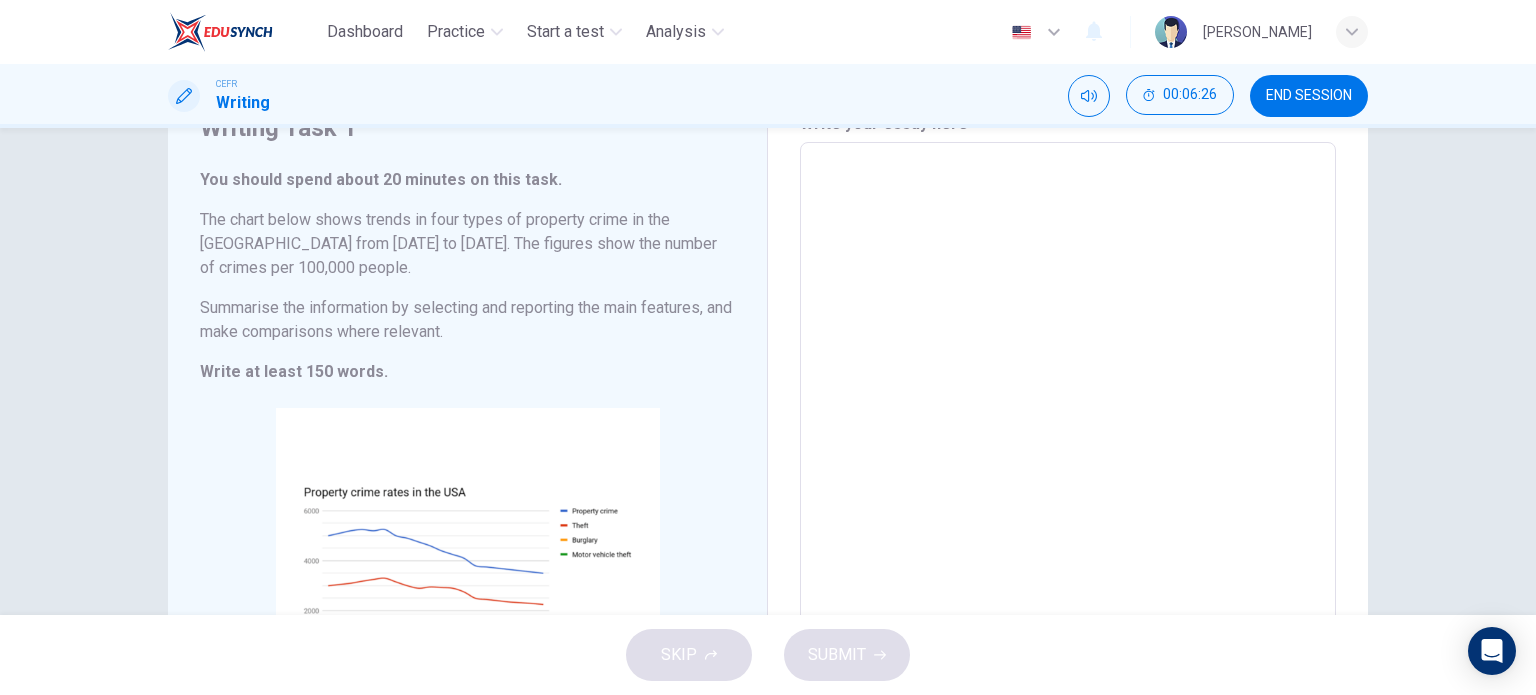click at bounding box center (1068, 450) 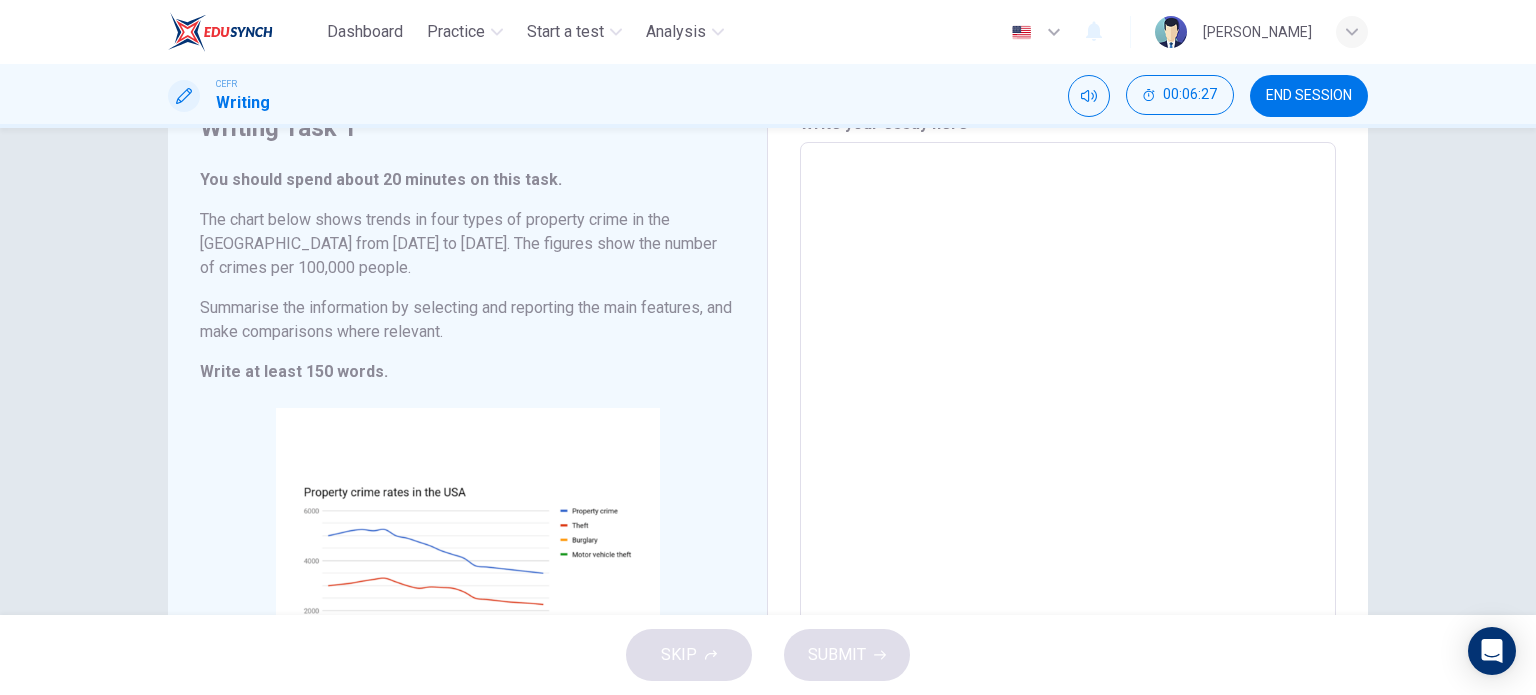 click at bounding box center (1068, 450) 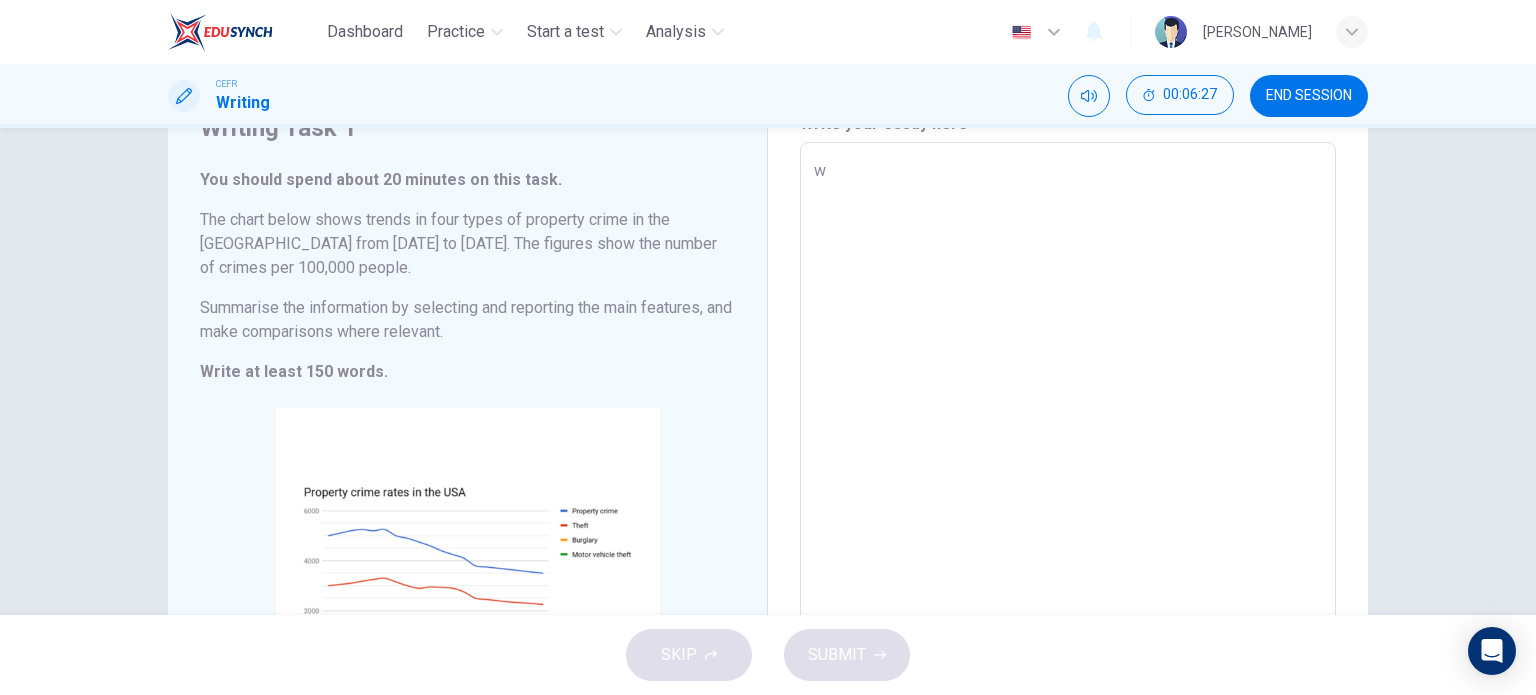 type on "x" 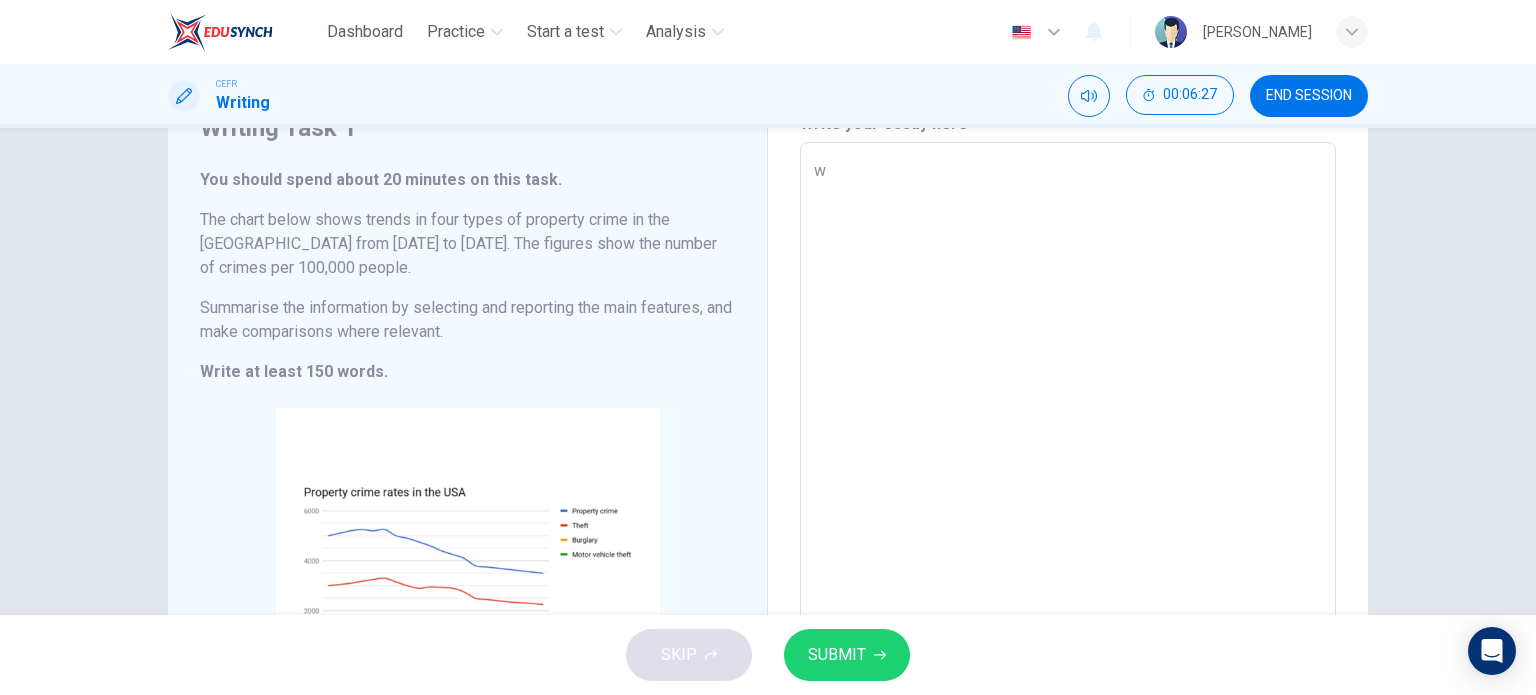 type on "ww" 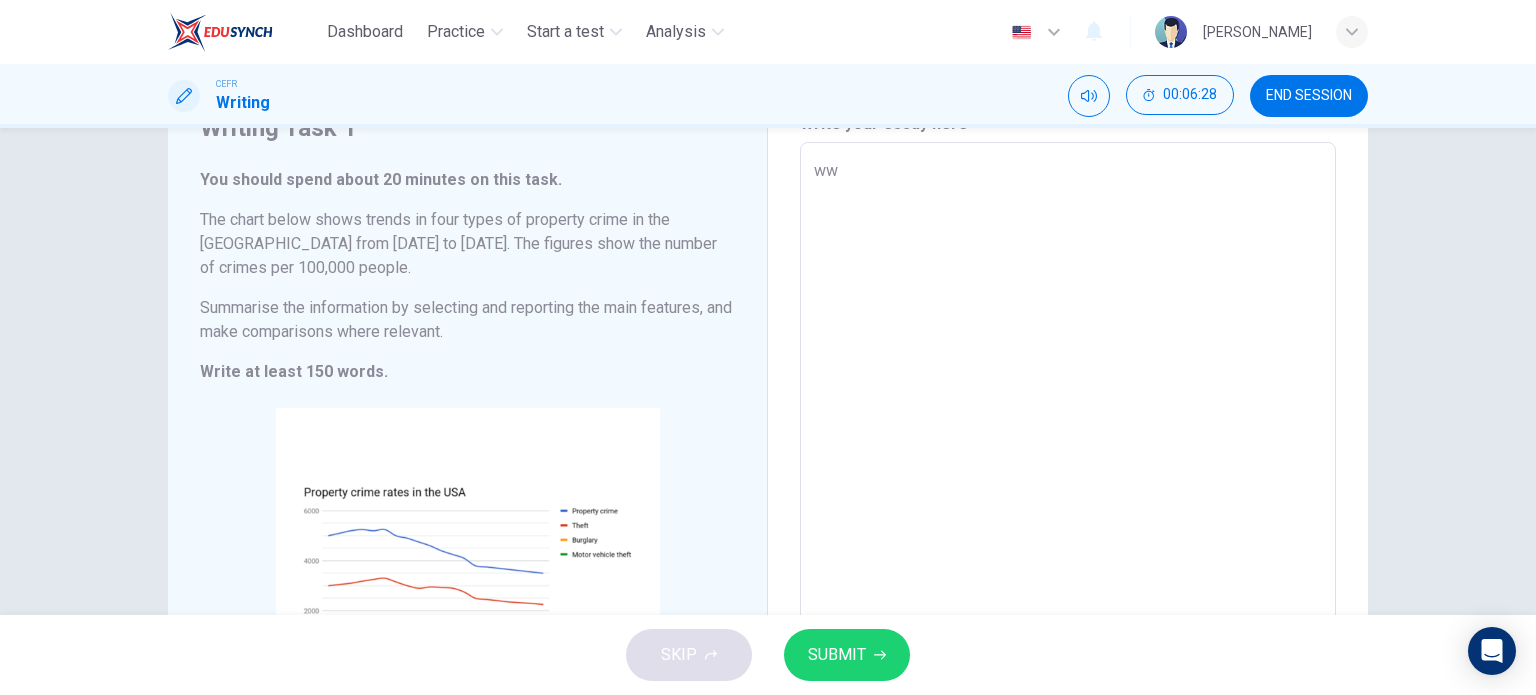 type on "w" 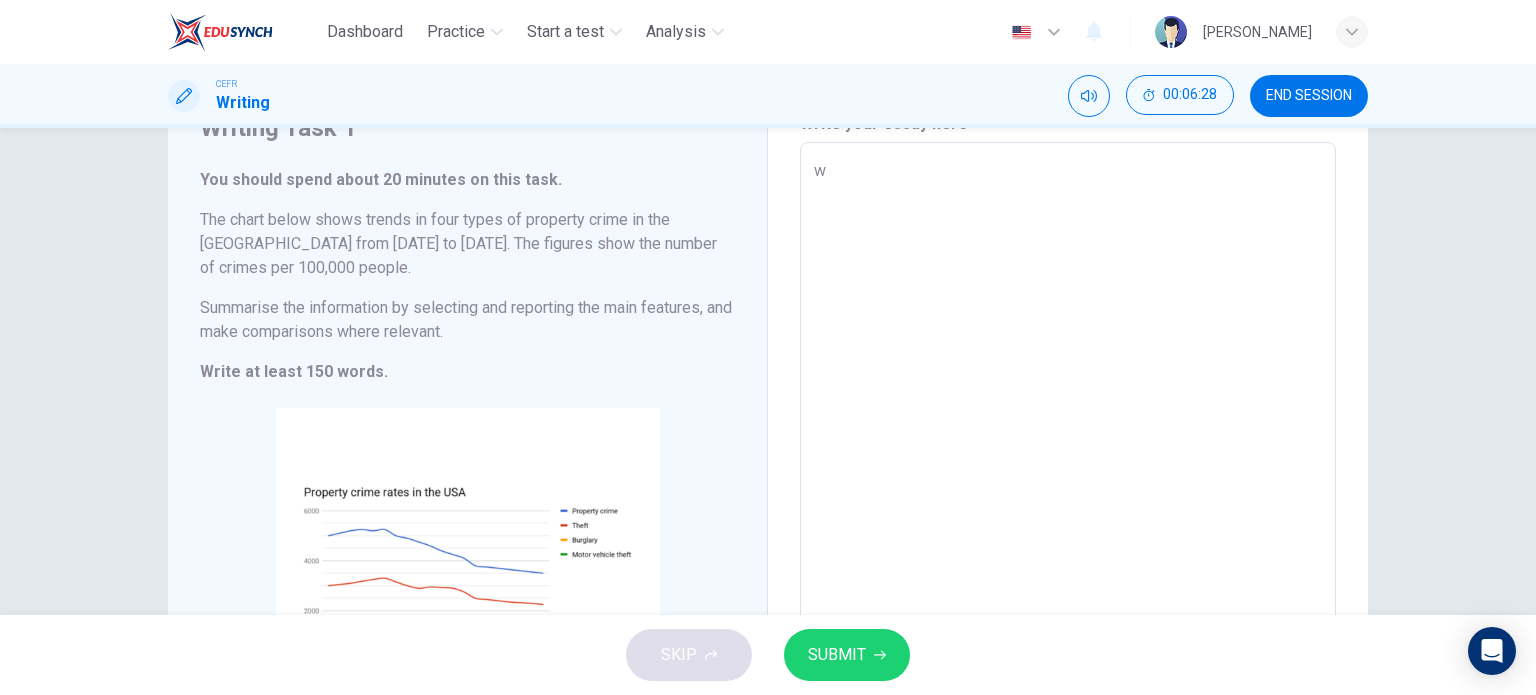 type 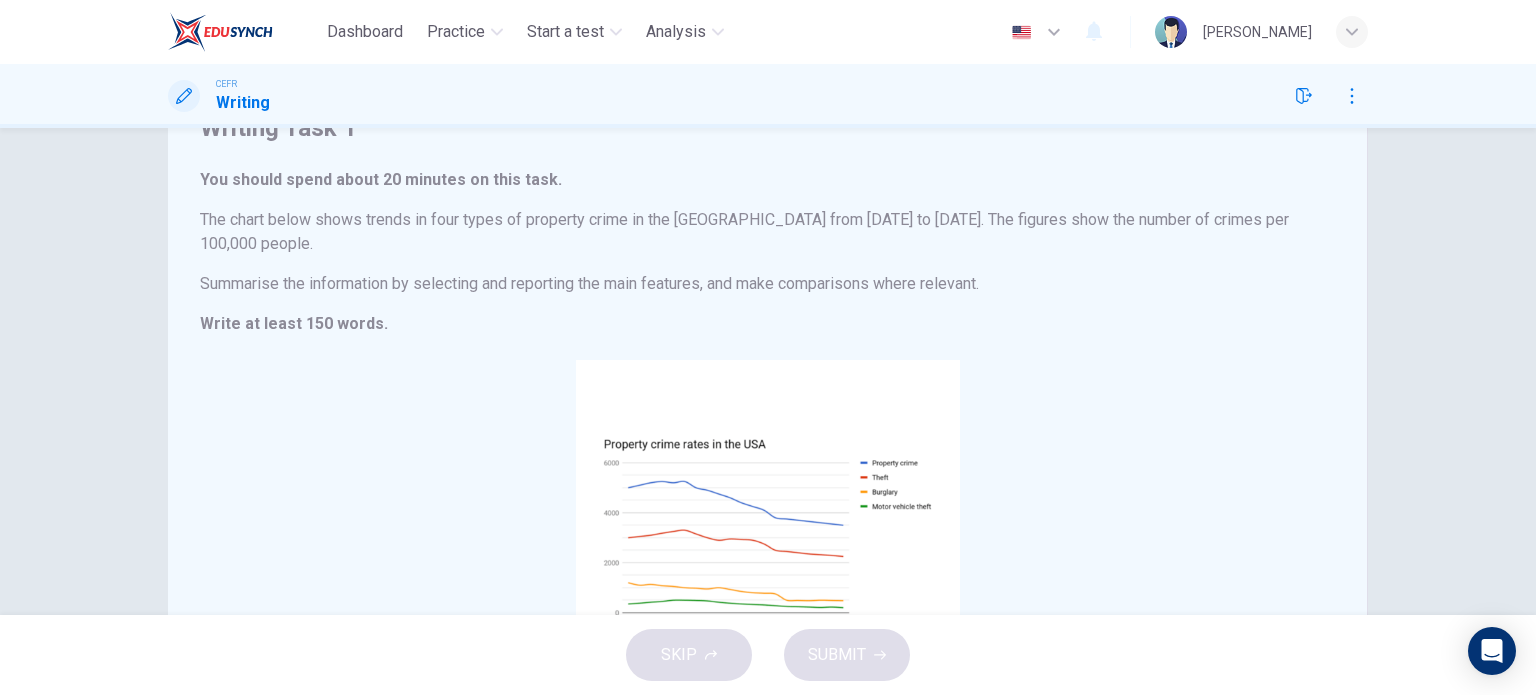 type on "w" 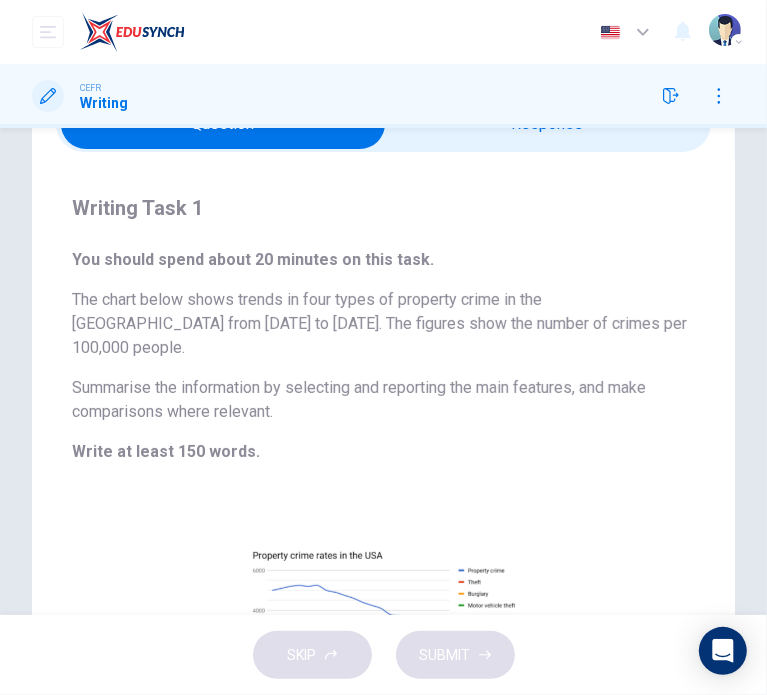 type on "x" 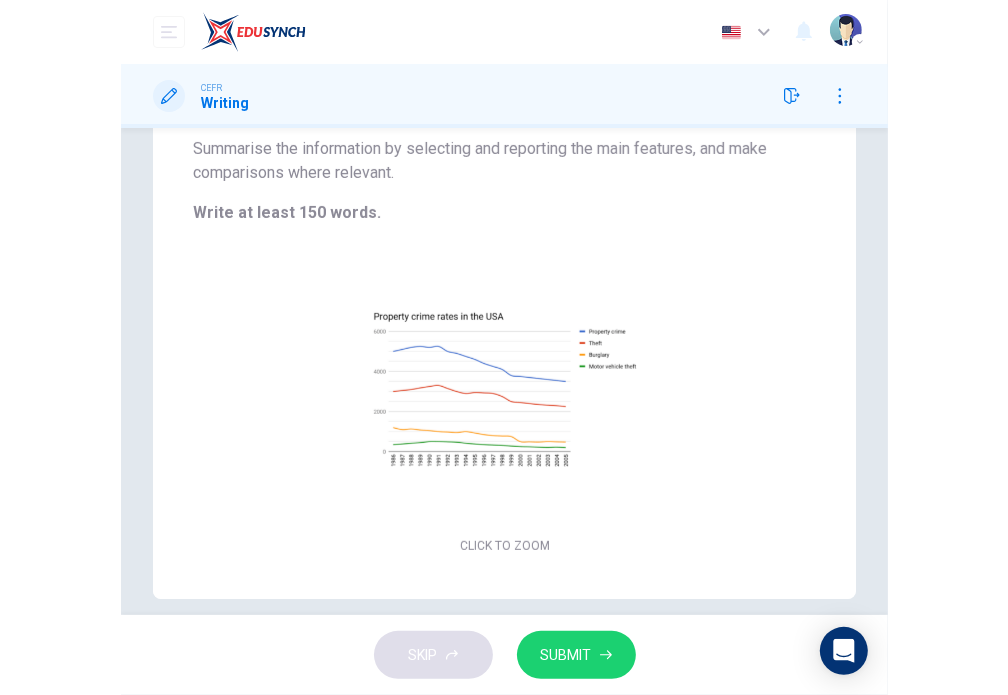 scroll, scrollTop: 0, scrollLeft: 0, axis: both 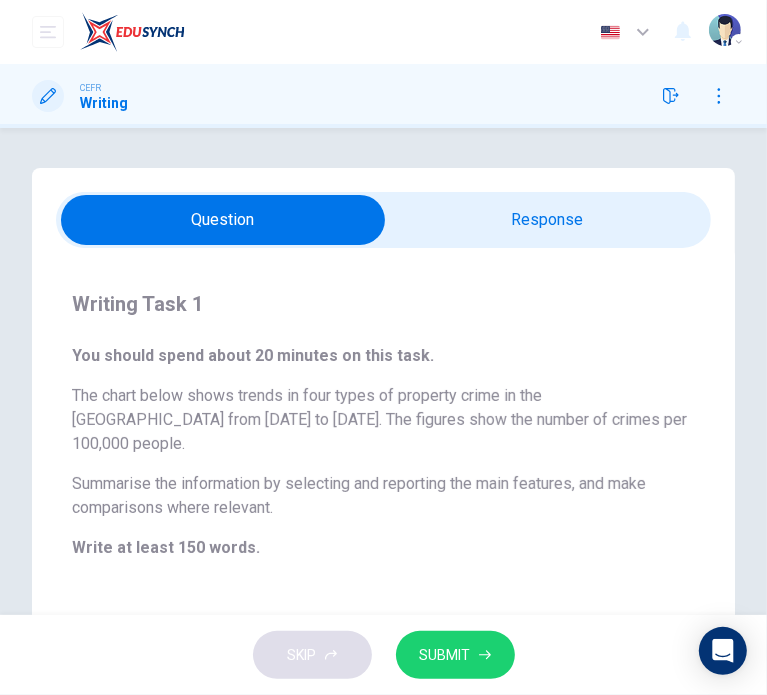 click at bounding box center (223, 220) 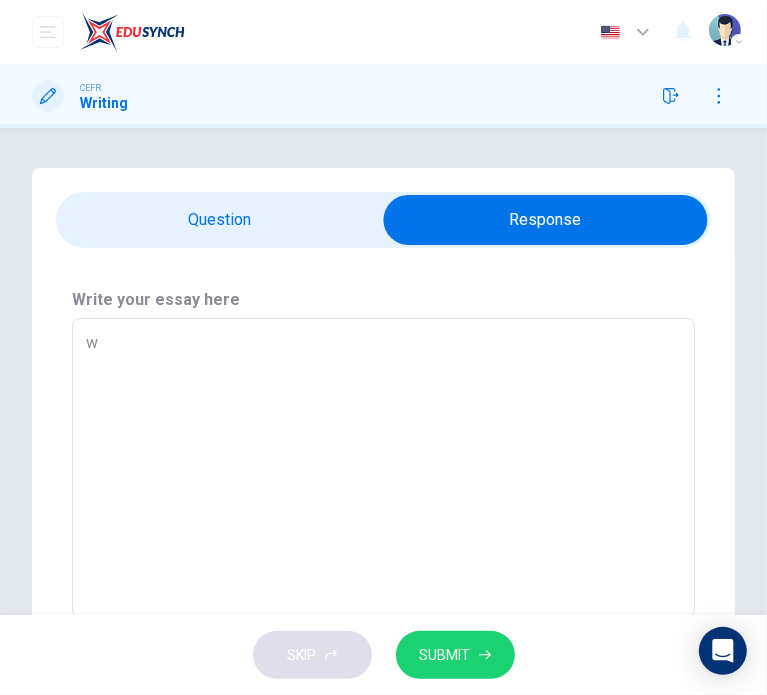 type on "x" 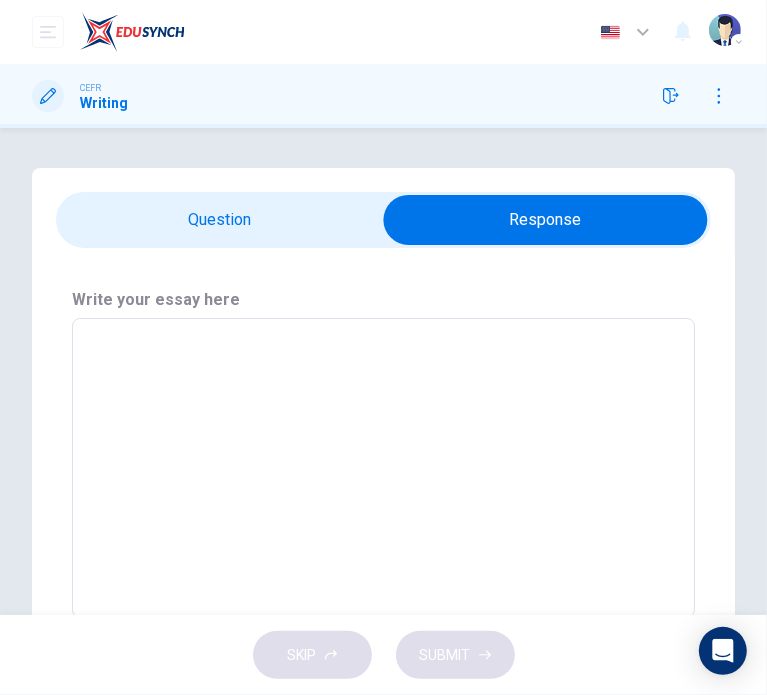 type on "T" 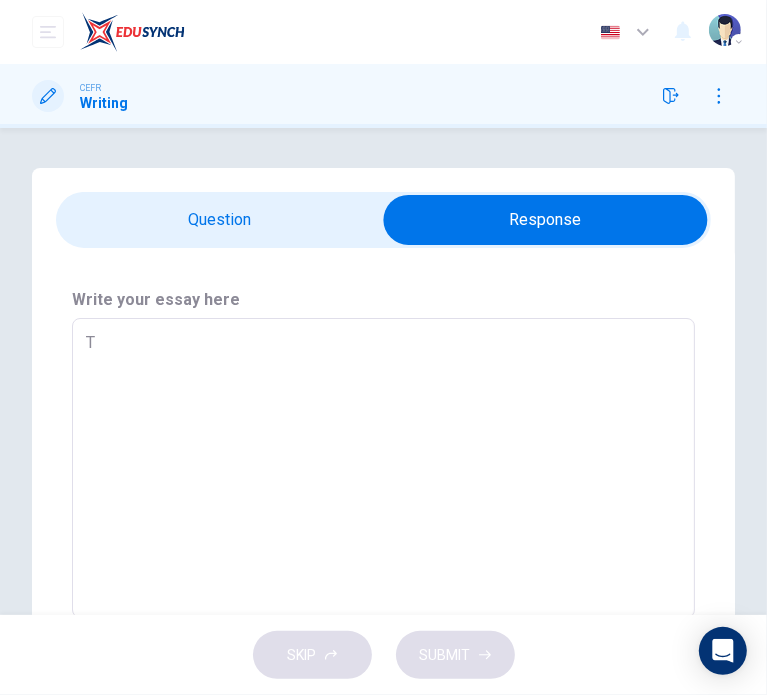 type on "x" 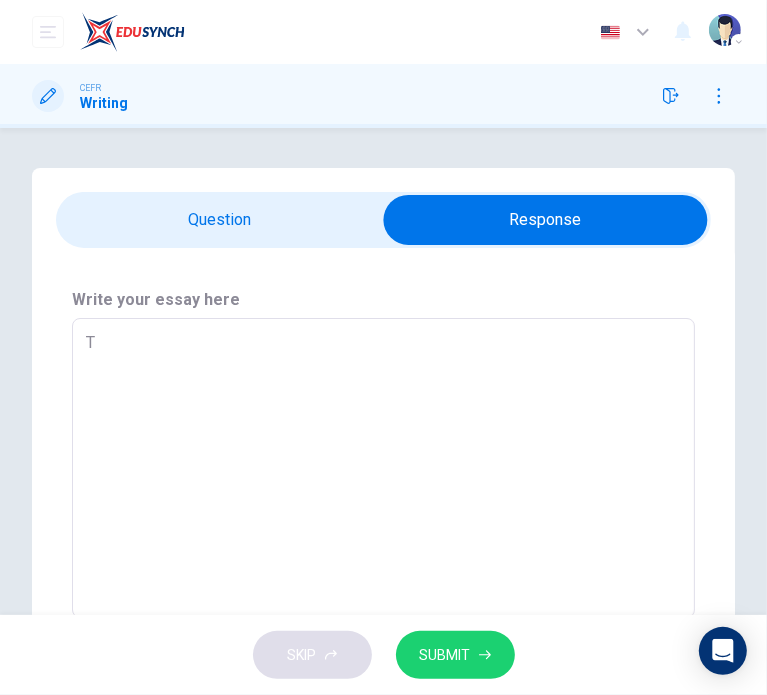 type on "Th" 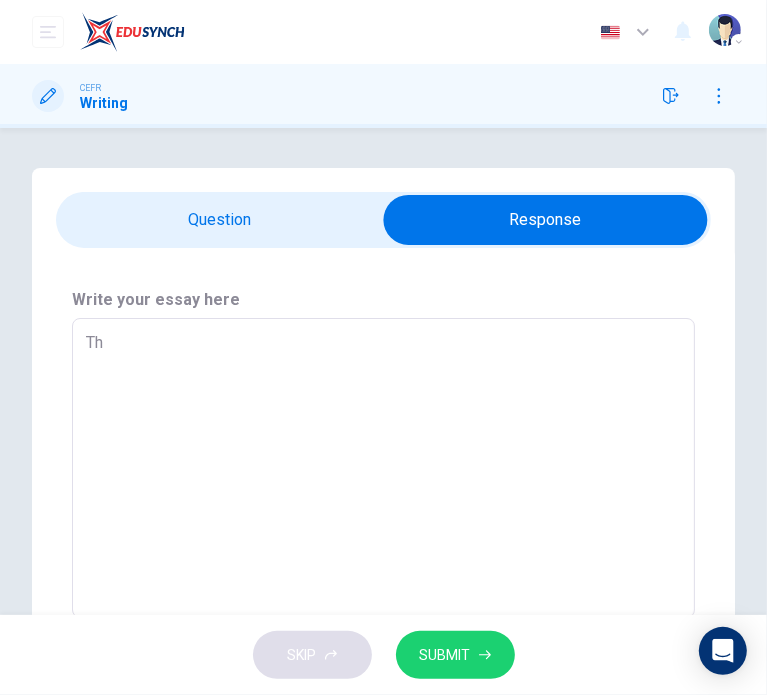 type on "x" 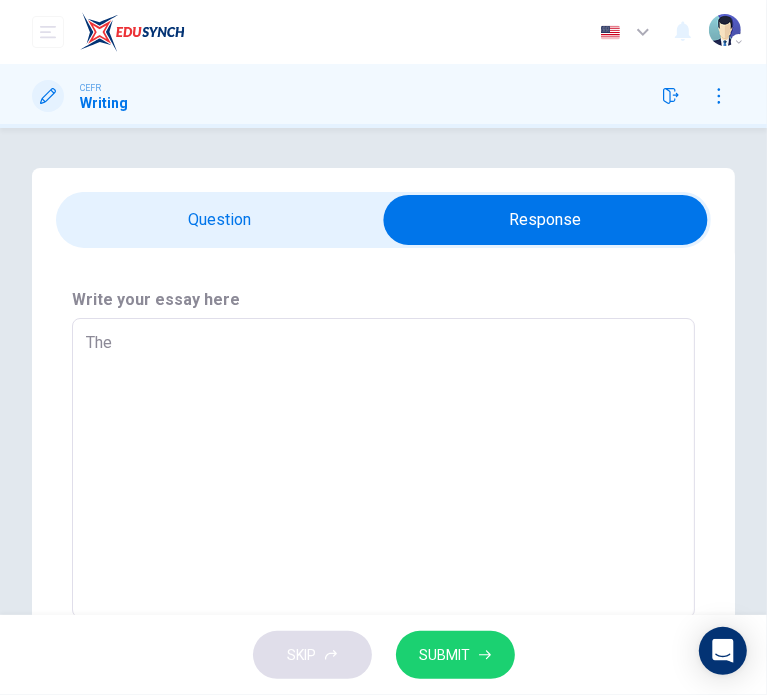 type on "x" 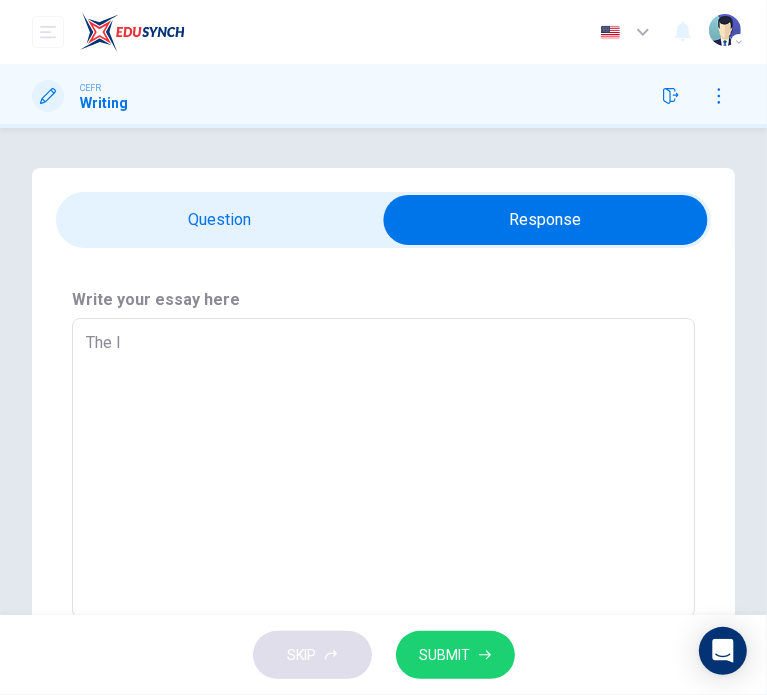 type on "x" 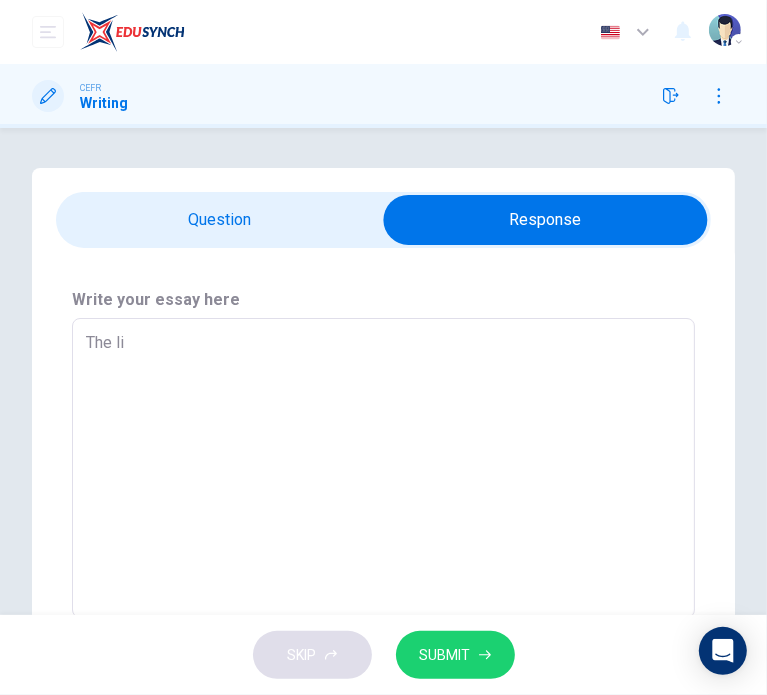 type on "The lin" 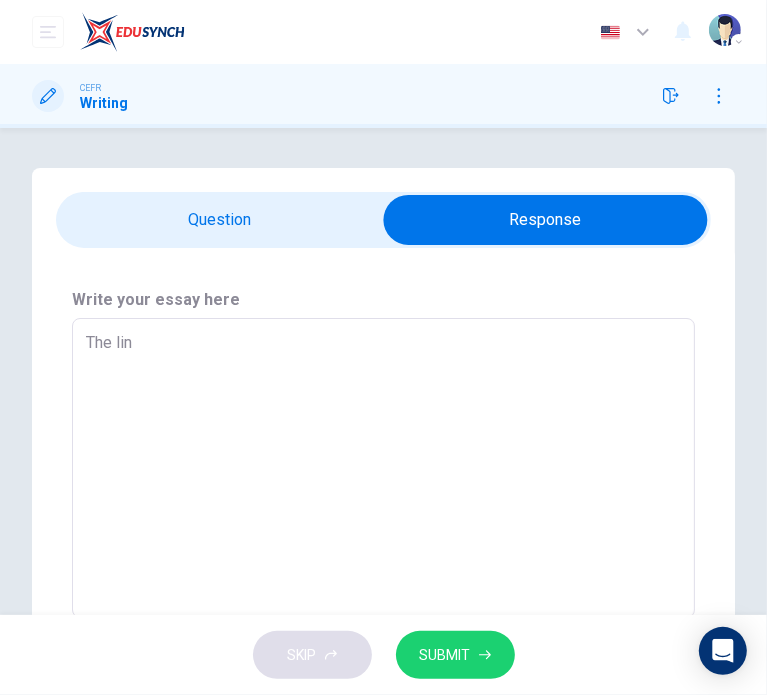type on "x" 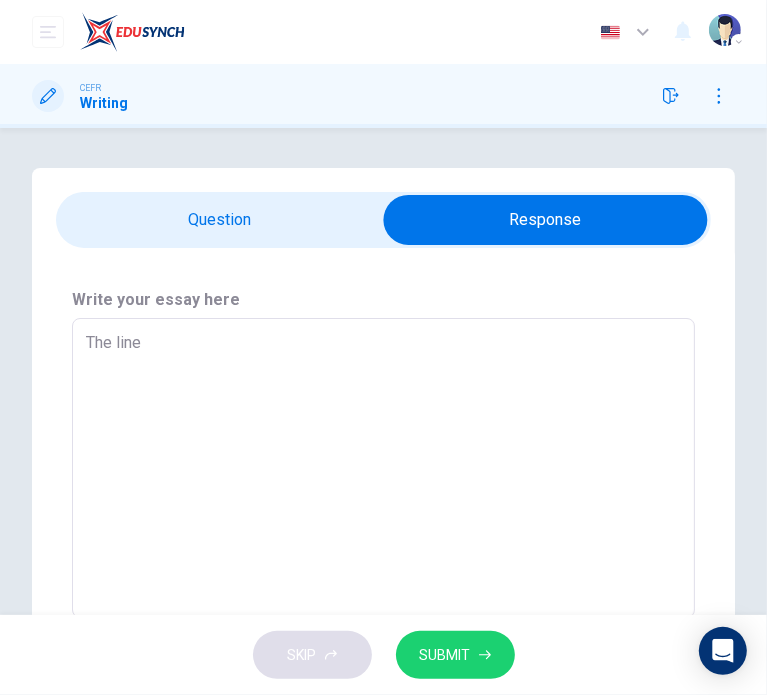 type on "x" 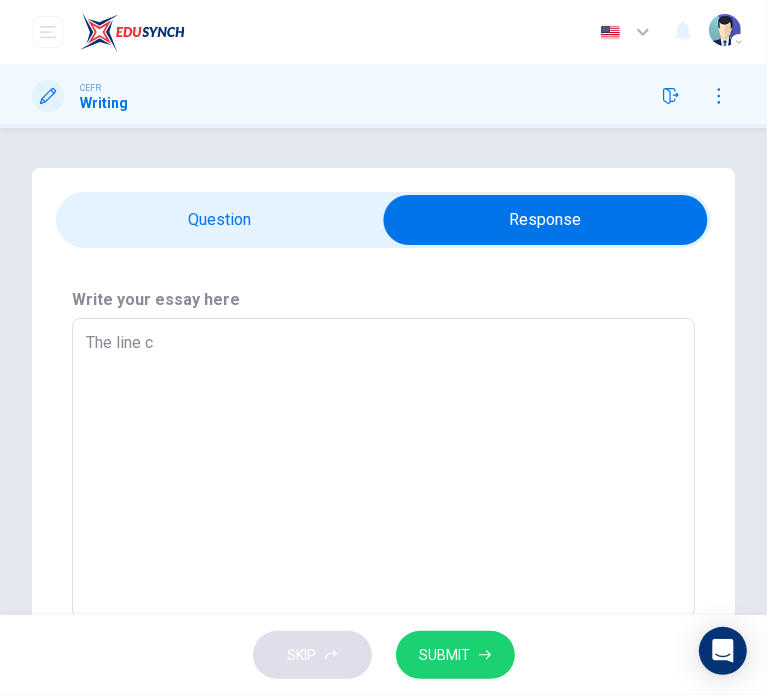type on "The line ch" 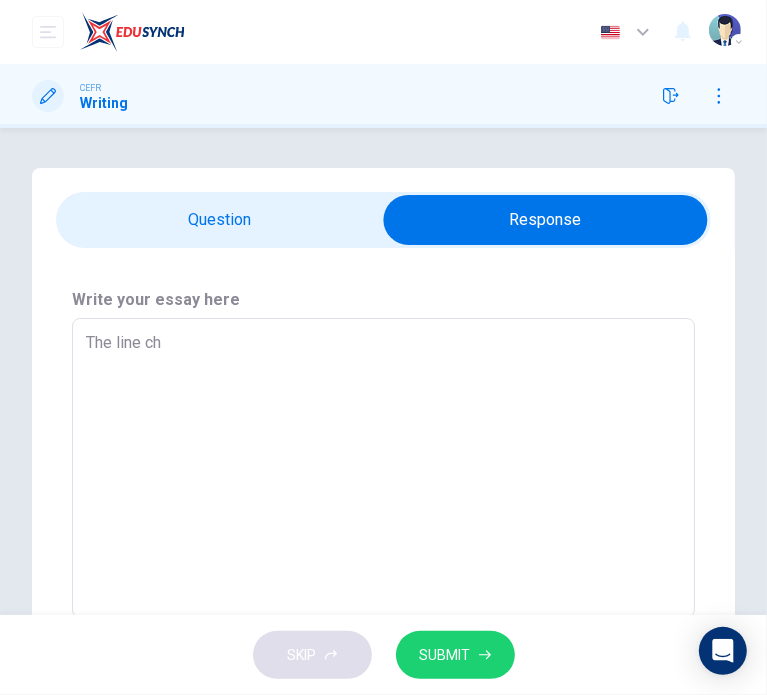 type on "x" 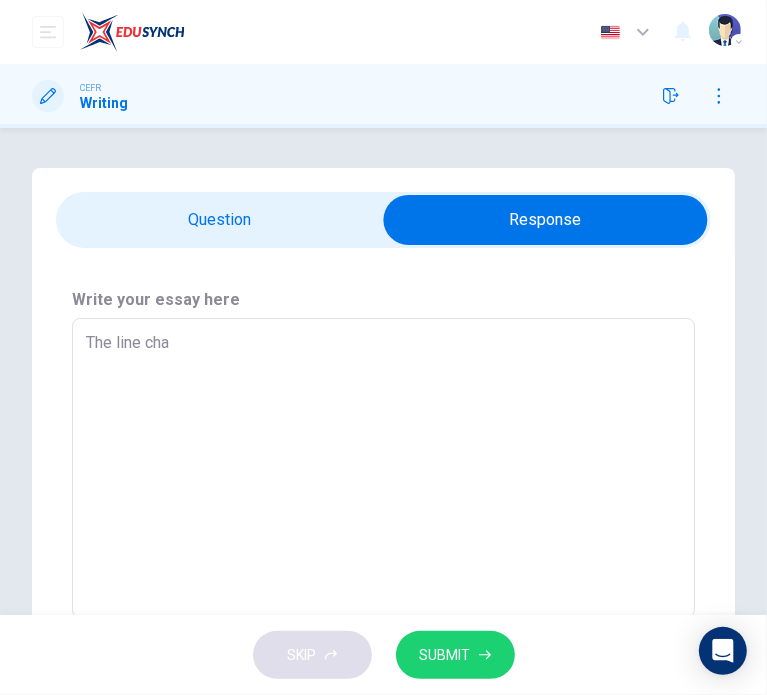 type on "x" 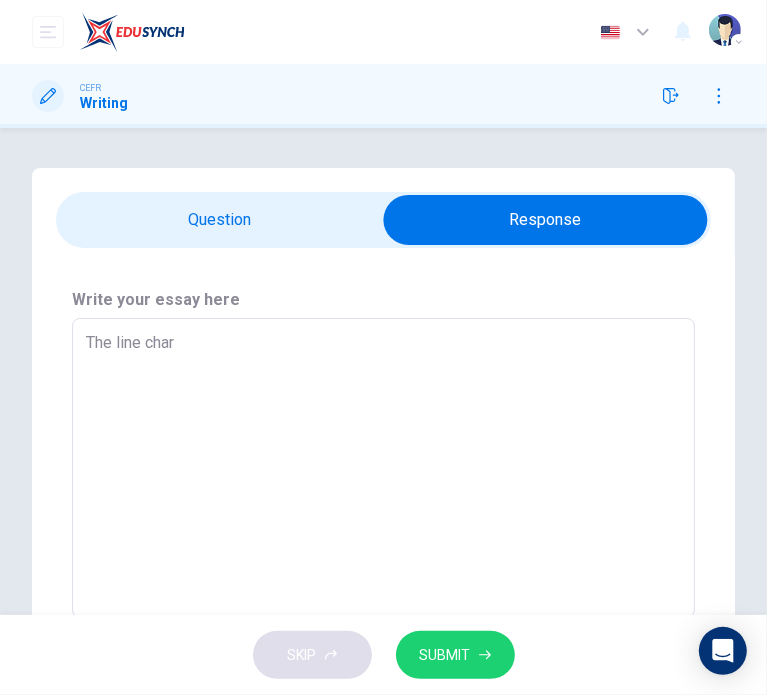 type on "x" 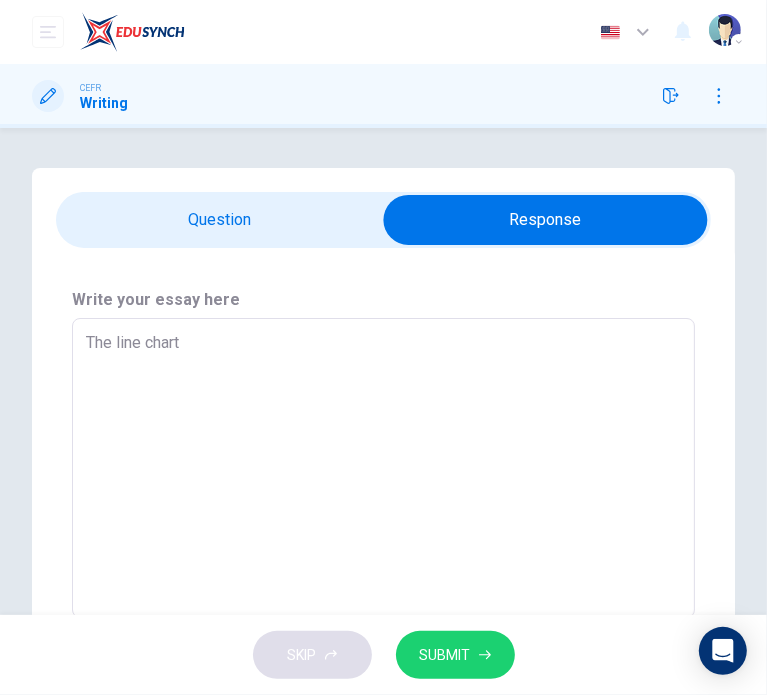 type on "x" 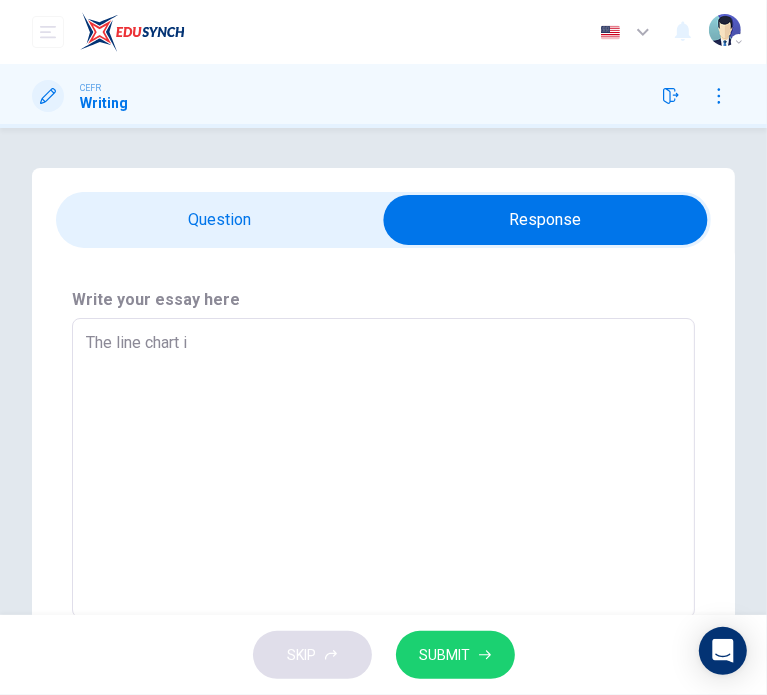 type on "The line chart il" 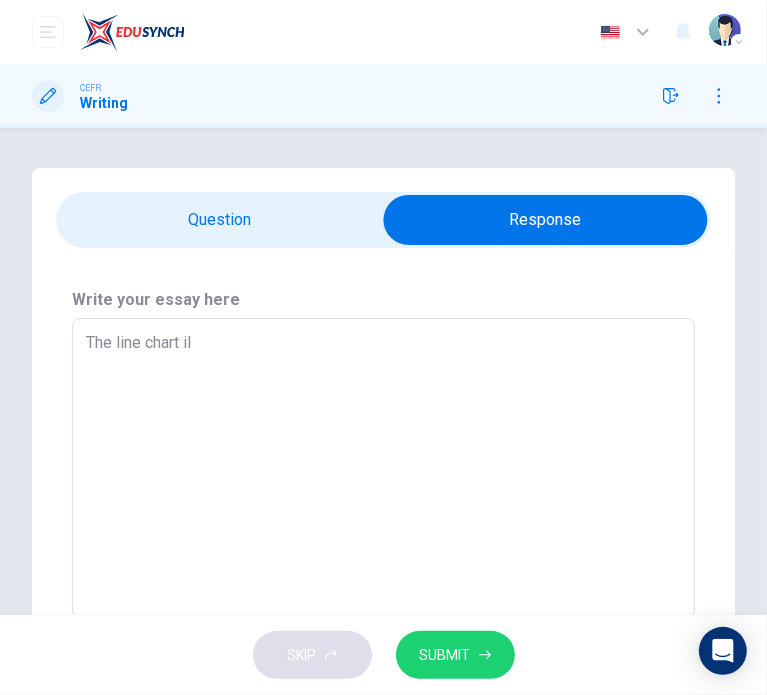 type on "x" 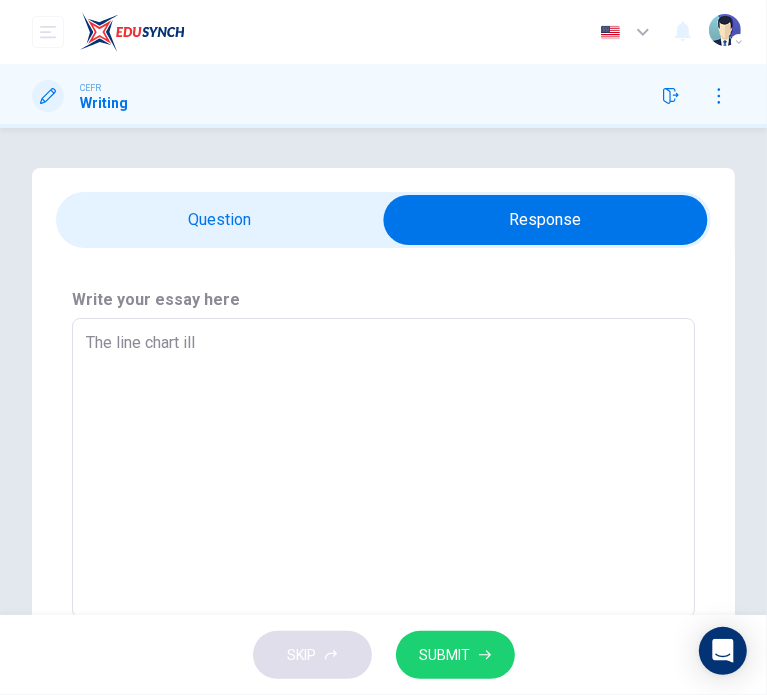 type on "x" 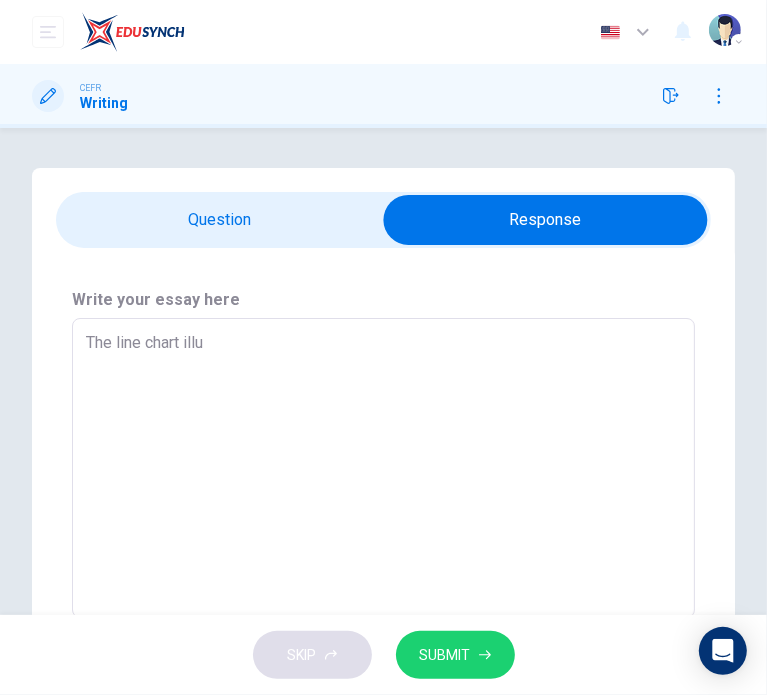 type on "x" 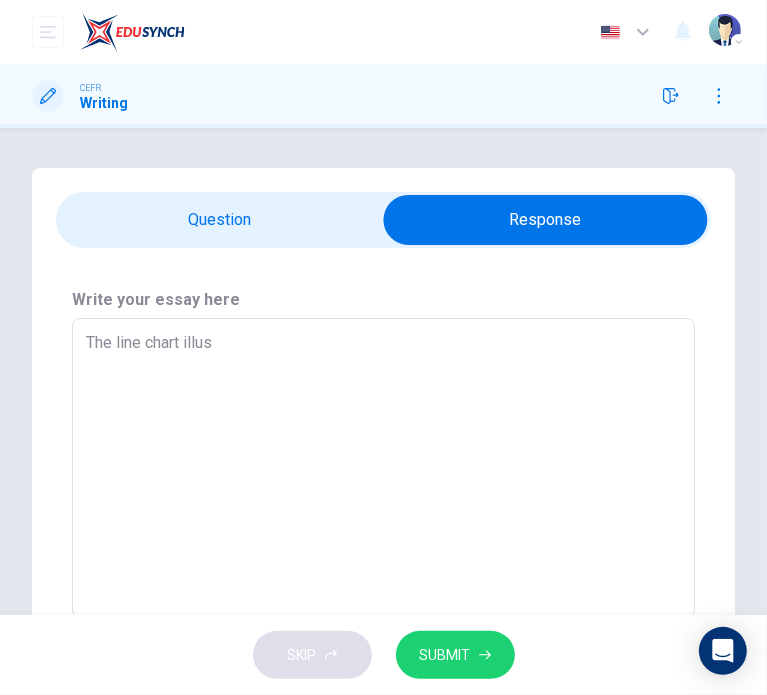 type on "x" 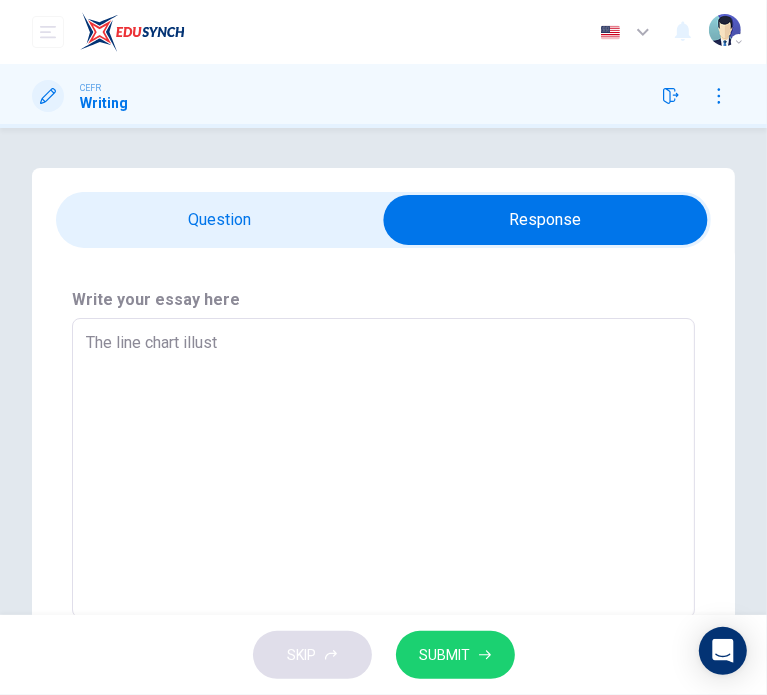 type on "x" 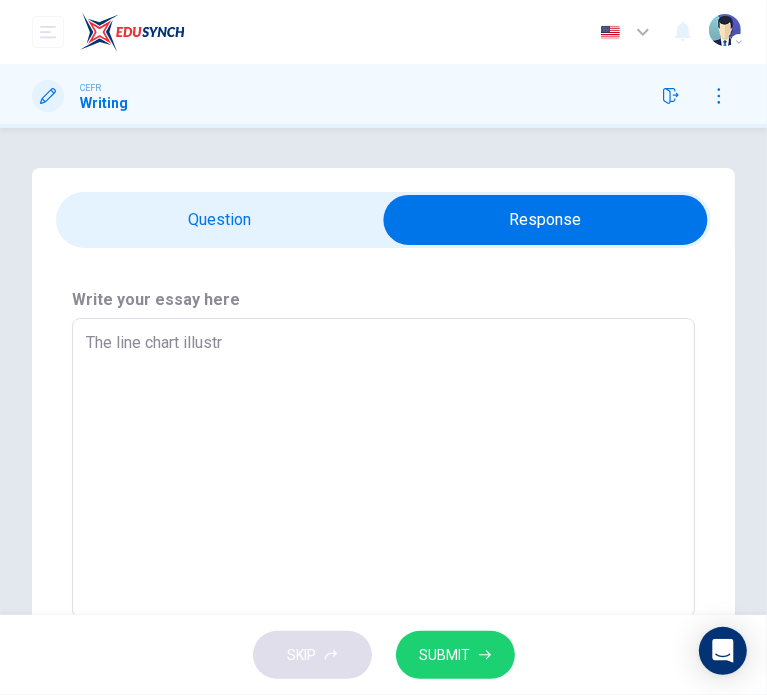 type on "The line chart illustra" 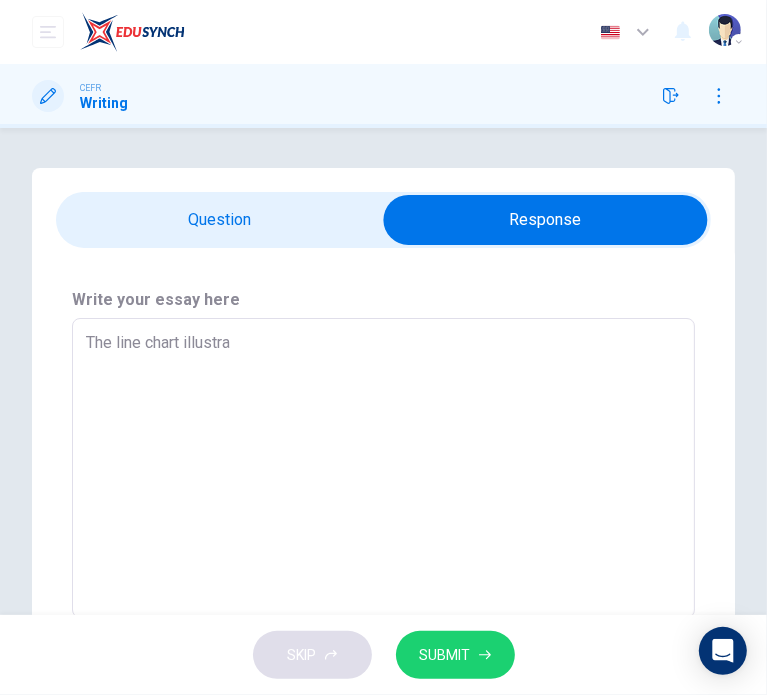 type on "x" 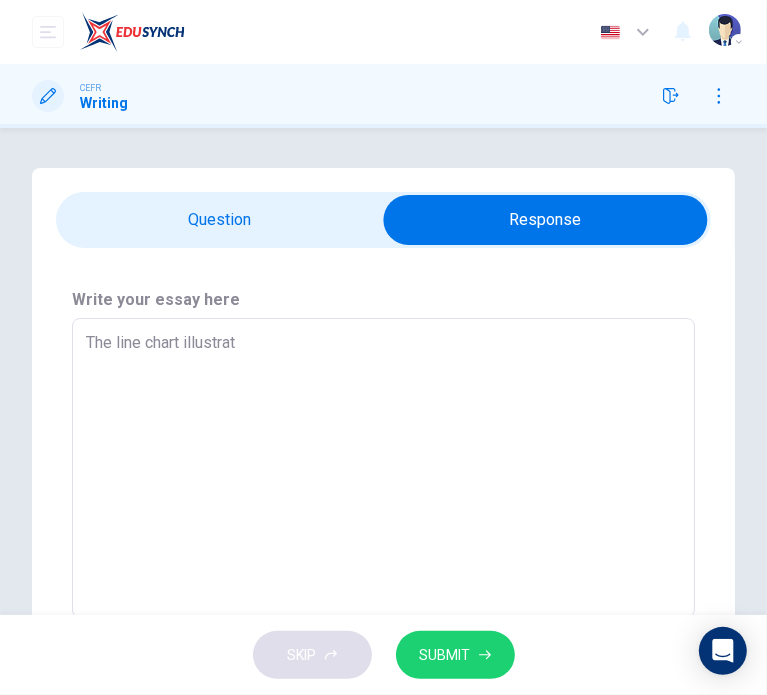 type on "x" 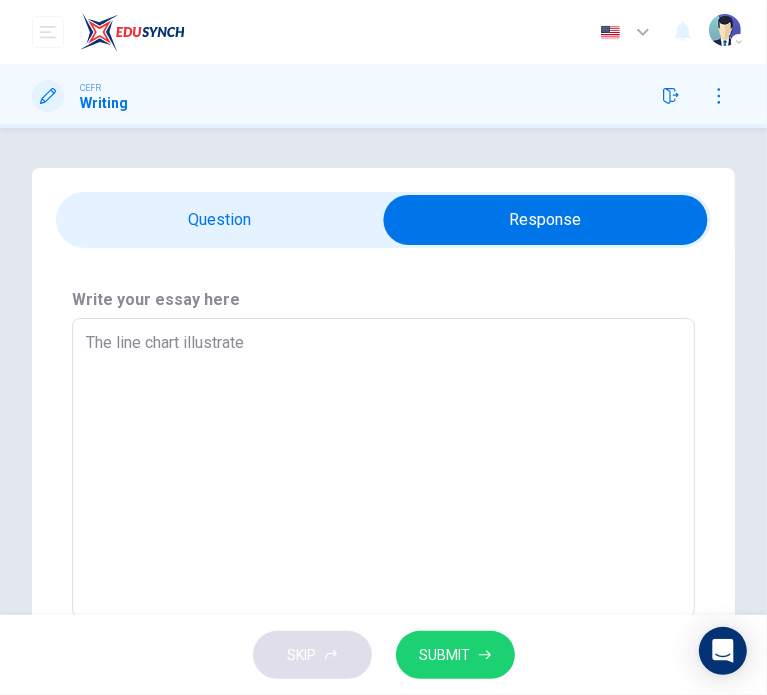 type on "x" 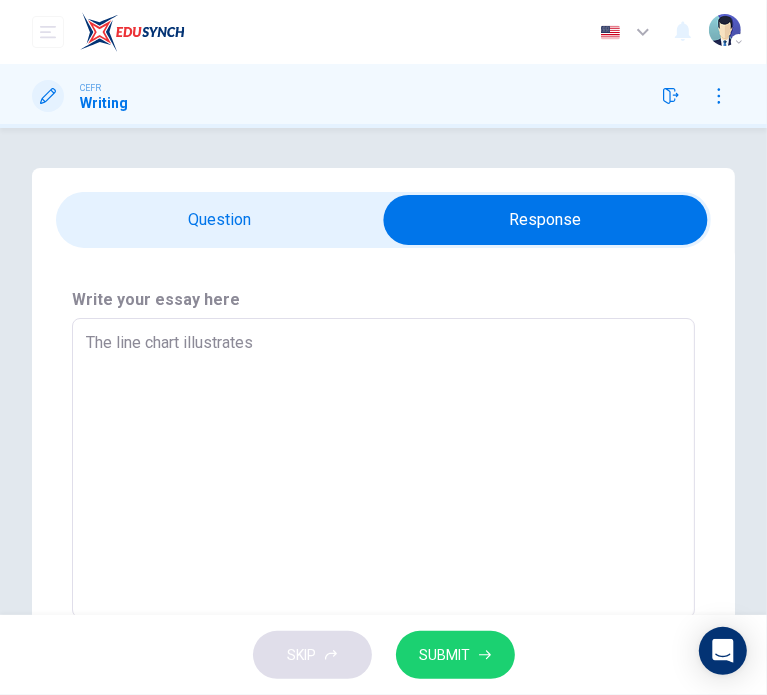type on "x" 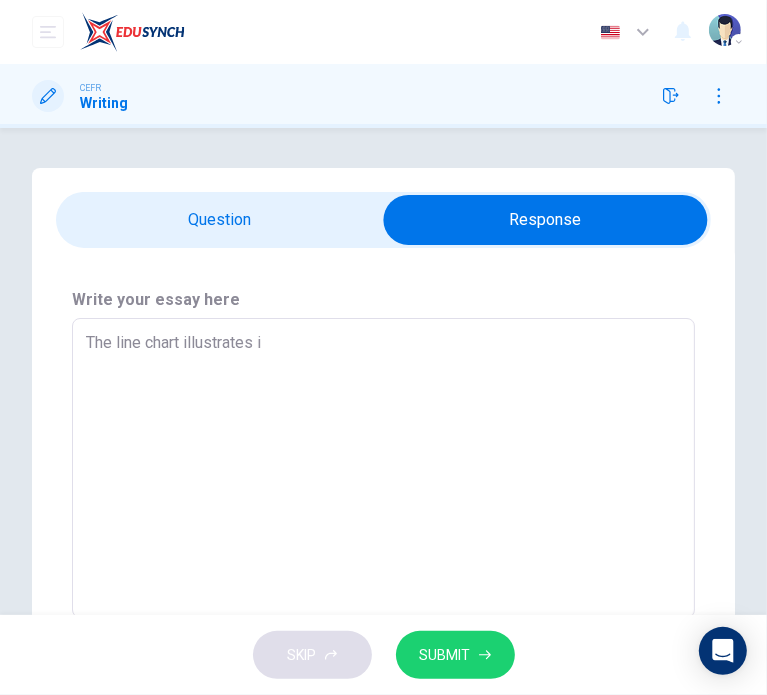 type on "The line chart illustrates" 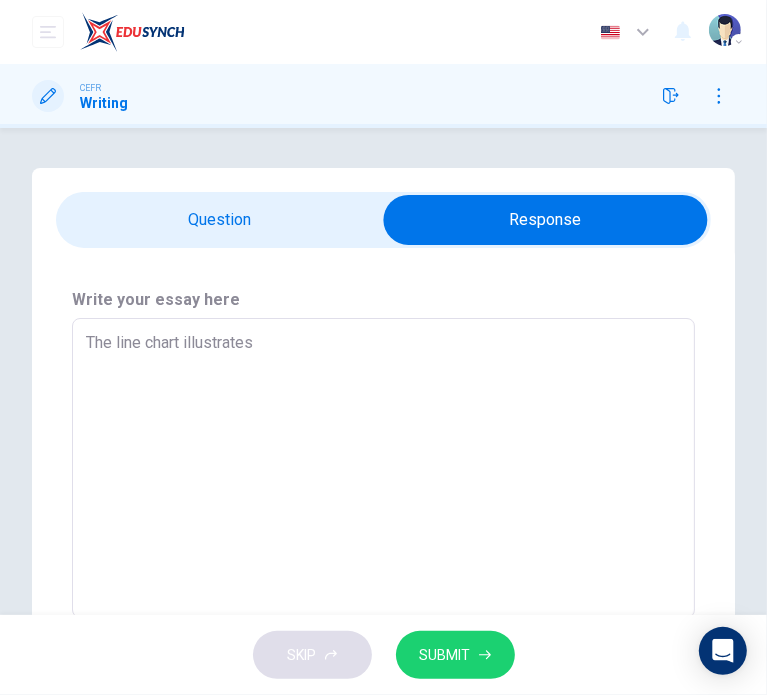 type on "x" 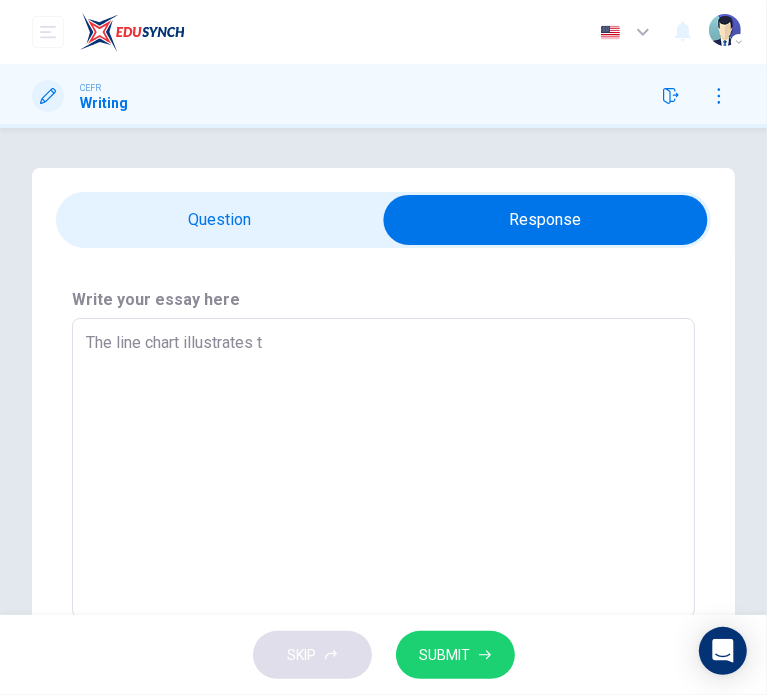 type on "x" 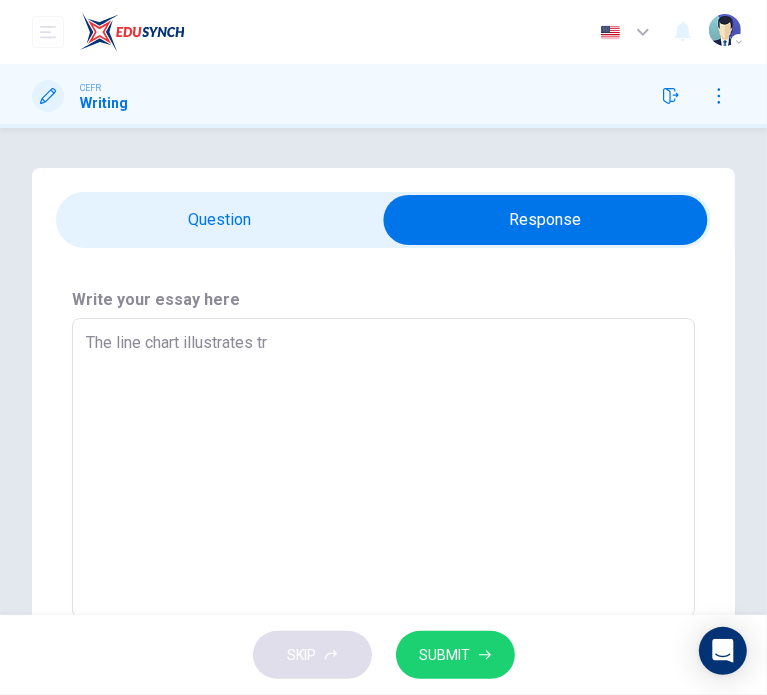 type on "x" 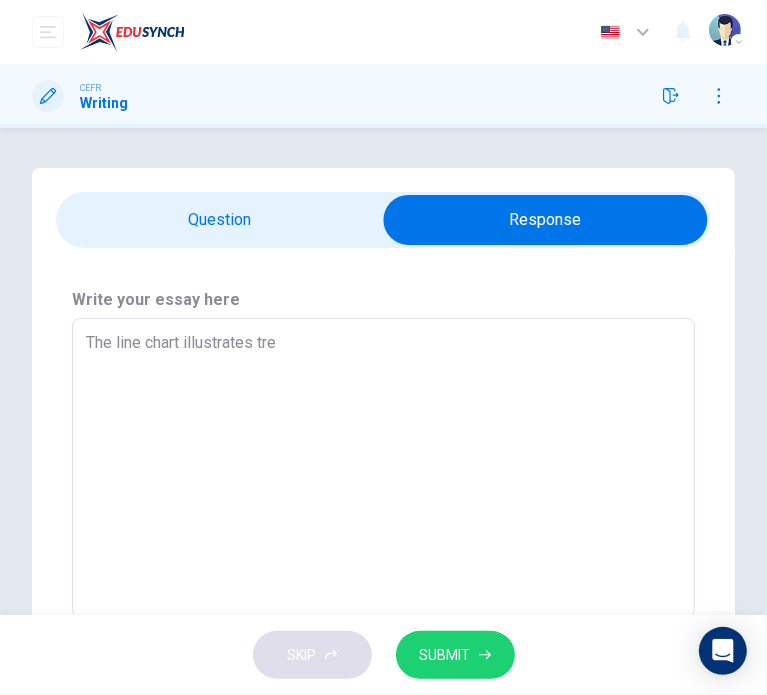 type on "x" 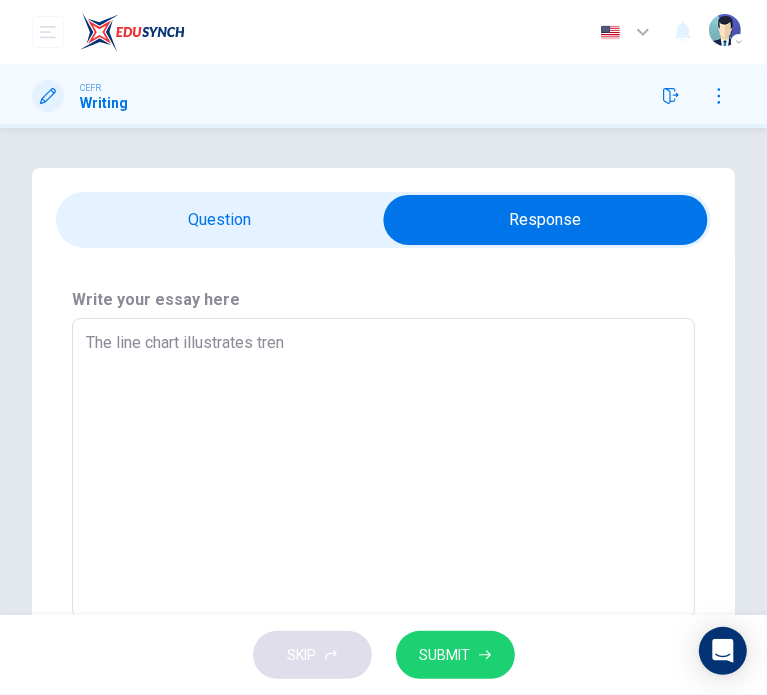 type on "x" 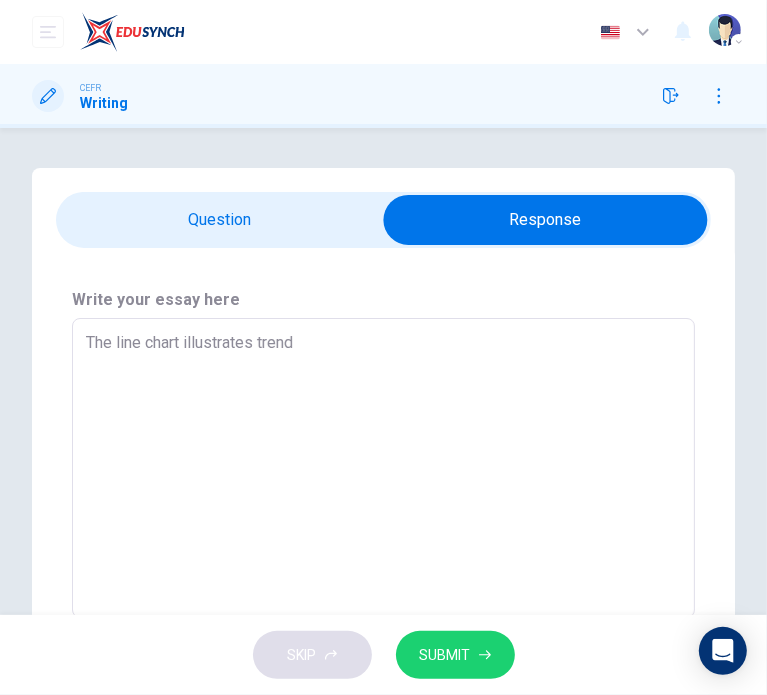 type on "The line chart illustrates trends" 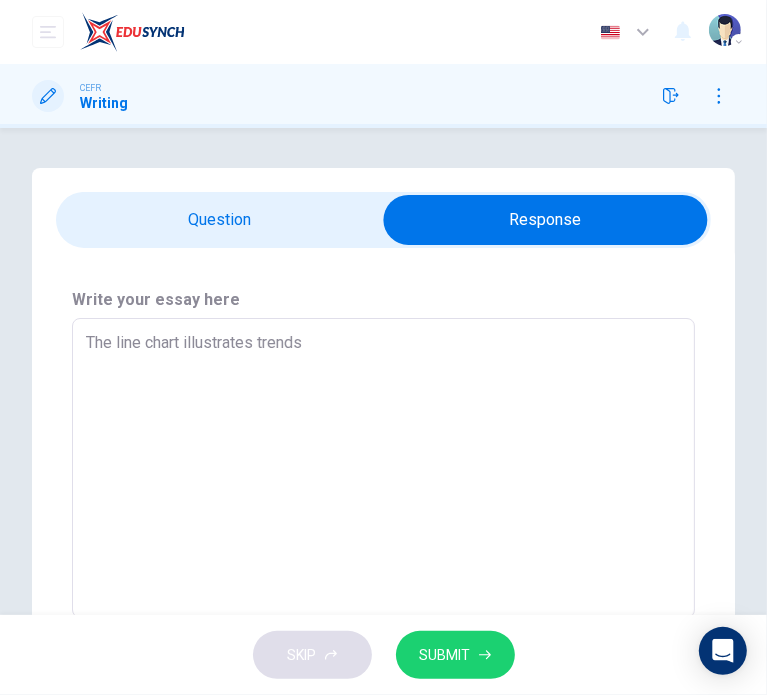 type on "x" 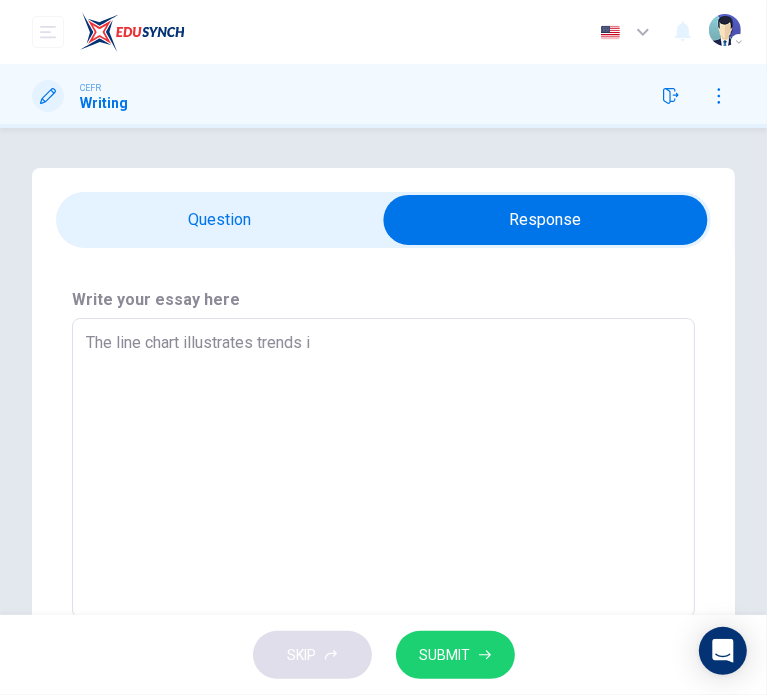 type on "x" 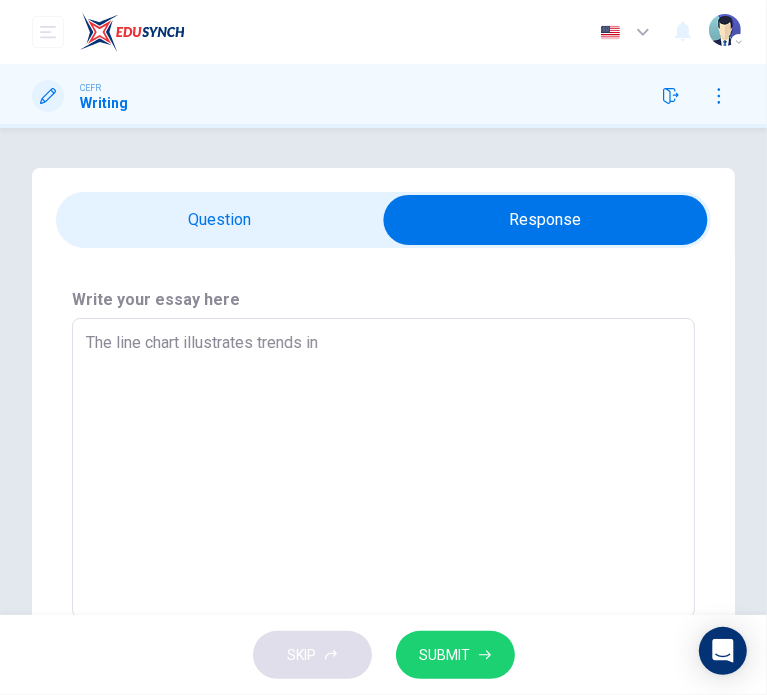 type on "x" 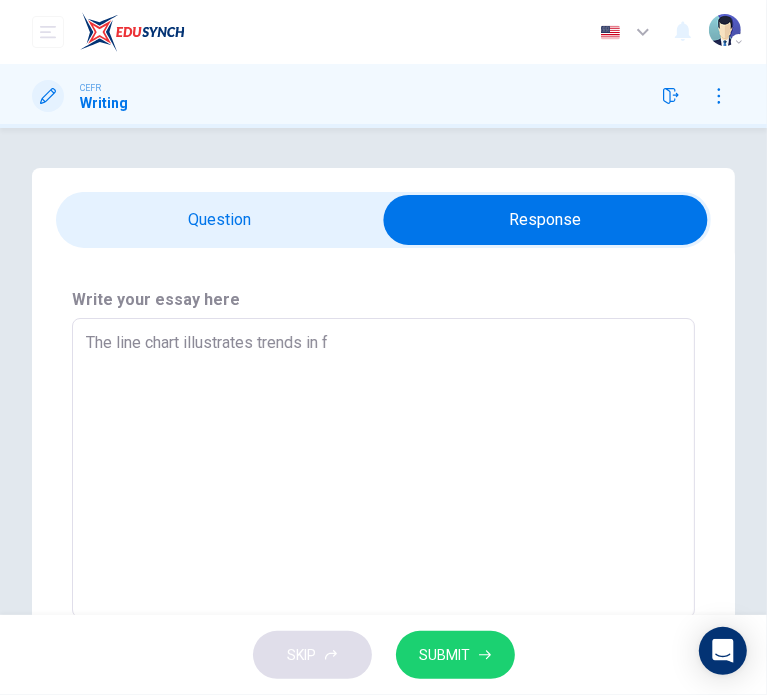 type on "The line chart illustrates trends in fo" 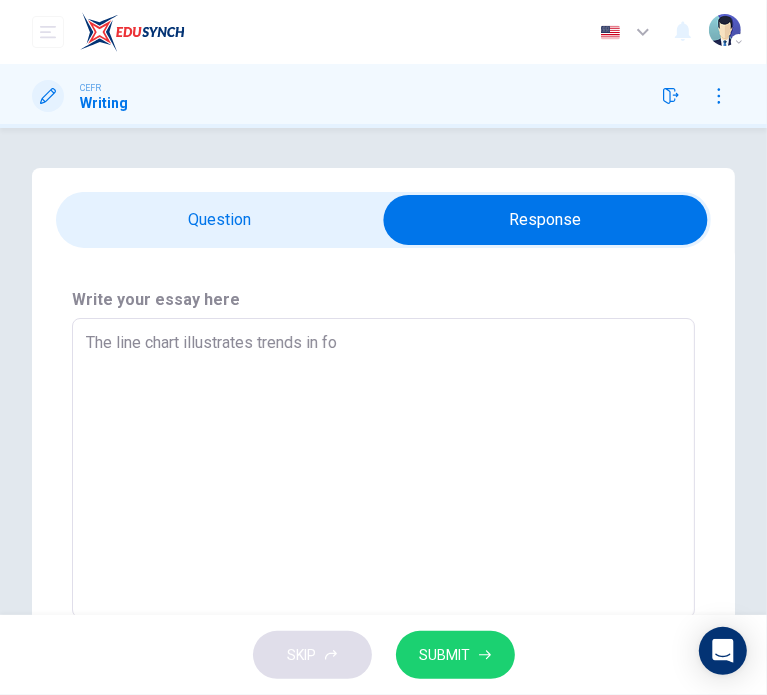 type on "x" 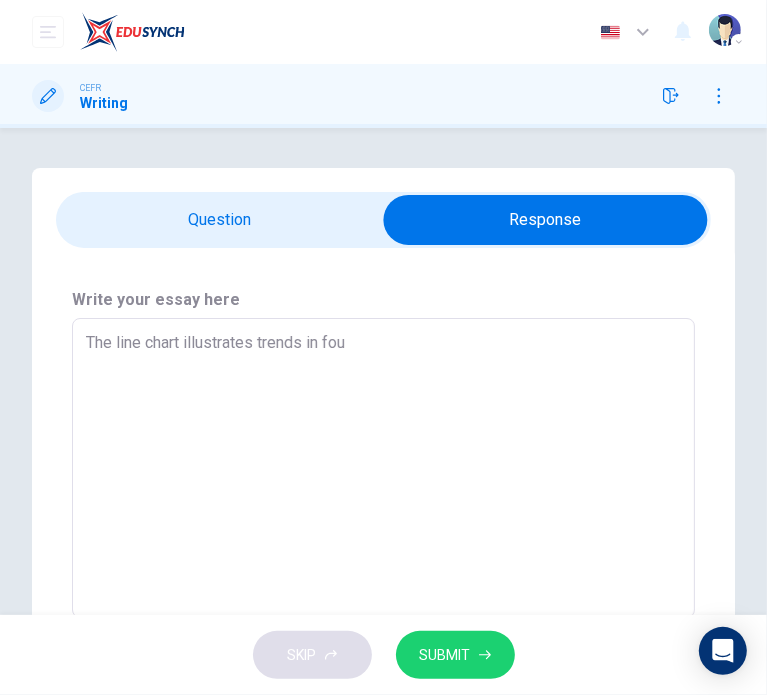 type on "x" 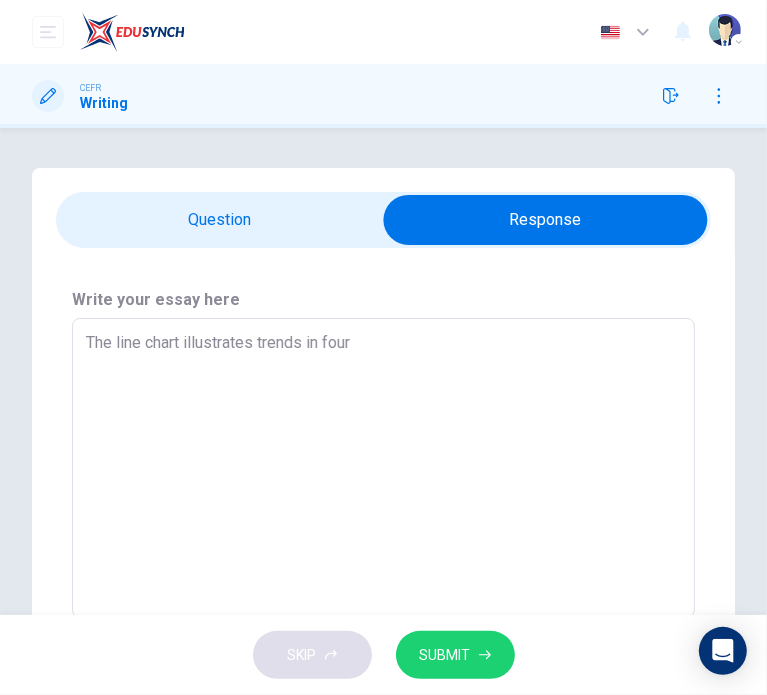 type on "x" 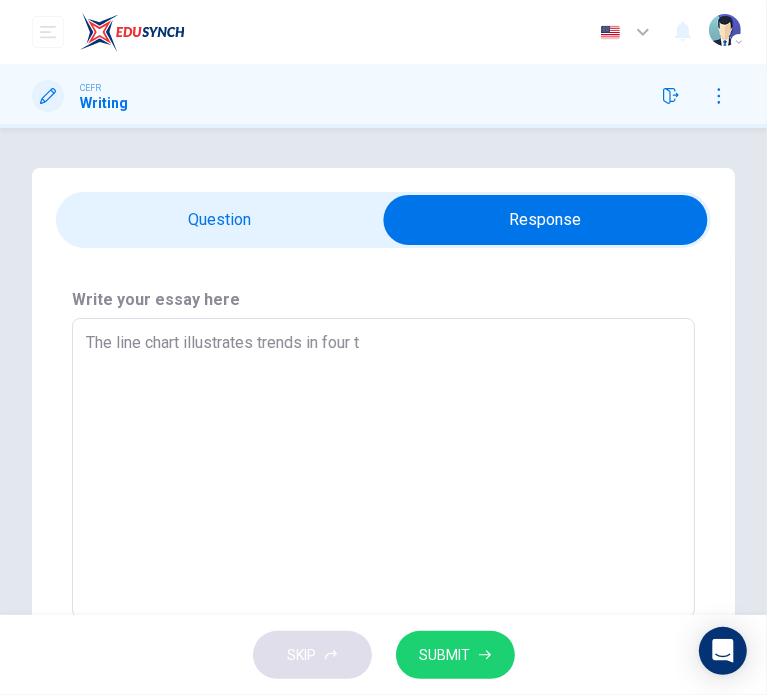 type on "The line chart illustrates trends in four ty" 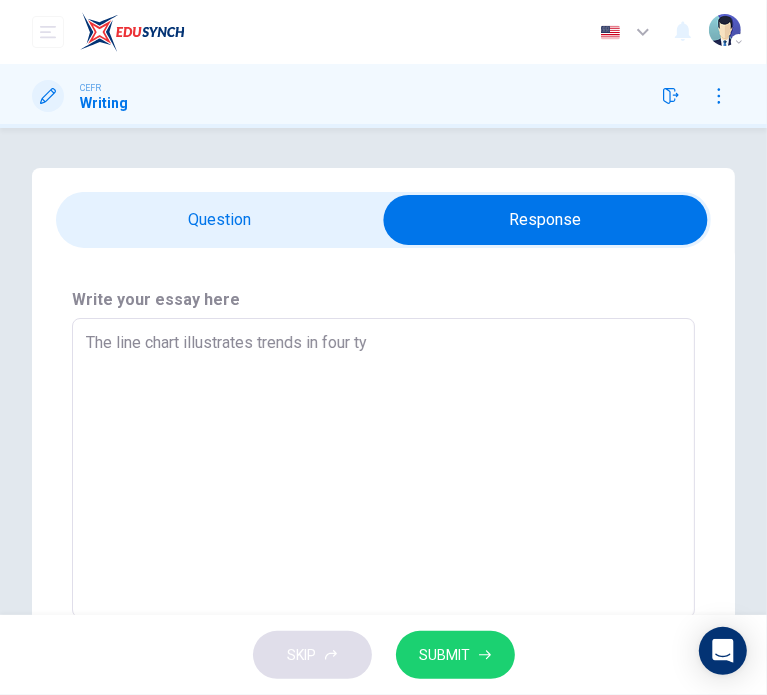 type on "x" 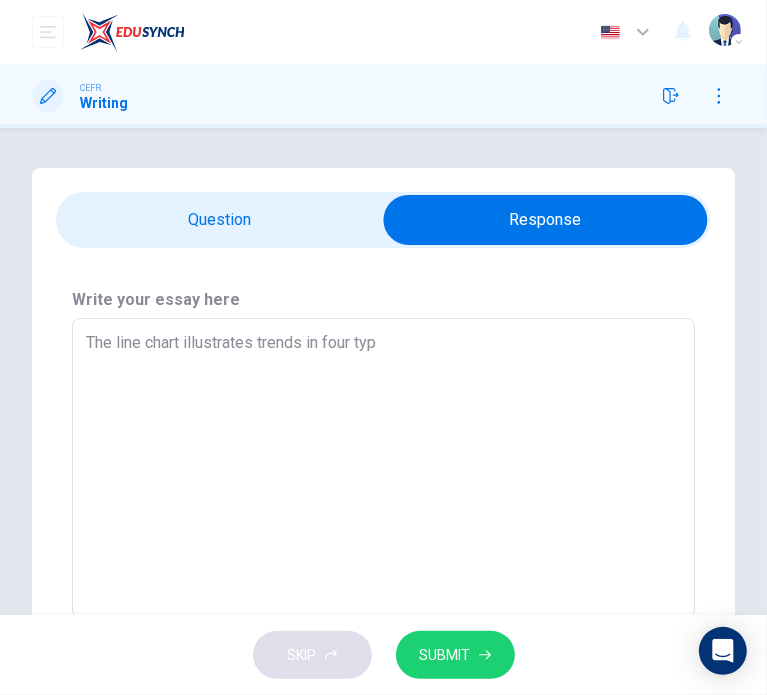 type on "x" 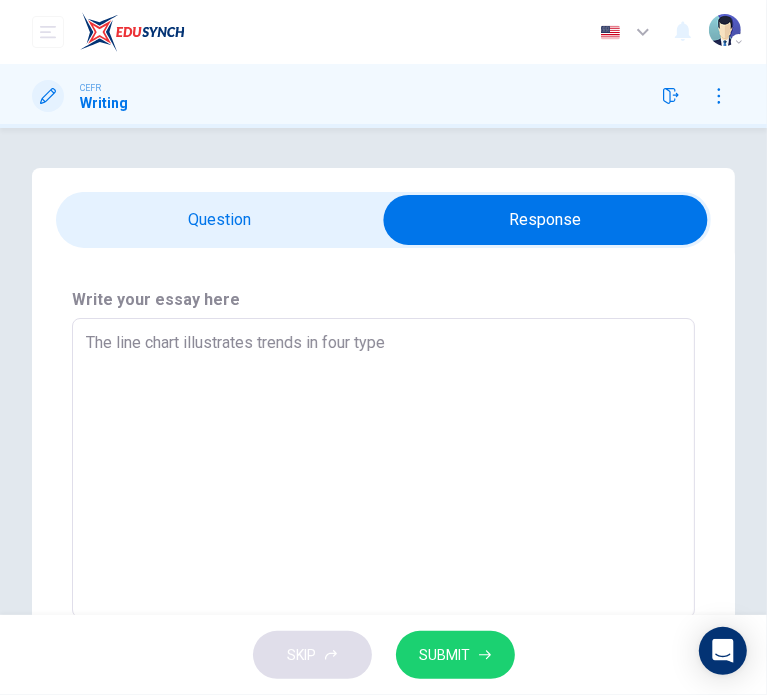 type on "x" 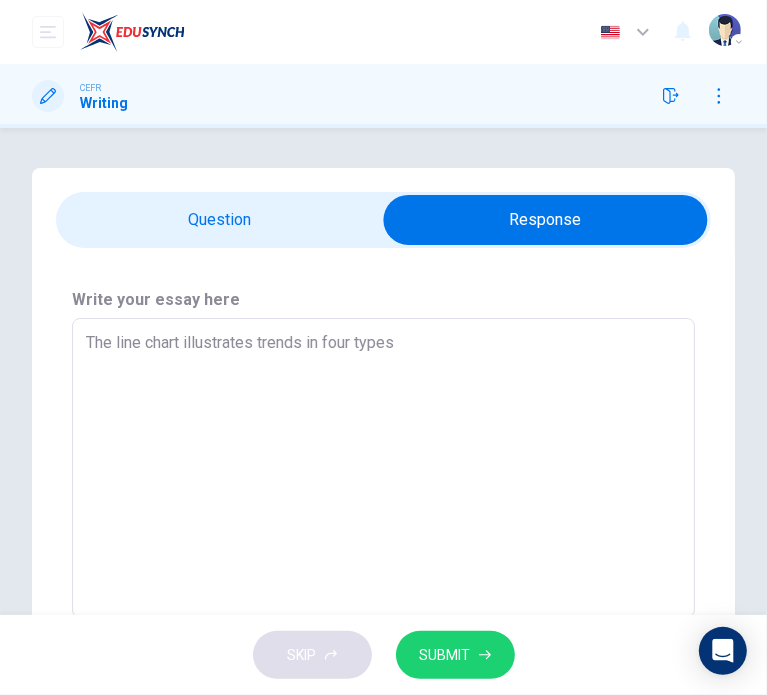 type on "x" 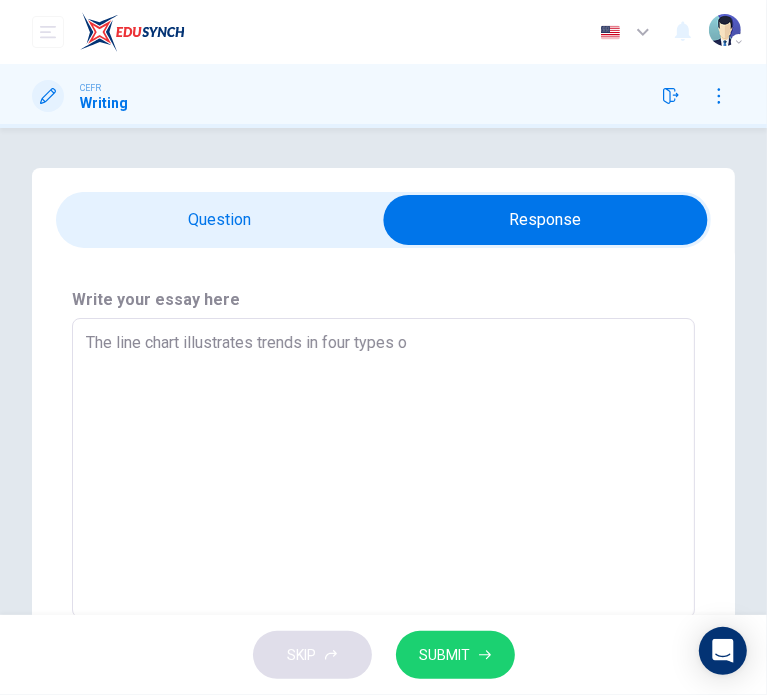type on "The line chart illustrates trends in four types of" 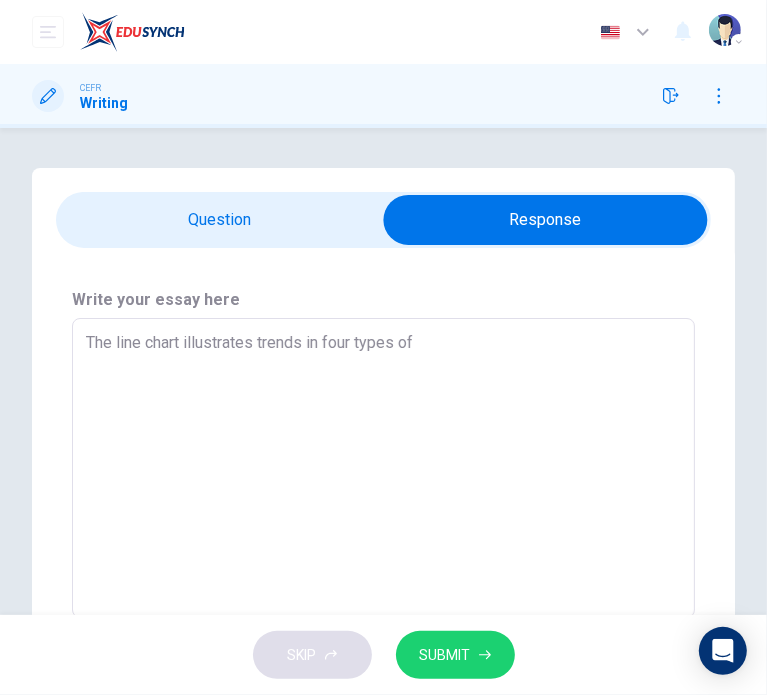 type on "x" 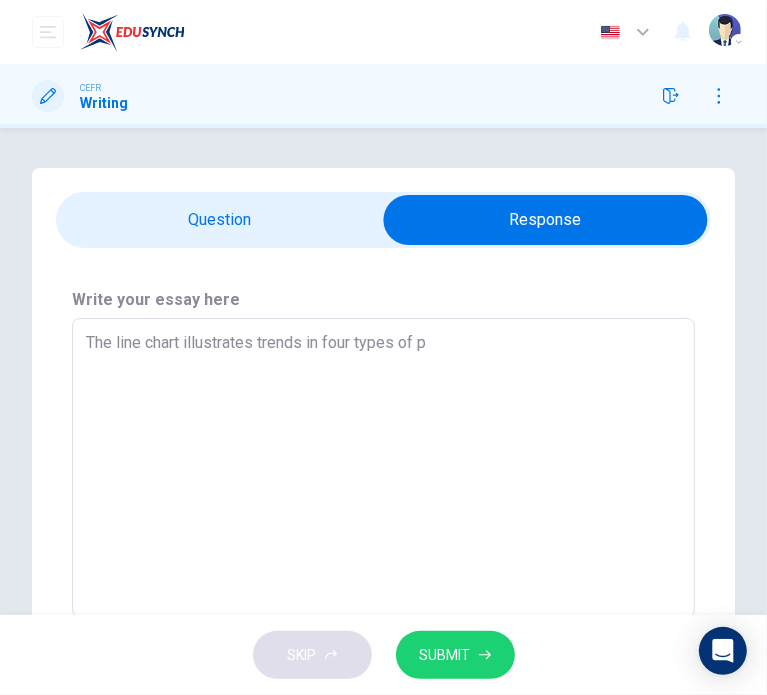 type on "The line chart illustrates trends in four types of pr" 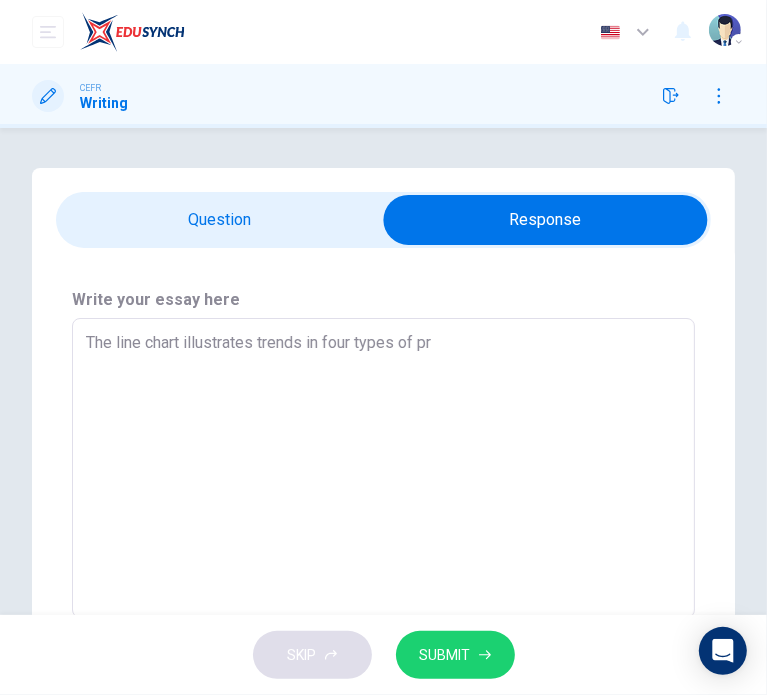type on "x" 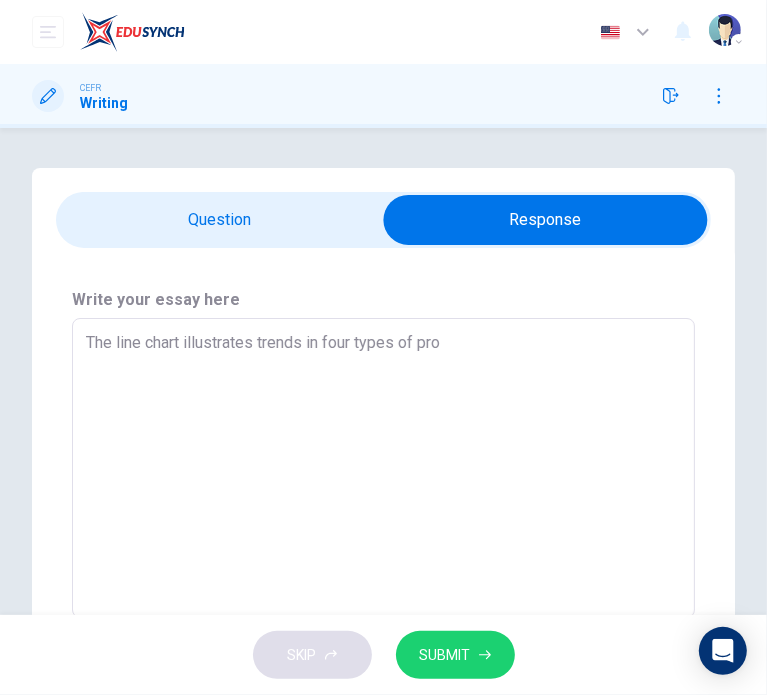 type on "x" 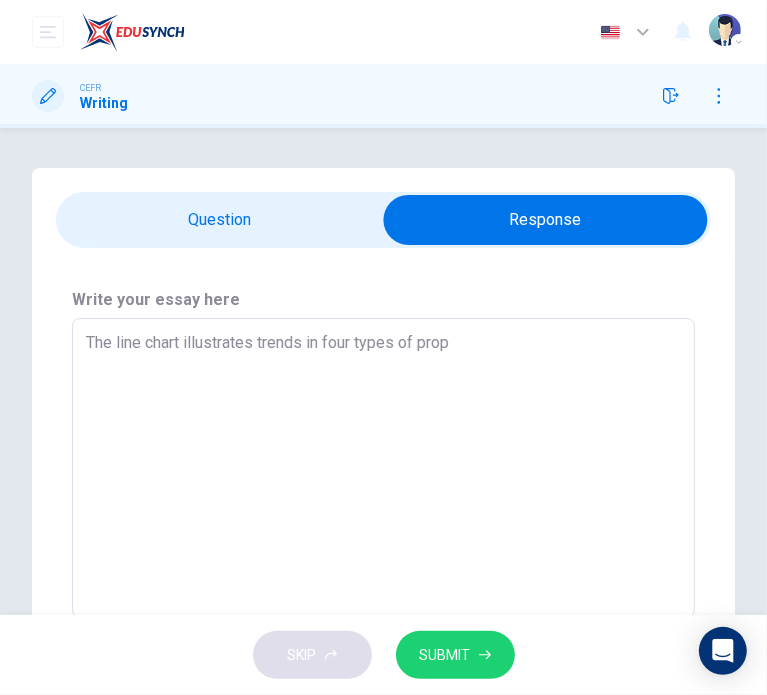 type on "x" 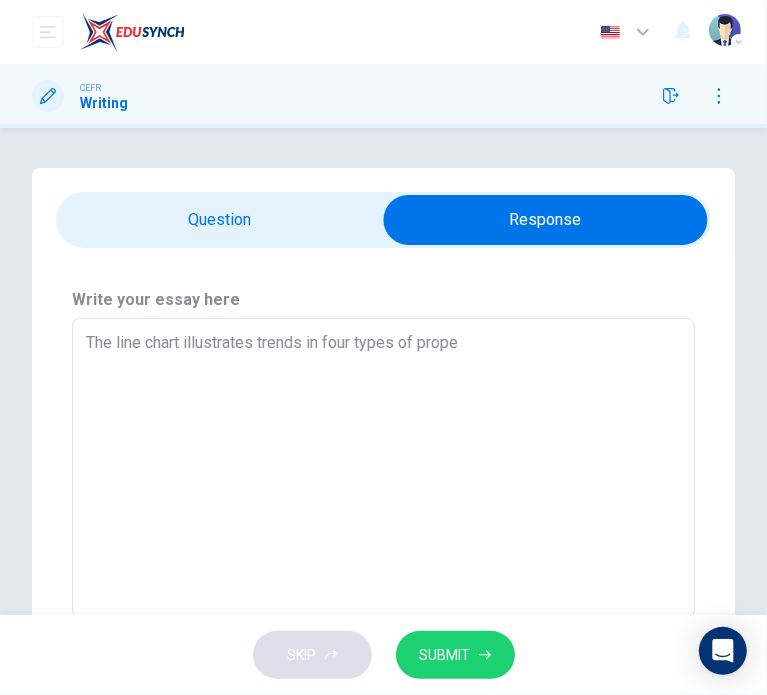 type on "x" 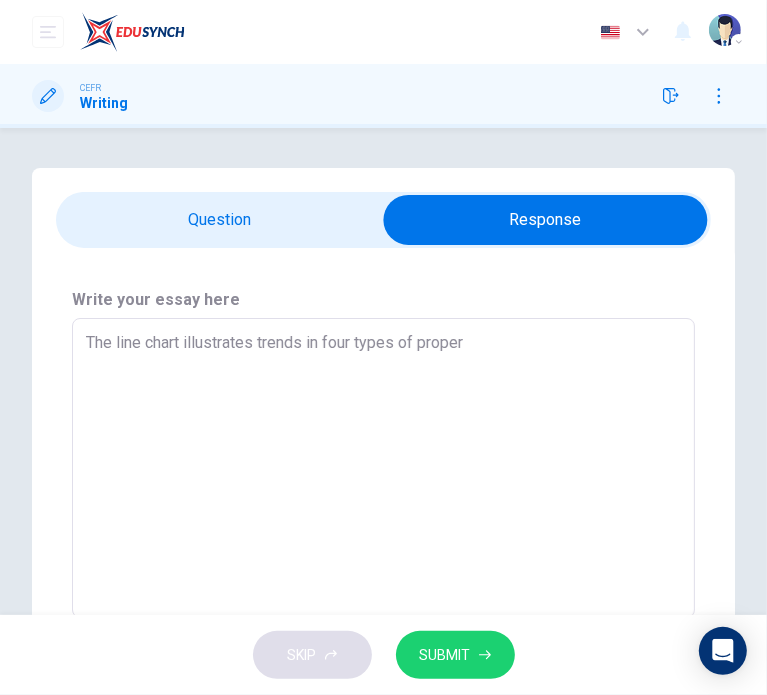 type on "The line chart illustrates trends in four types of propert" 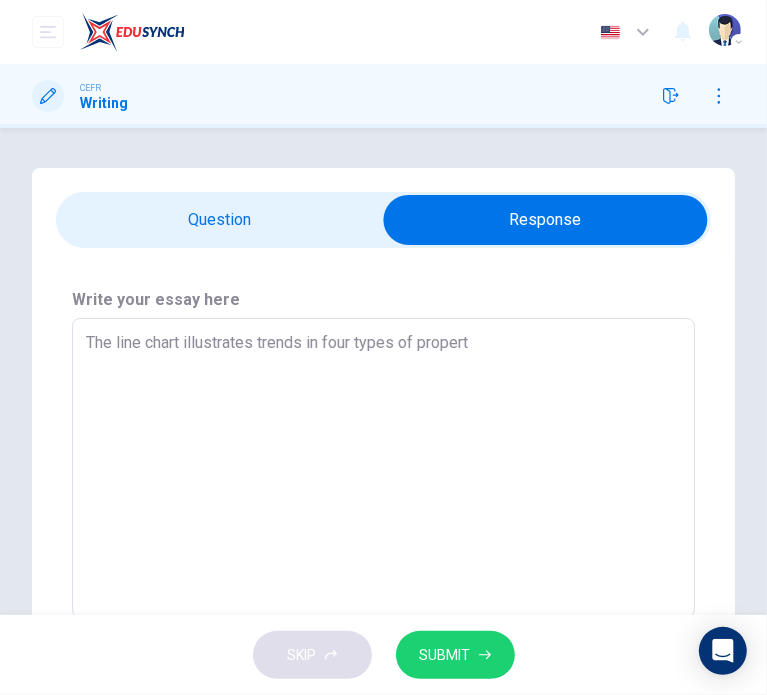 type on "x" 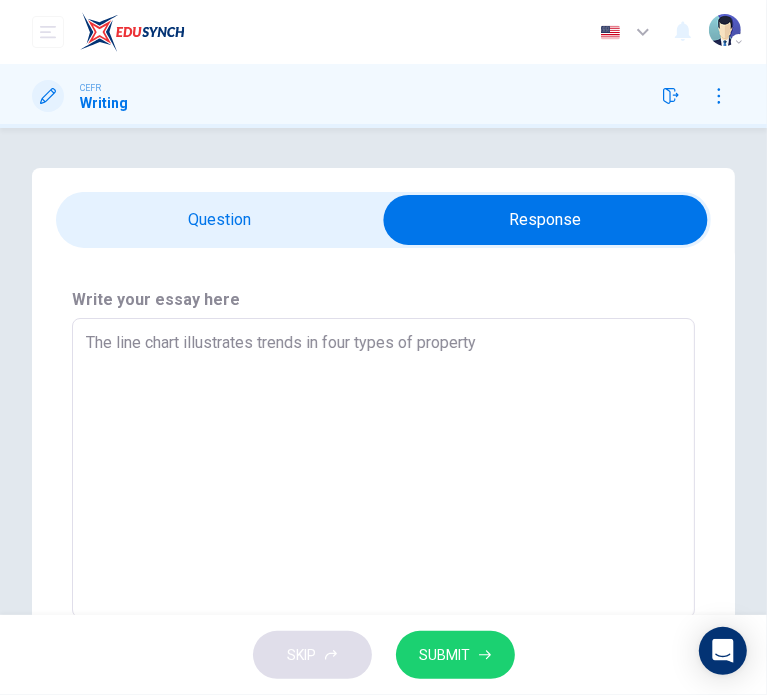type on "x" 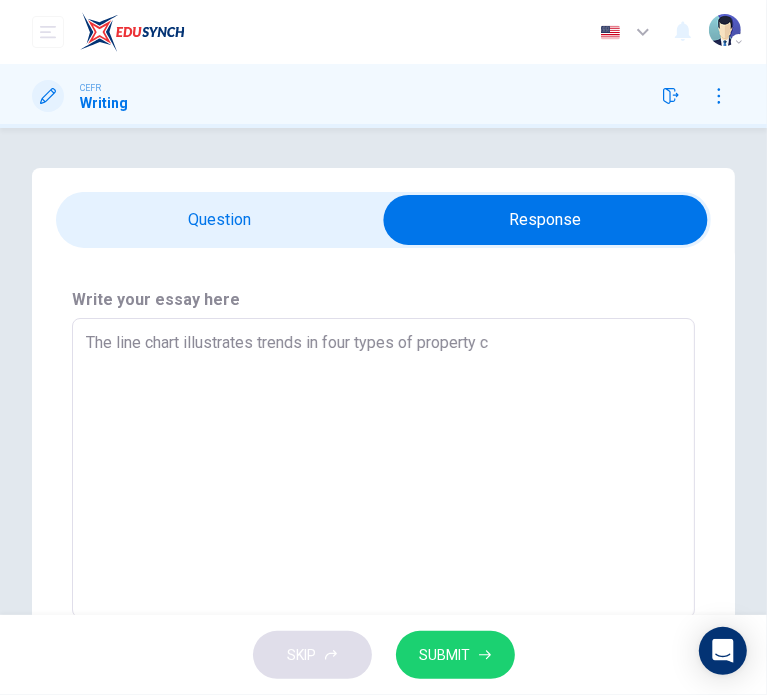 type on "The line chart illustrates trends in four types of property cr" 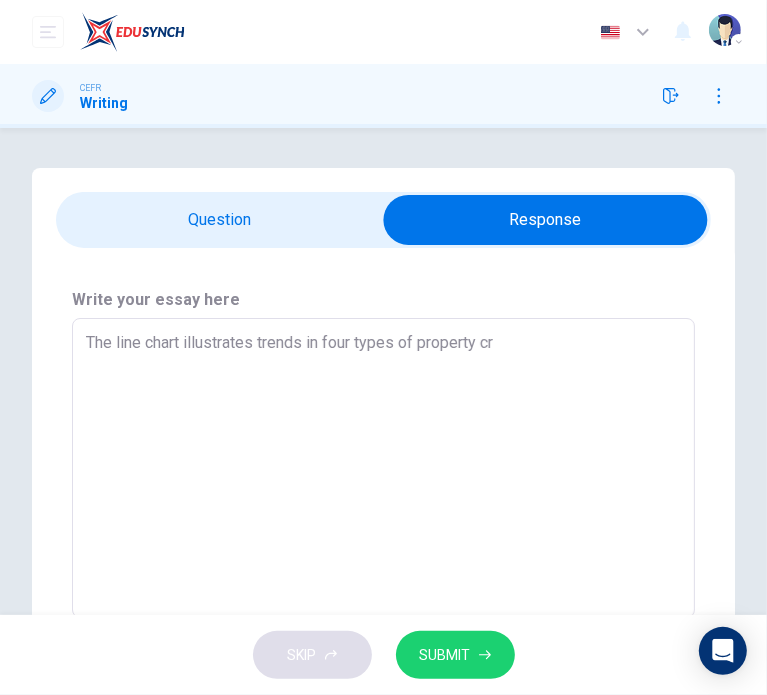 type on "x" 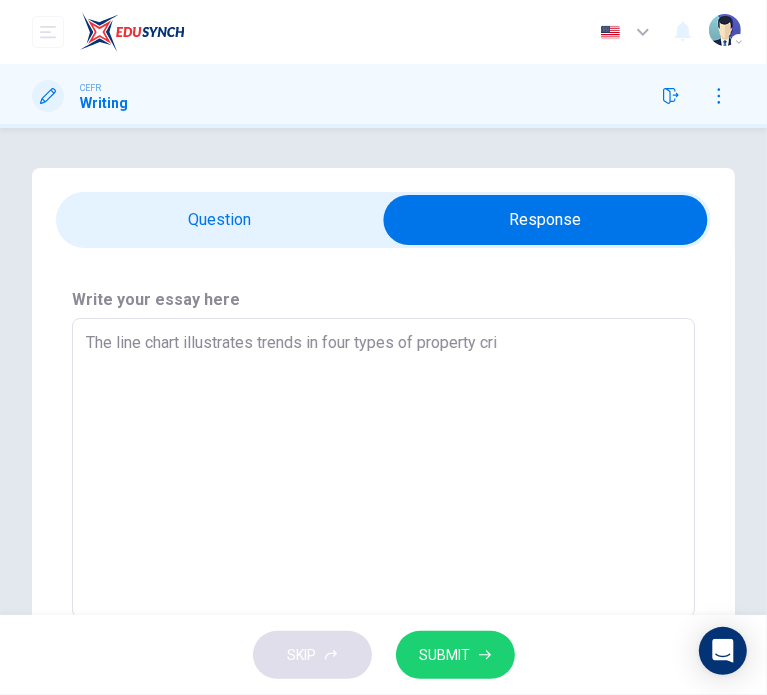 type on "x" 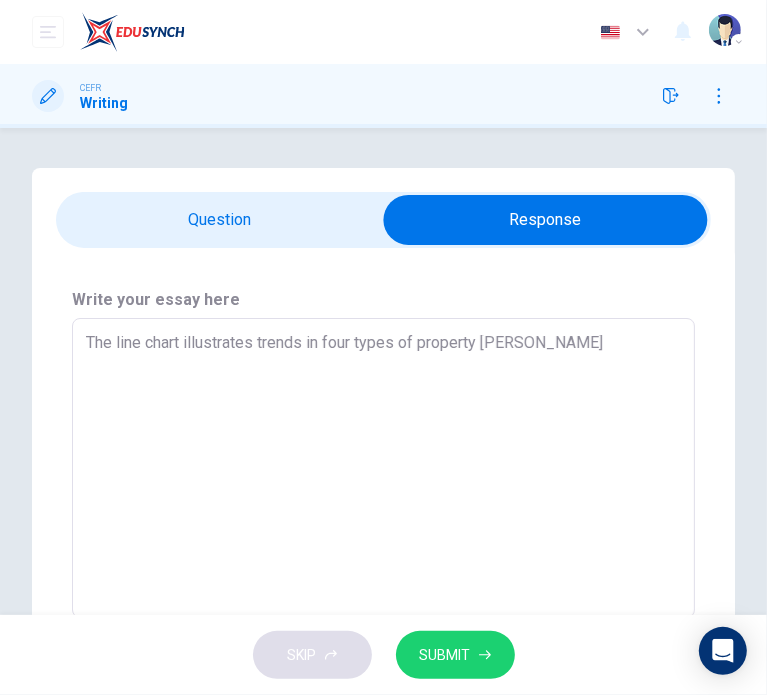 type on "The line chart illustrates trends in four types of property crime" 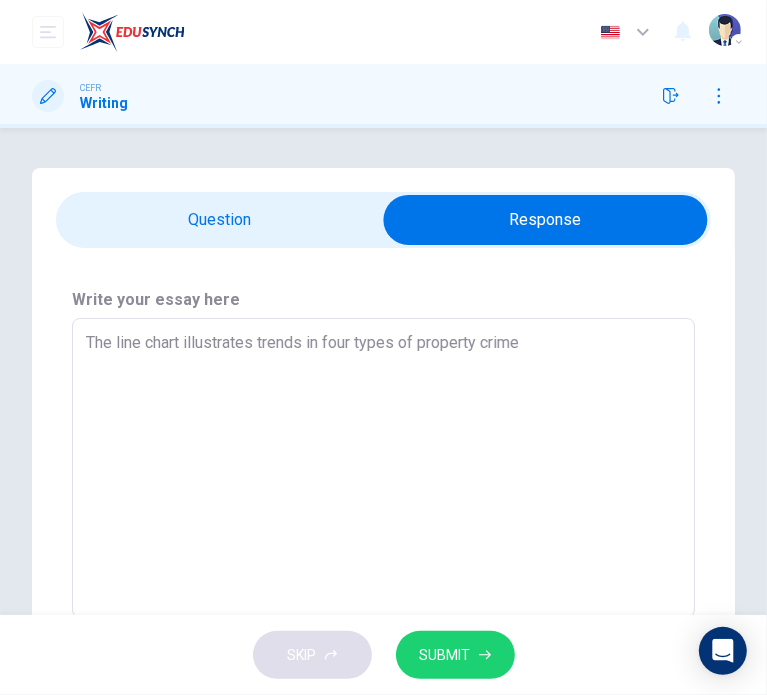 type on "x" 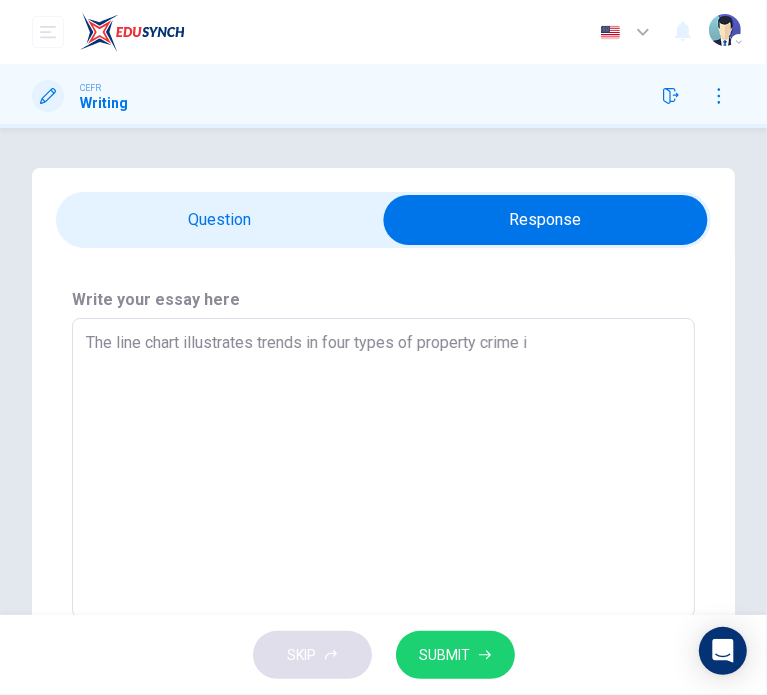 type on "x" 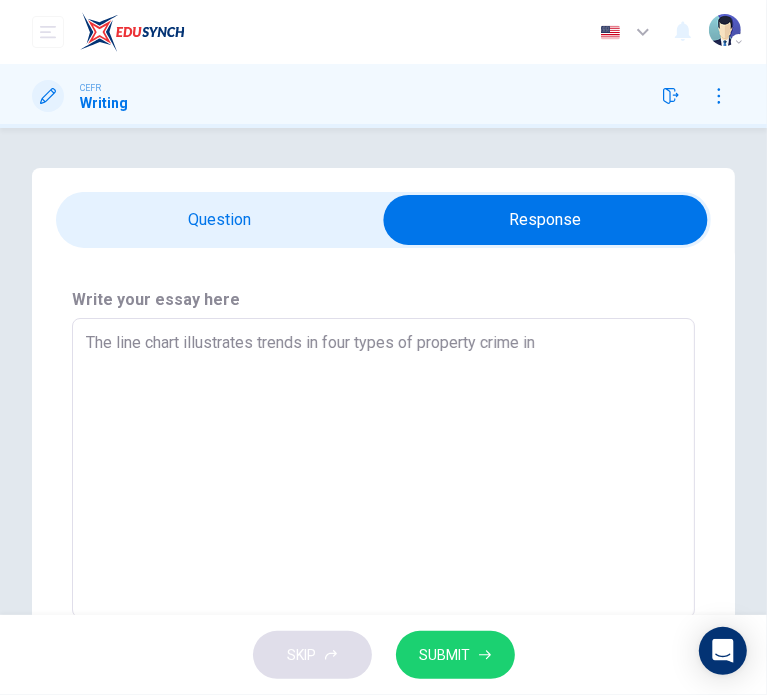 type on "x" 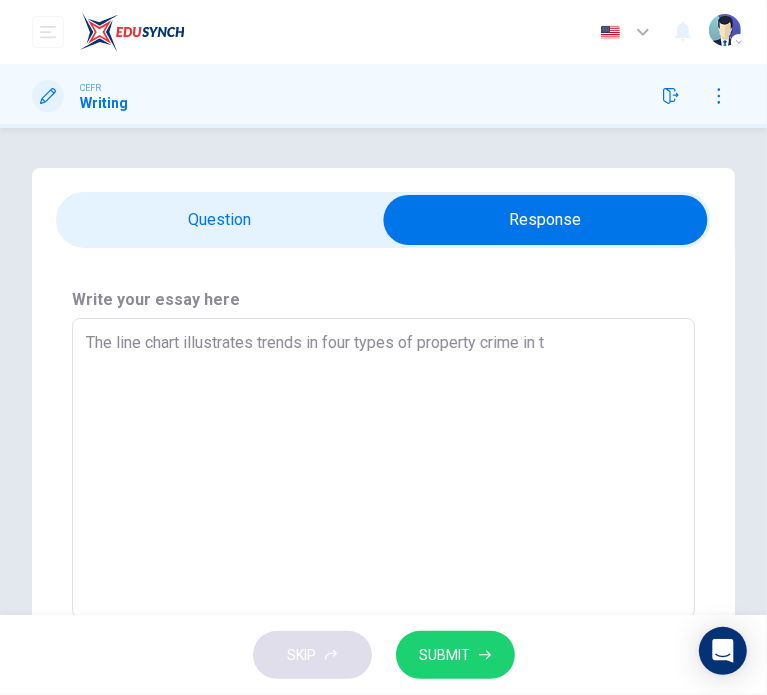 type on "The line chart illustrates trends in four types of property crime in th" 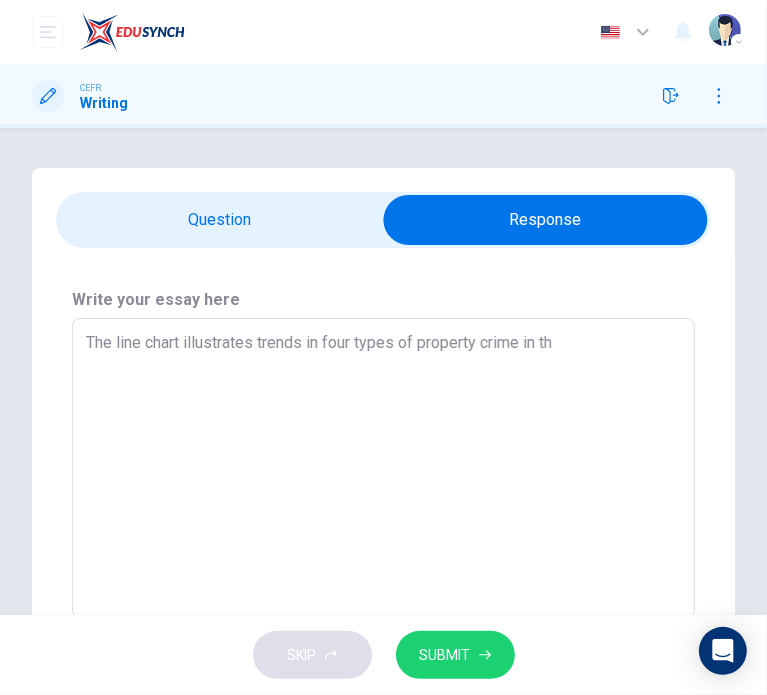 type on "x" 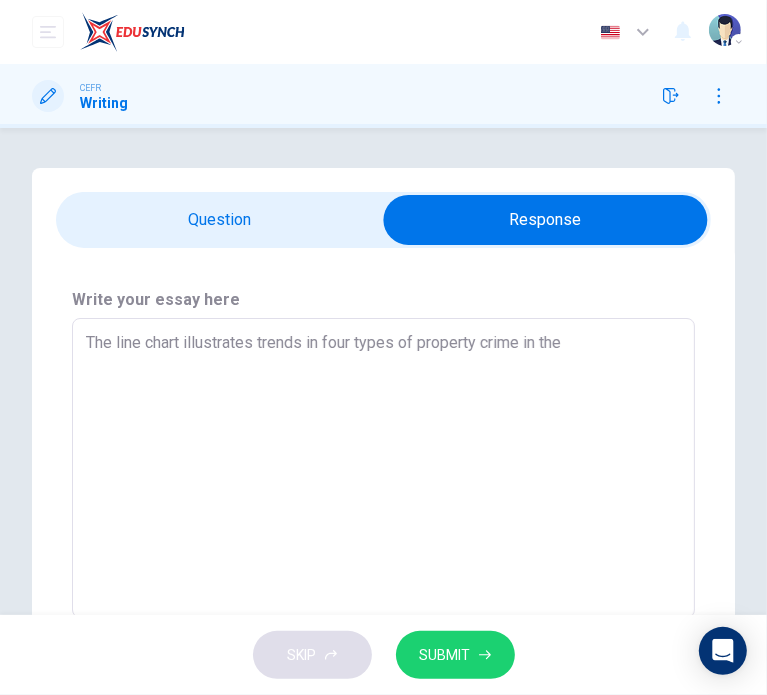 type on "x" 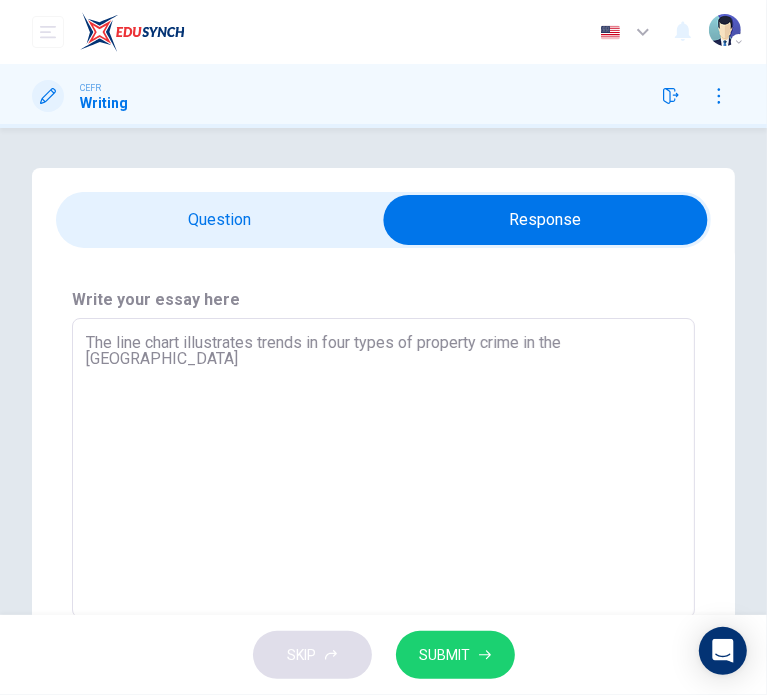 type on "x" 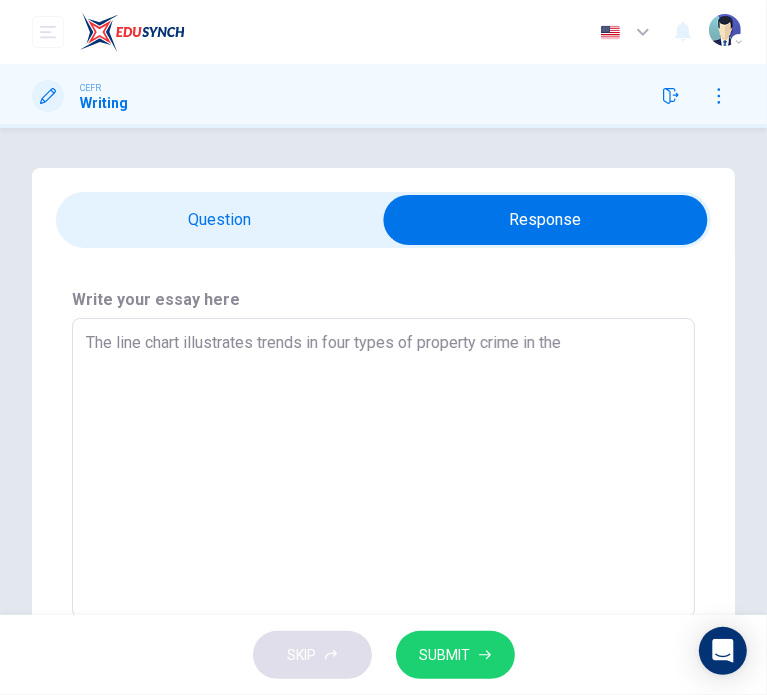 type on "x" 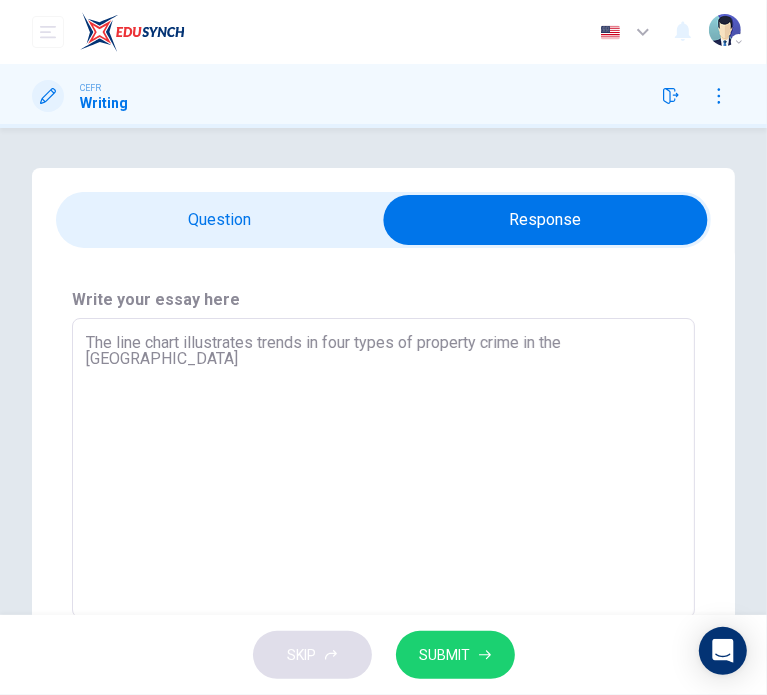 type on "The line chart illustrates trends in four types of property crime in the [GEOGRAPHIC_DATA]" 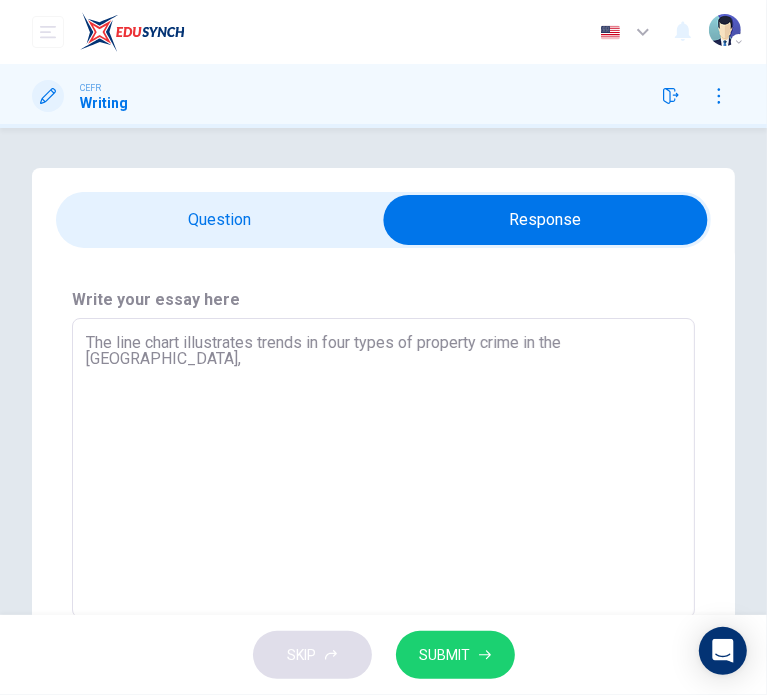 type on "x" 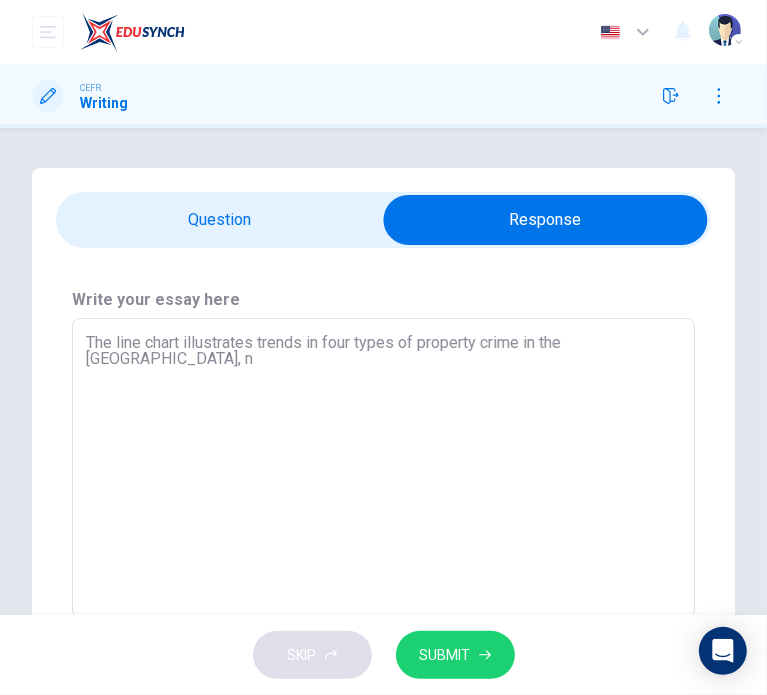 type on "x" 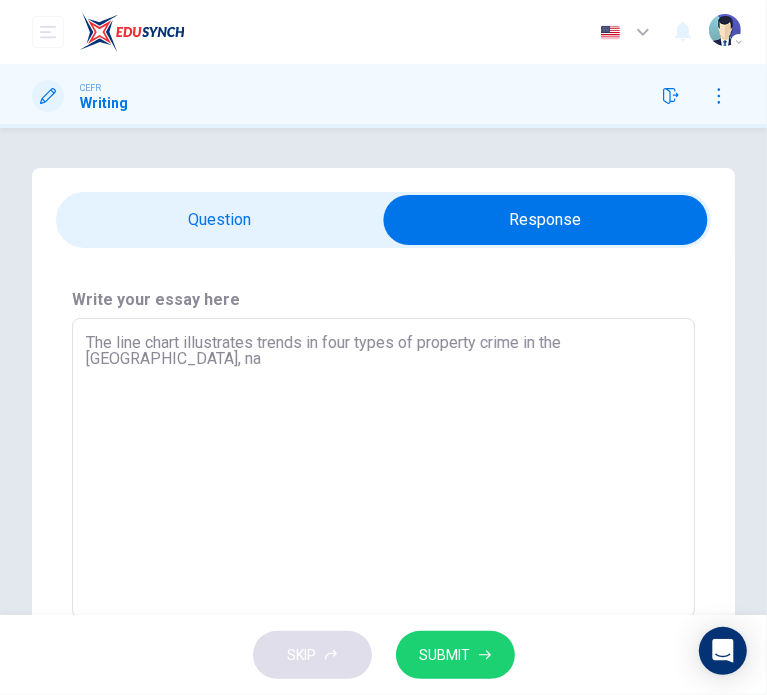 type on "x" 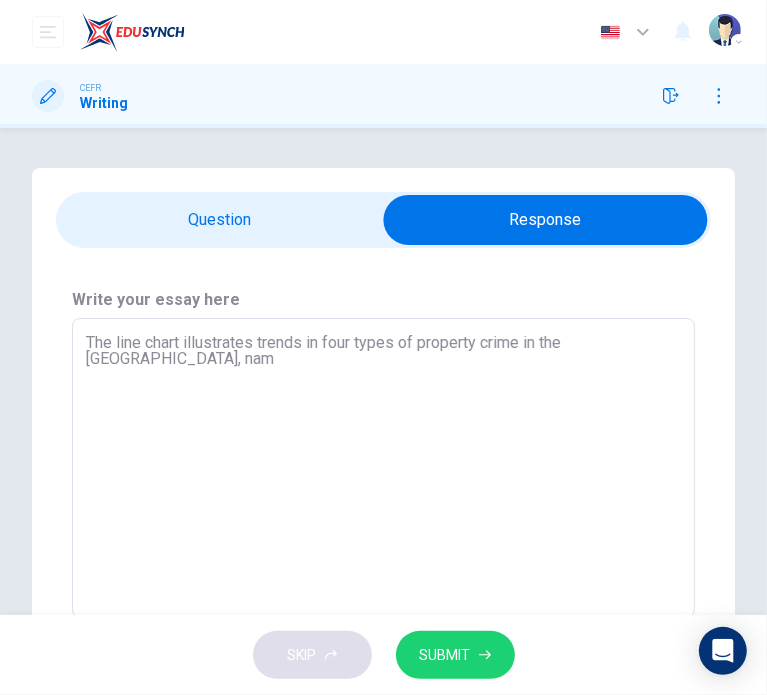 type on "x" 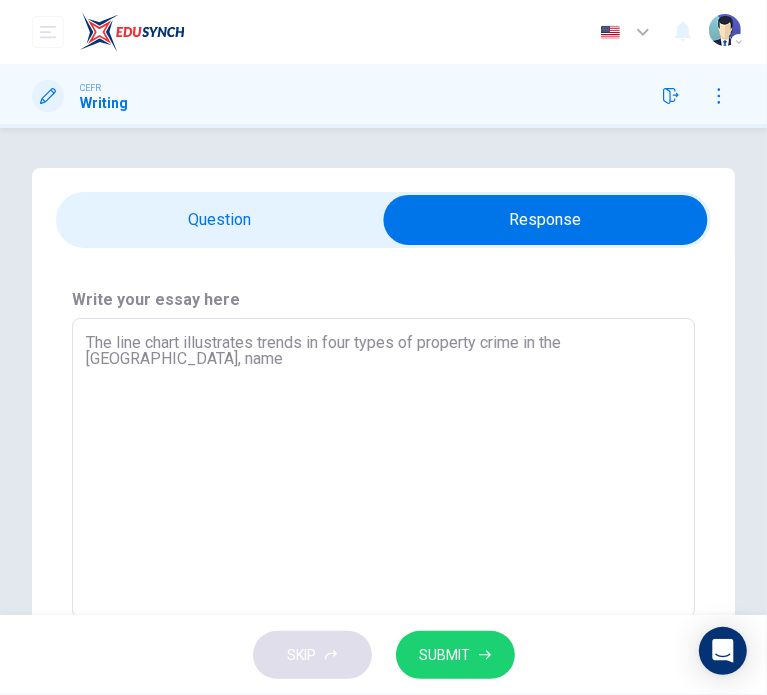 type on "x" 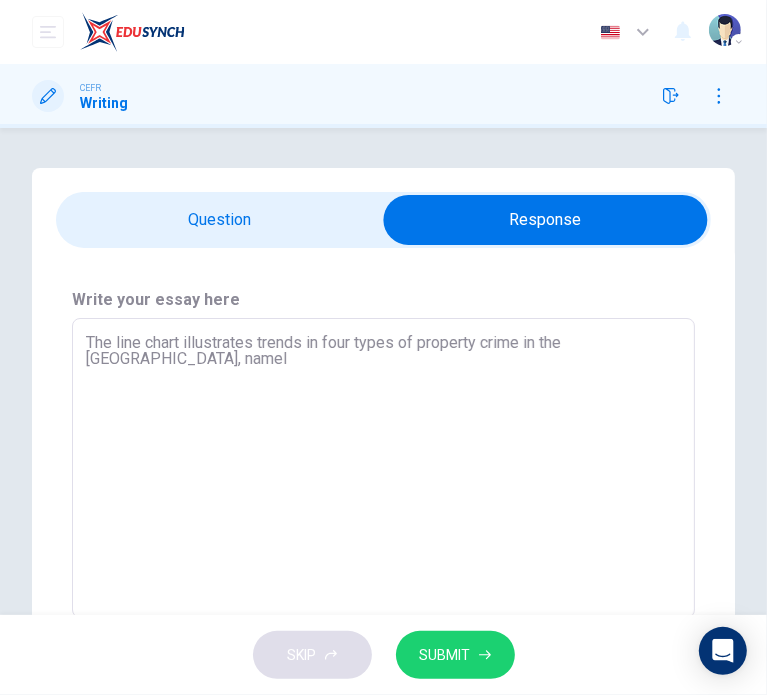 type on "x" 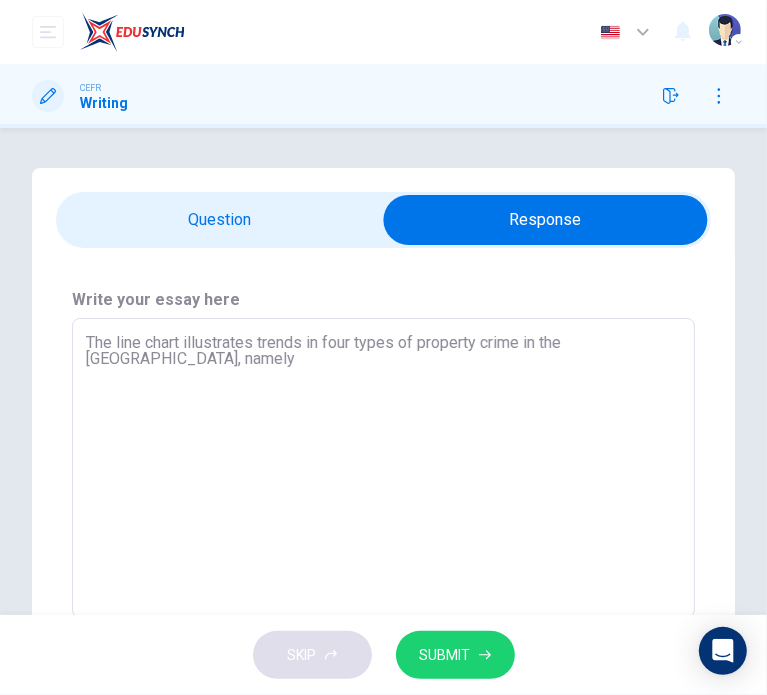 type on "x" 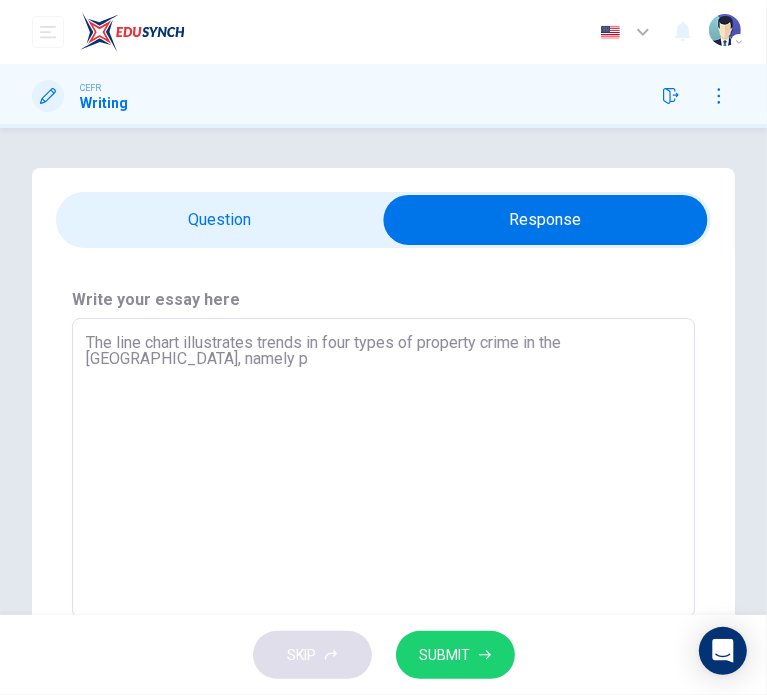 type on "x" 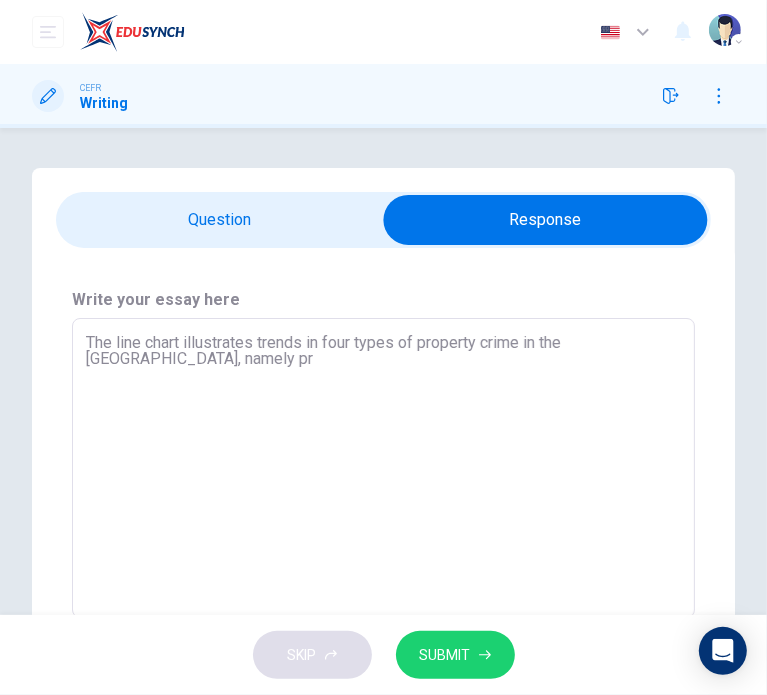type 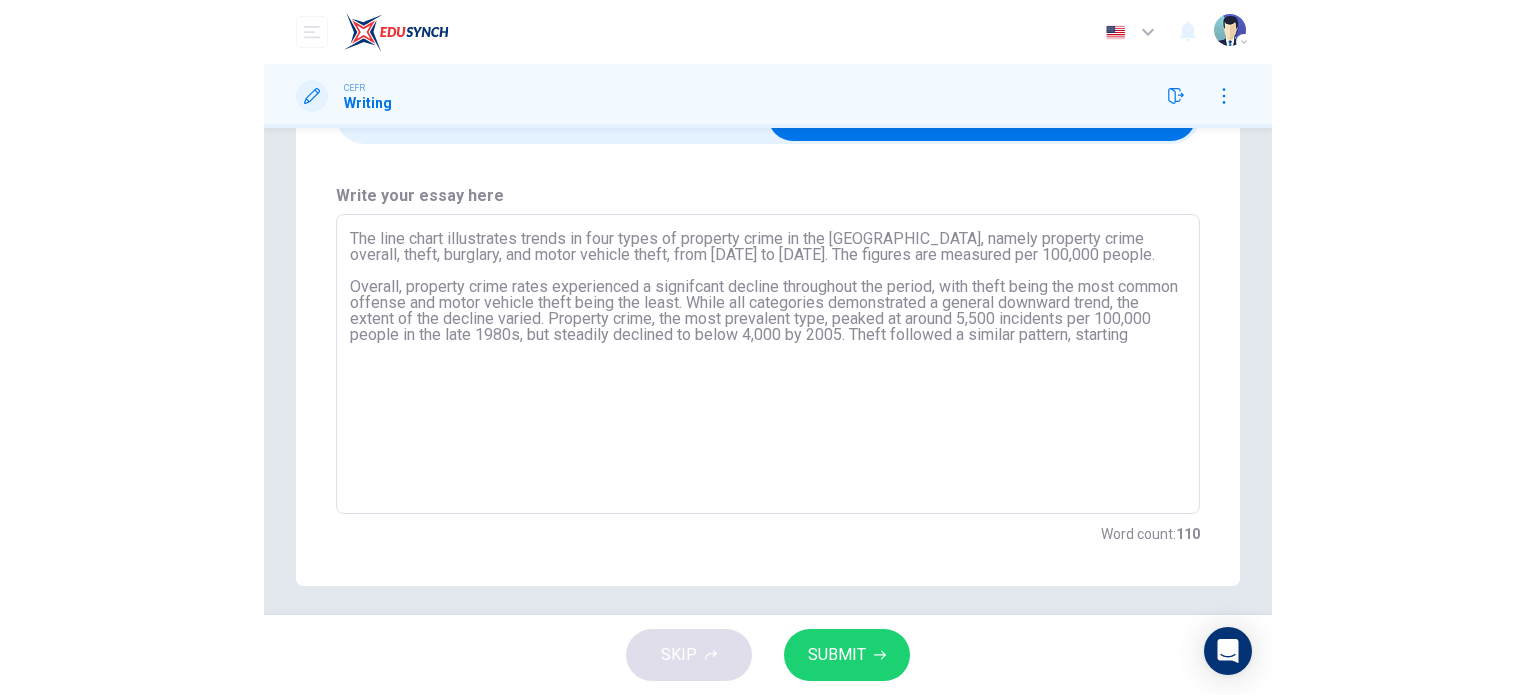 scroll, scrollTop: 96, scrollLeft: 0, axis: vertical 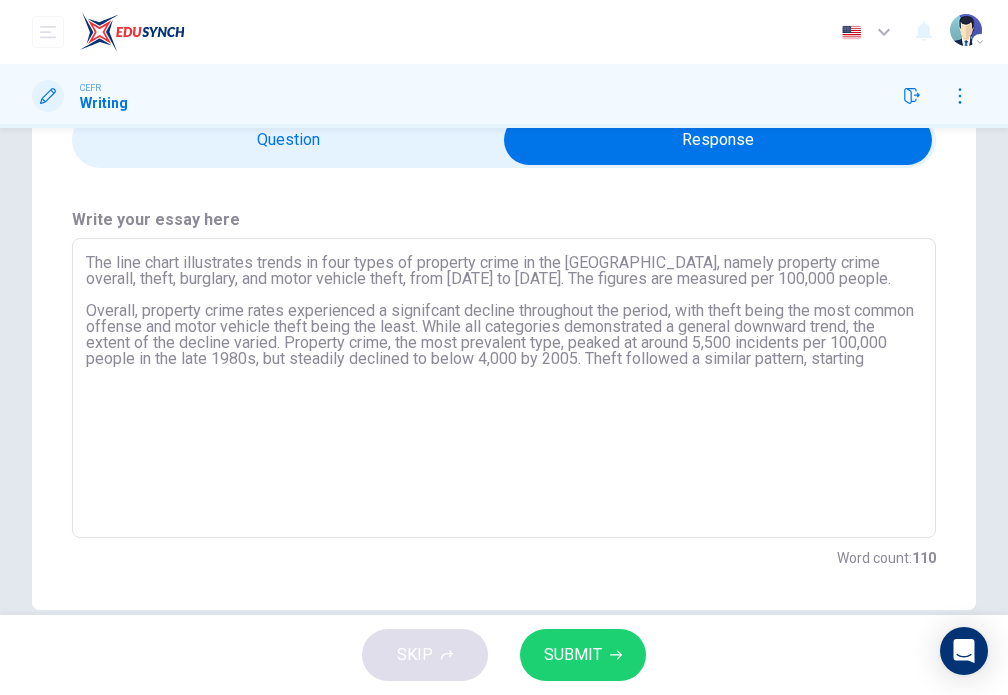click on "The line chart illustrates trends in four types of property crime in the [GEOGRAPHIC_DATA], namely property crime overall, theft, burglary, and motor vehicle theft, from [DATE] to [DATE]. The figures are measured per 100,000 people.
Overall, property crime rates experienced a signifcant decline throughout the period, with theft being the most common offense and motor vehicle theft being the least. While all categories demonstrated a general downward trend, the extent of the decline varied. Property crime, the most prevalent type, peaked at around 5,500 incidents per 100,000 people in the late 1980s, but steadily declined to below 4,000 by 2005. Theft followed a similar pattern, starting" at bounding box center (504, 388) 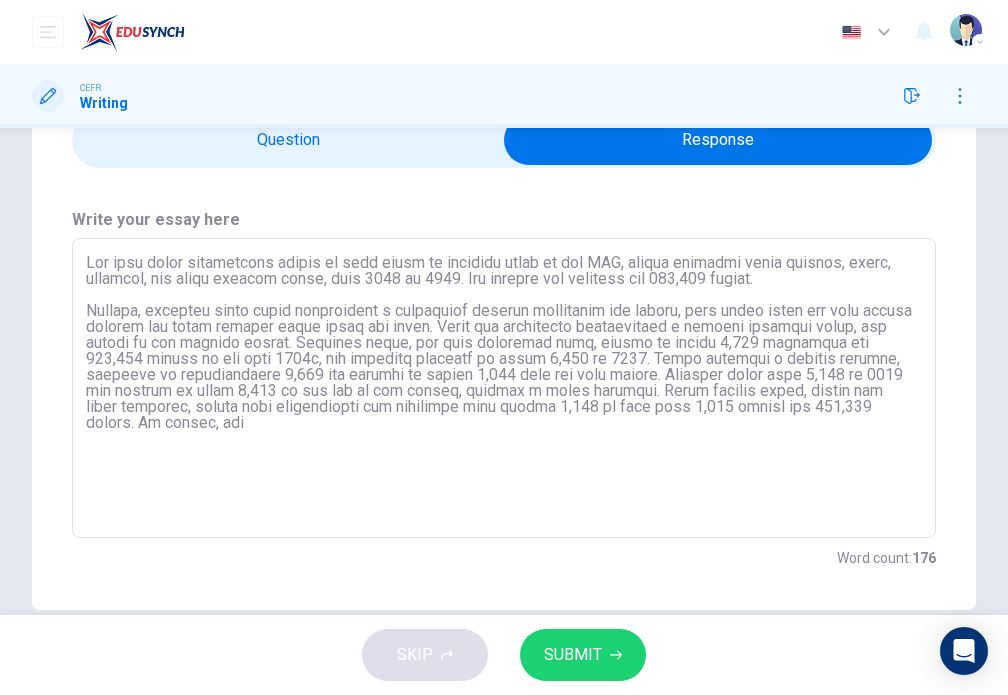 click at bounding box center [504, 388] 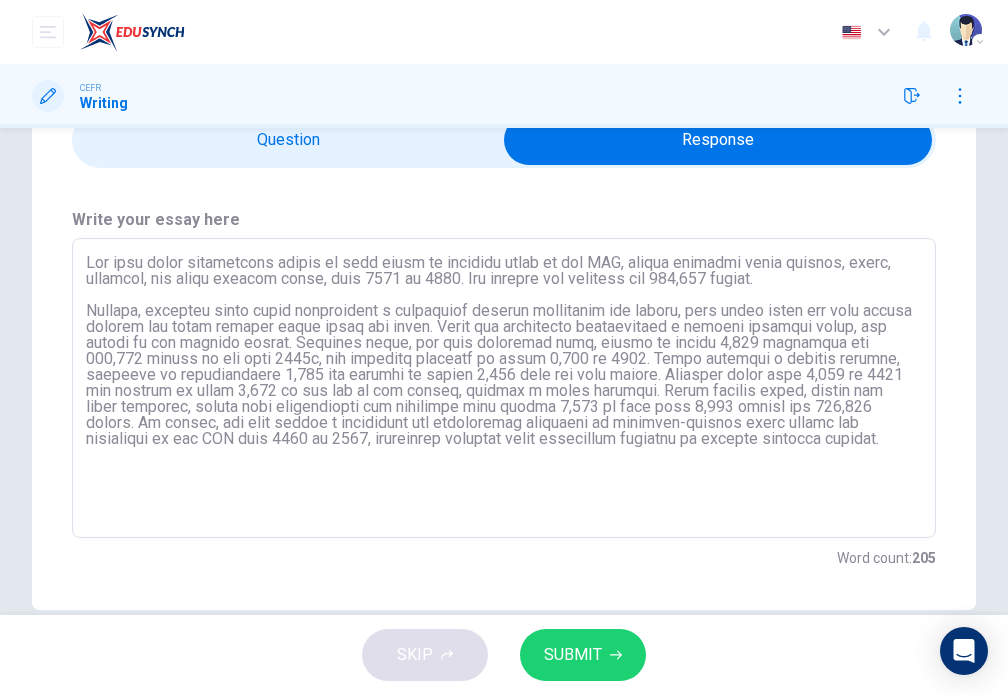 click at bounding box center [504, 388] 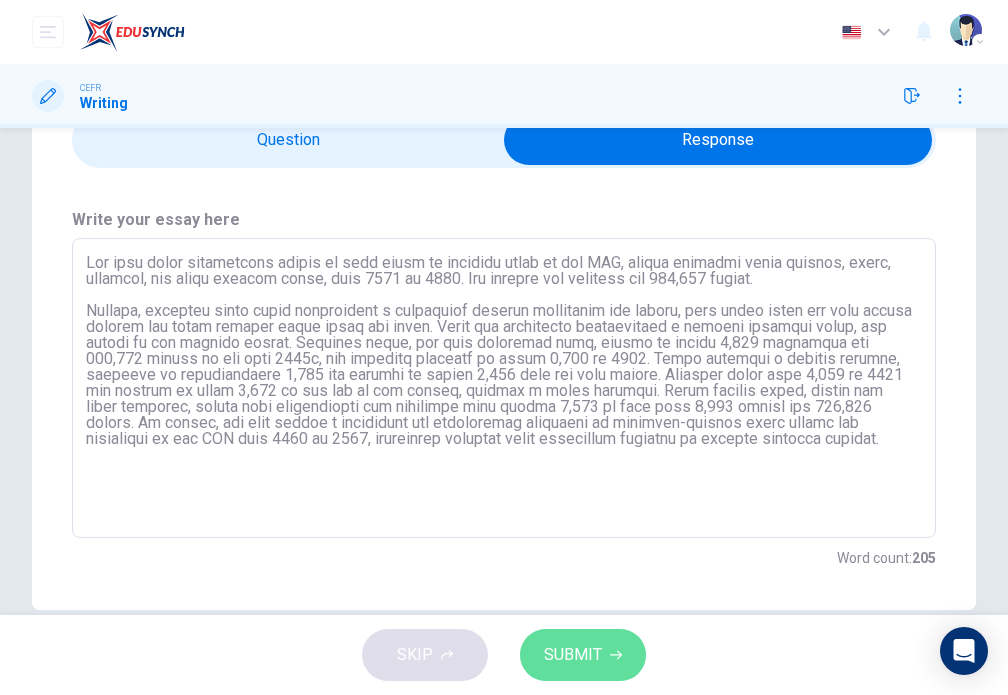 click on "SUBMIT" at bounding box center [583, 655] 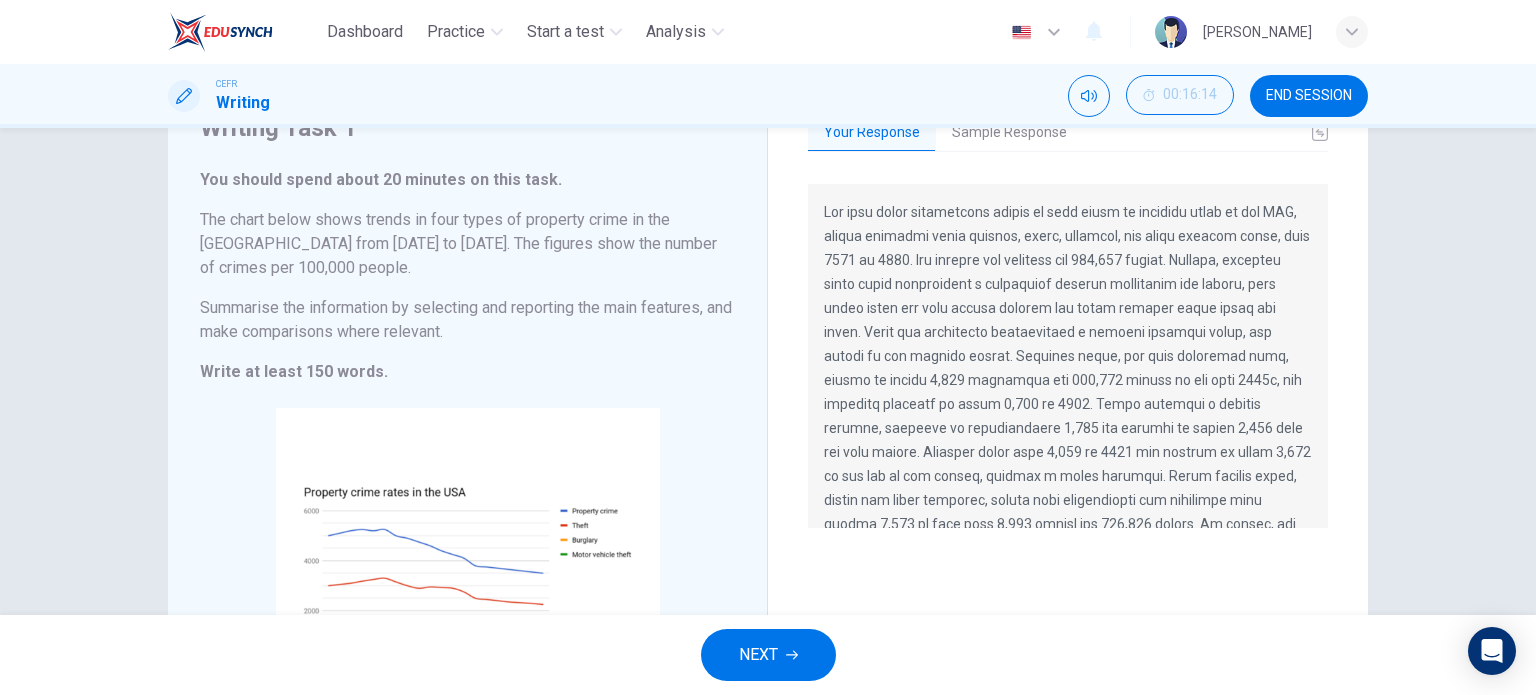 scroll, scrollTop: 0, scrollLeft: 0, axis: both 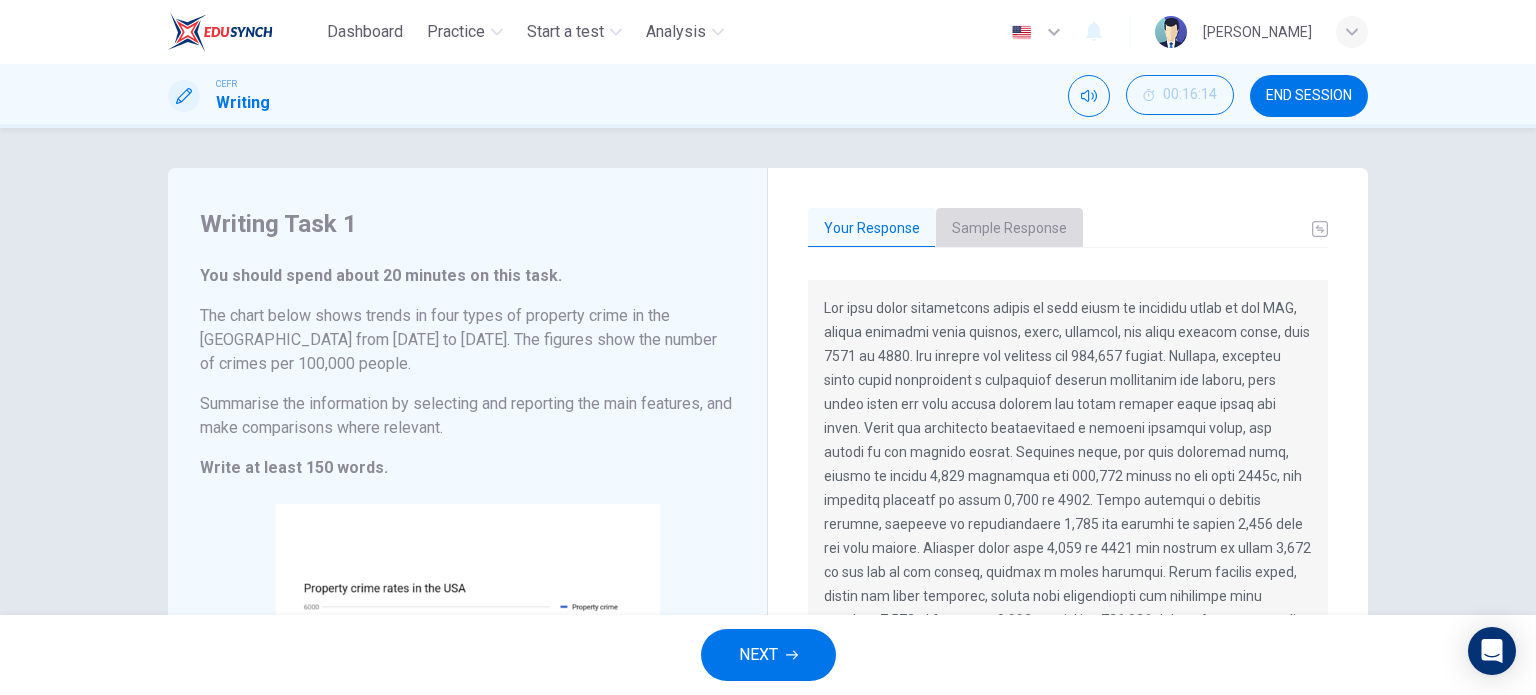click on "Sample Response" at bounding box center (1009, 229) 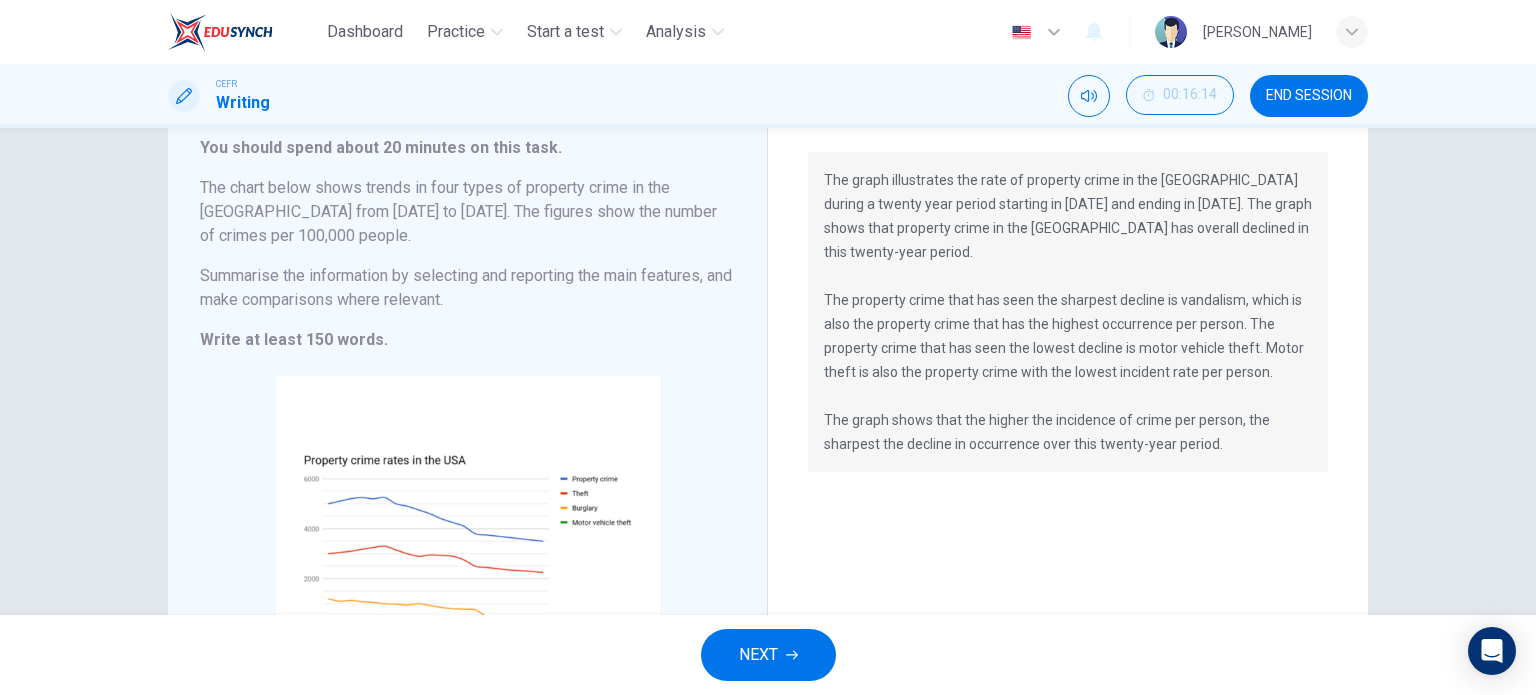scroll, scrollTop: 0, scrollLeft: 0, axis: both 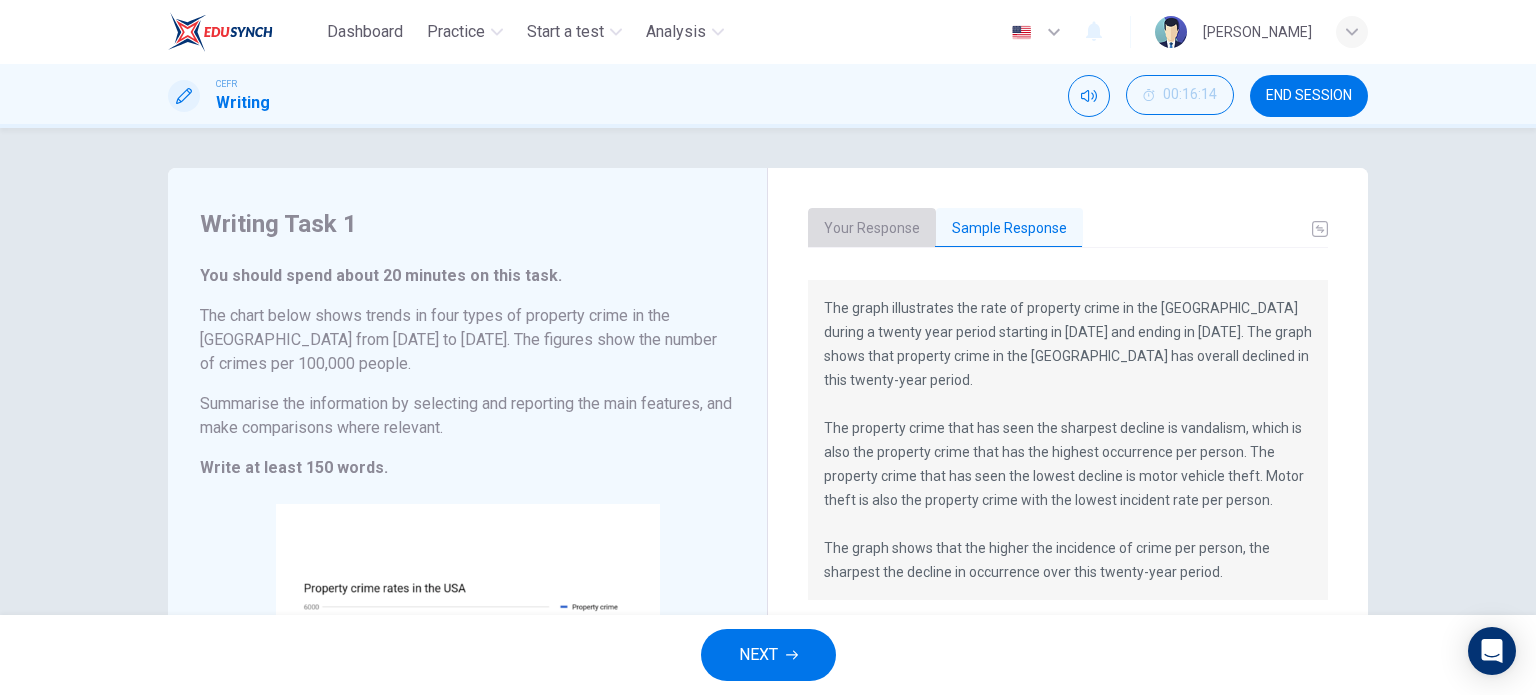 click on "Your Response" at bounding box center (872, 229) 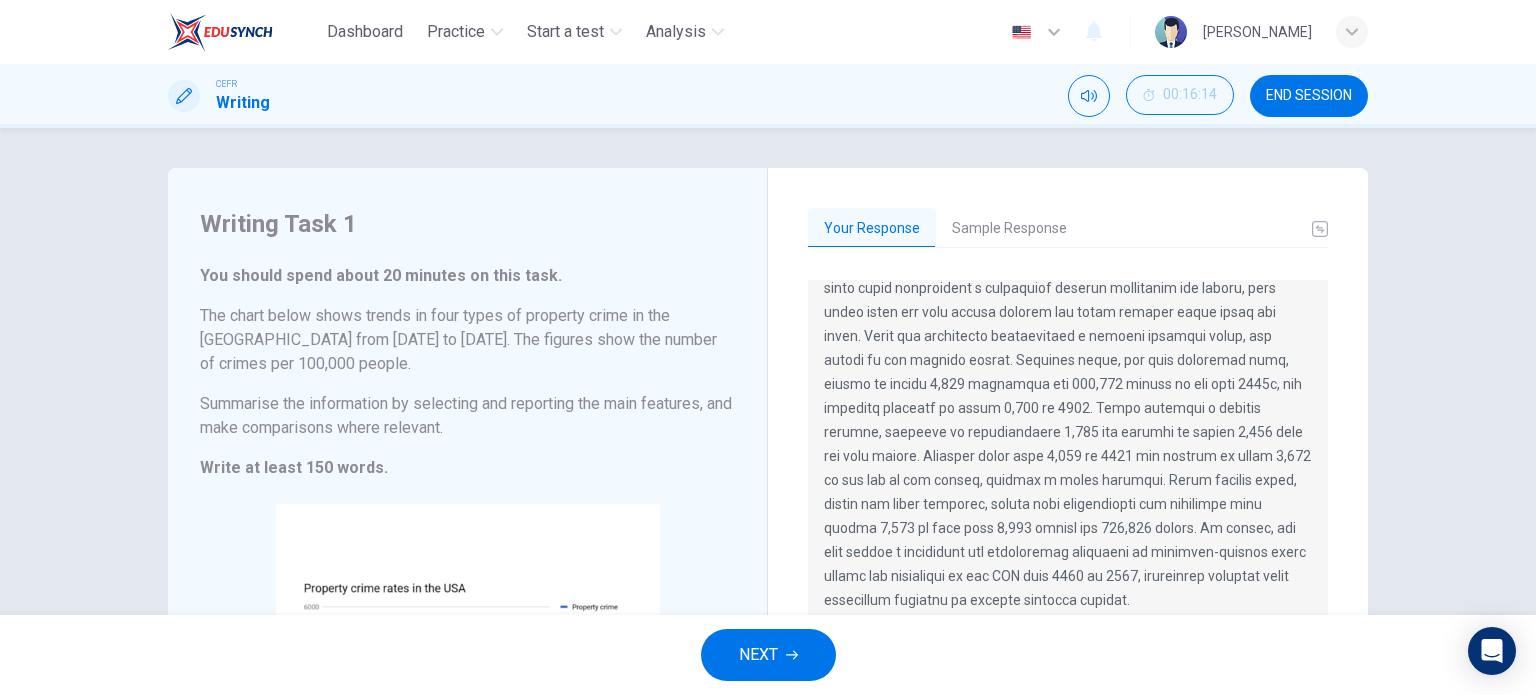 scroll, scrollTop: 120, scrollLeft: 0, axis: vertical 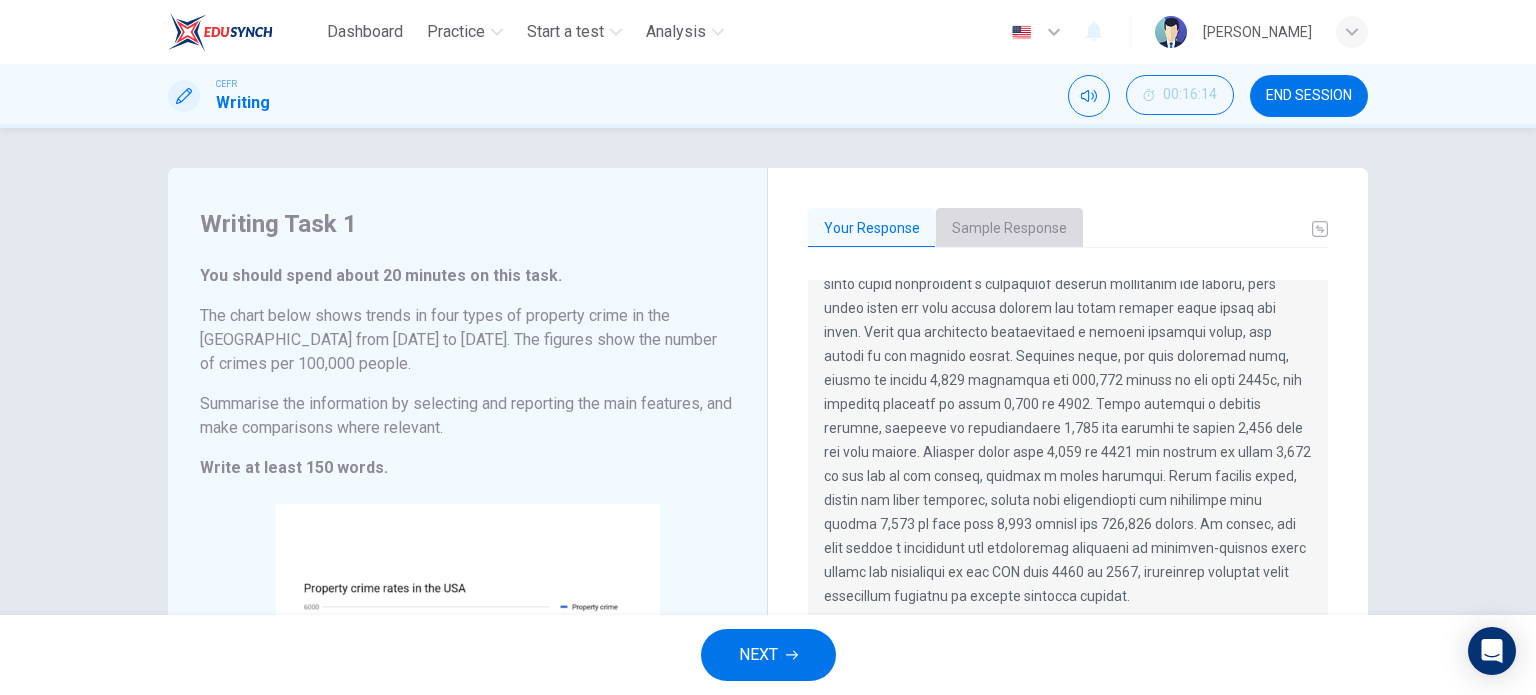 click on "Sample Response" at bounding box center (1009, 229) 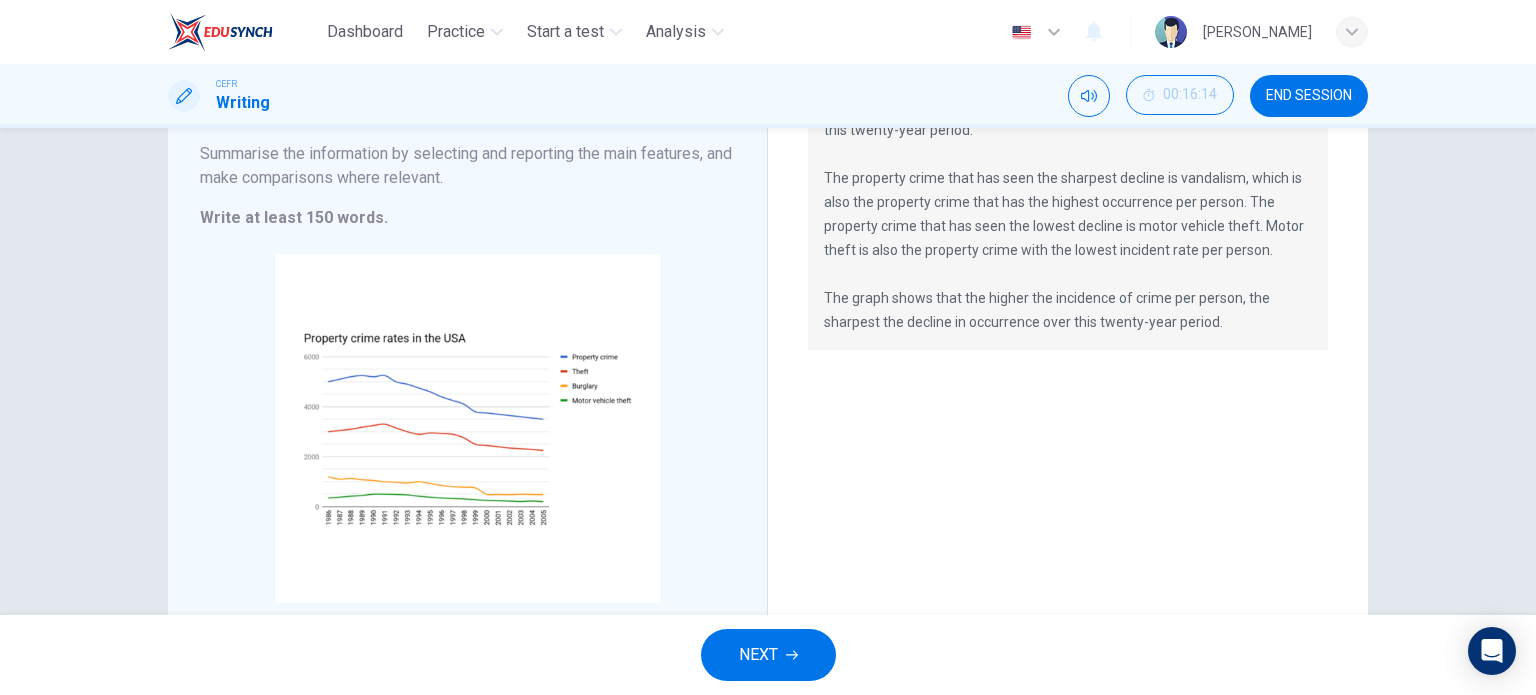 scroll, scrollTop: 264, scrollLeft: 0, axis: vertical 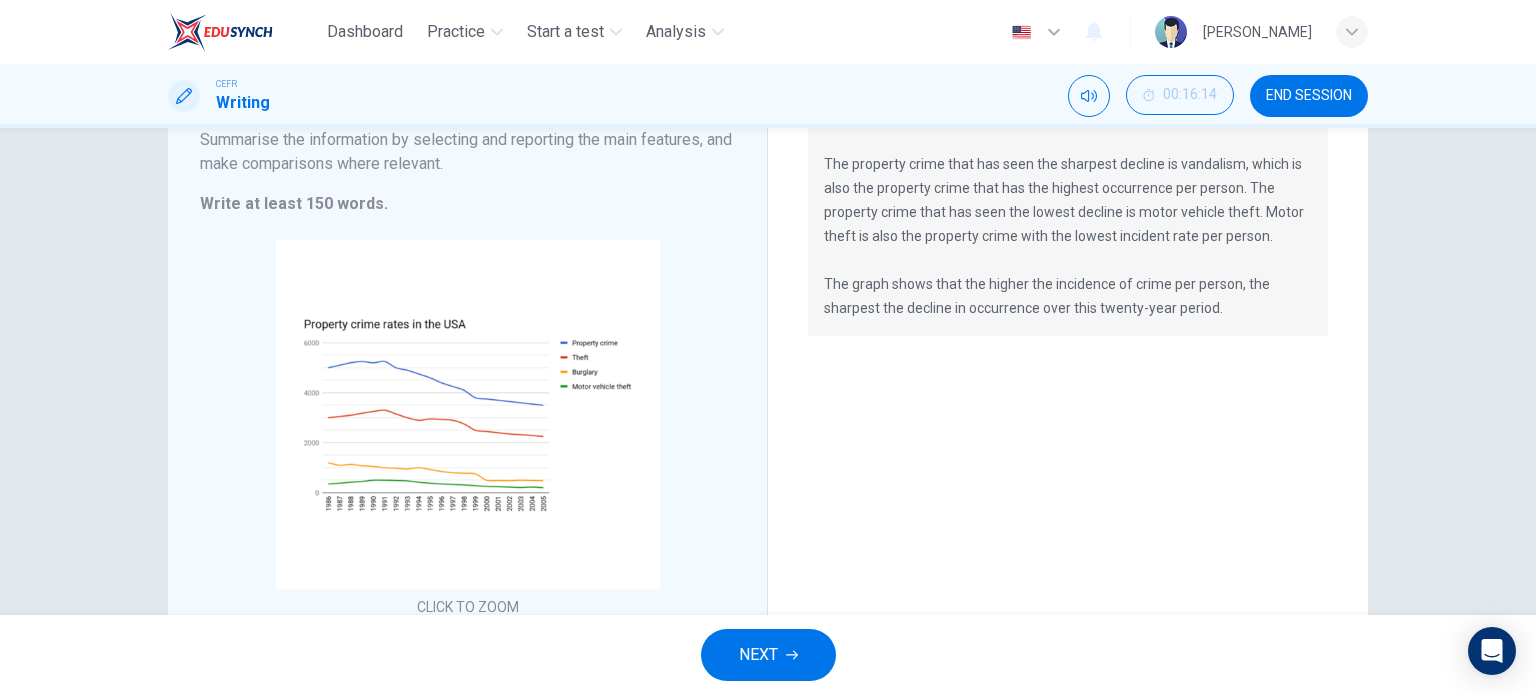 click on "END SESSION" at bounding box center (1309, 96) 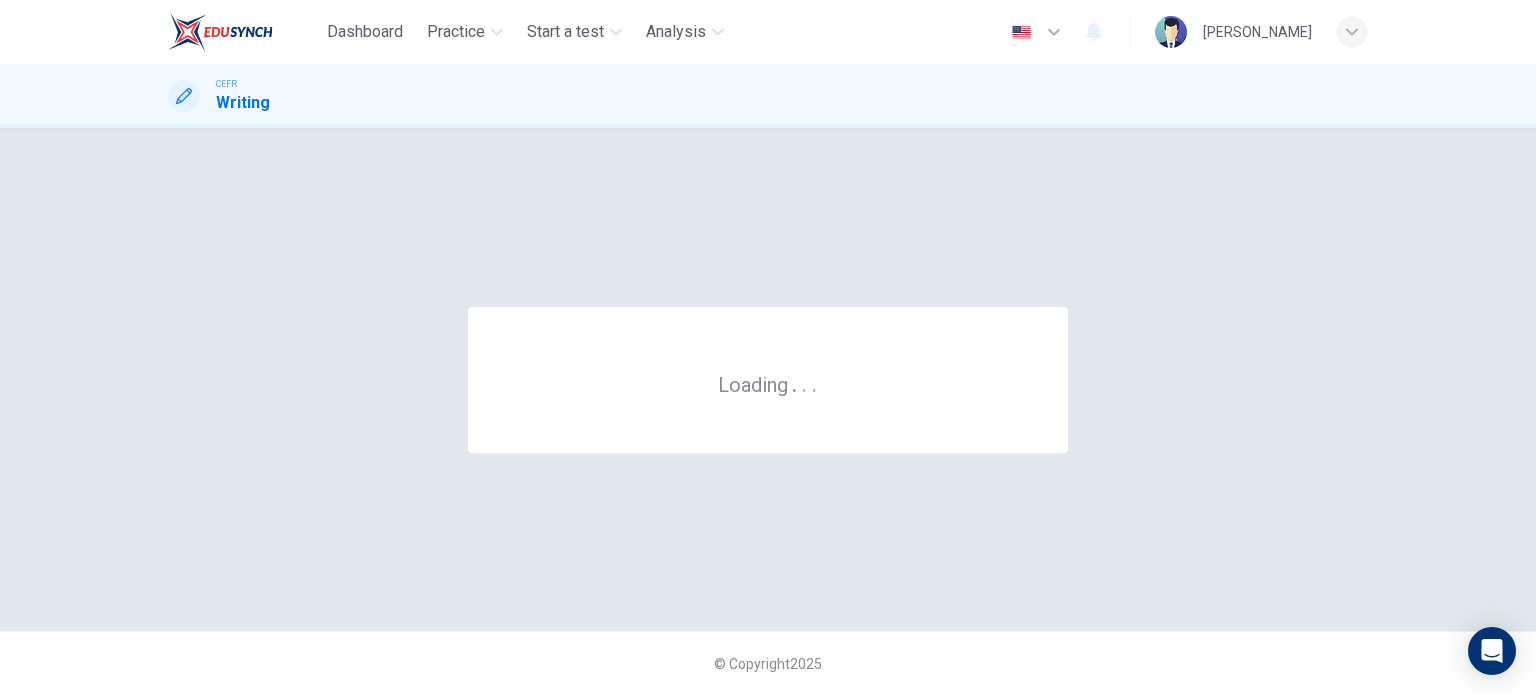 scroll, scrollTop: 0, scrollLeft: 0, axis: both 